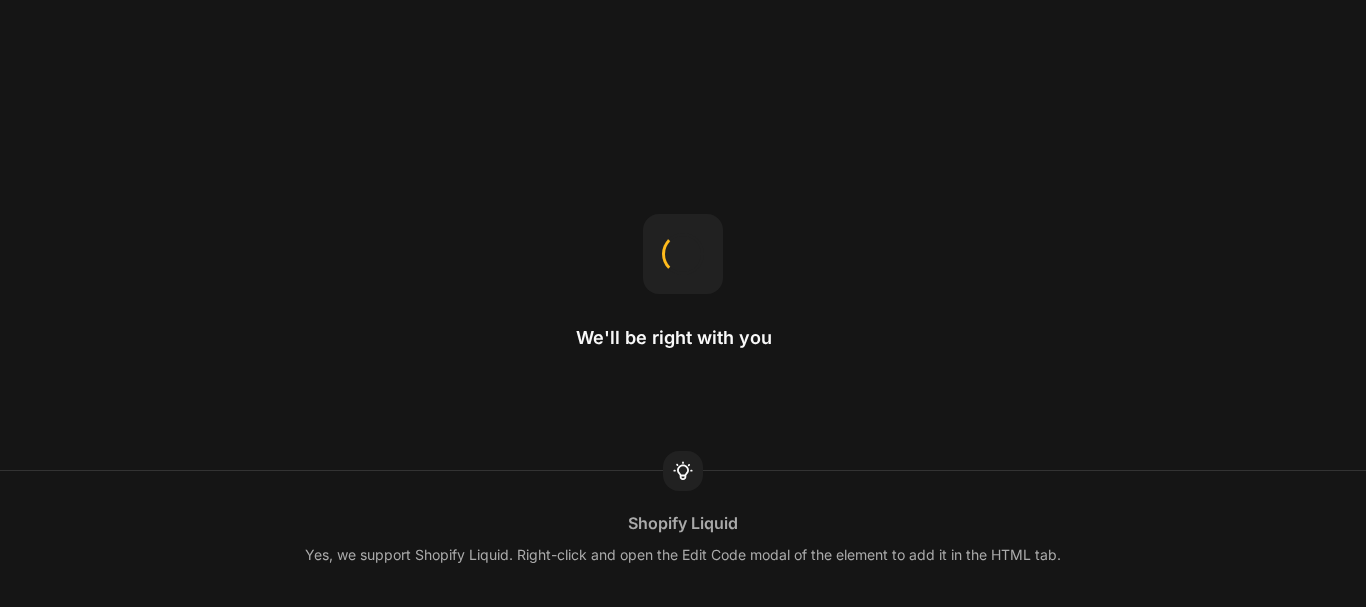 scroll, scrollTop: 0, scrollLeft: 0, axis: both 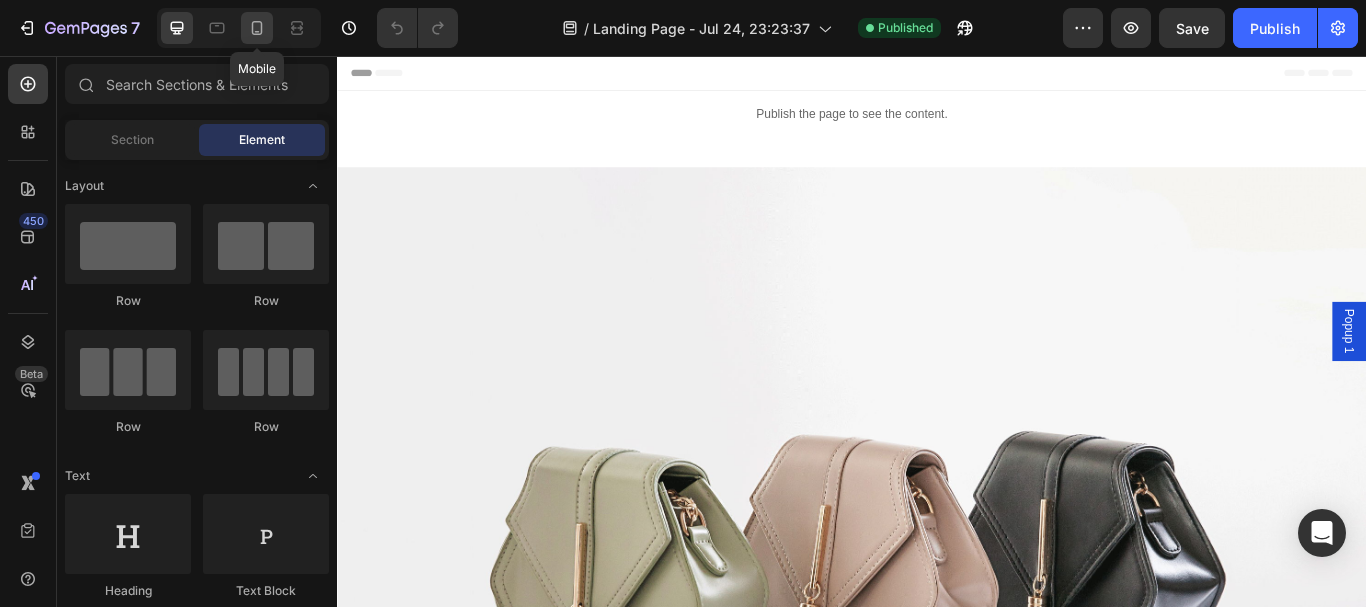 click 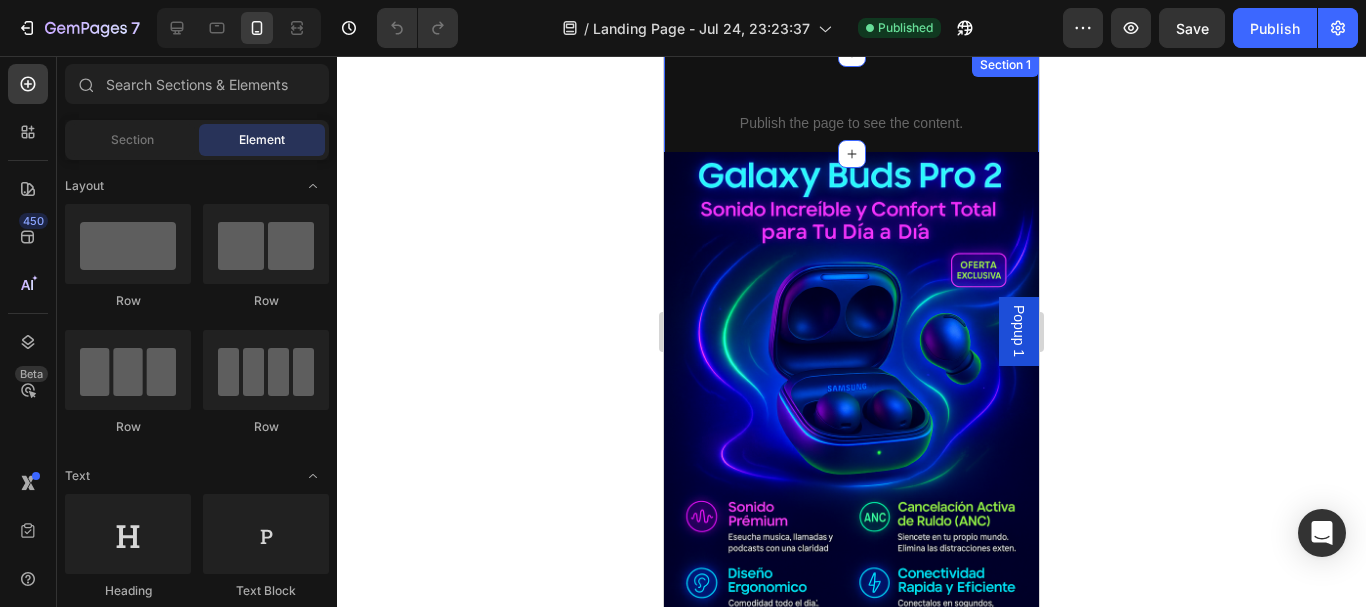 click on "Publish the page to see the content.
Custom Code Section 1" at bounding box center (851, 103) 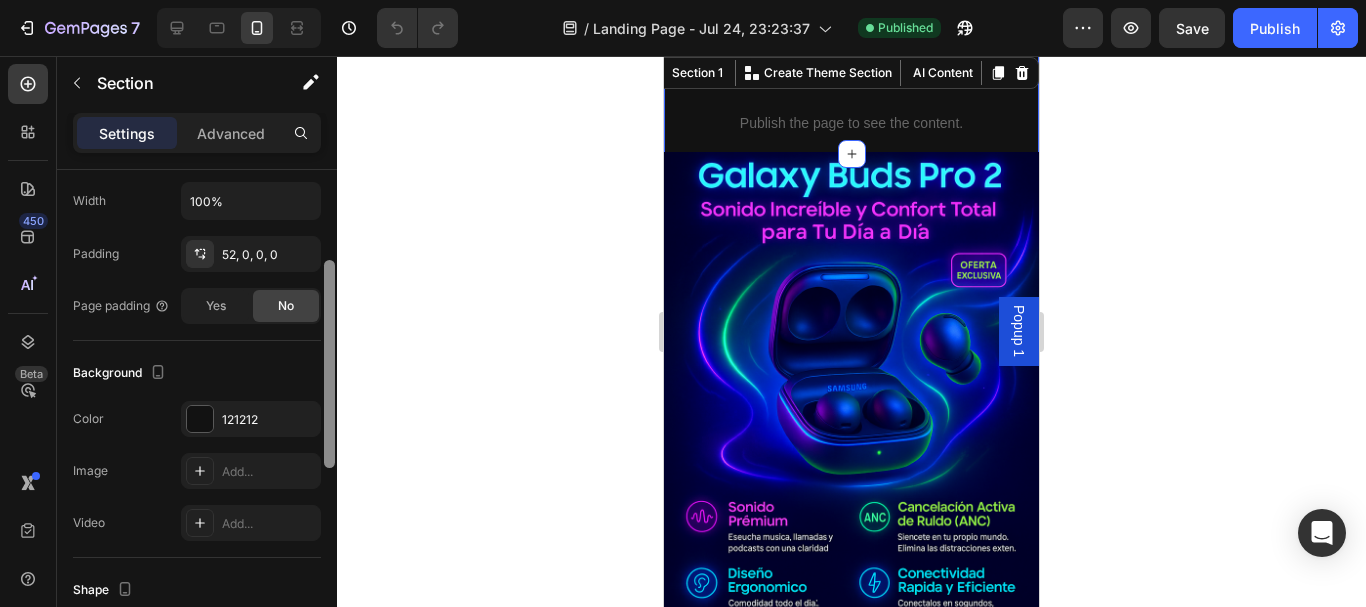 drag, startPoint x: 333, startPoint y: 232, endPoint x: 337, endPoint y: 417, distance: 185.04324 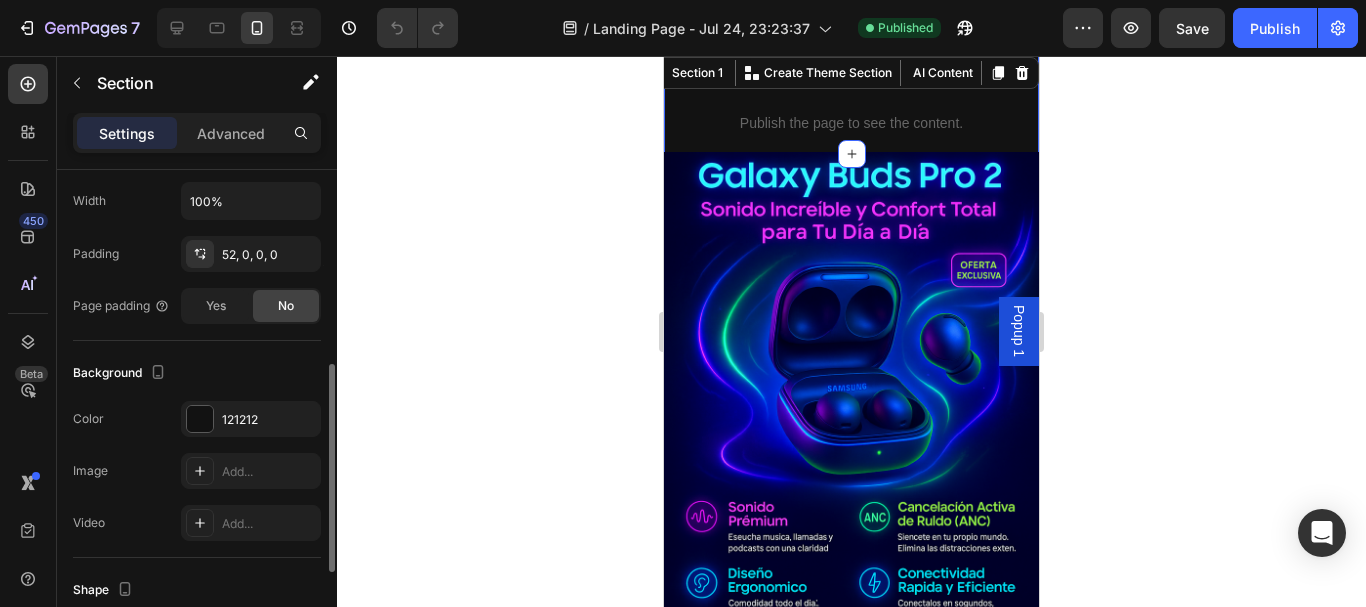 scroll, scrollTop: 436, scrollLeft: 0, axis: vertical 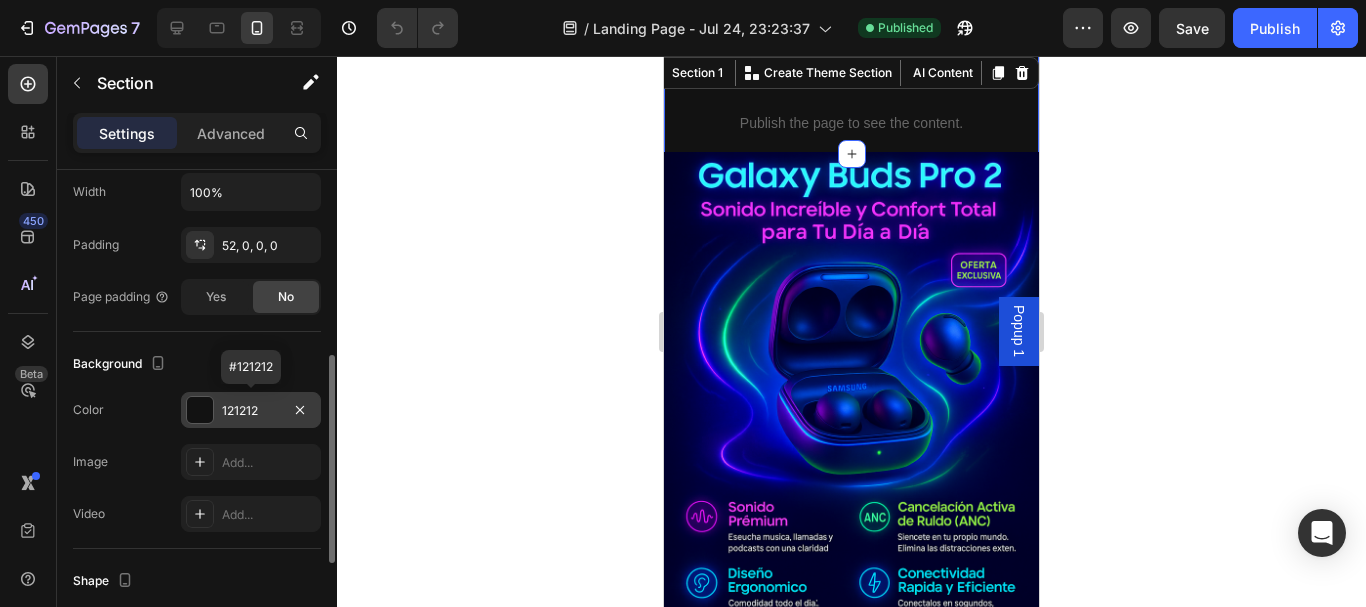 click at bounding box center (200, 410) 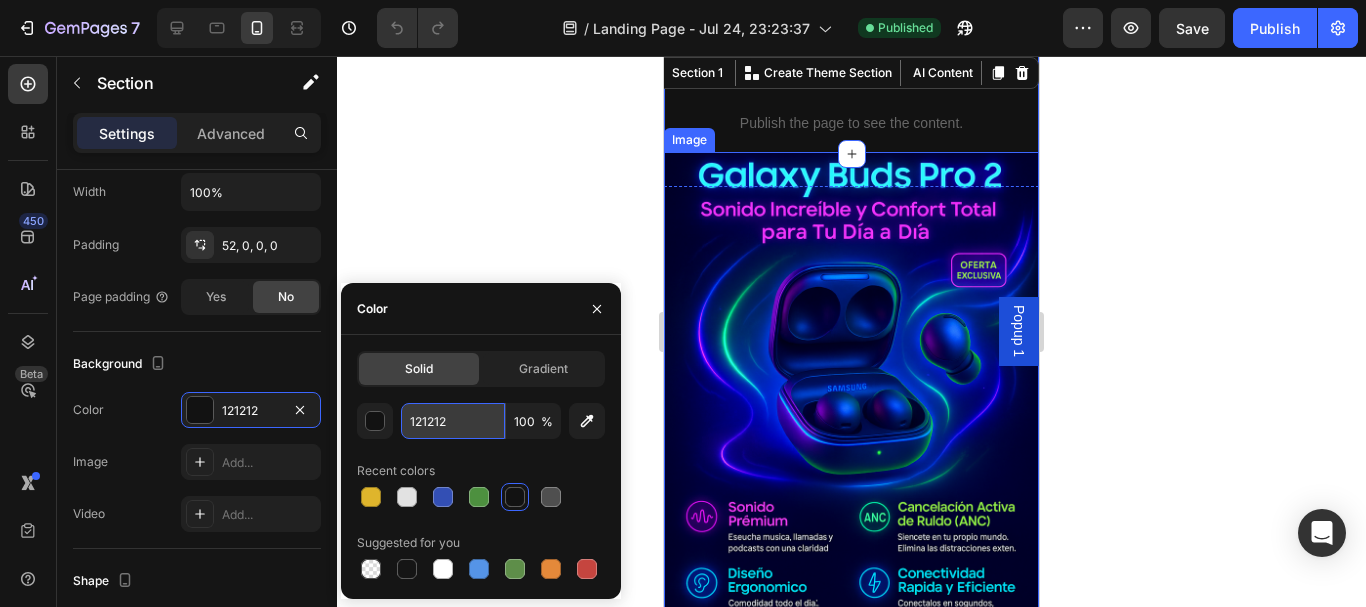 click on "121212" at bounding box center (453, 421) 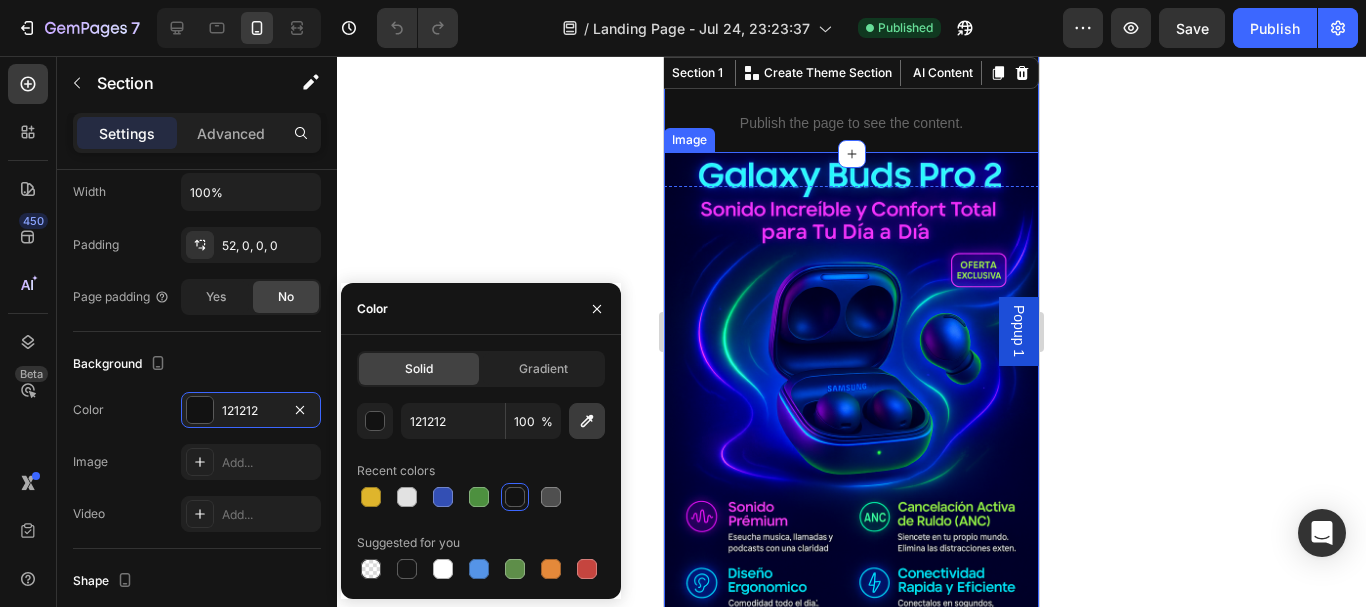 click at bounding box center [587, 421] 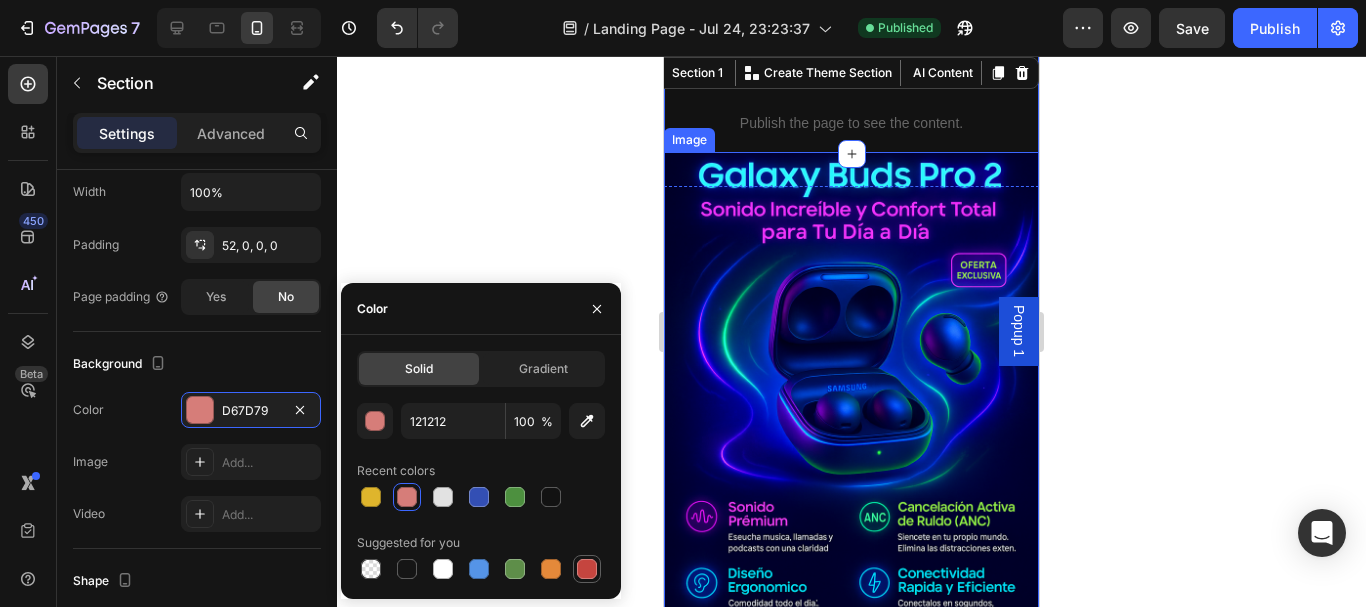 type on "D67D79" 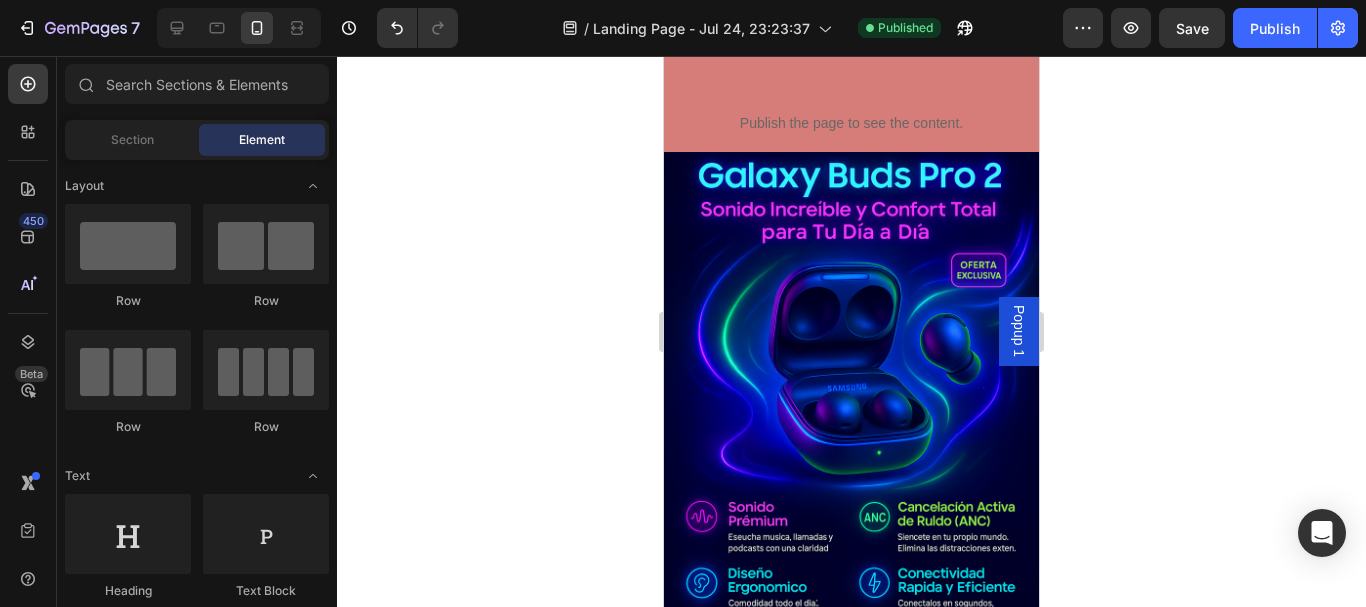 scroll, scrollTop: 17, scrollLeft: 0, axis: vertical 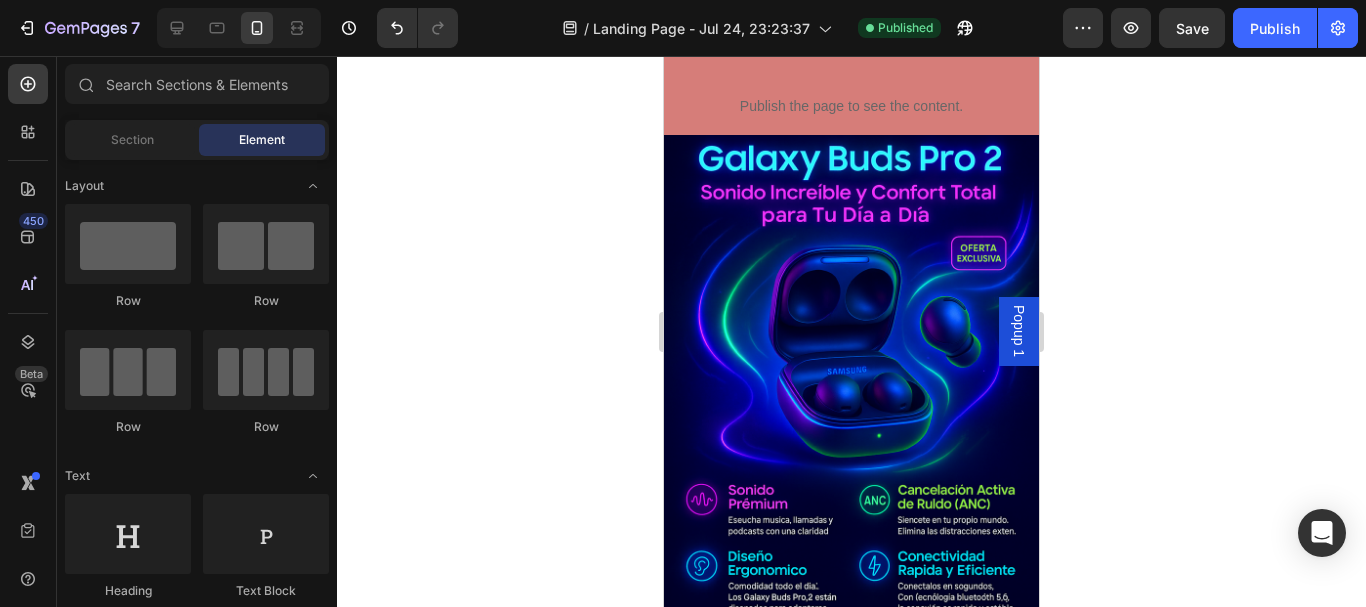 click at bounding box center (851, 416) 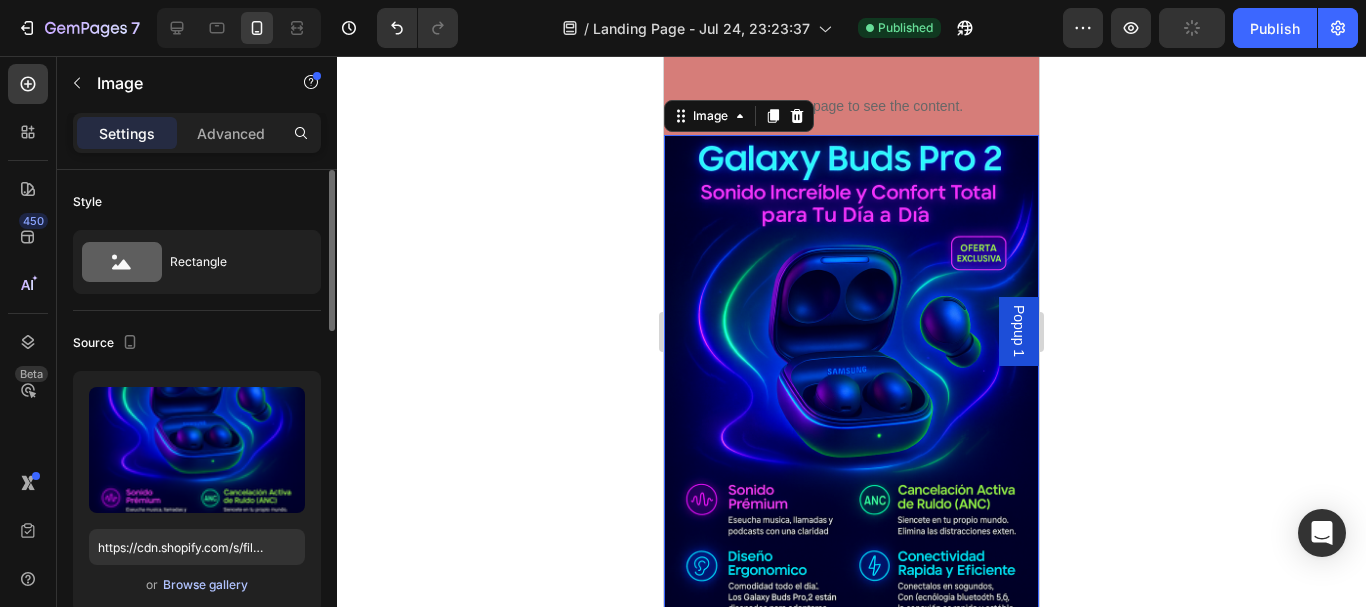 click on "Browse gallery" at bounding box center [205, 585] 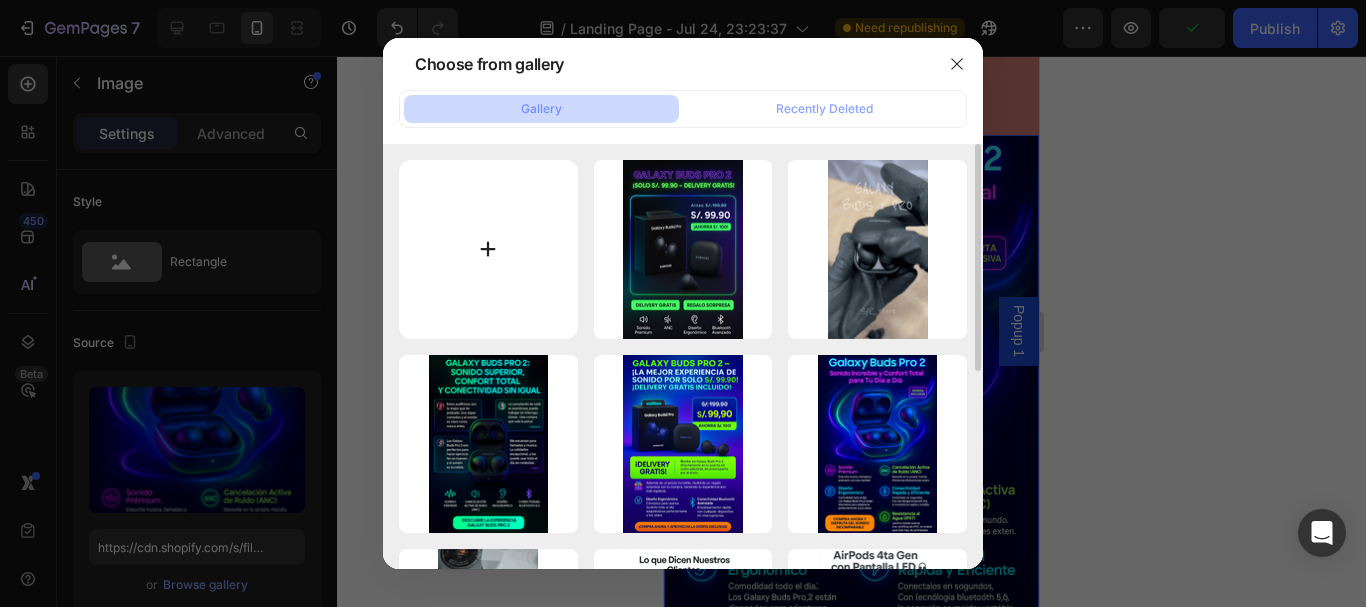 click at bounding box center [488, 249] 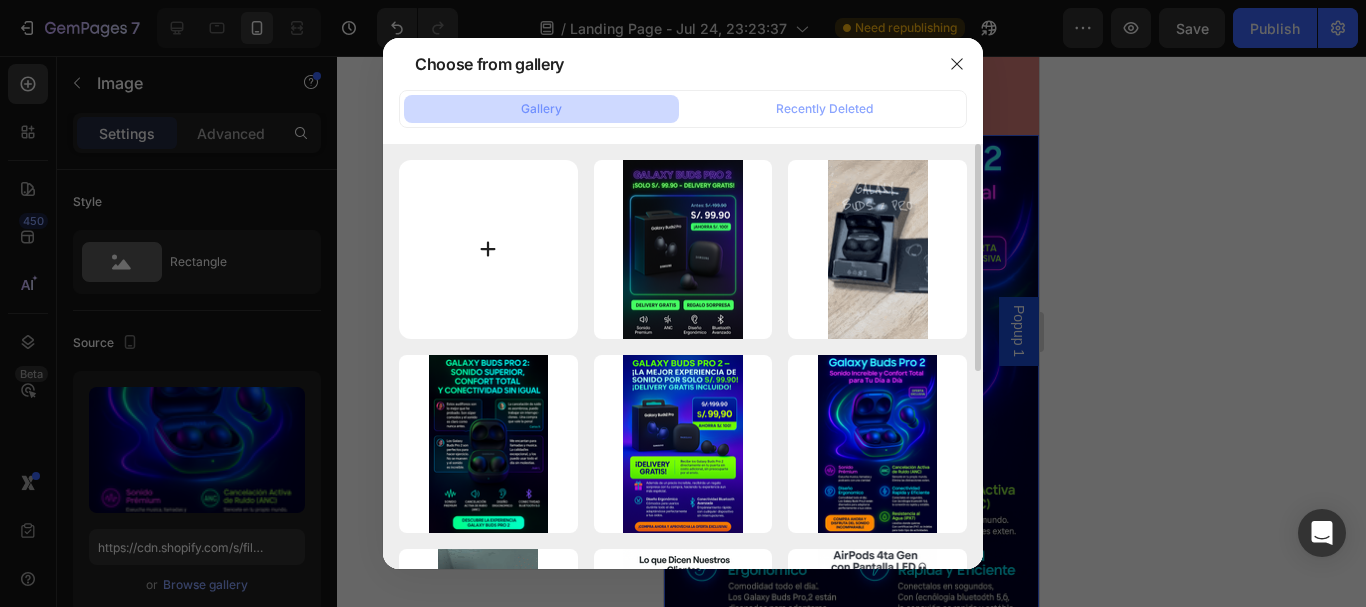 type on "C:\fakepath\20250801_1000_Shampoo de Jengibre_remix_01k1k25766fkhbqbnckw7j4pe3.png" 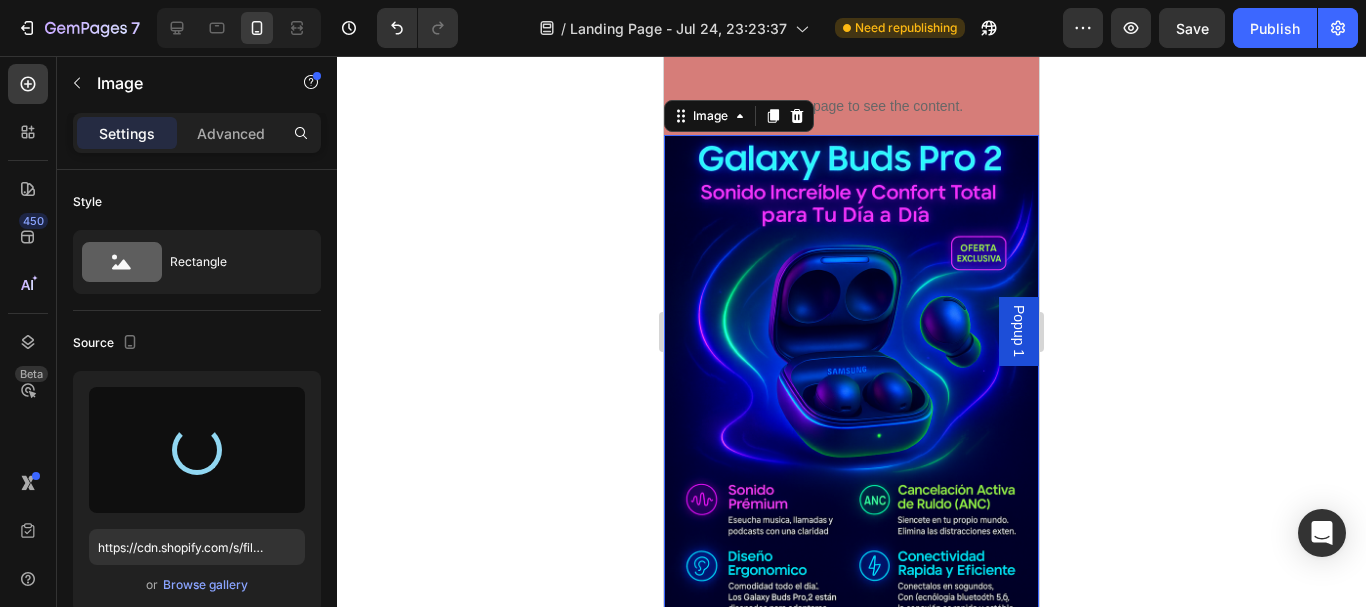 type on "https://cdn.shopify.com/s/files/1/0956/3553/8229/files/gempages_576947309787480827-71babe0f-e4bc-4679-8498-8647df6a71fe.png" 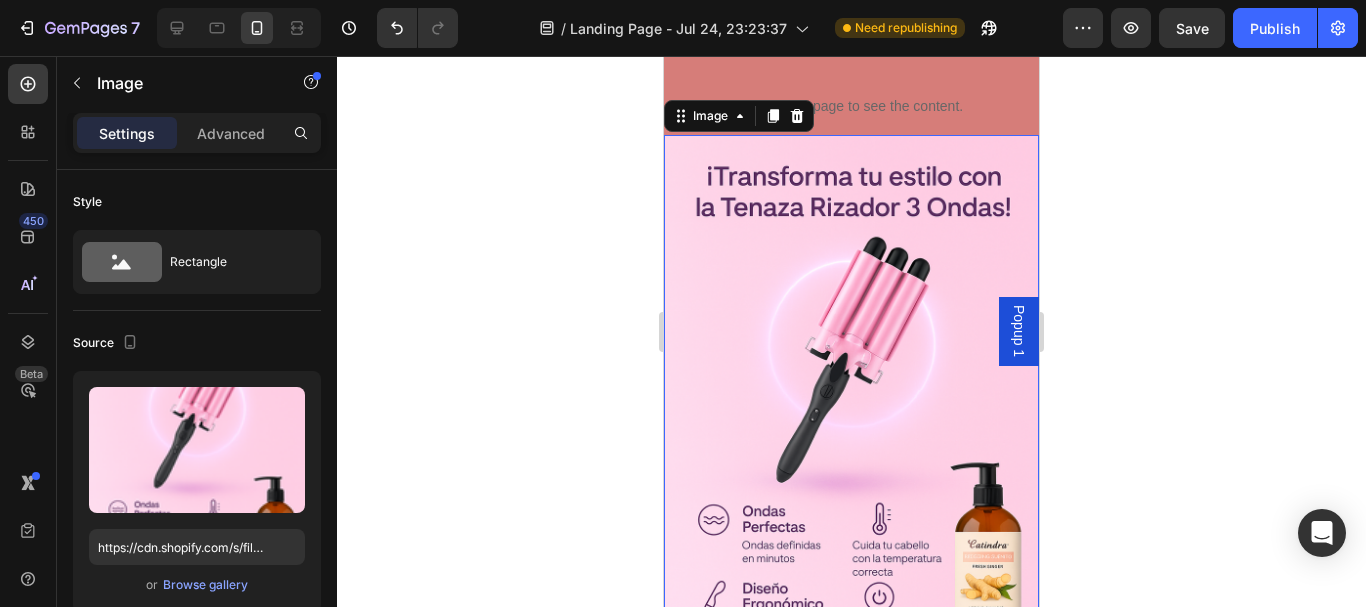 click 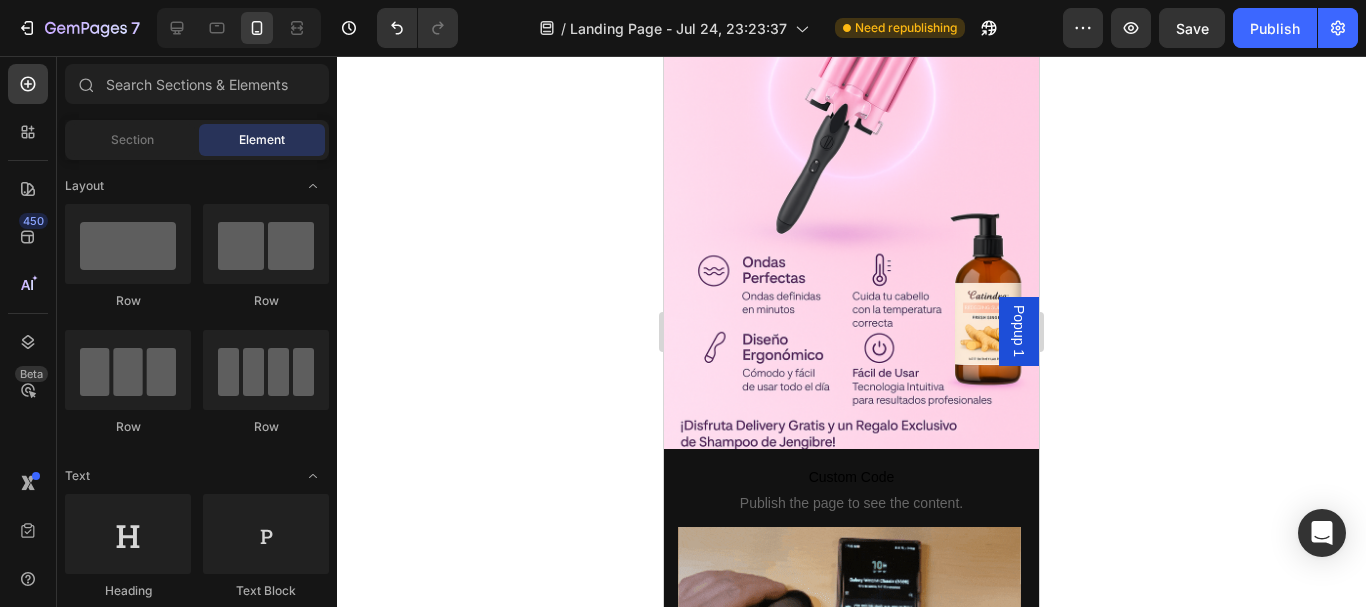 drag, startPoint x: 1033, startPoint y: 165, endPoint x: 1713, endPoint y: 282, distance: 689.992 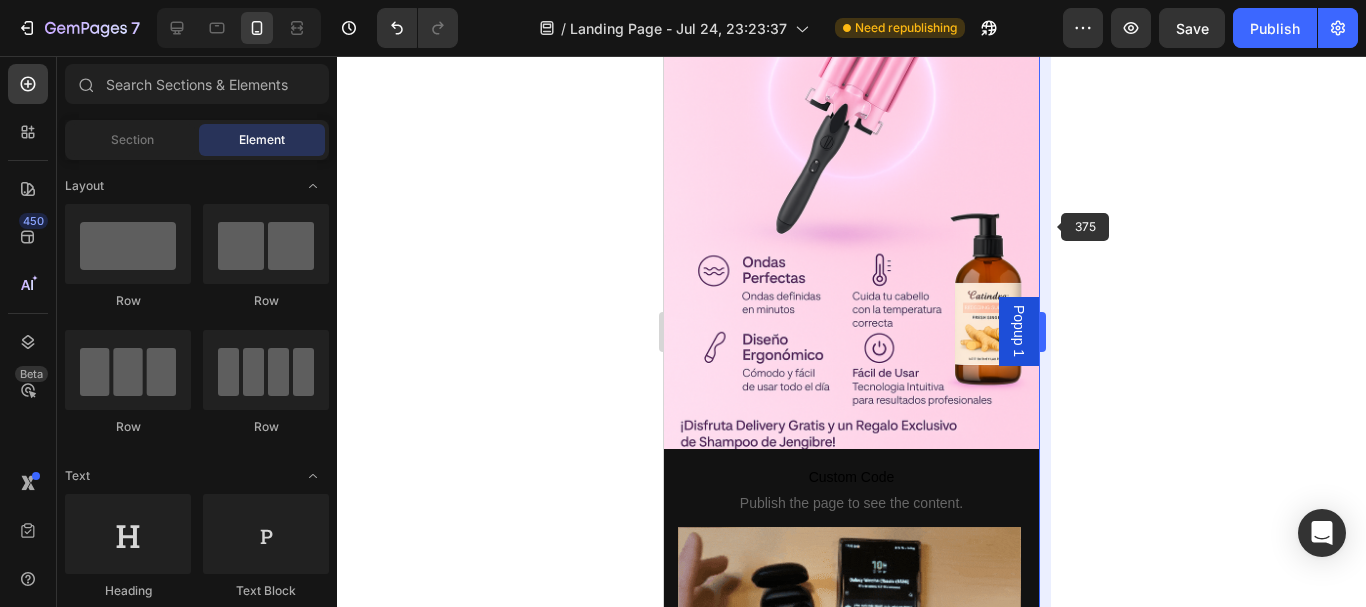 scroll, scrollTop: 274, scrollLeft: 0, axis: vertical 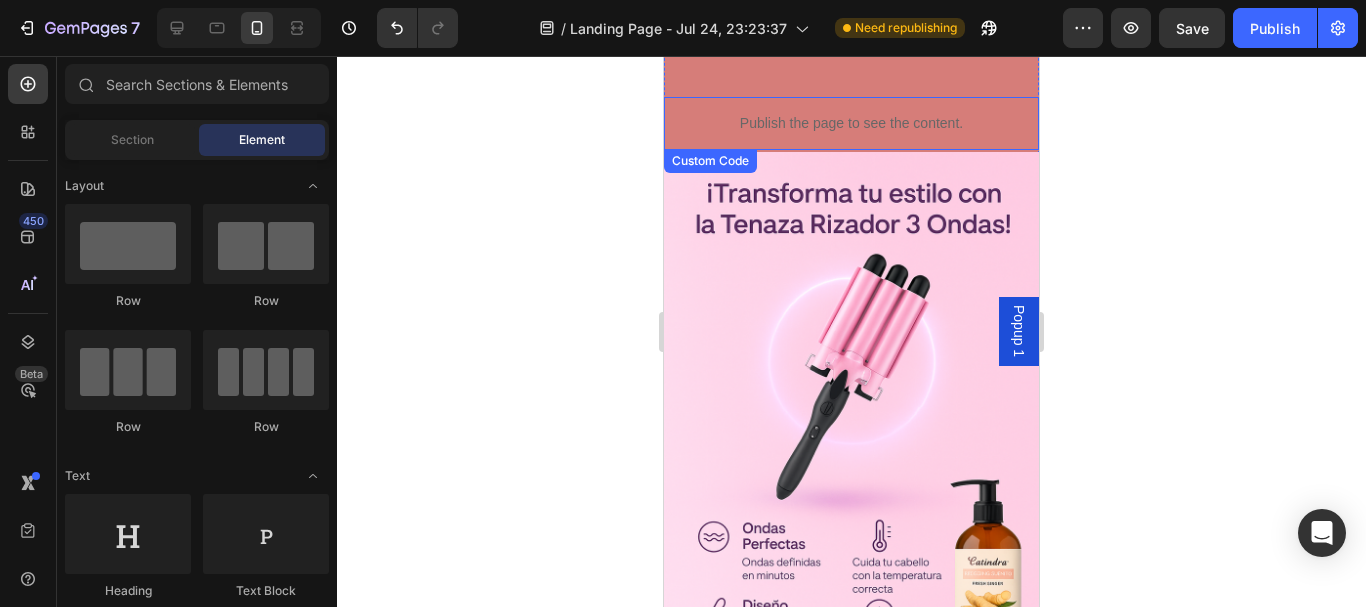 click on "Publish the page to see the content." at bounding box center (851, 123) 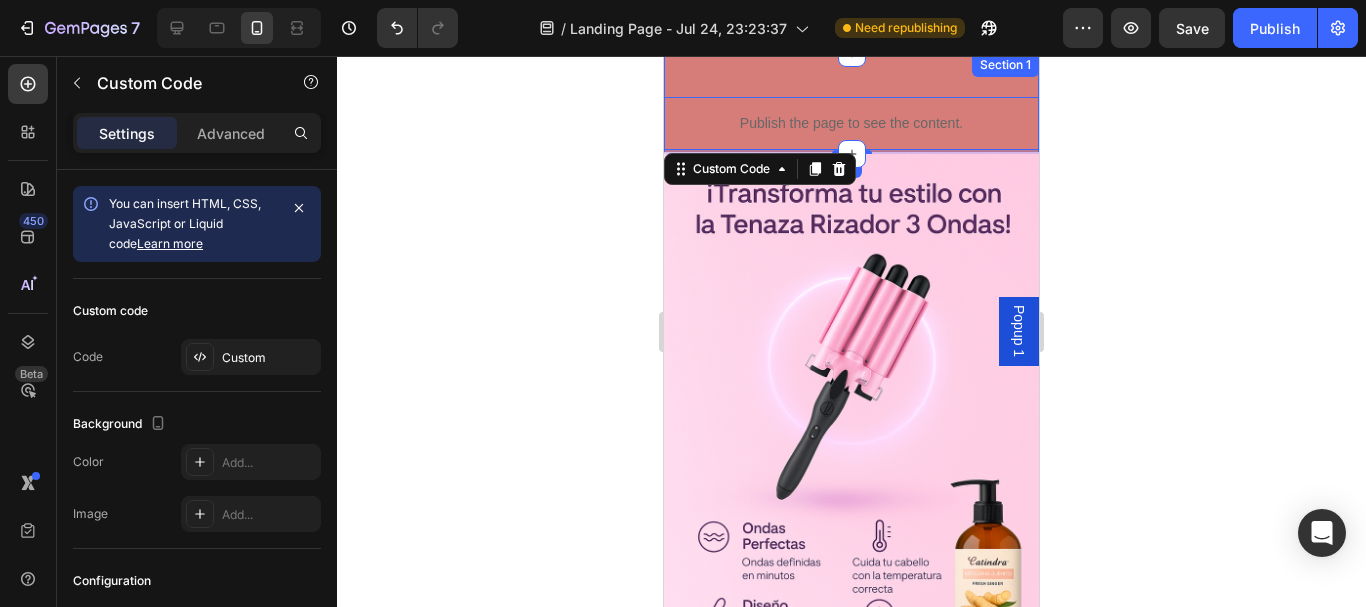 click on "Publish the page to see the content.
Custom Code   4 Section 1" at bounding box center [851, 103] 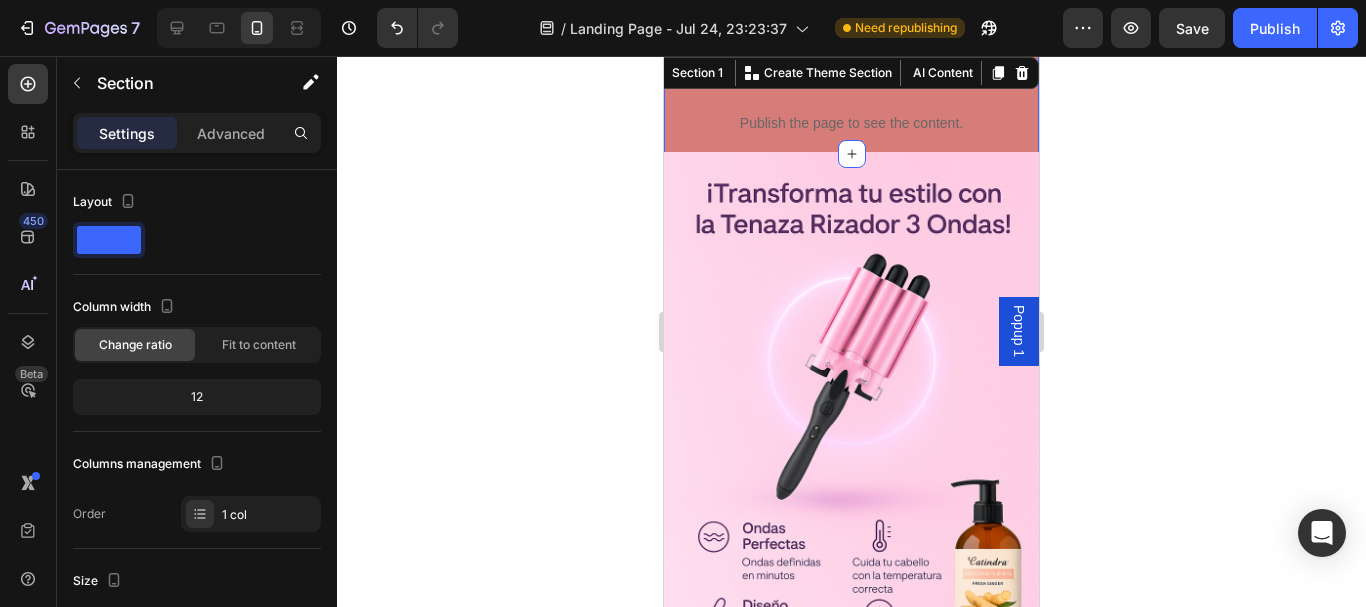 click on "Publish the page to see the content.
Custom Code Section 1   You can create reusable sections Create Theme Section AI Content Write with GemAI What would you like to describe here? Tone and Voice Persuasive Product ALAXE PRO MAX ECHO Show more Generate" at bounding box center [851, 103] 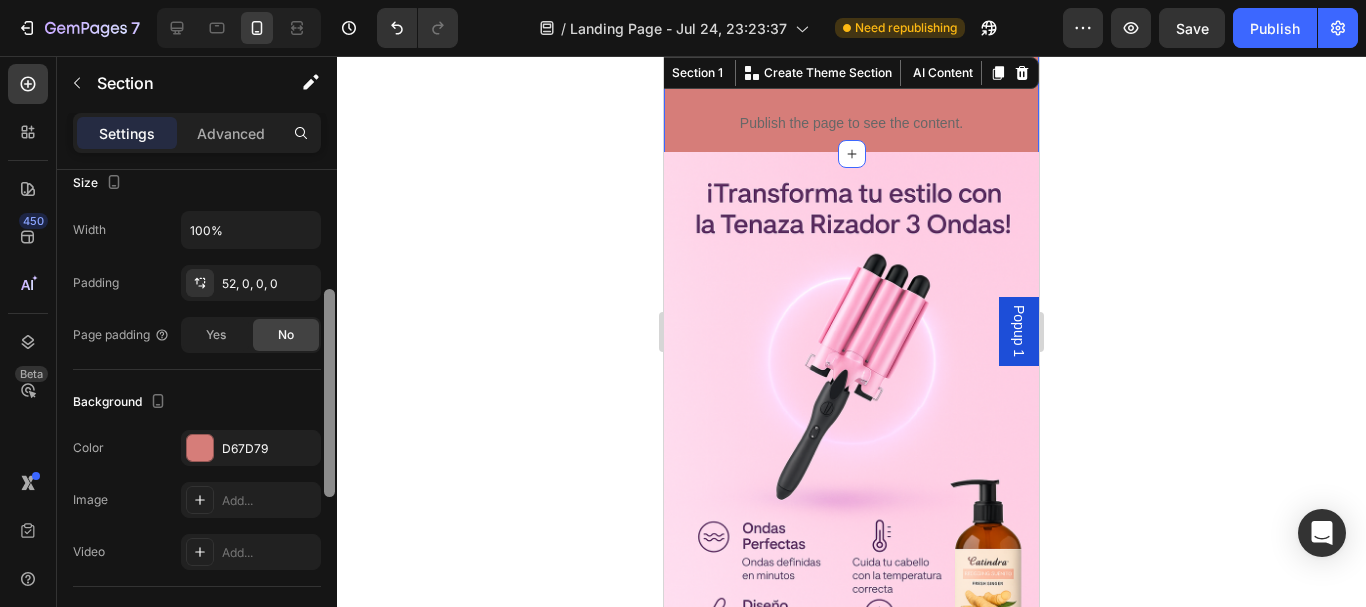 drag, startPoint x: 330, startPoint y: 299, endPoint x: 354, endPoint y: 469, distance: 171.68576 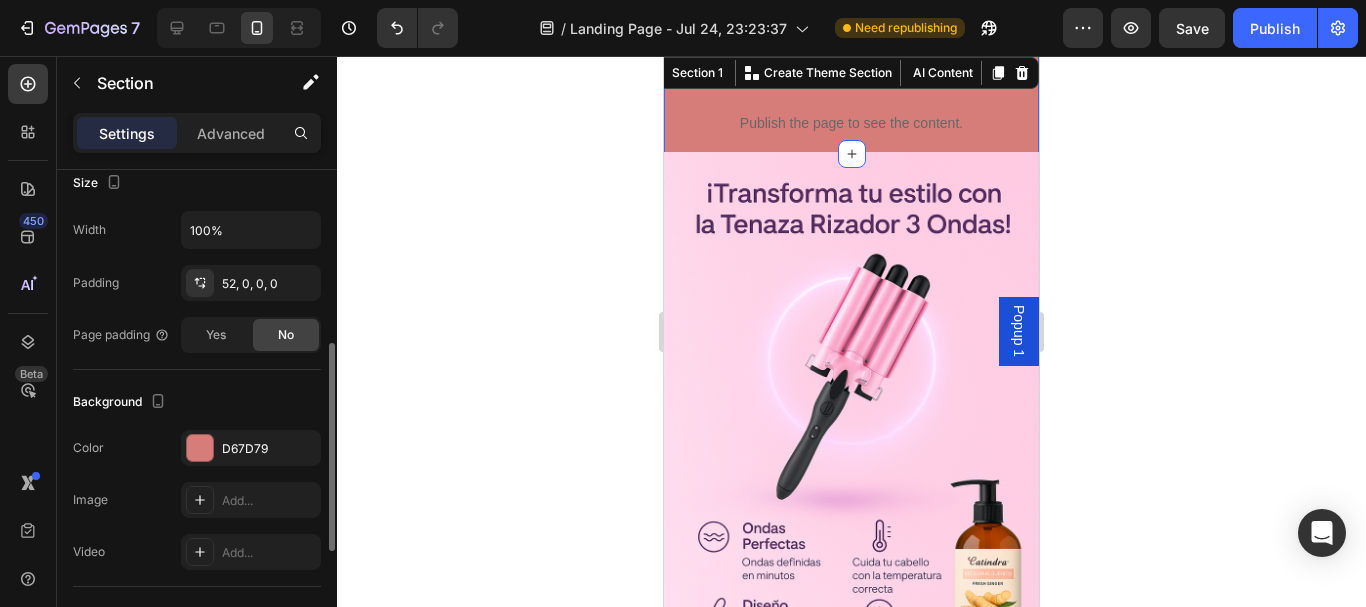 scroll, scrollTop: 401, scrollLeft: 0, axis: vertical 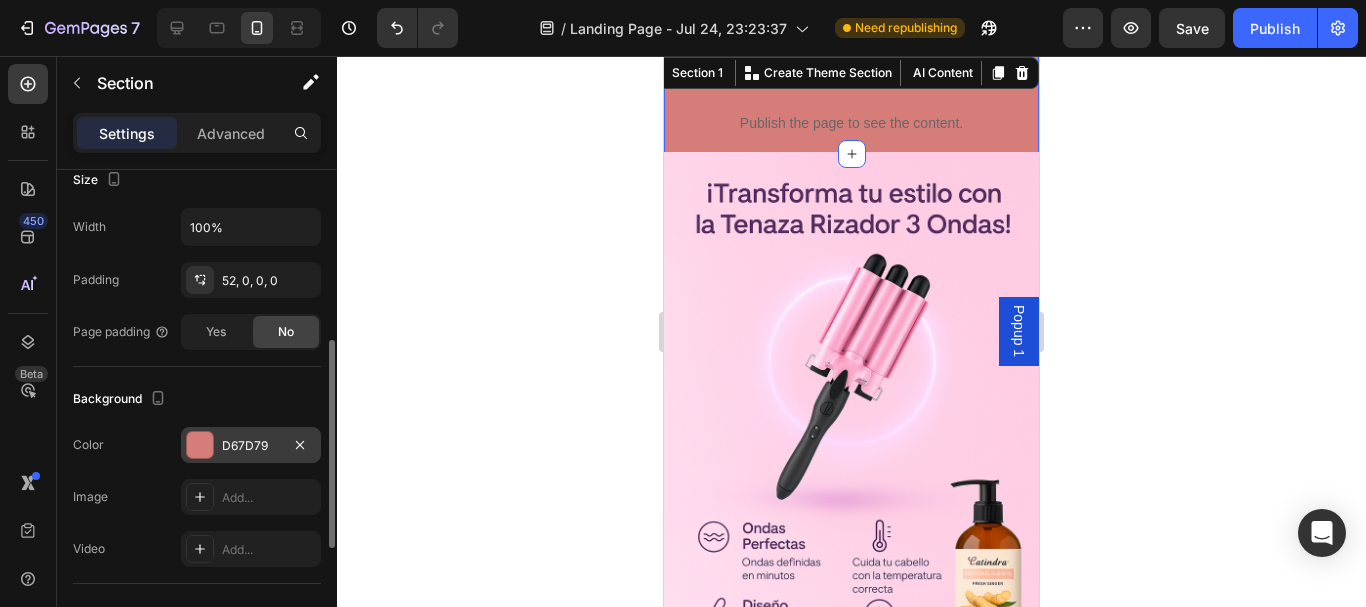 click at bounding box center [200, 445] 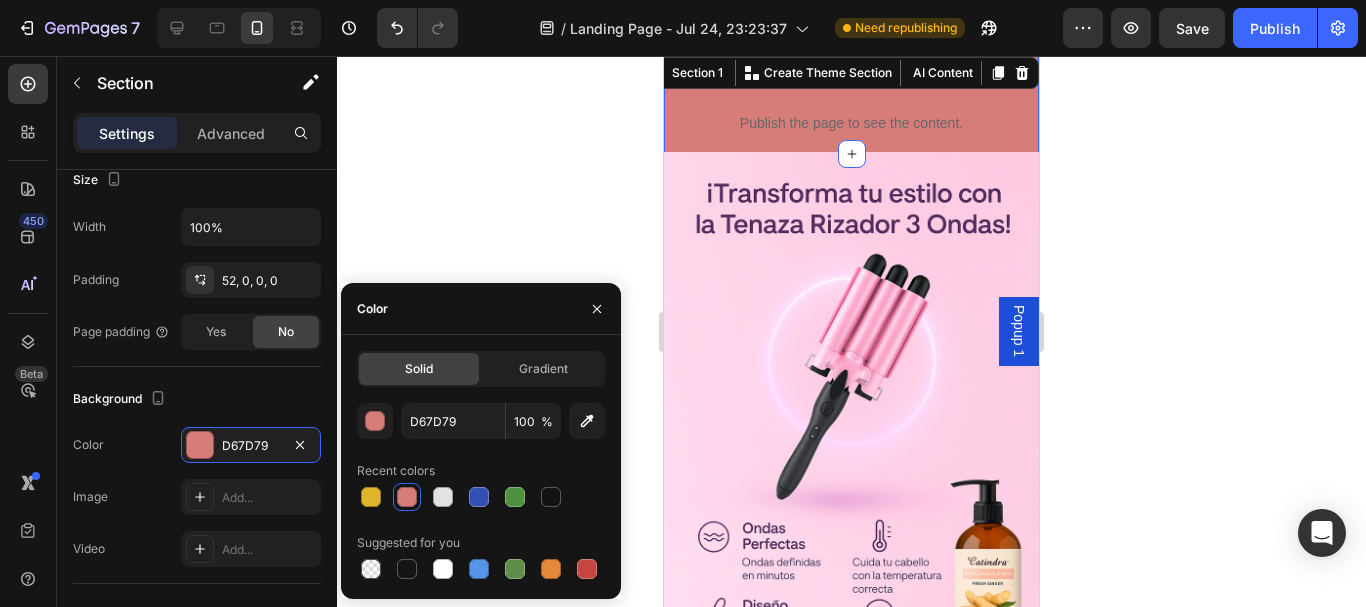 click at bounding box center (407, 497) 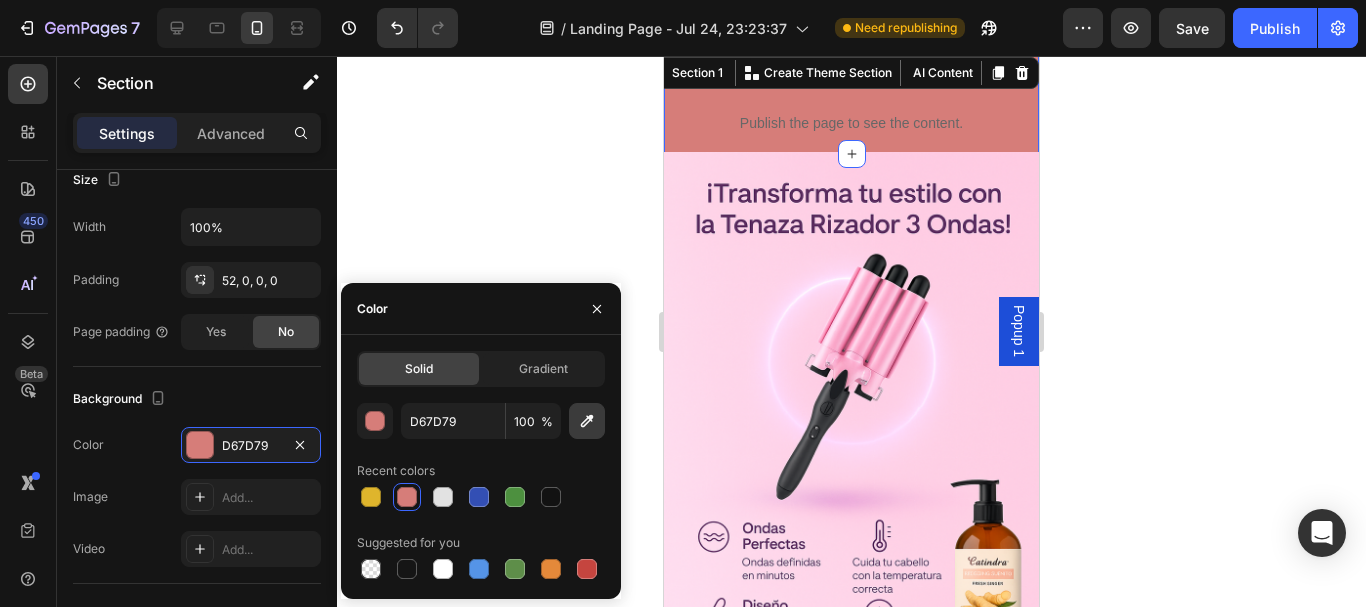click at bounding box center [587, 421] 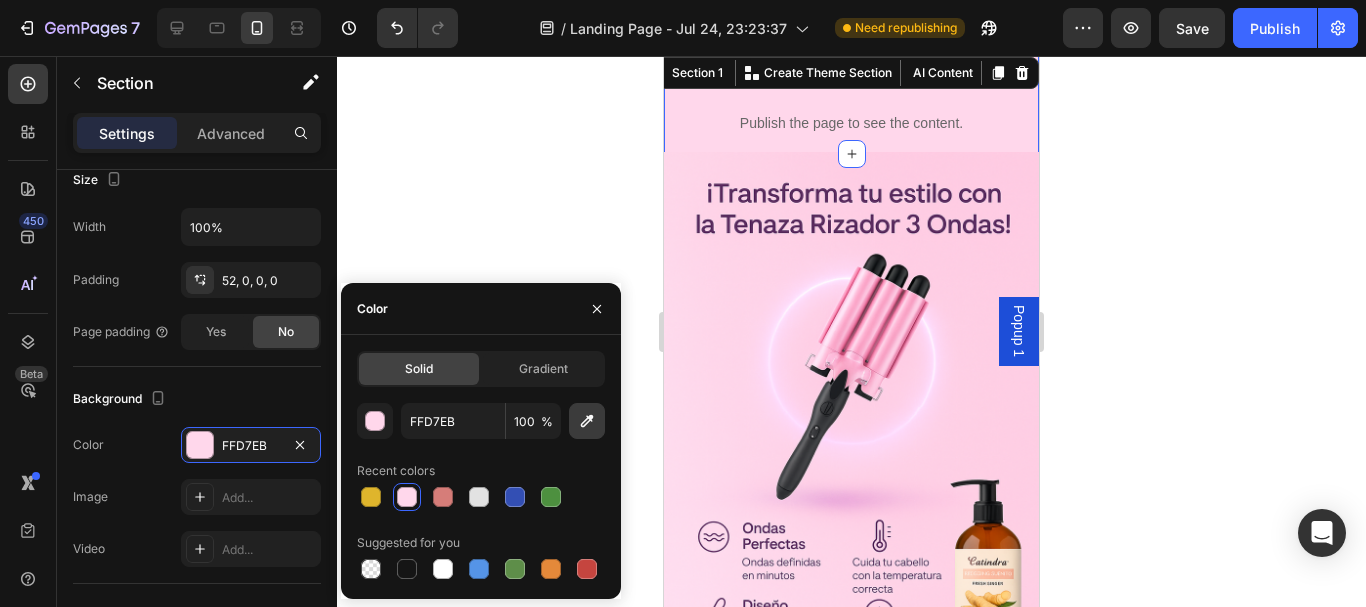 click 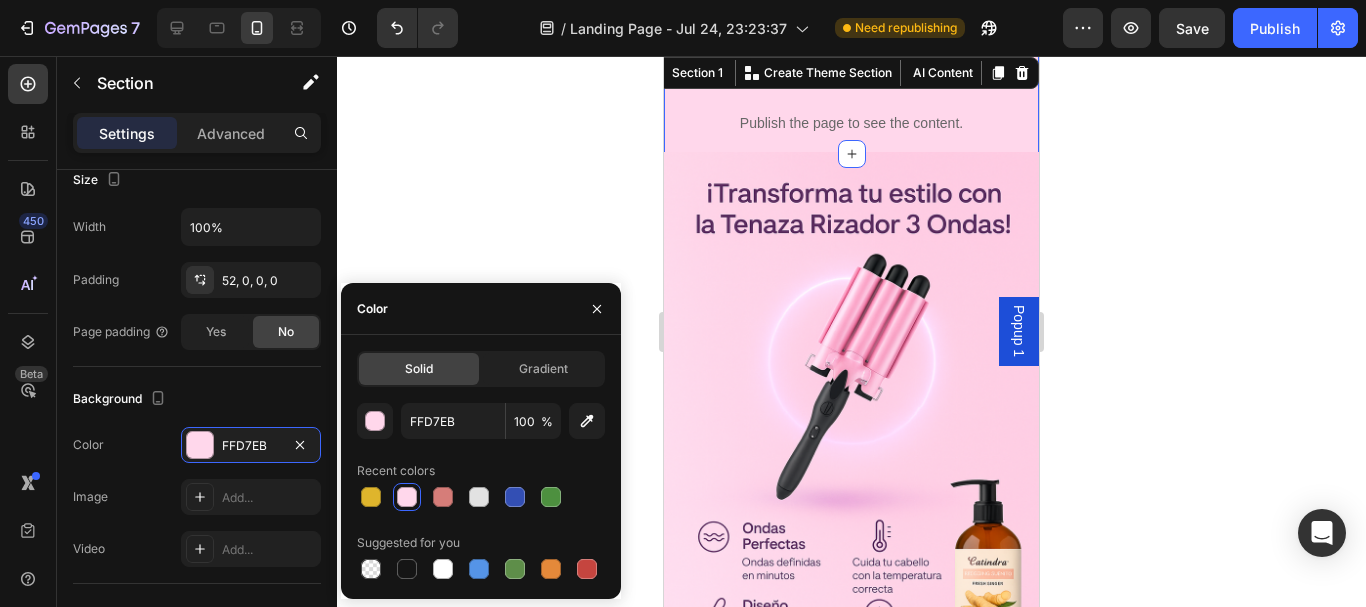 type on "FECDE4" 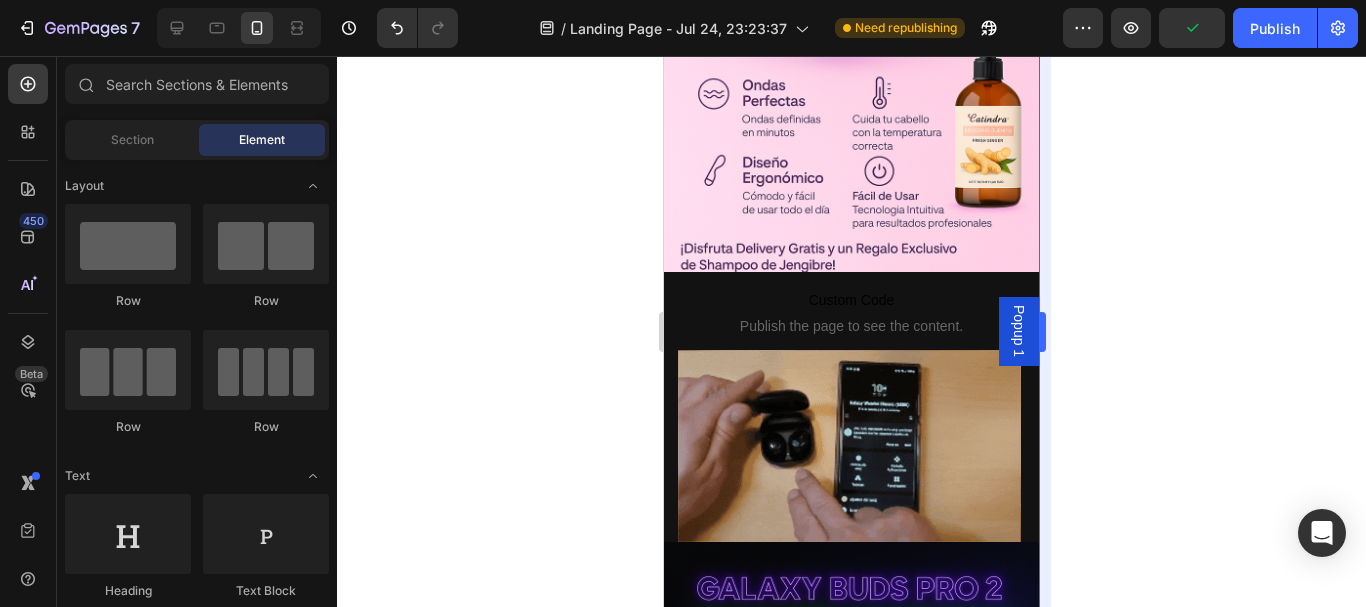 scroll, scrollTop: 447, scrollLeft: 0, axis: vertical 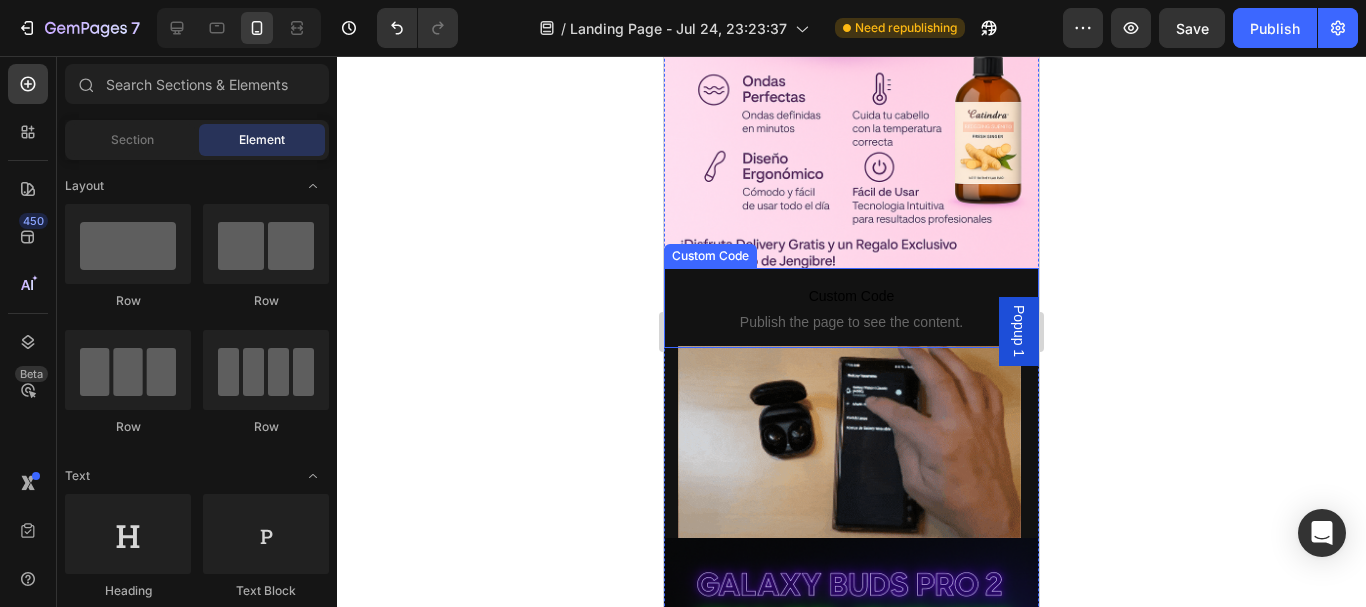 click on "Custom Code" at bounding box center (851, 296) 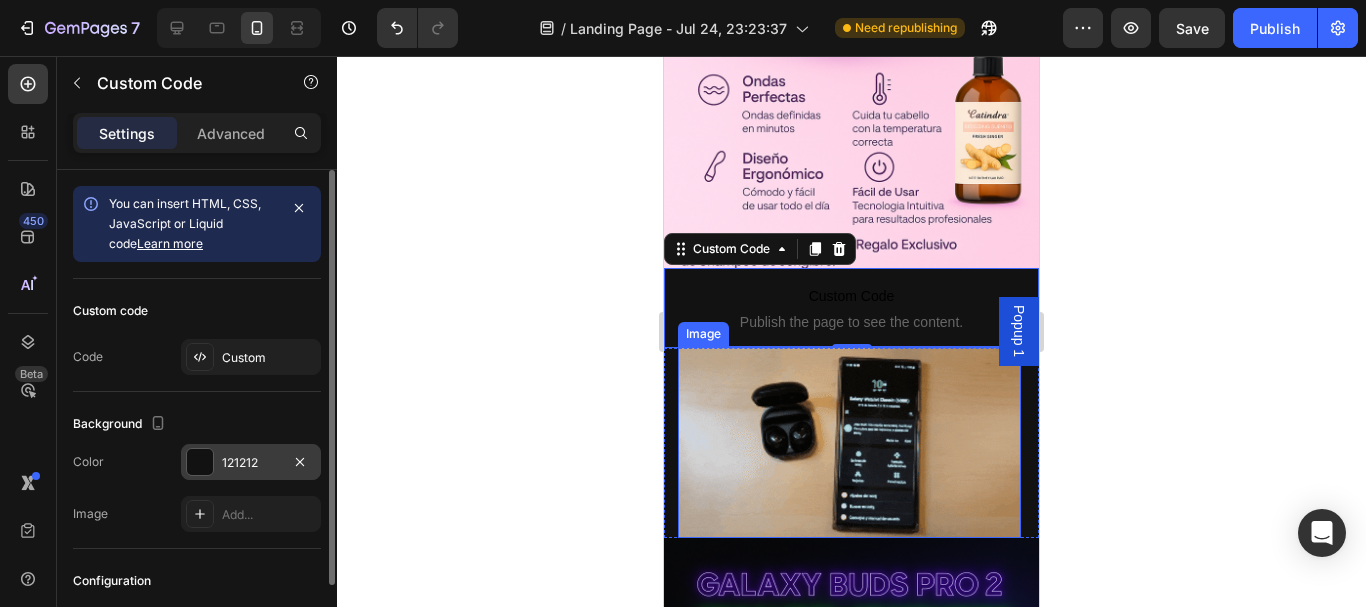 click on "121212" at bounding box center (251, 463) 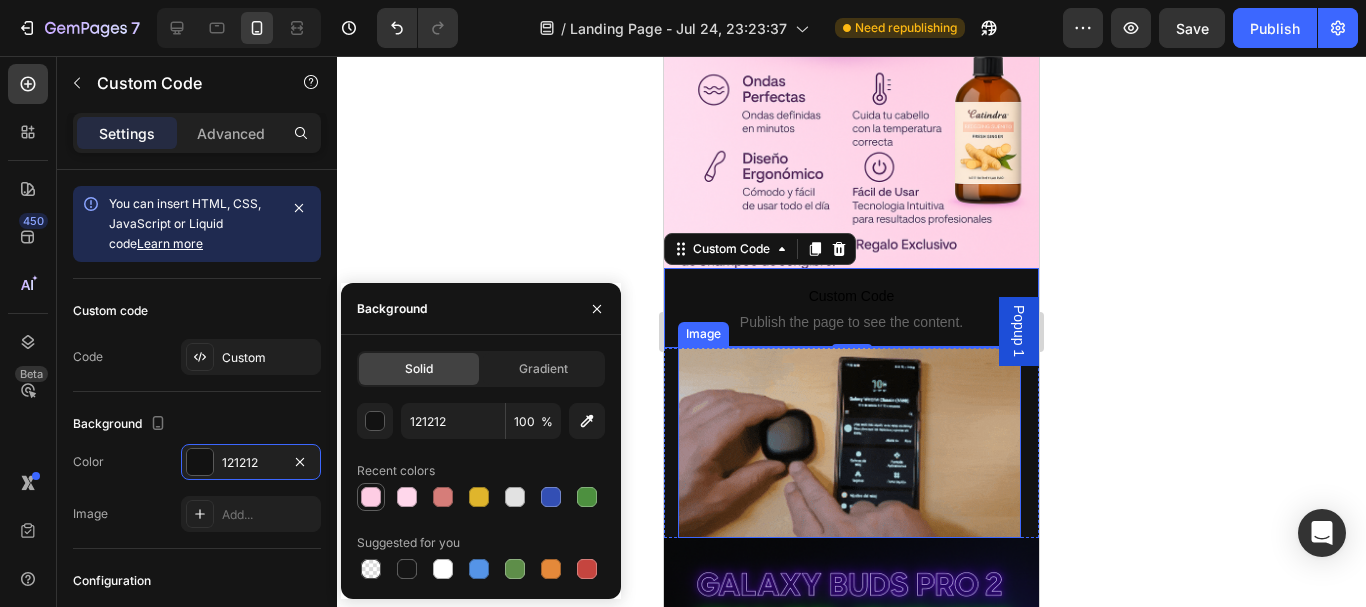 click at bounding box center [371, 497] 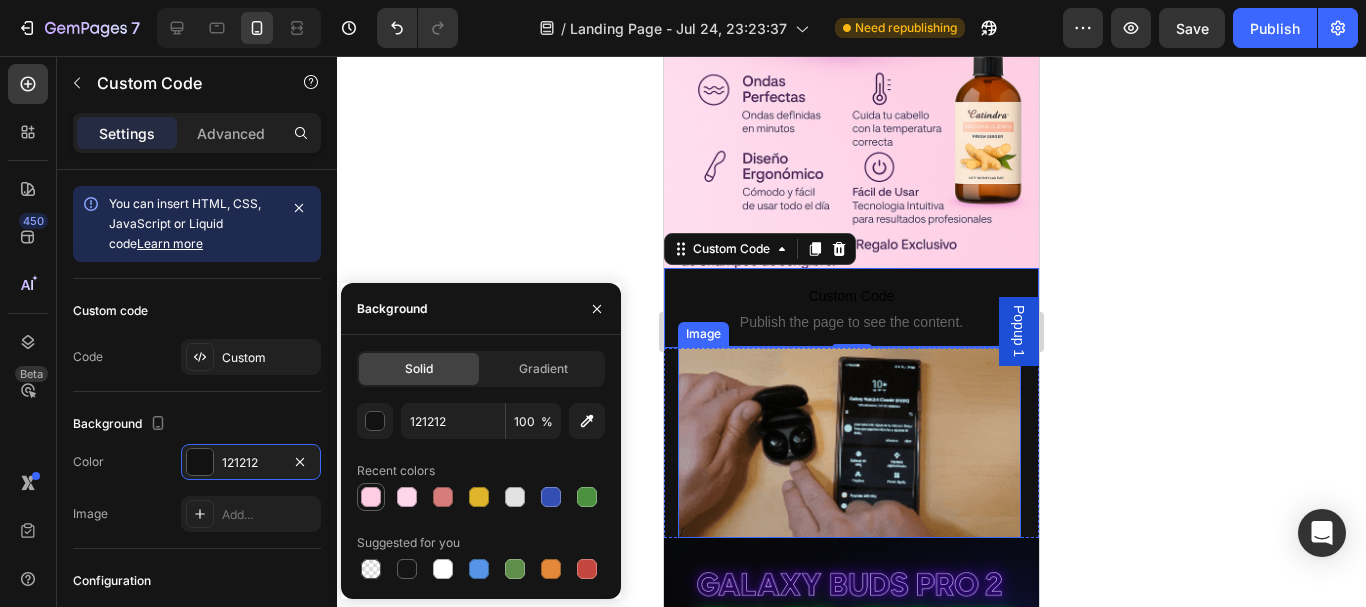 type on "FECDE4" 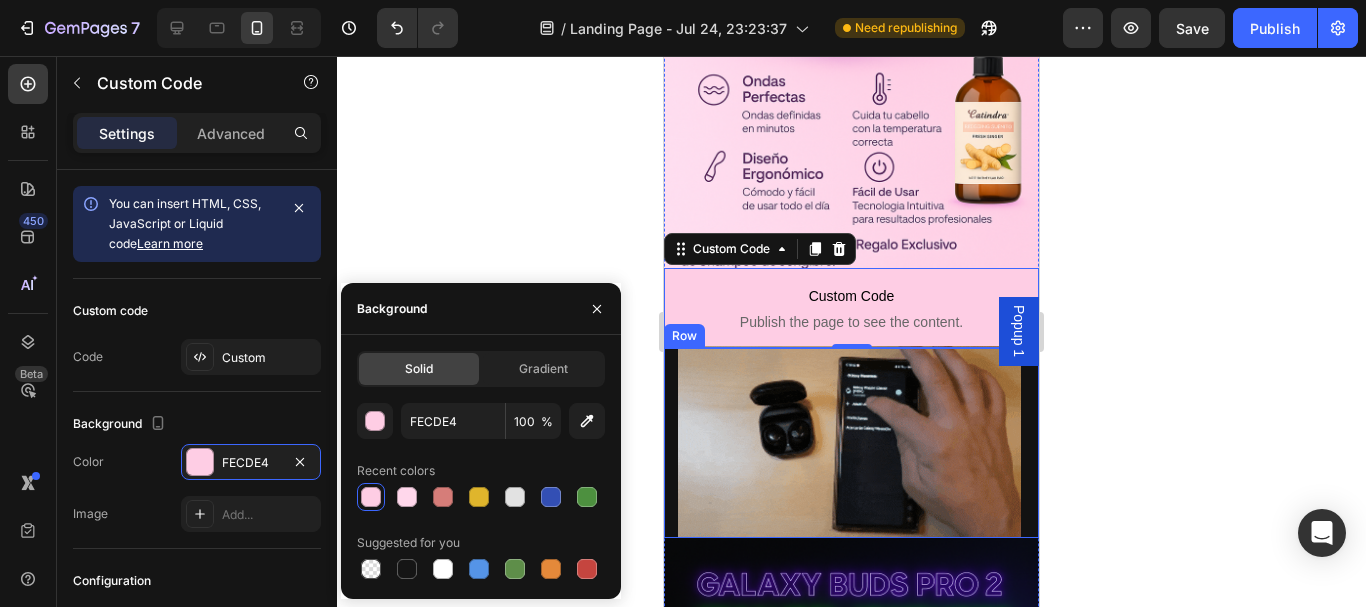 click on "Image" at bounding box center (851, 443) 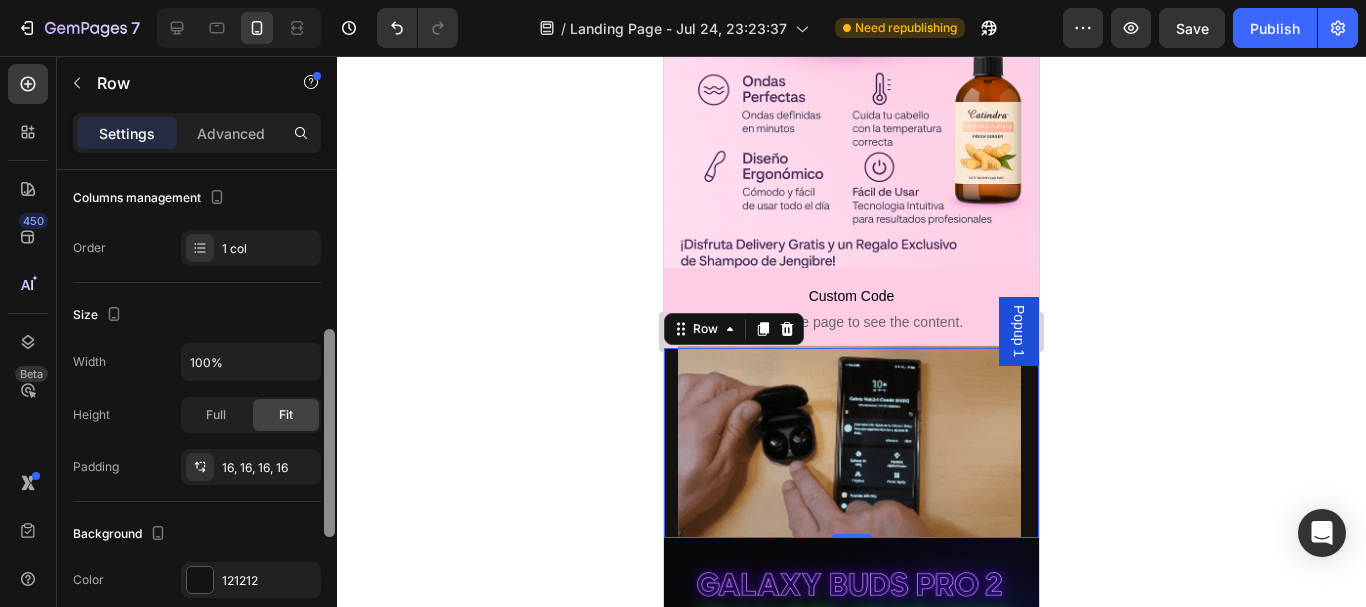 scroll, scrollTop: 375, scrollLeft: 0, axis: vertical 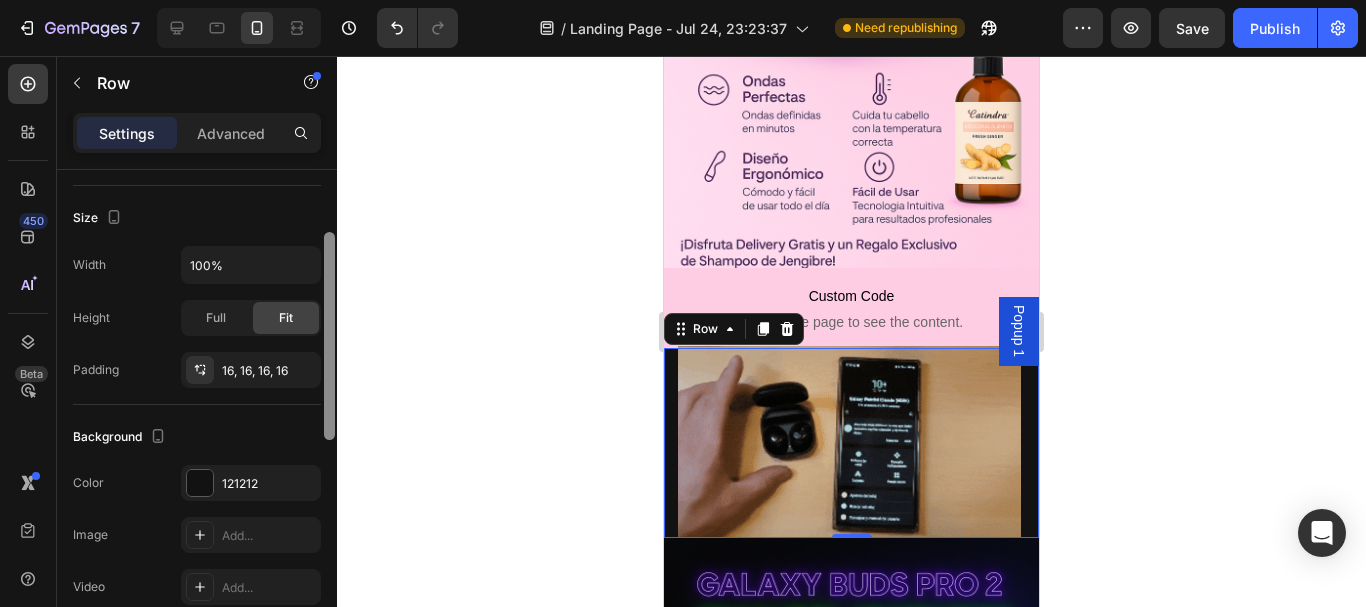 drag, startPoint x: 325, startPoint y: 275, endPoint x: 343, endPoint y: 434, distance: 160.01562 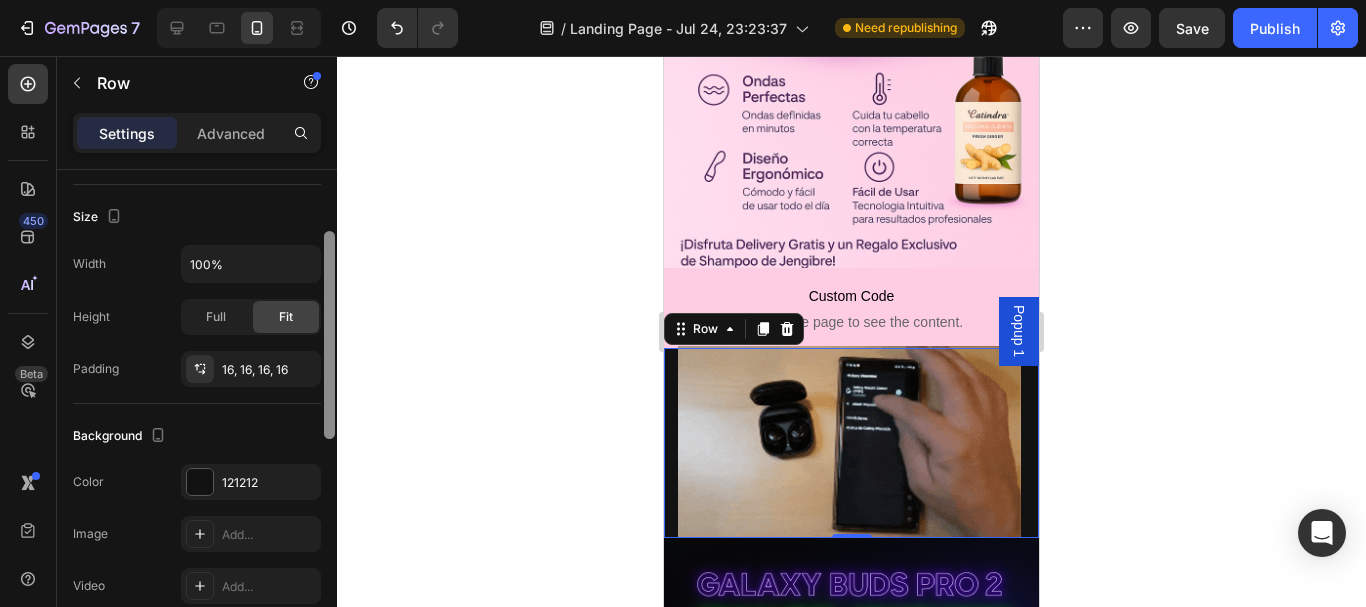 click on "7   /  Landing Page - Jul 24, 23:23:37 Need republishing Preview  Save   Publish  450 Beta Sections(18) Elements(83) Section Element Hero Section Product Detail Brands Trusted Badges Guarantee Product Breakdown How to use Testimonials Compare Bundle FAQs Social Proof Brand Story Product List Collection Blog List Contact Sticky Add to Cart Custom Footer Browse Library 450 Layout
Row
Row
Row
Row Text
Heading
Text Block Button
Button
Button Media
Image
Image
Video" 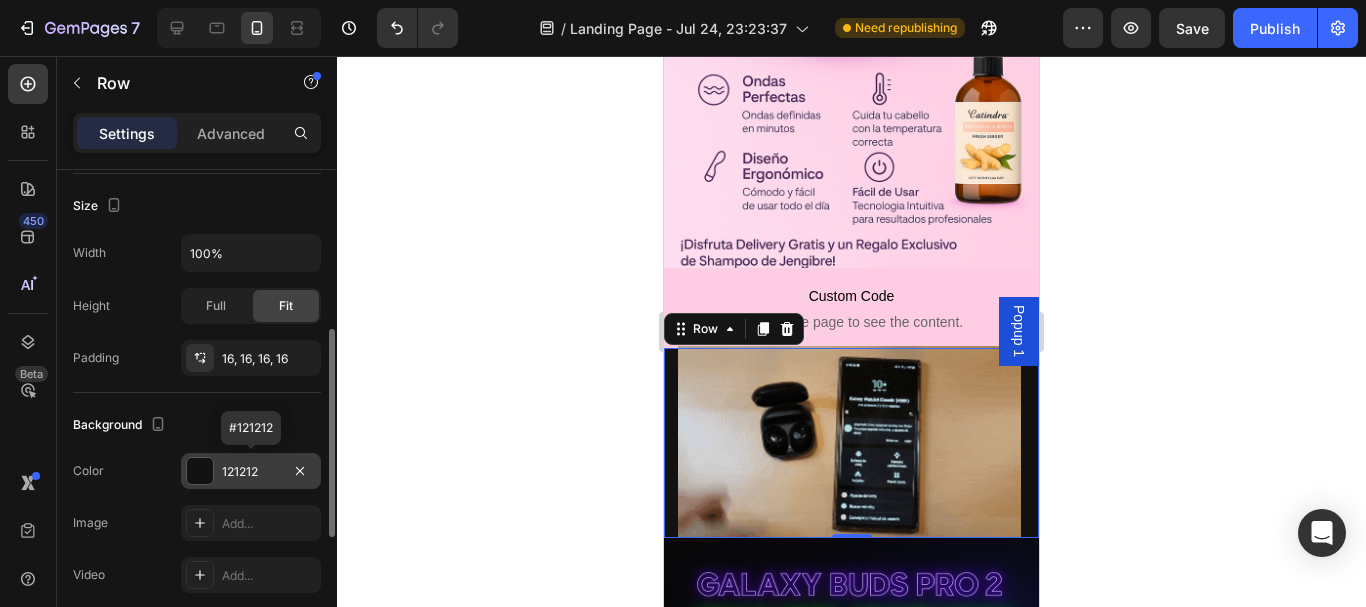 click at bounding box center (200, 471) 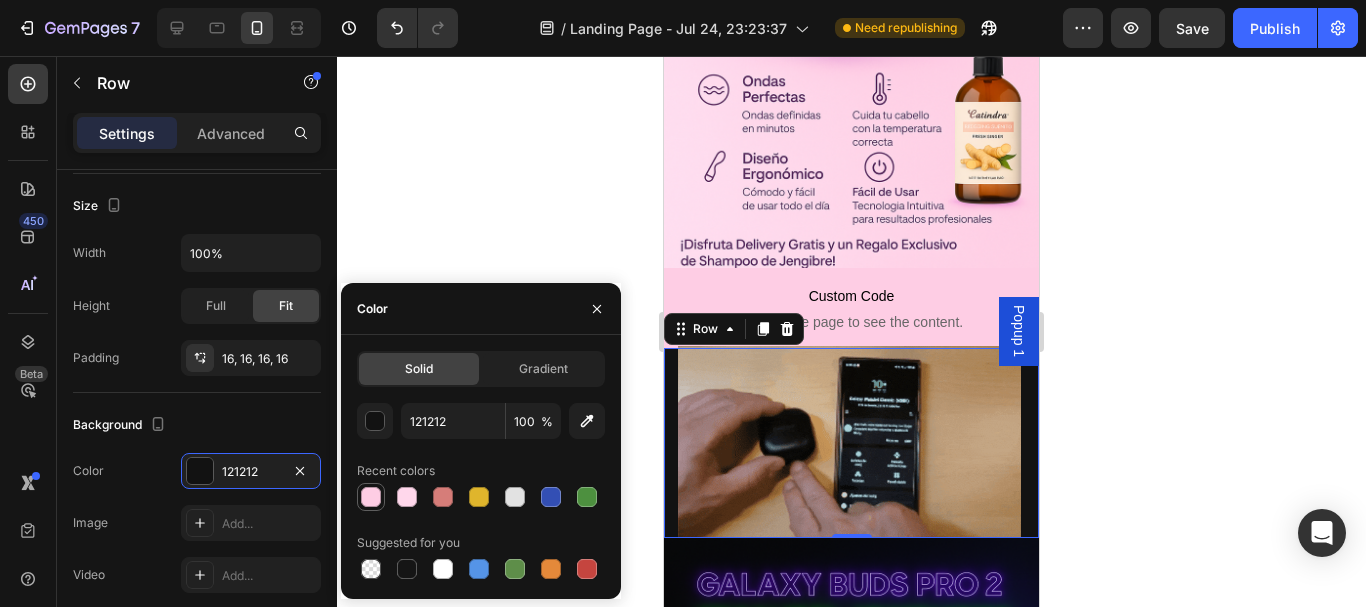 click at bounding box center [371, 497] 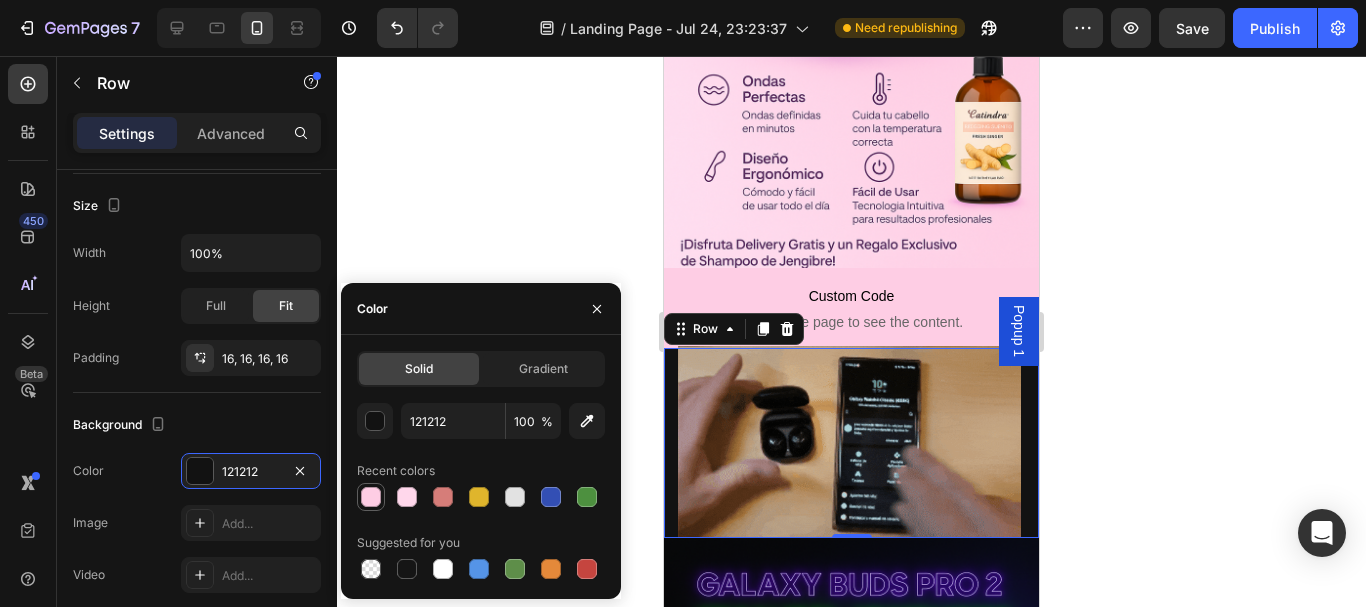 type on "FECDE4" 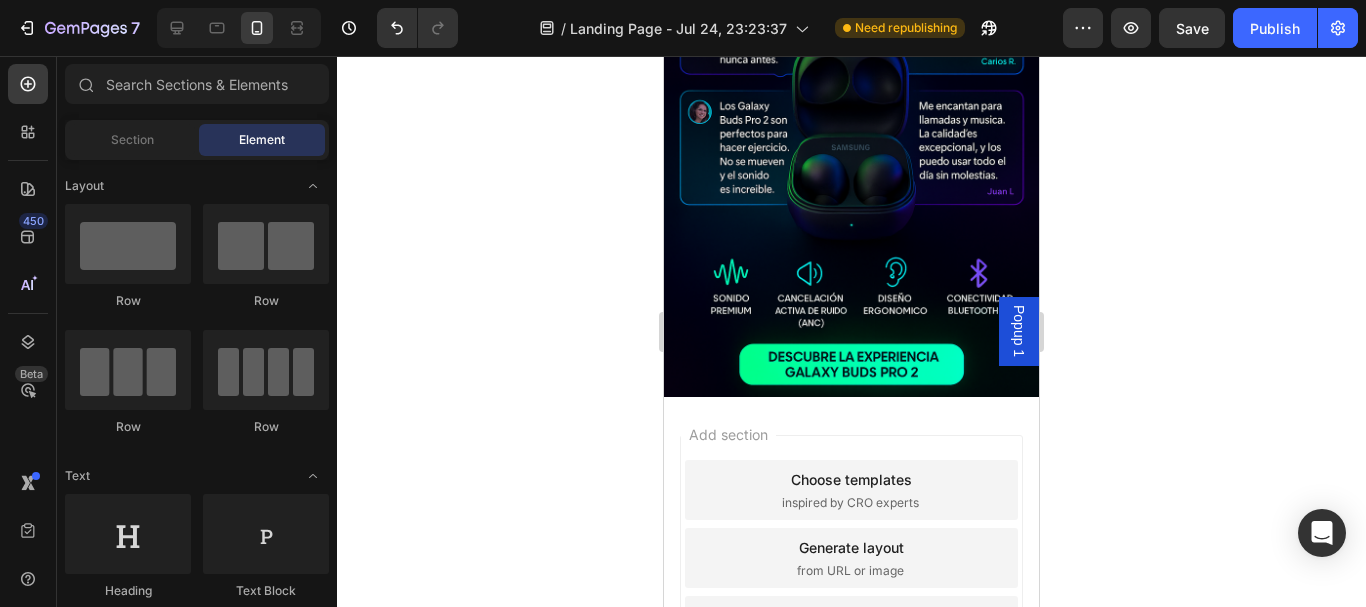 scroll, scrollTop: 1612, scrollLeft: 0, axis: vertical 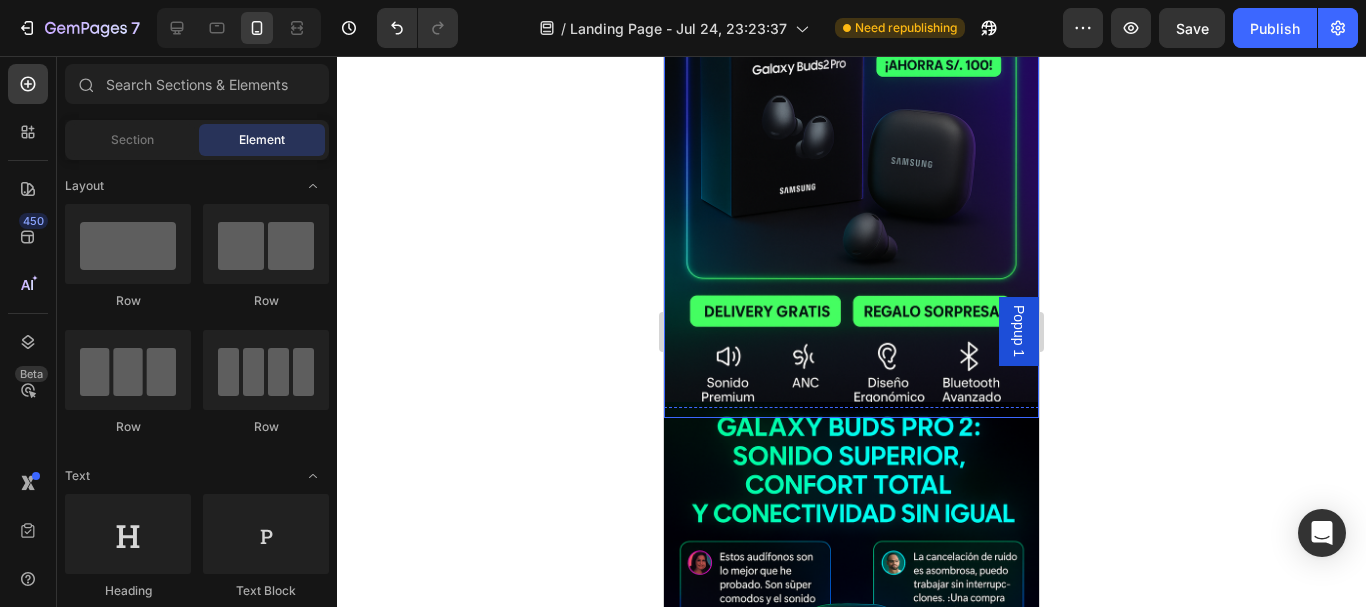 click at bounding box center (851, 136) 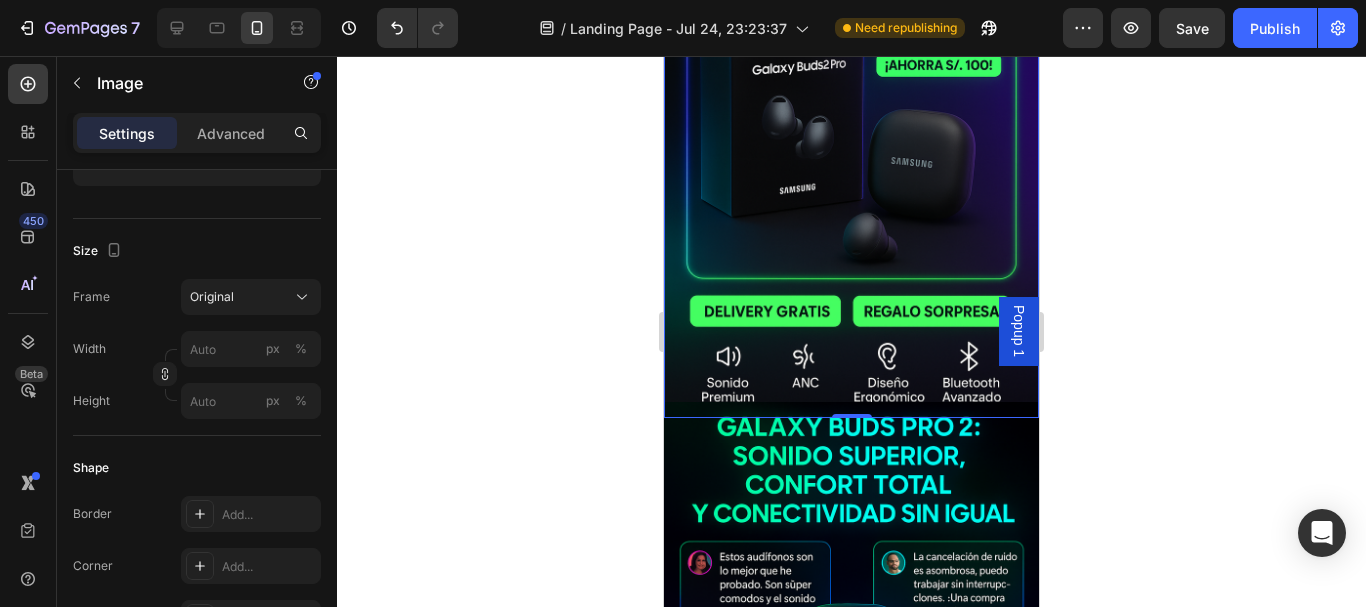 scroll, scrollTop: 0, scrollLeft: 0, axis: both 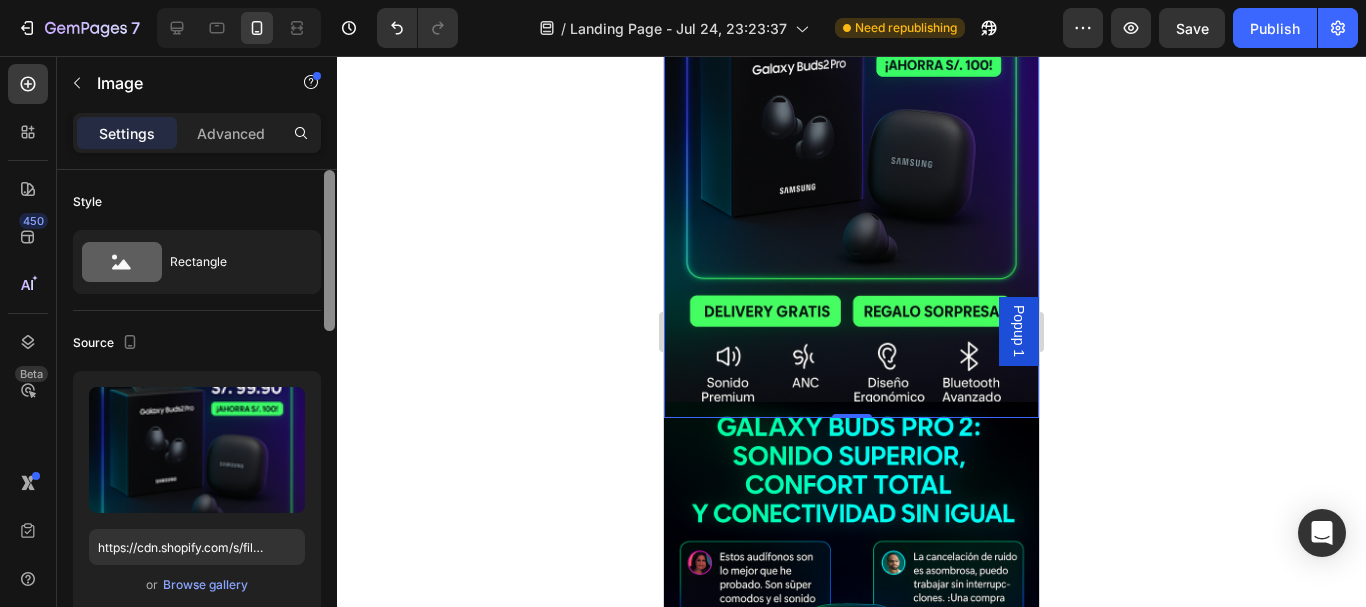 drag, startPoint x: 325, startPoint y: 225, endPoint x: 349, endPoint y: 132, distance: 96.04687 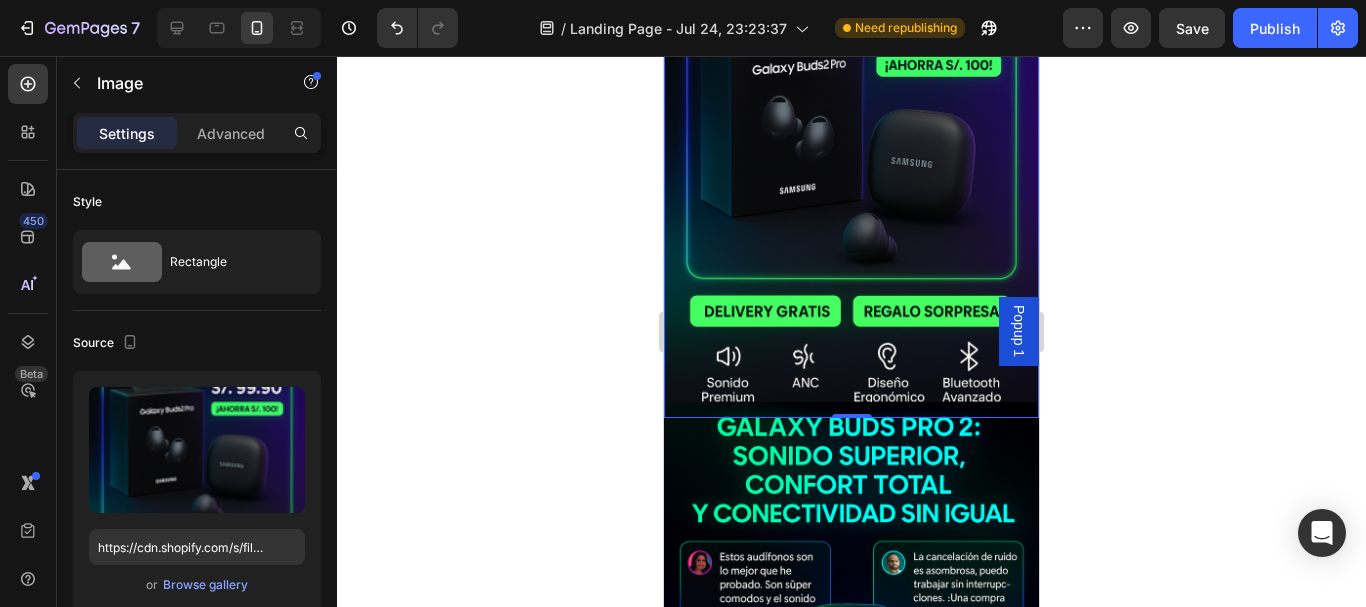 click on "Popup 1" at bounding box center (1019, 331) 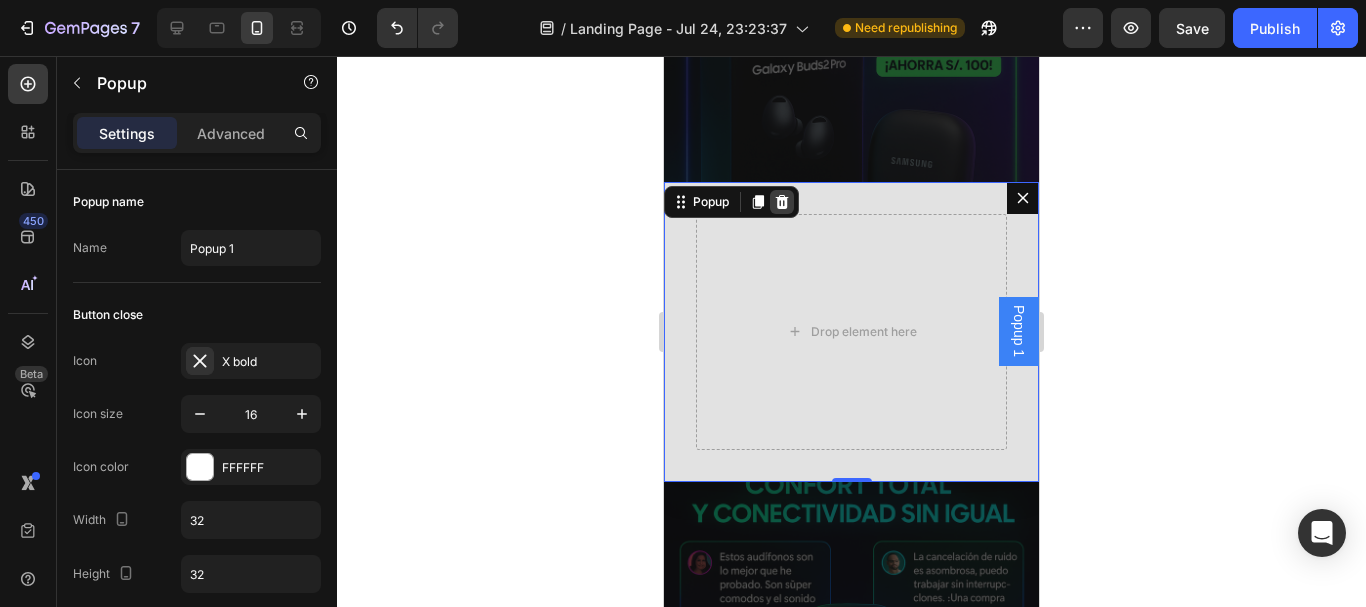 click 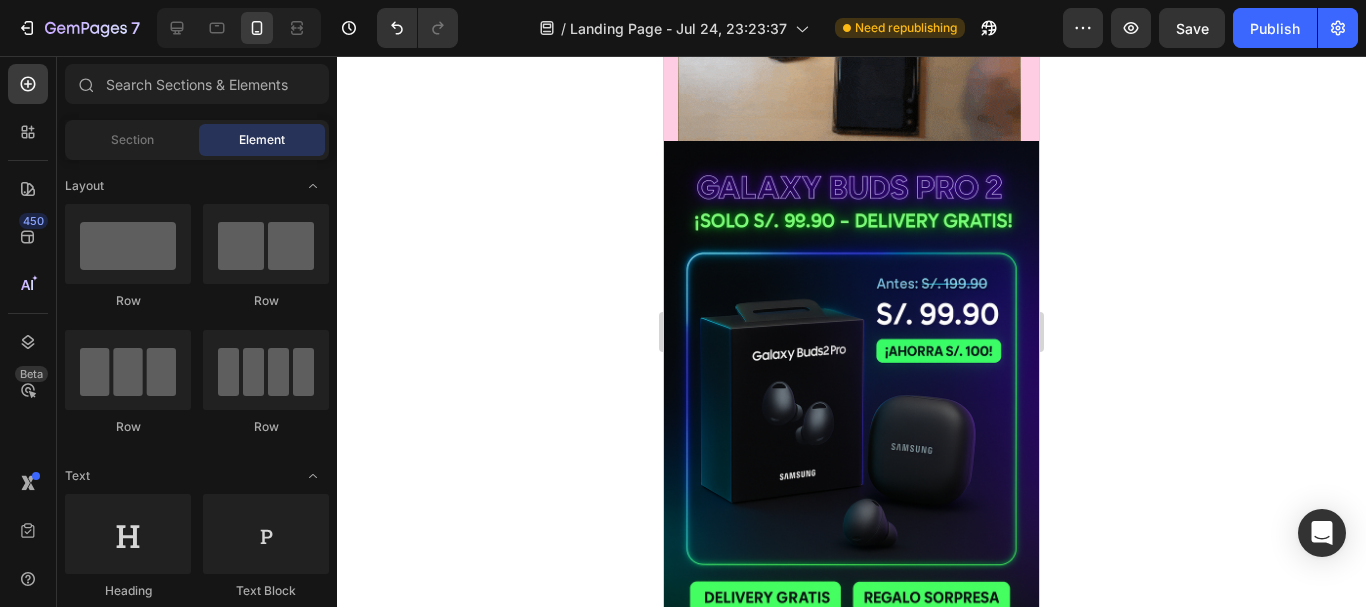scroll, scrollTop: 840, scrollLeft: 0, axis: vertical 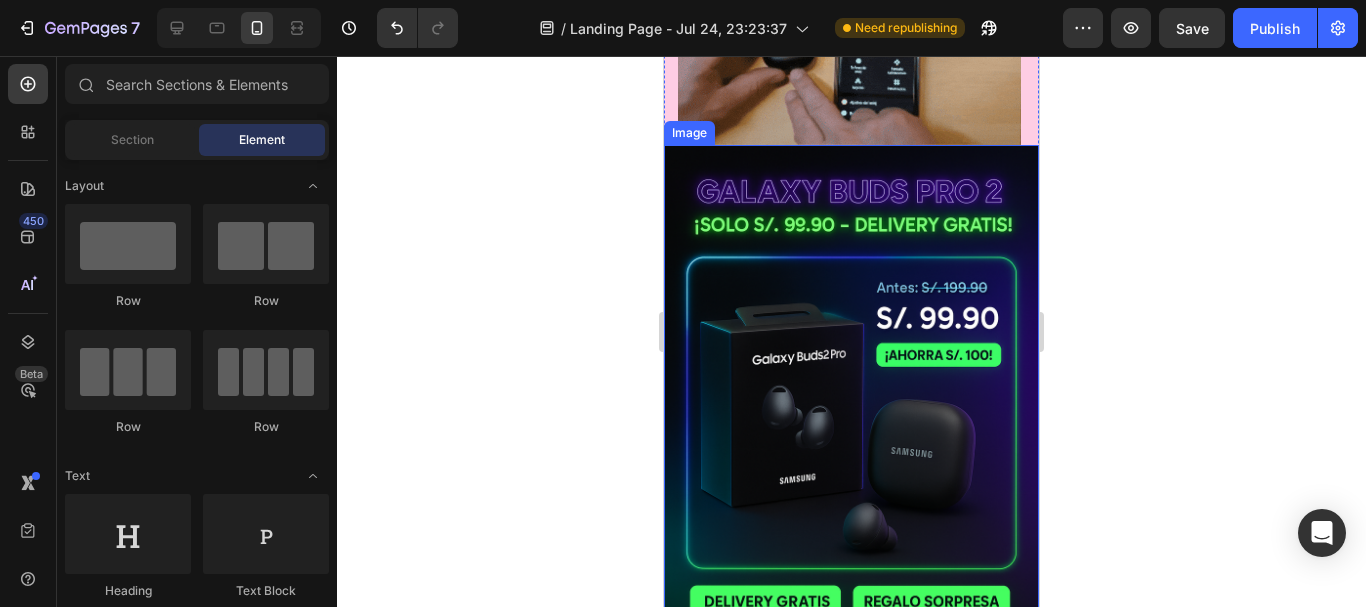 click at bounding box center (851, 426) 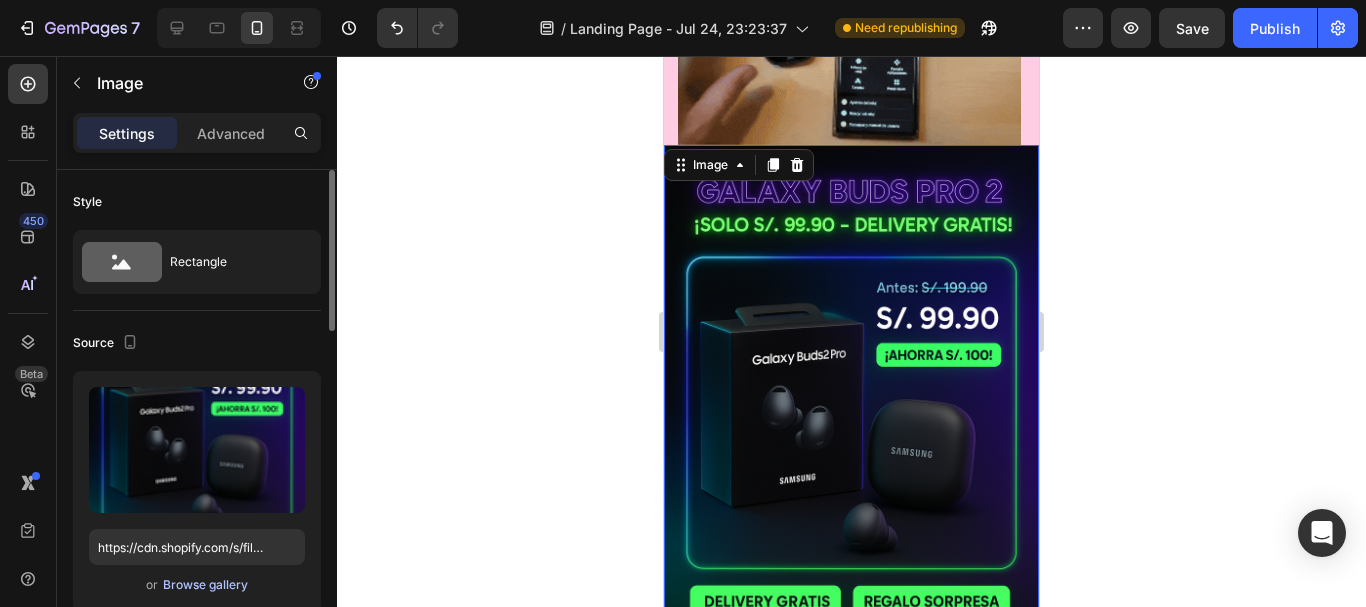click on "Browse gallery" at bounding box center (205, 585) 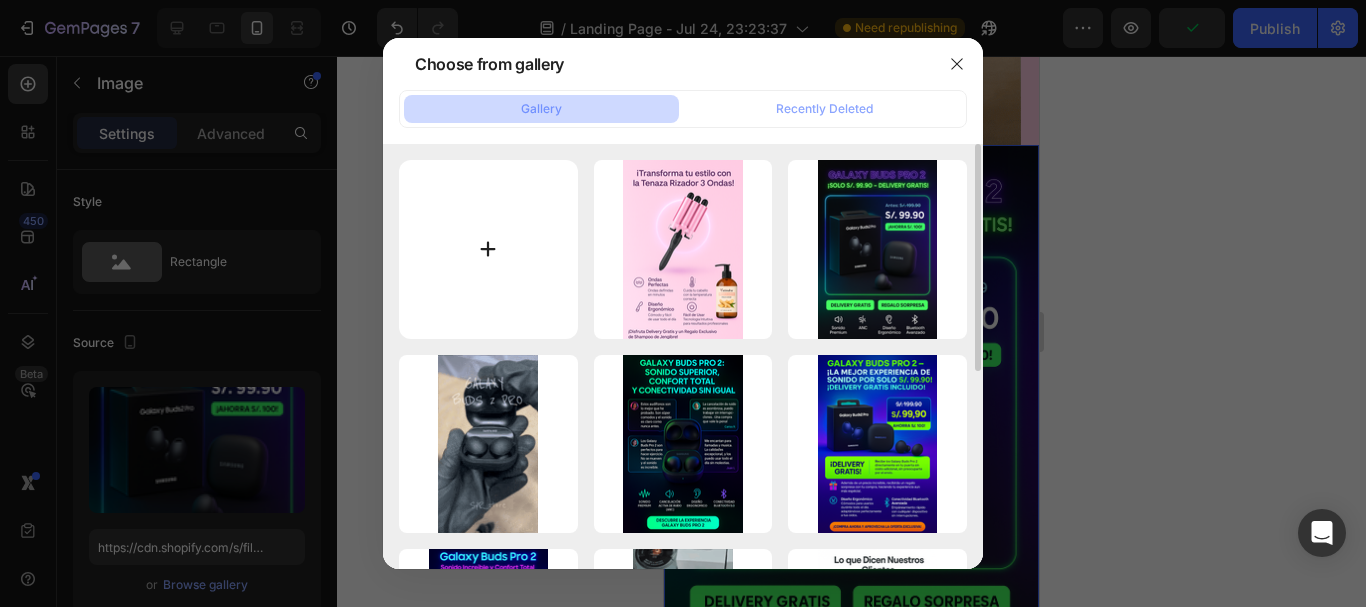 click at bounding box center (488, 249) 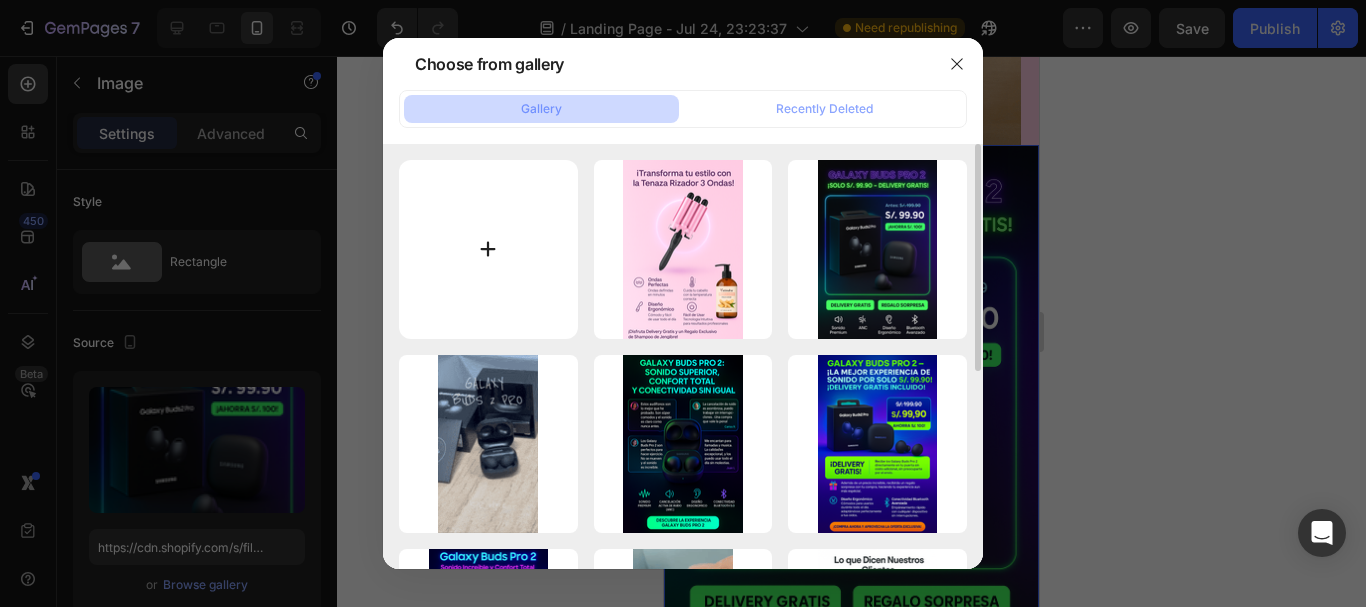 type on "C:\fakepath\20250801_1007_Shampoo Jengibre Refrescante_remix_01k1k2h1rxeke9wk09nhnjf12v.png" 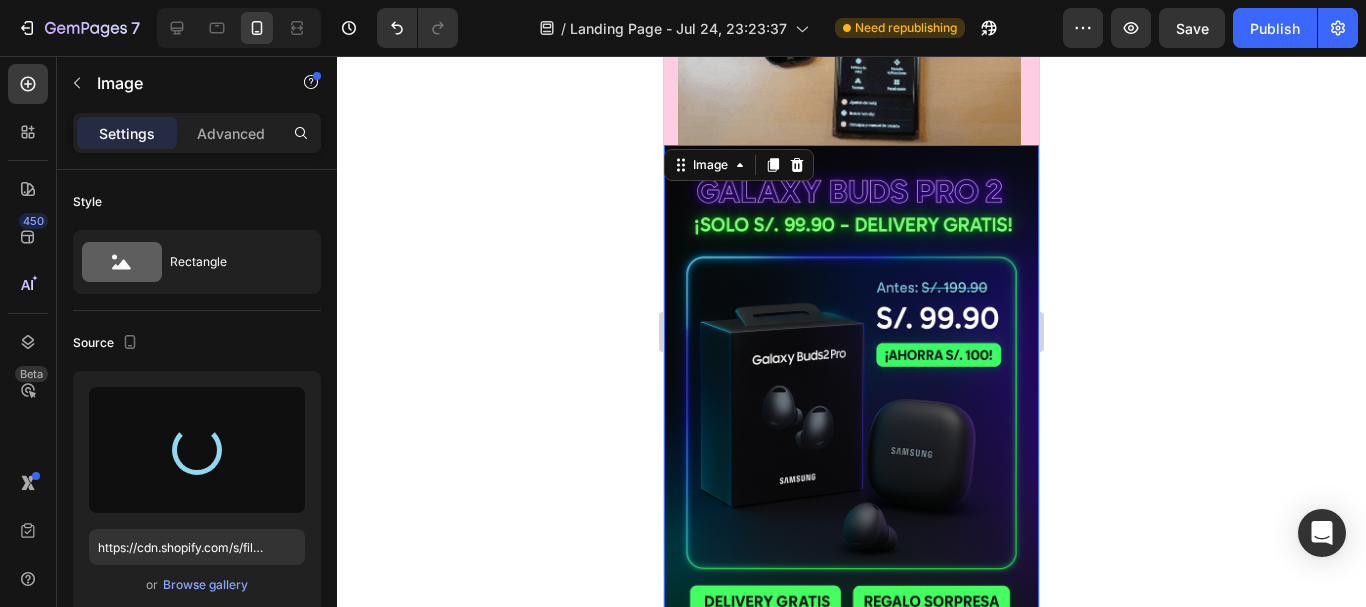type on "https://cdn.shopify.com/s/files/1/0956/3553/8229/files/gempages_576947309787480827-8ace5f0d-73d6-4fea-8cff-91c07f7d0bae.png" 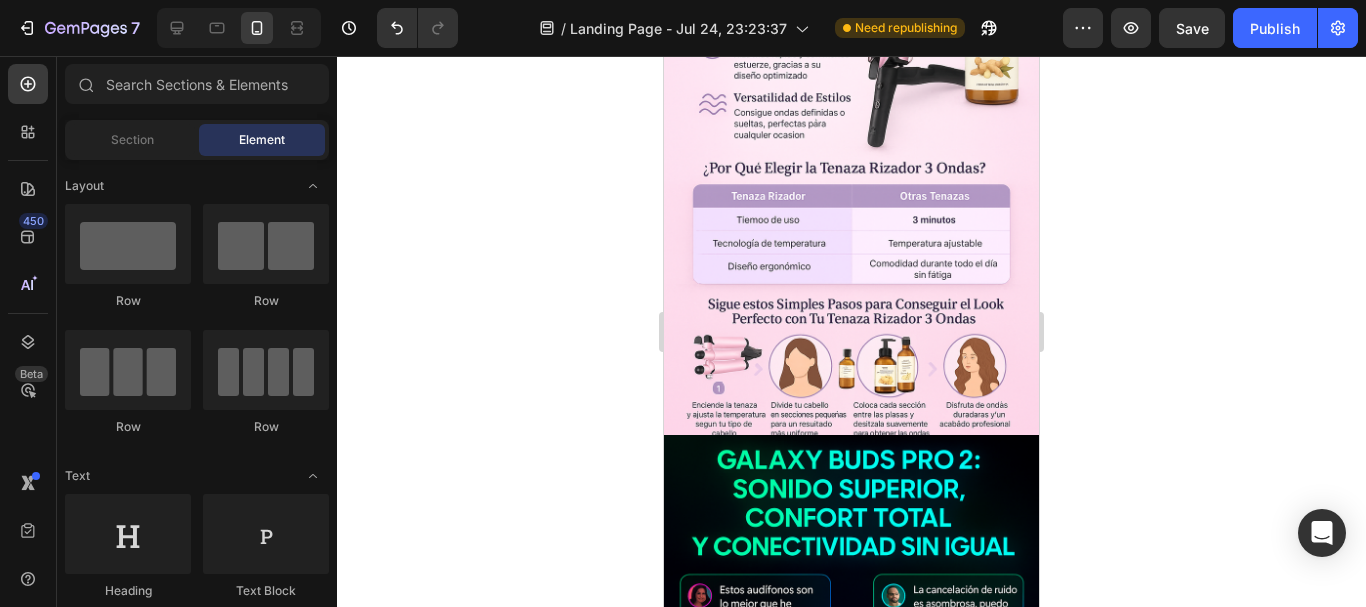 scroll, scrollTop: 1101, scrollLeft: 0, axis: vertical 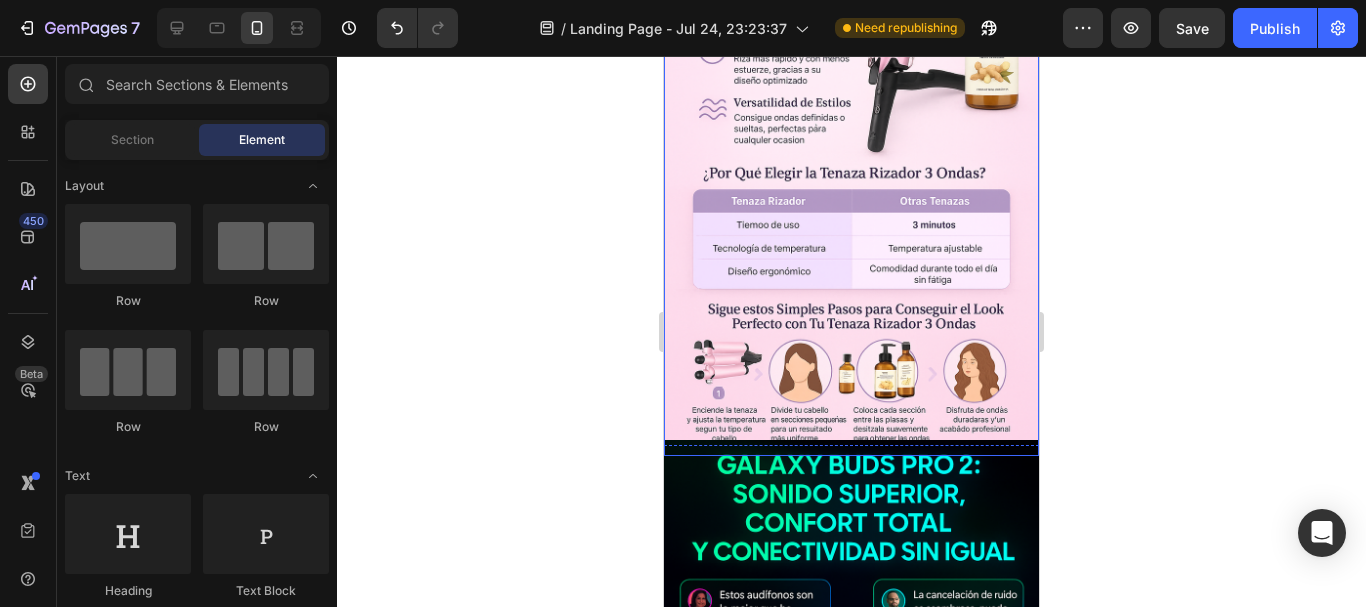 click at bounding box center (851, 174) 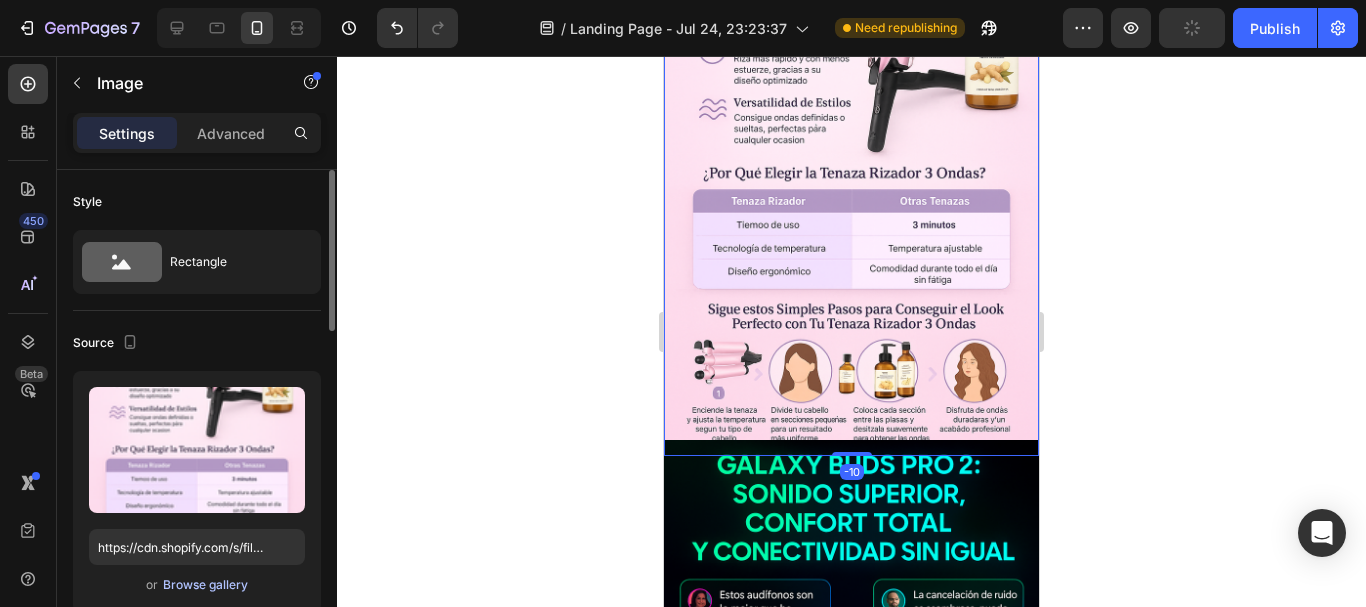 click on "Browse gallery" at bounding box center [205, 585] 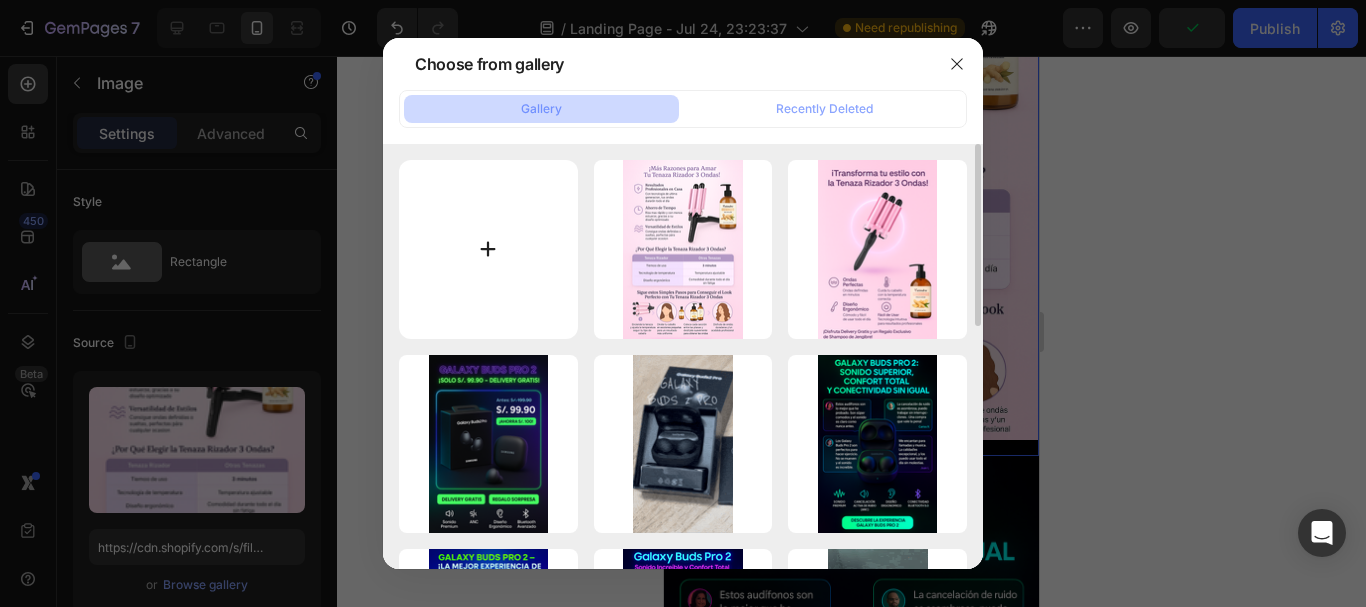 click at bounding box center (488, 249) 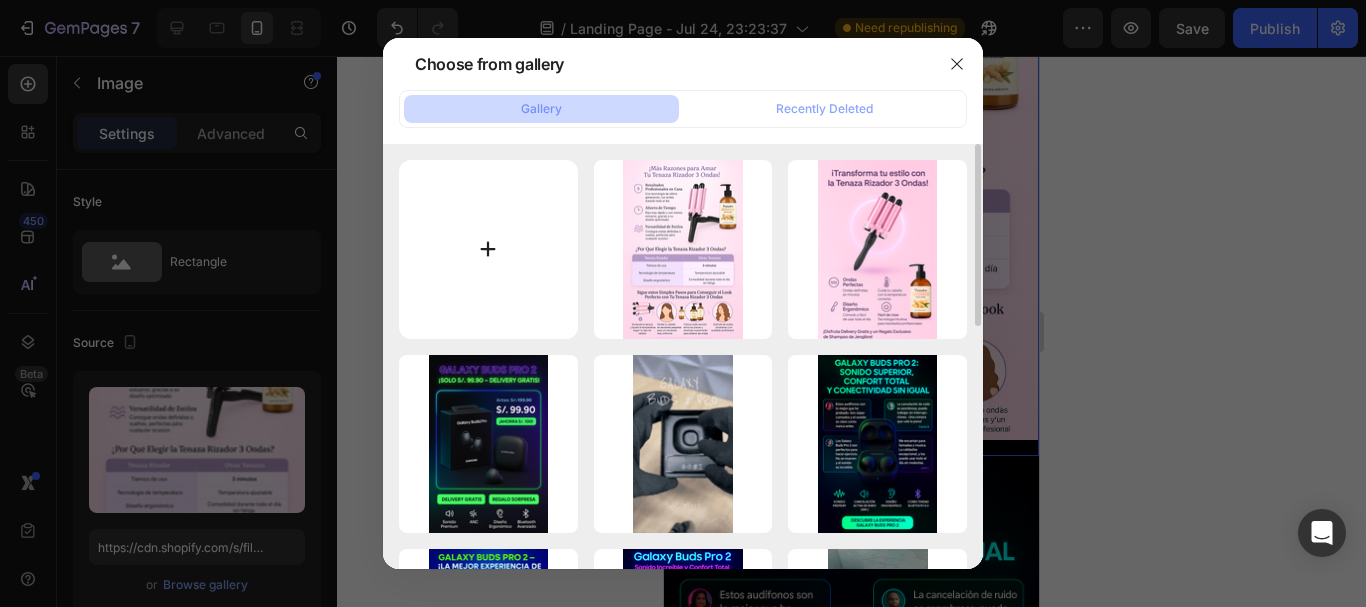 type on "C:\fakepath\20250801_1007_Shampoo Jengibre Refrescante_remix_01k1k2h1rwe4gahqde4zvvbhr8.png" 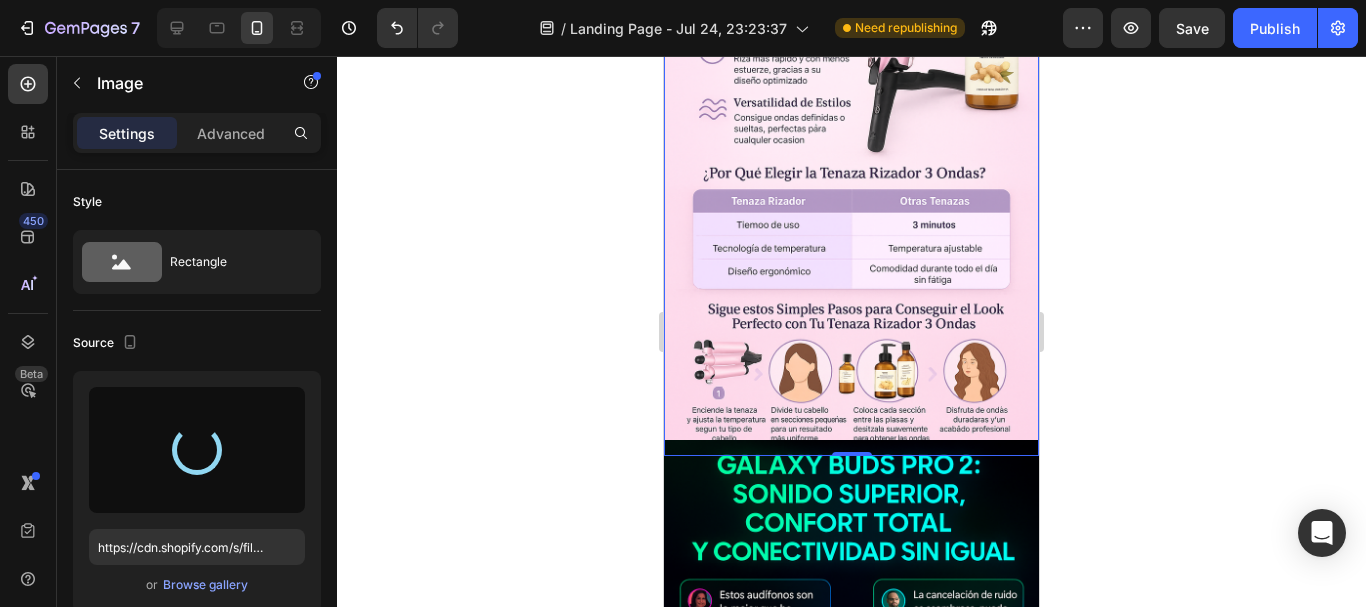 type on "https://cdn.shopify.com/s/files/1/0956/3553/8229/files/gempages_576947309787480827-ef6cd22a-4f37-4522-a914-4f5a045f48e6.png" 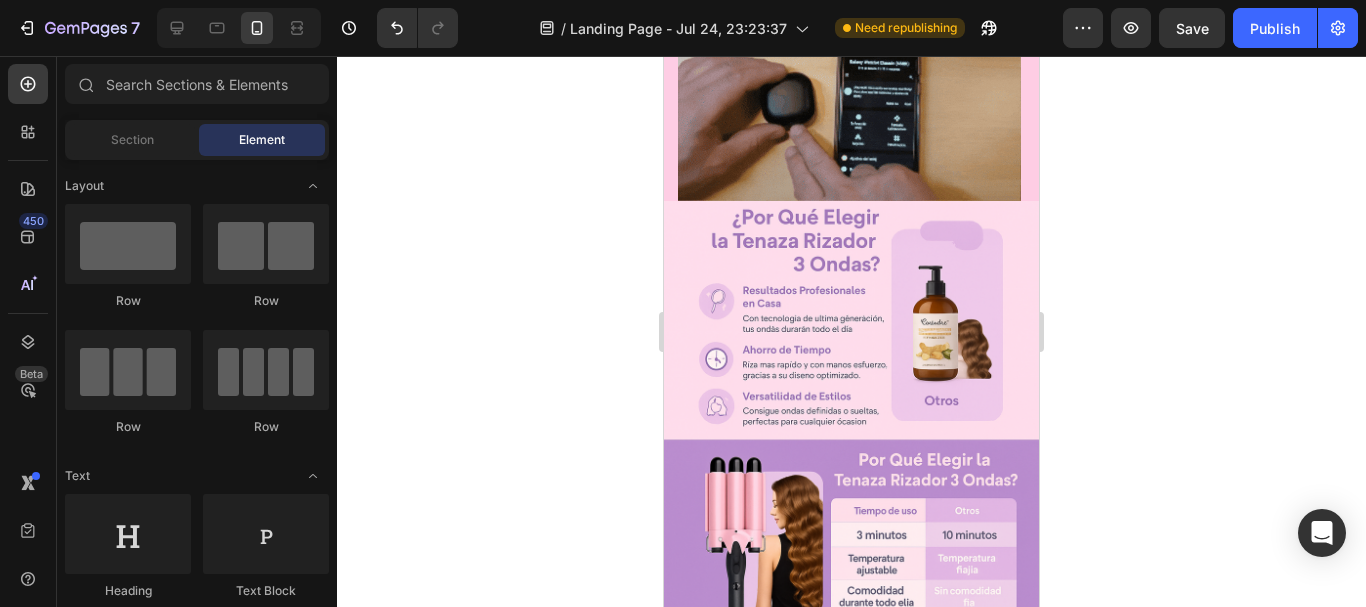 scroll, scrollTop: 779, scrollLeft: 0, axis: vertical 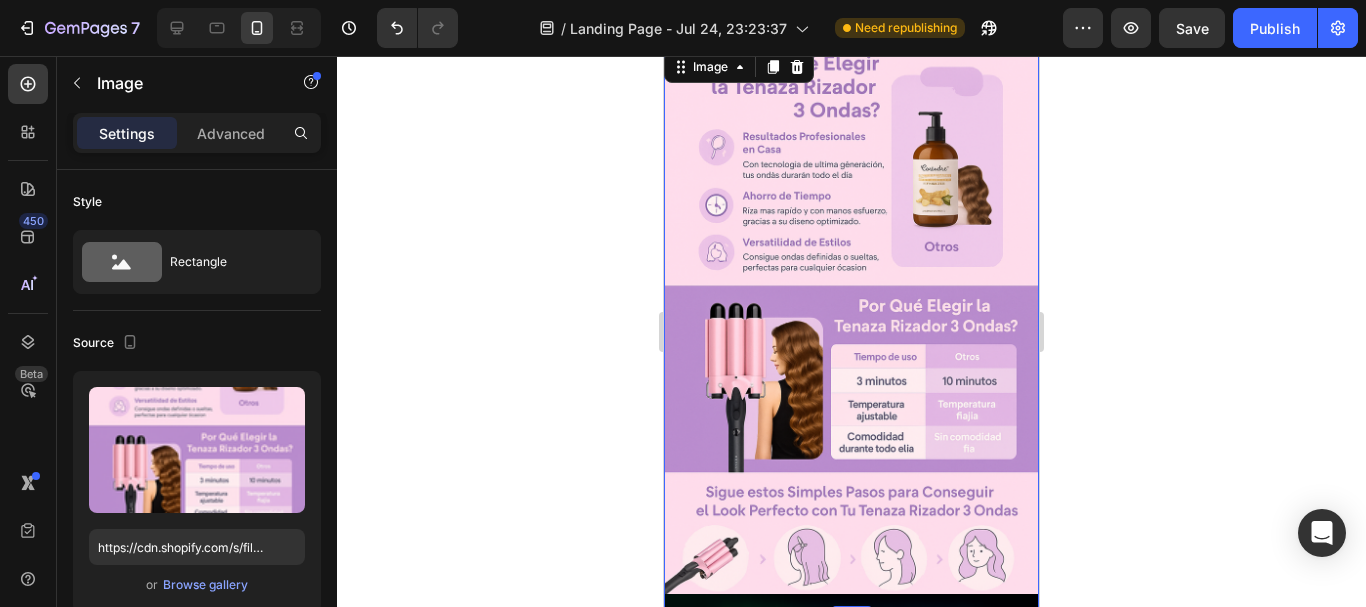click 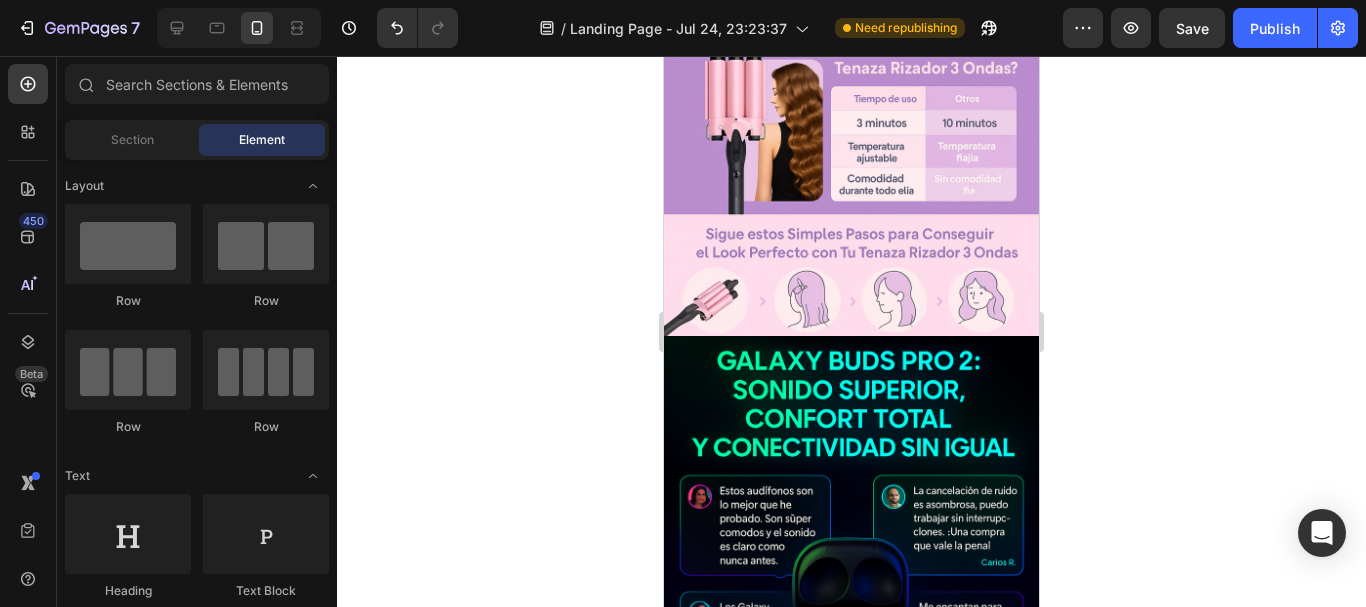 scroll, scrollTop: 1214, scrollLeft: 0, axis: vertical 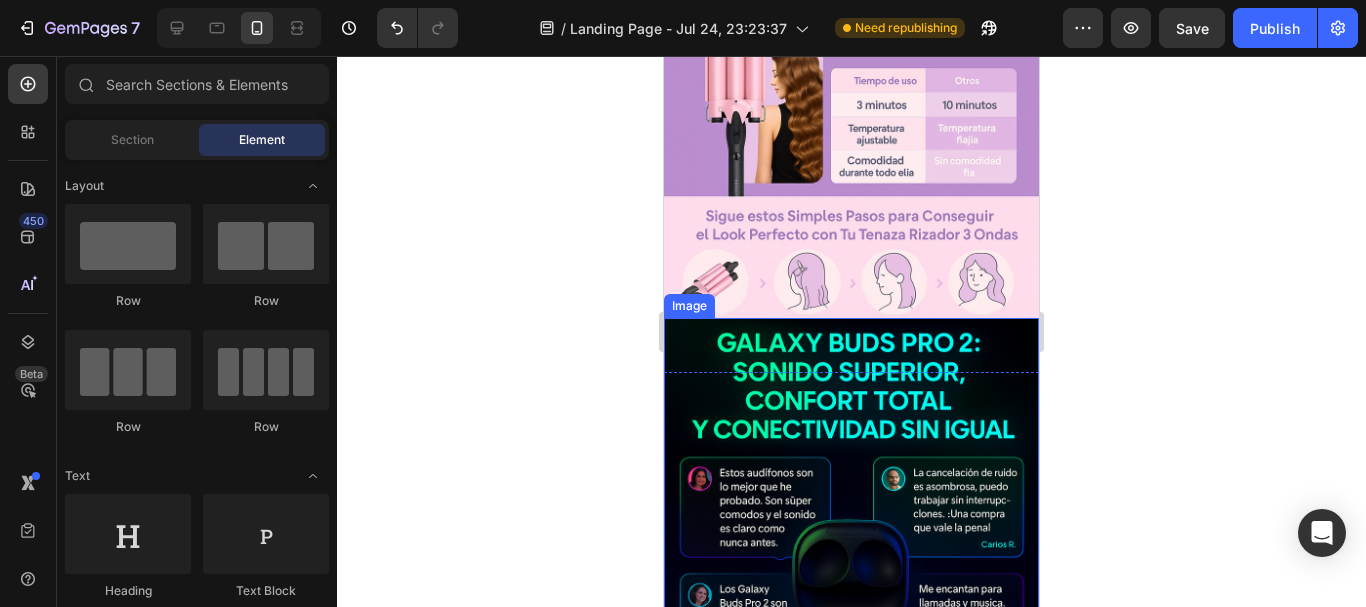 click at bounding box center [851, 599] 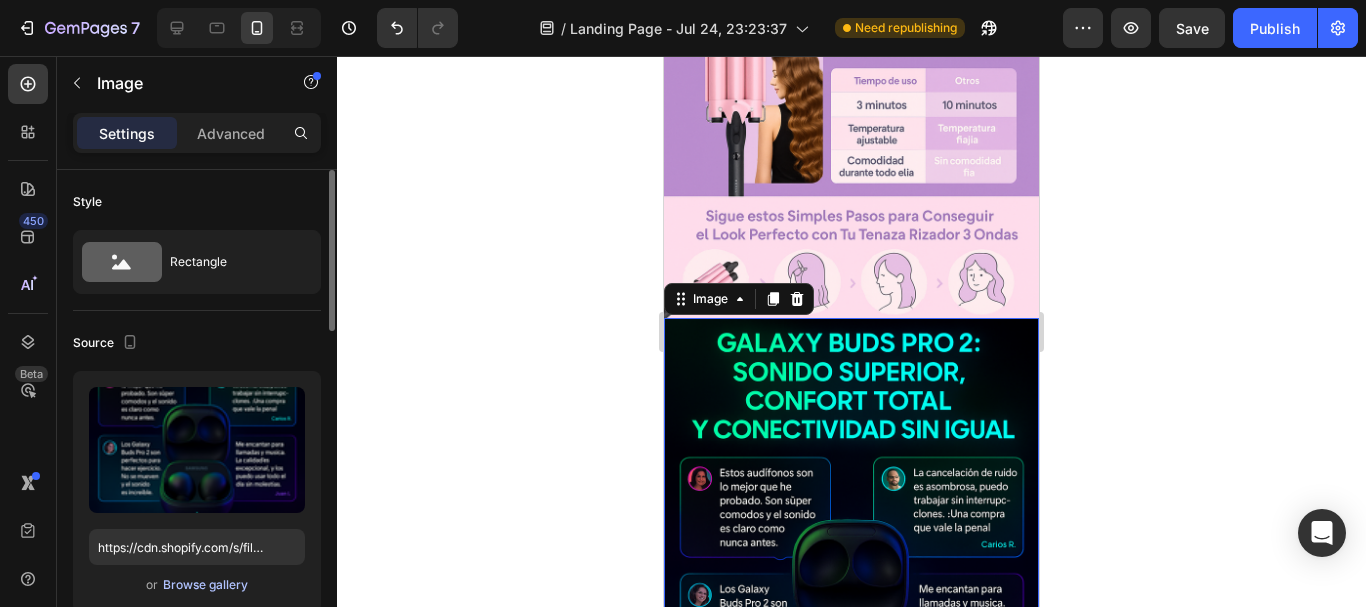 click on "Browse gallery" at bounding box center [205, 585] 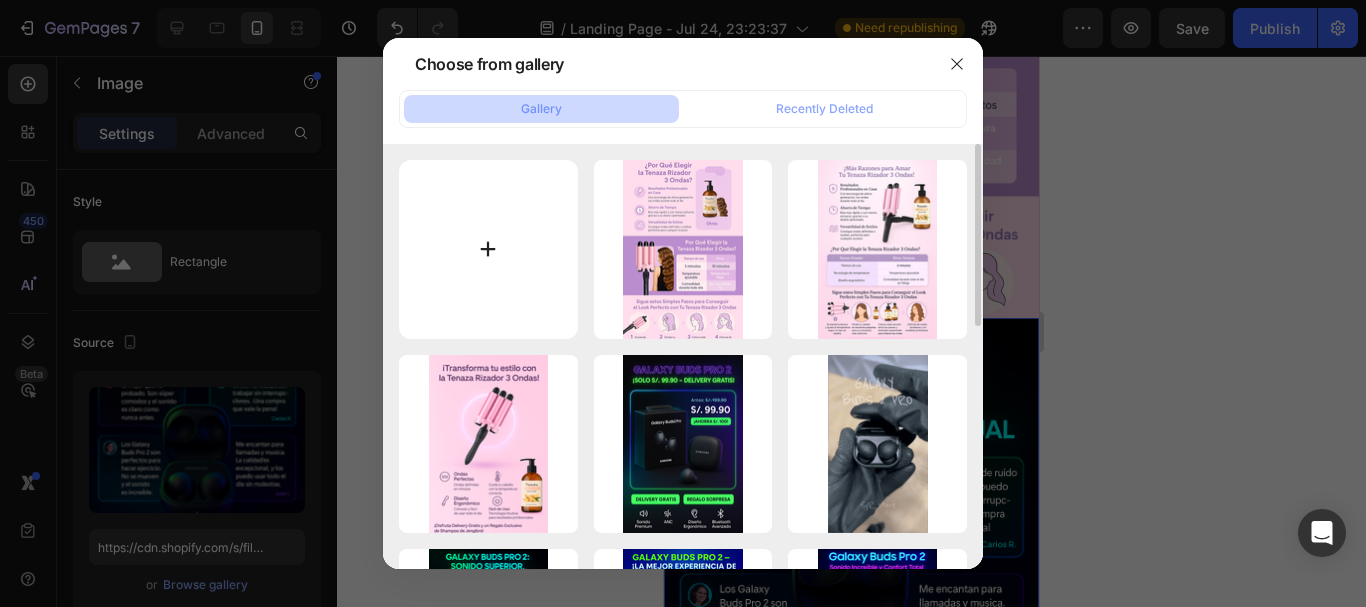 click at bounding box center (488, 249) 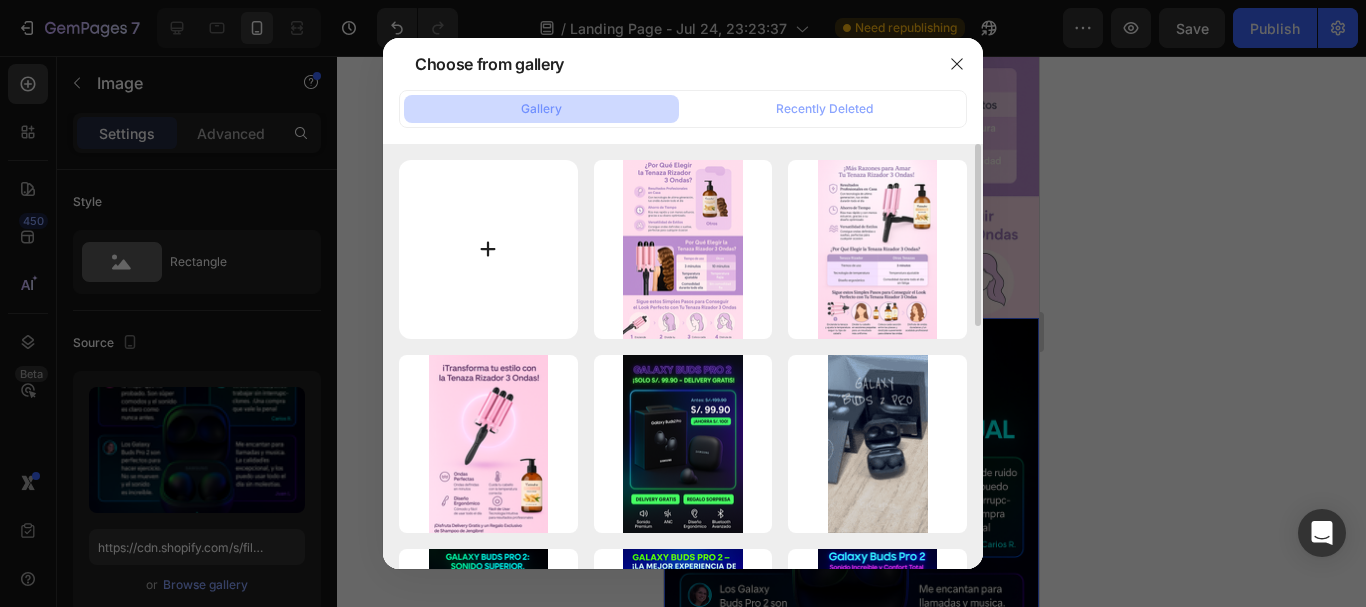 type on "C:\fakepath\20250801_1020_Shampoo Jengibre Refrescante_remix_01k1k3a9wsex899dt0jzmqy65j.png" 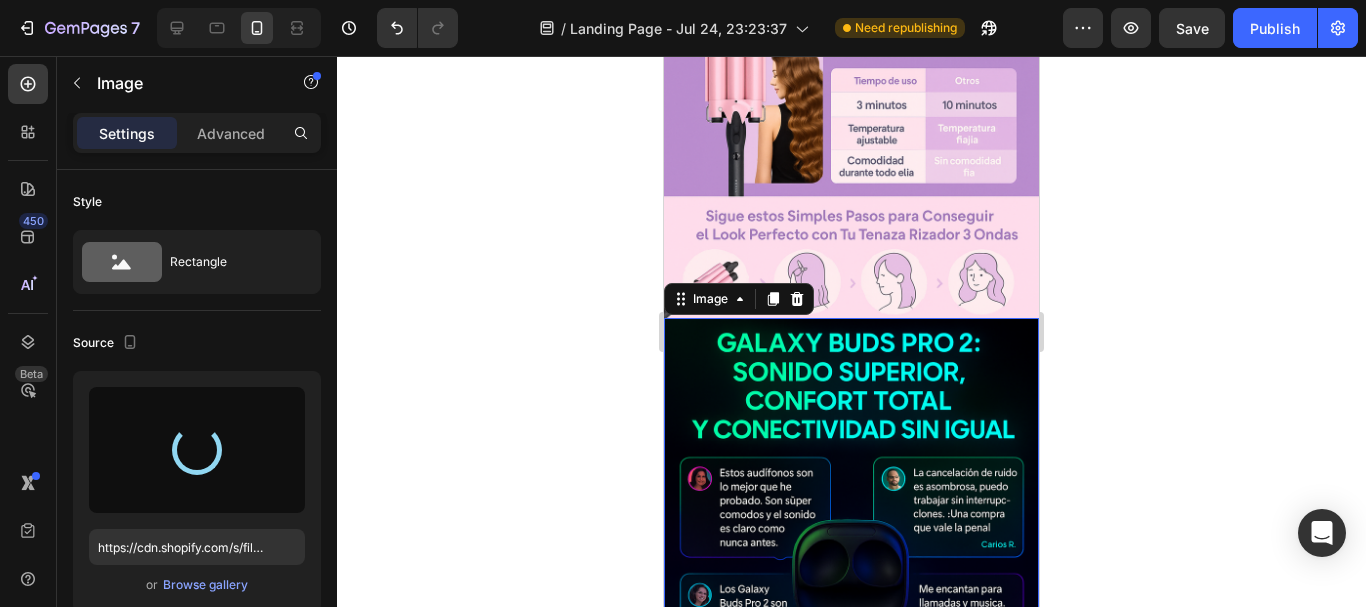 type on "https://cdn.shopify.com/s/files/1/0956/3553/8229/files/gempages_576947309787480827-255e95fe-37a5-4451-bcee-be11b3f8a956.png" 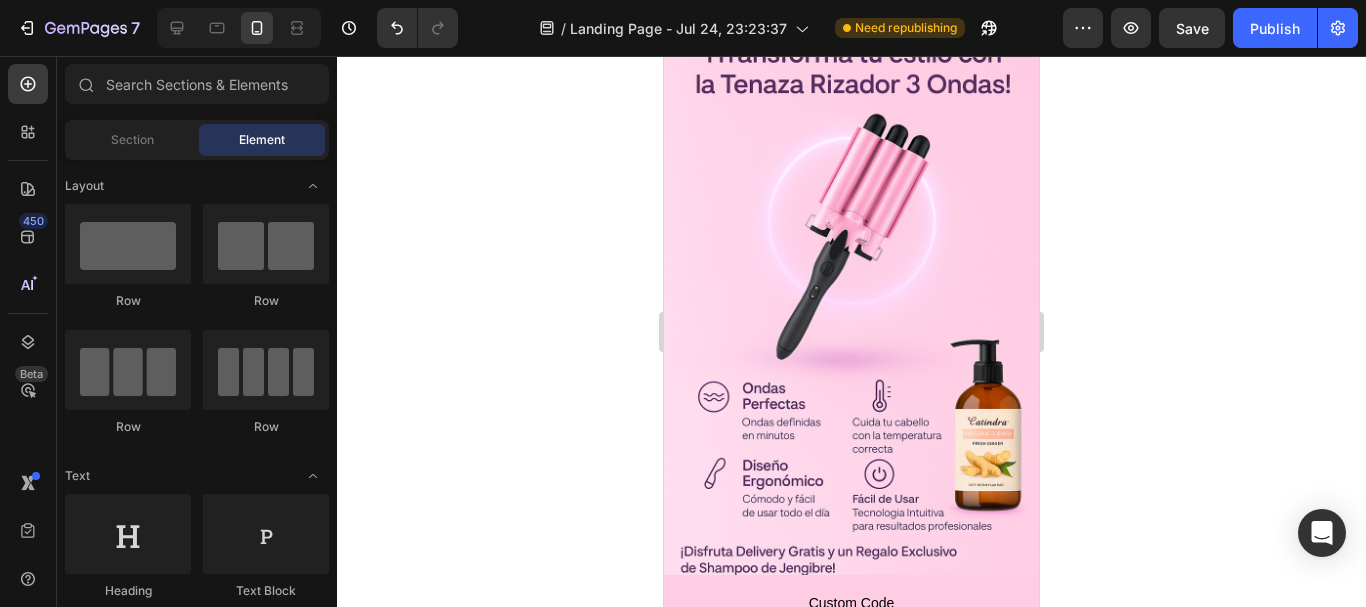 scroll, scrollTop: 0, scrollLeft: 0, axis: both 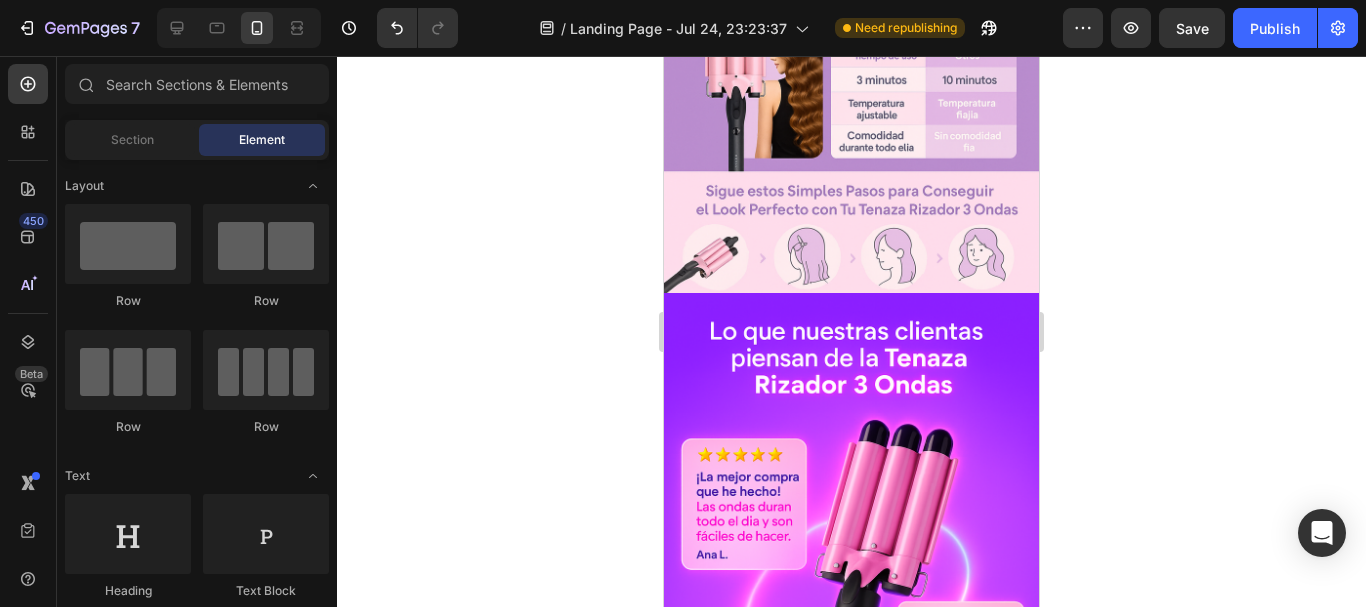 click 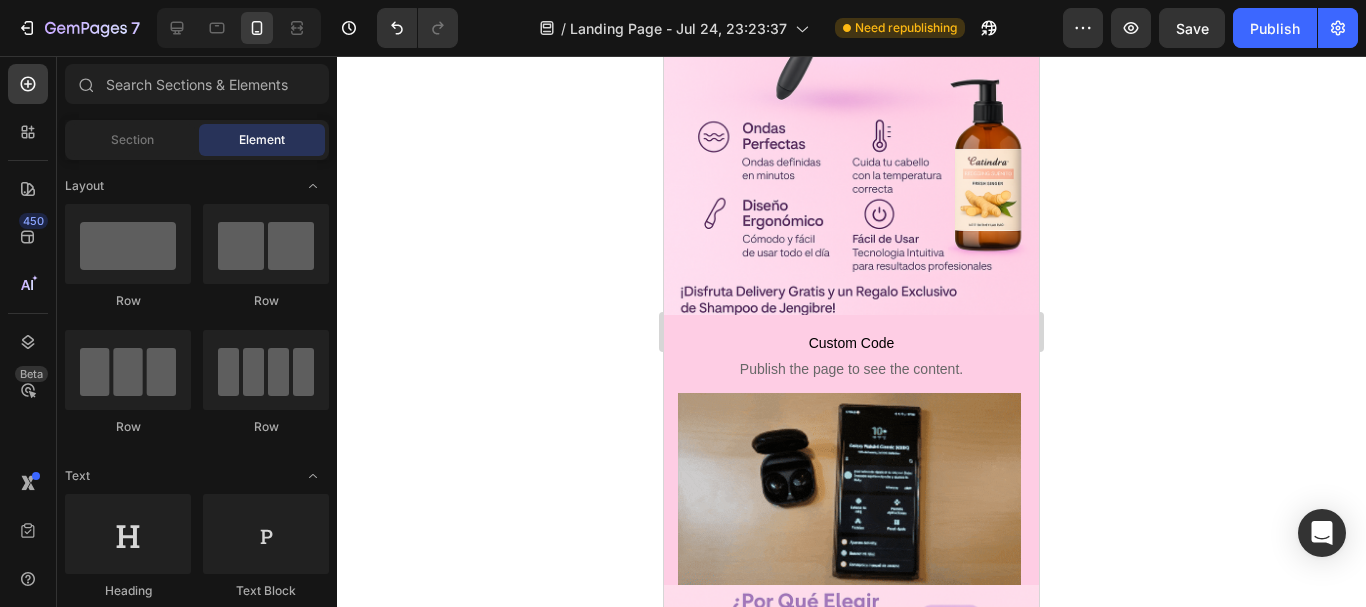 scroll, scrollTop: 432, scrollLeft: 0, axis: vertical 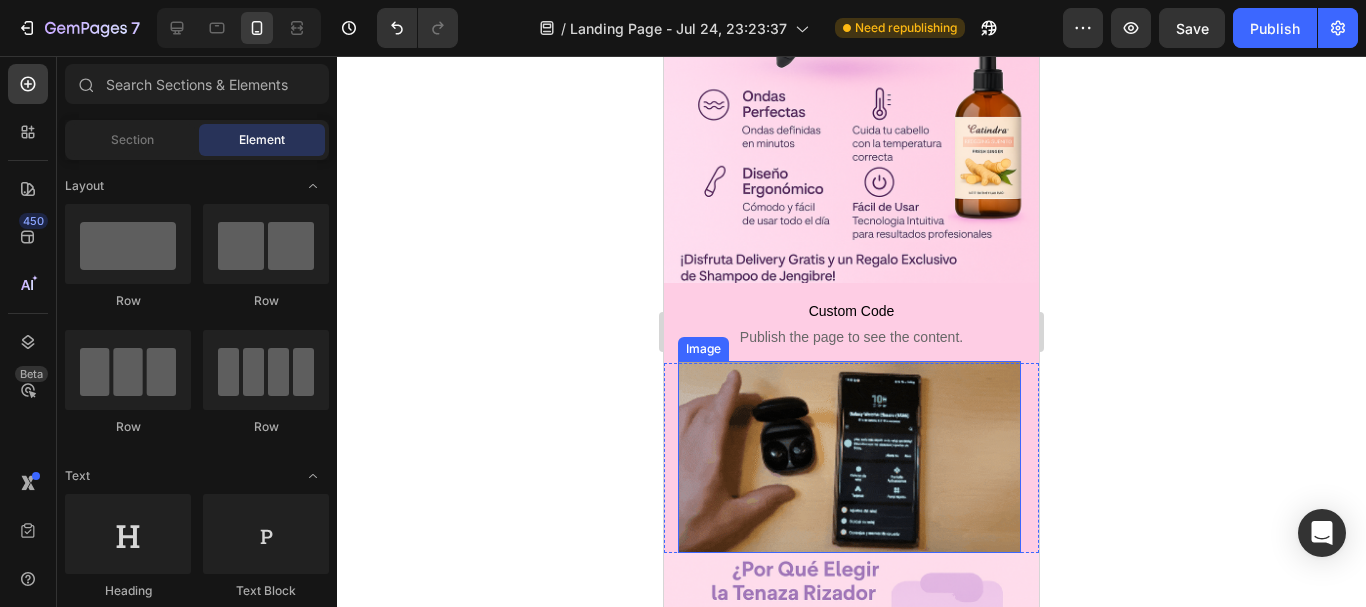click at bounding box center [849, 457] 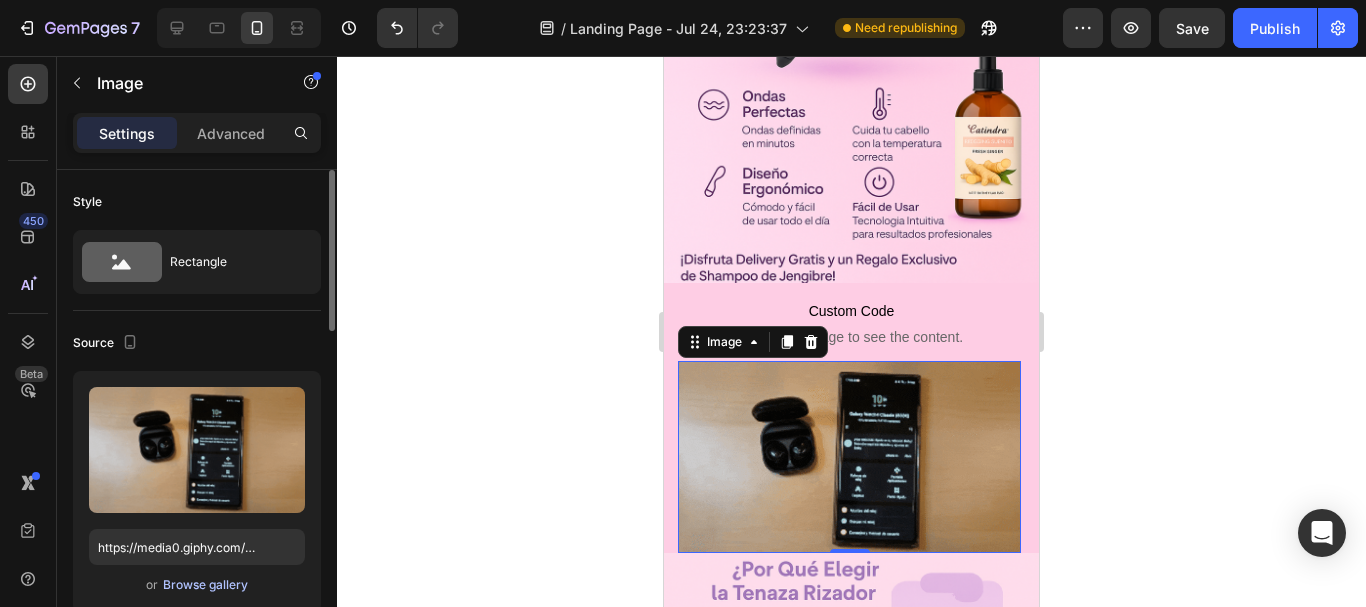 click on "Browse gallery" at bounding box center [205, 585] 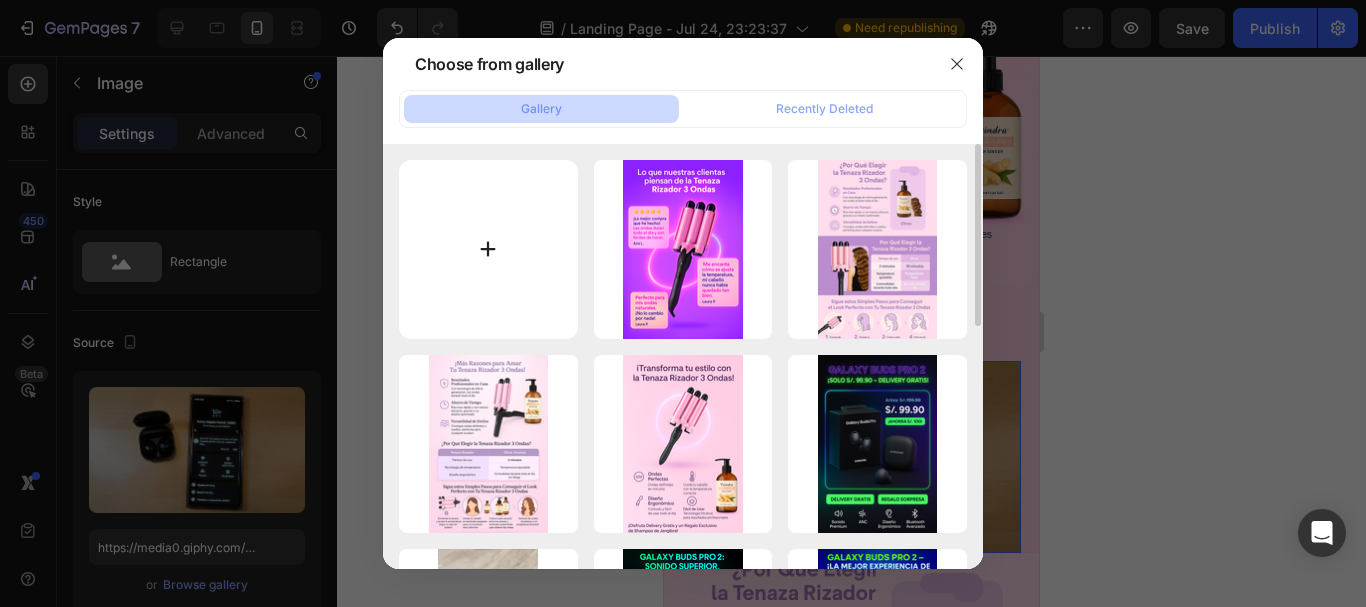 click at bounding box center [488, 249] 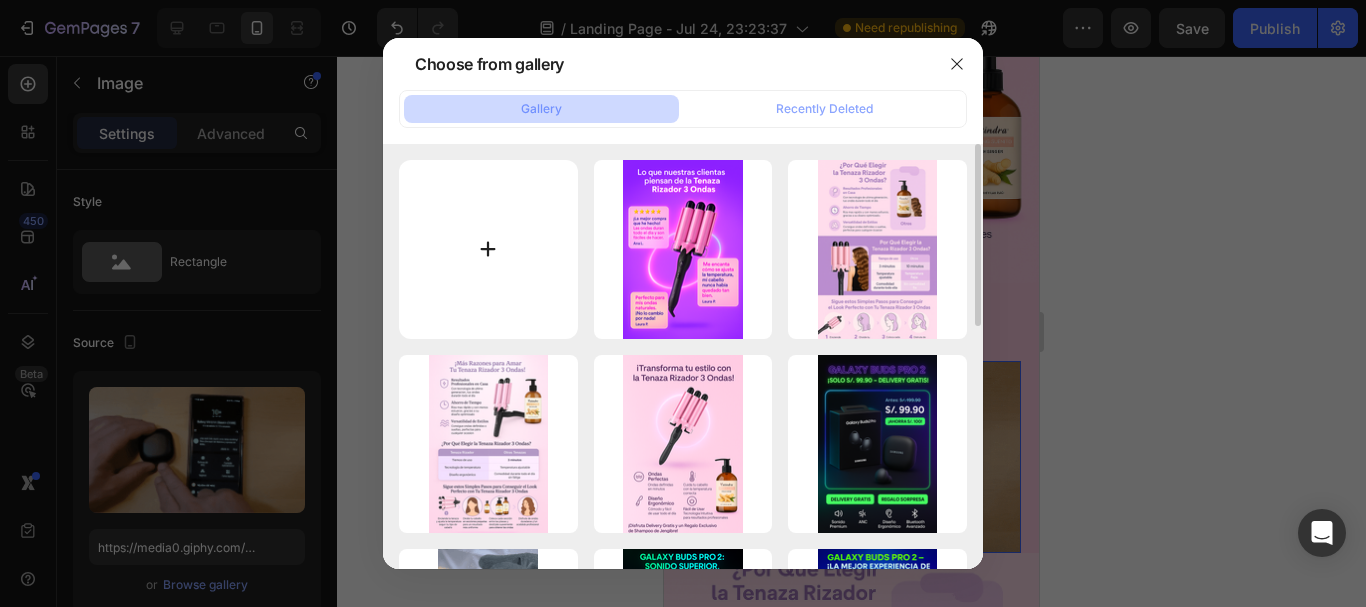 type on "C:\fakepath\giphy (26).gif" 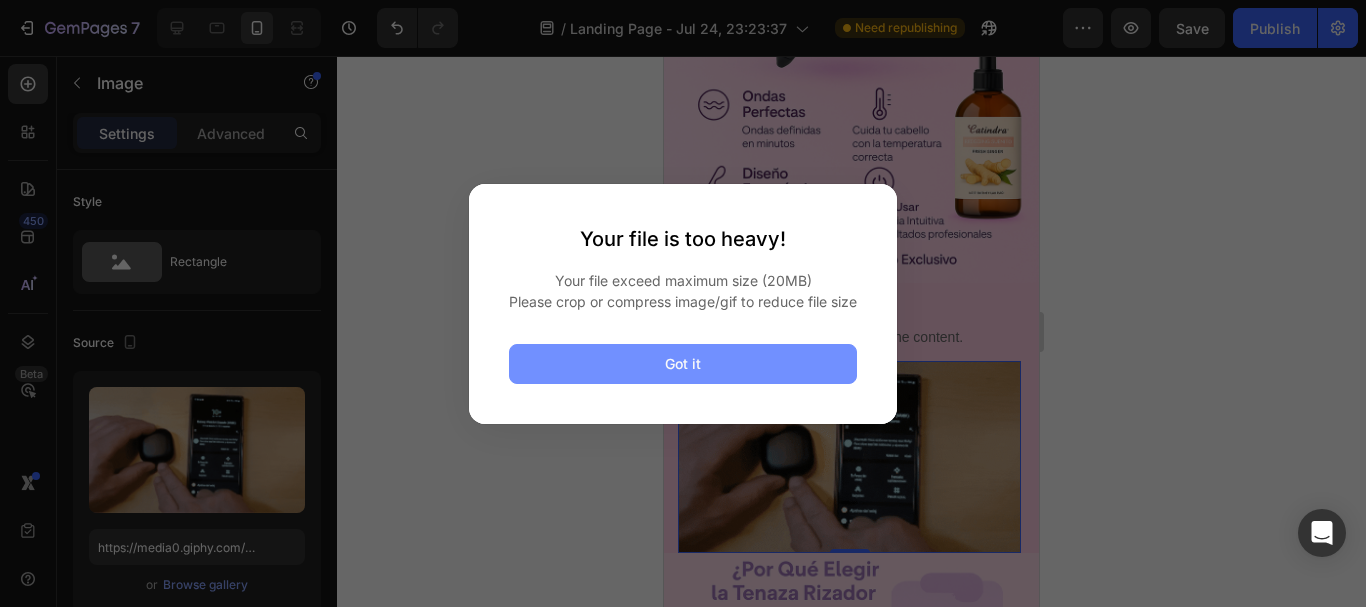 click on "Got it" at bounding box center [683, 364] 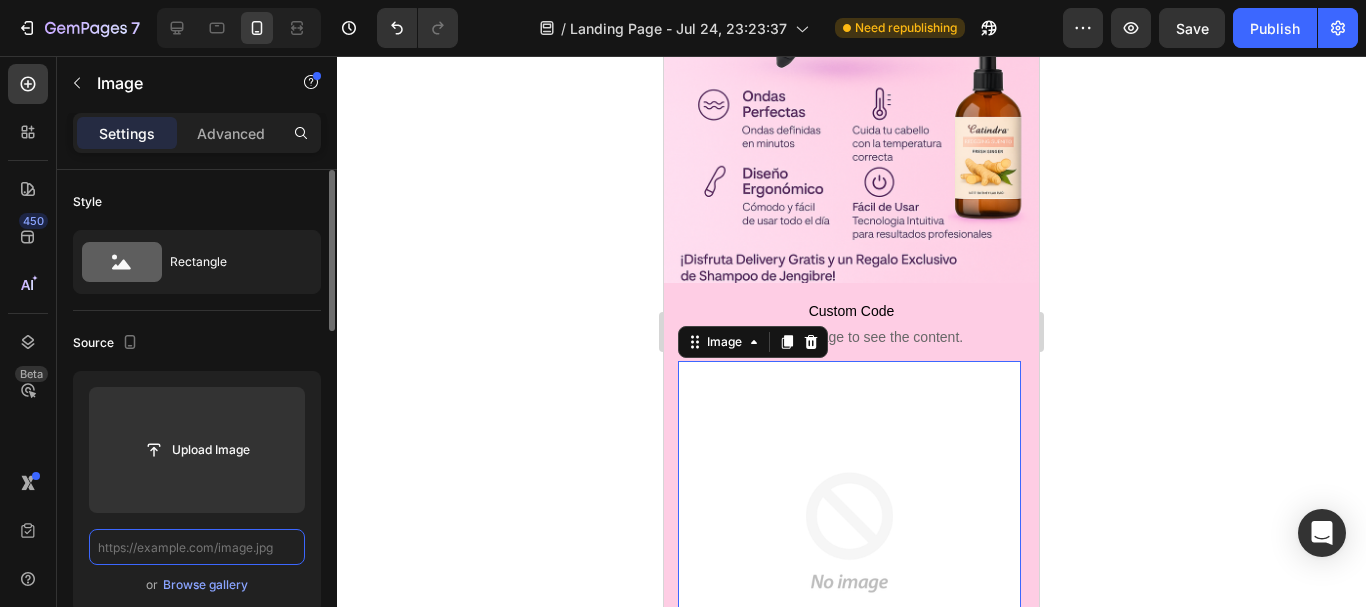 scroll, scrollTop: 0, scrollLeft: 0, axis: both 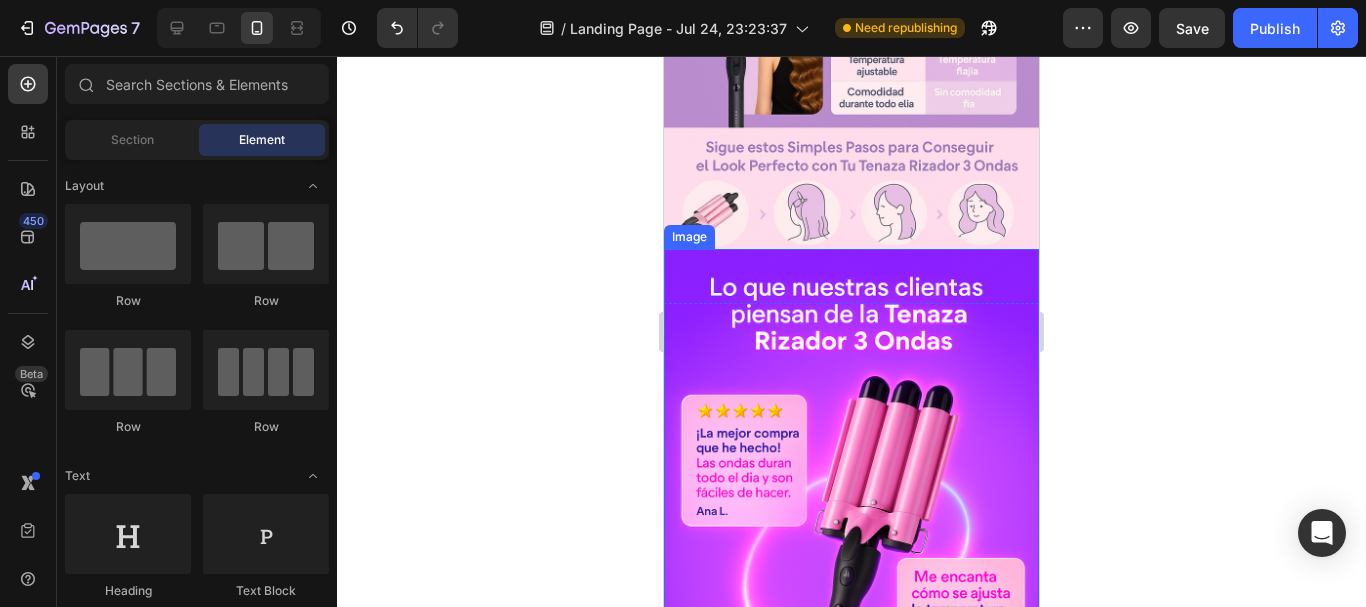 click at bounding box center (851, 530) 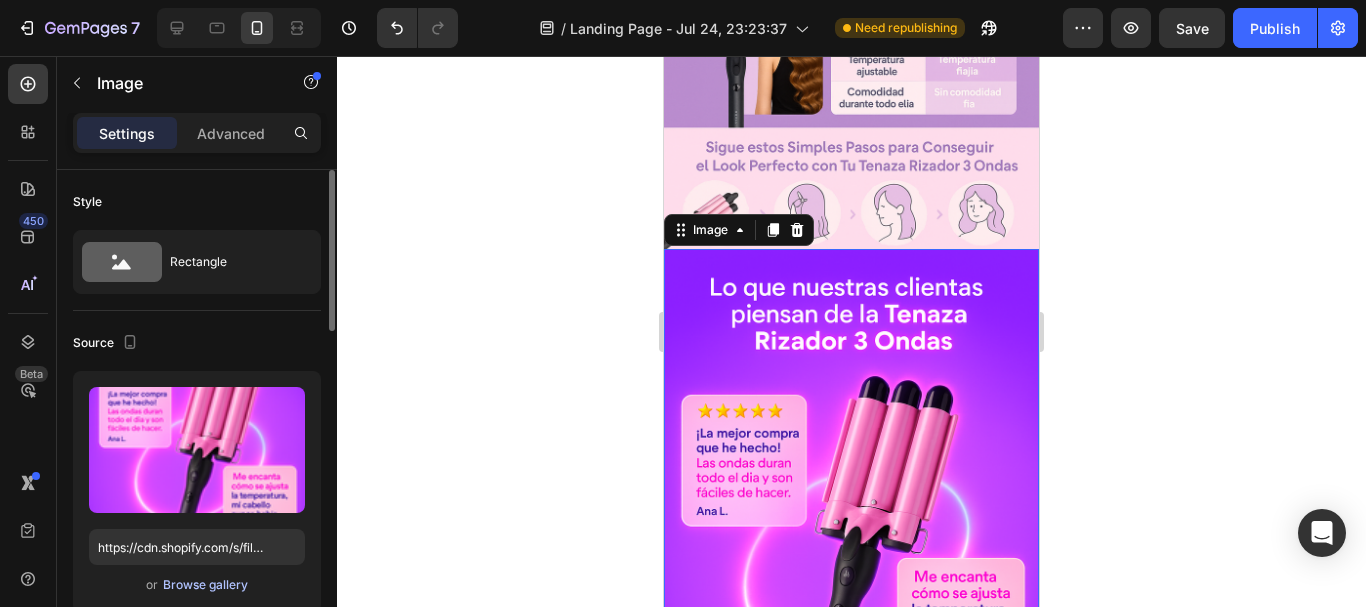 click on "Browse gallery" at bounding box center (205, 585) 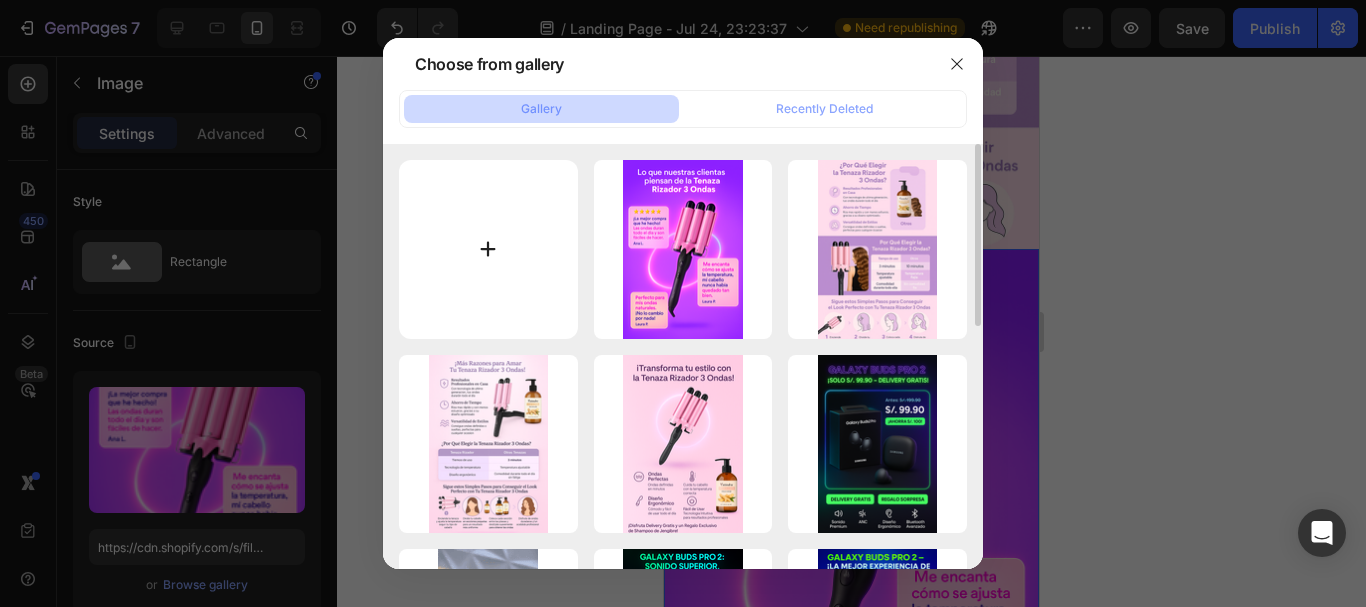 click at bounding box center (488, 249) 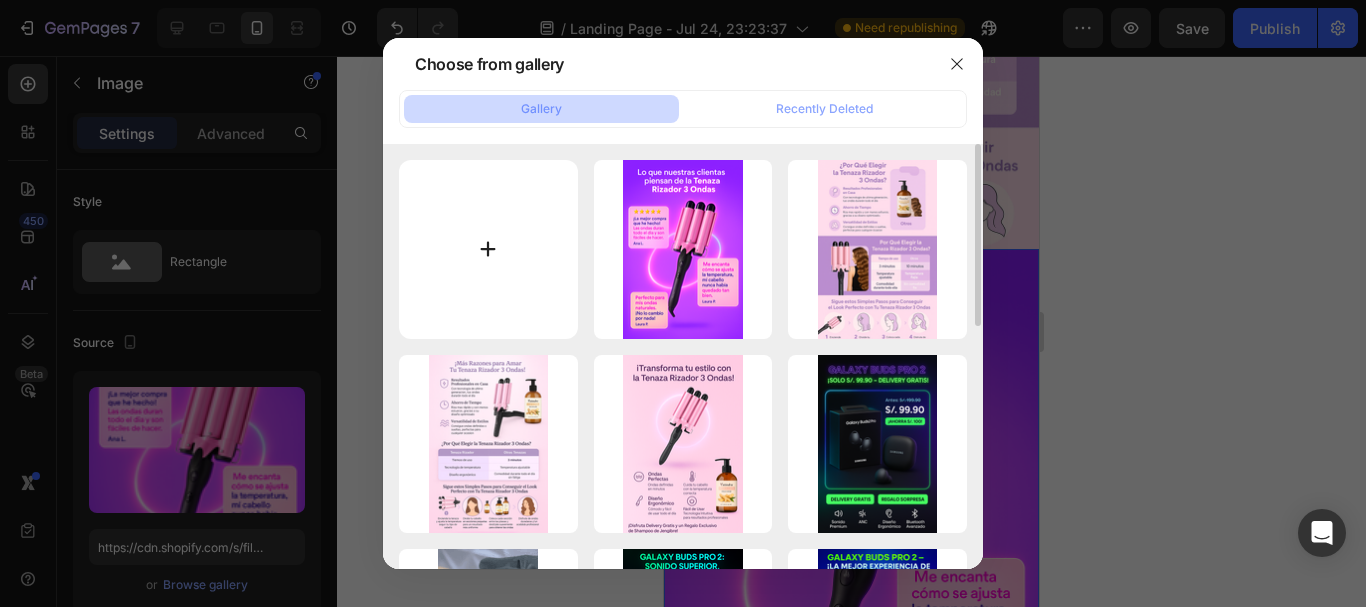 type on "C:\fakepath\20250801_1542_Shampoo Jengibre Refrescante_remix_01k1knv3zje348qy5ymj6a2c8c.png" 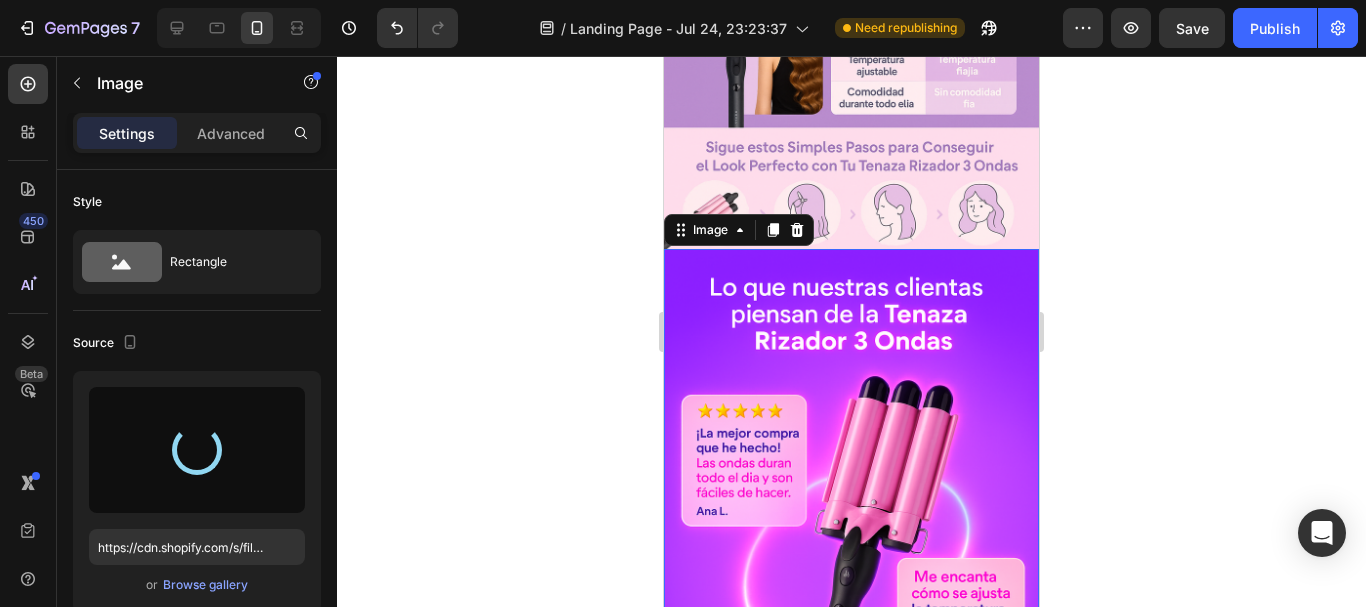 type on "https://cdn.shopify.com/s/files/1/0956/3553/8229/files/gempages_576947309787480827-31c581b5-5bd7-4e23-a245-1015d7f758dc.png" 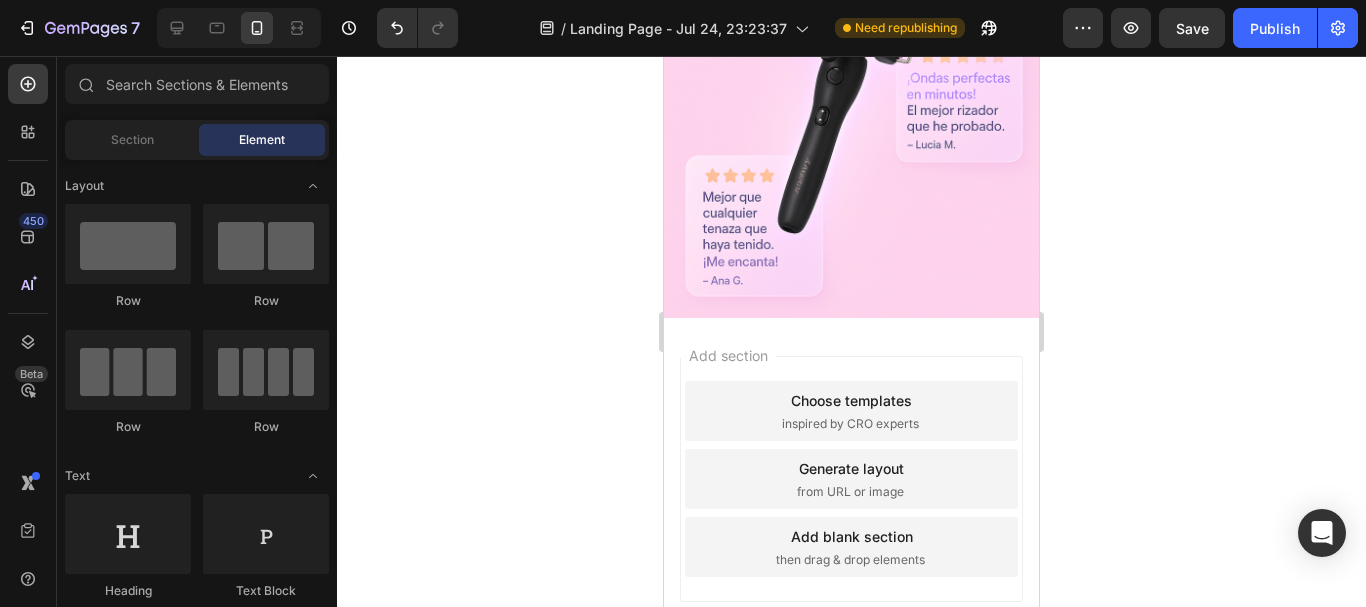 scroll, scrollTop: 1787, scrollLeft: 0, axis: vertical 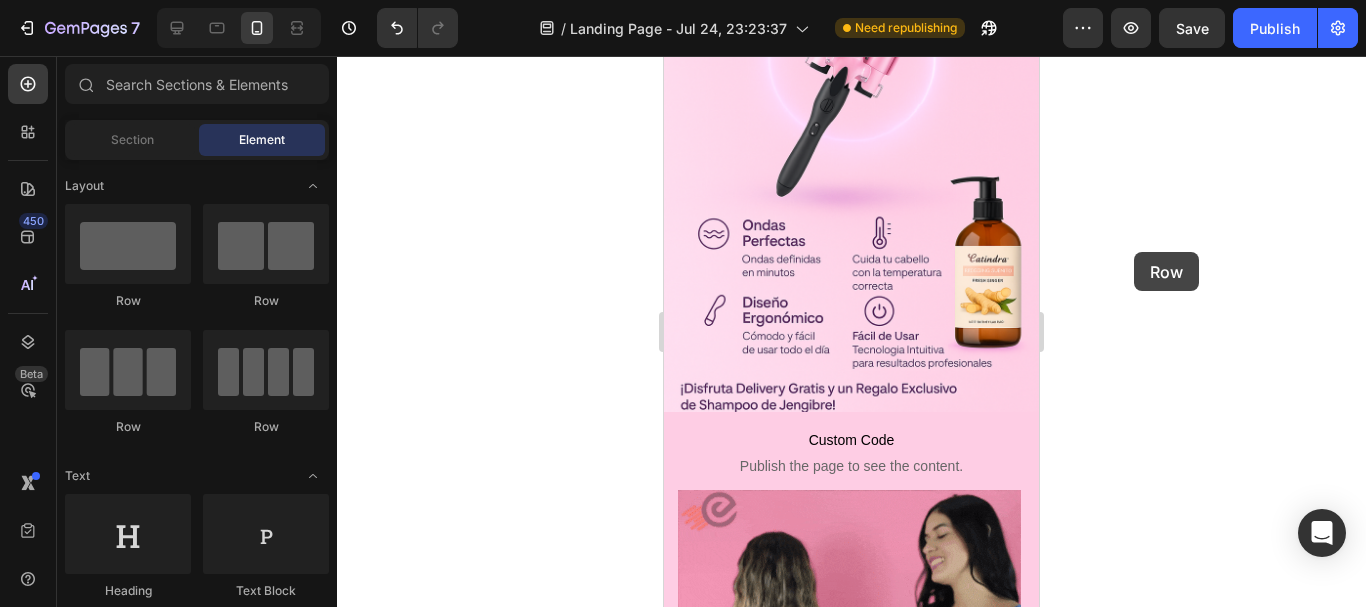 drag, startPoint x: 166, startPoint y: 260, endPoint x: 1185, endPoint y: 223, distance: 1019.6715 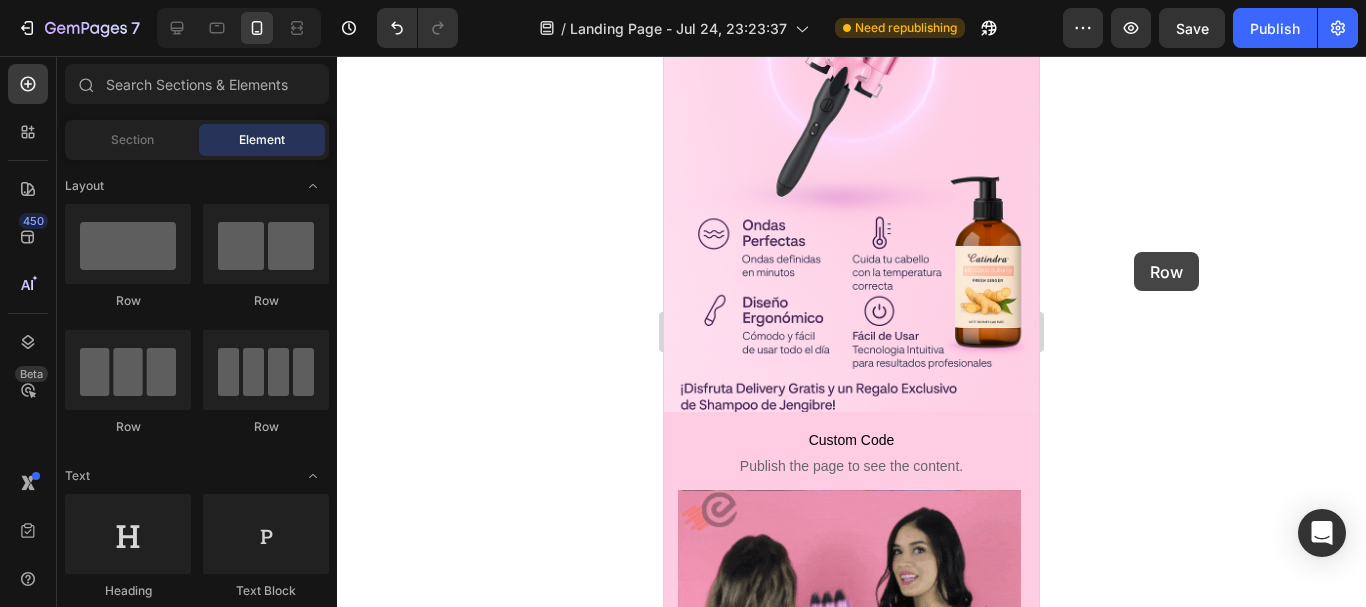 click on "7   /  Landing Page - Jul 24, 23:23:37 Need republishing Preview  Save   Publish  450 Beta Sections(18) Elements(83) Section Element Hero Section Product Detail Brands Trusted Badges Guarantee Product Breakdown How to use Testimonials Compare Bundle FAQs Social Proof Brand Story Product List Collection Blog List Contact Sticky Add to Cart Custom Footer Browse Library 450 Layout
Row
Row
Row
Row Text
Heading
Text Block Button
Button
Button Media
Image
Image
Video" 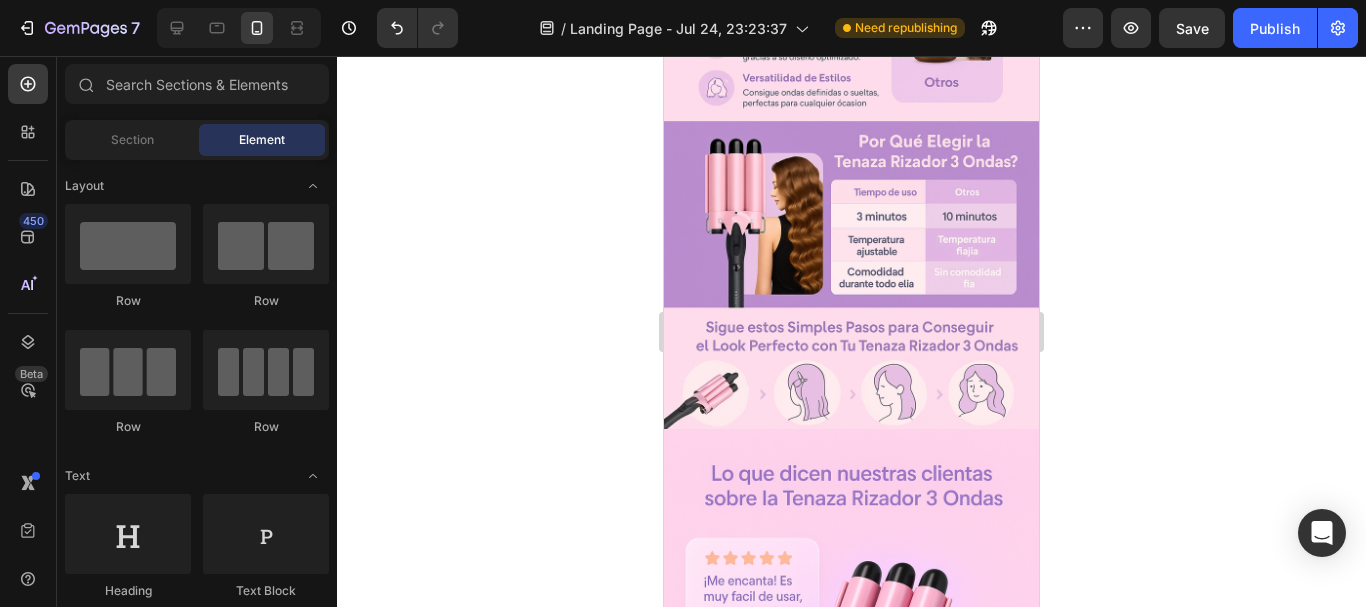 scroll, scrollTop: 1109, scrollLeft: 0, axis: vertical 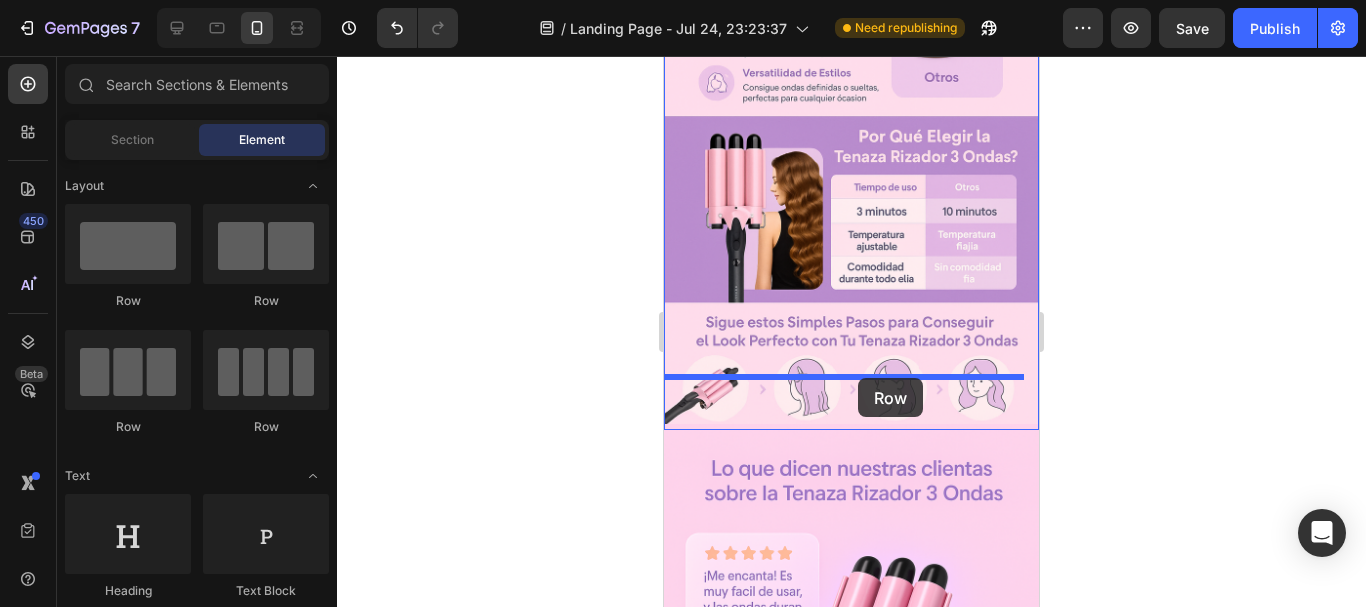 drag, startPoint x: 786, startPoint y: 289, endPoint x: 858, endPoint y: 378, distance: 114.47707 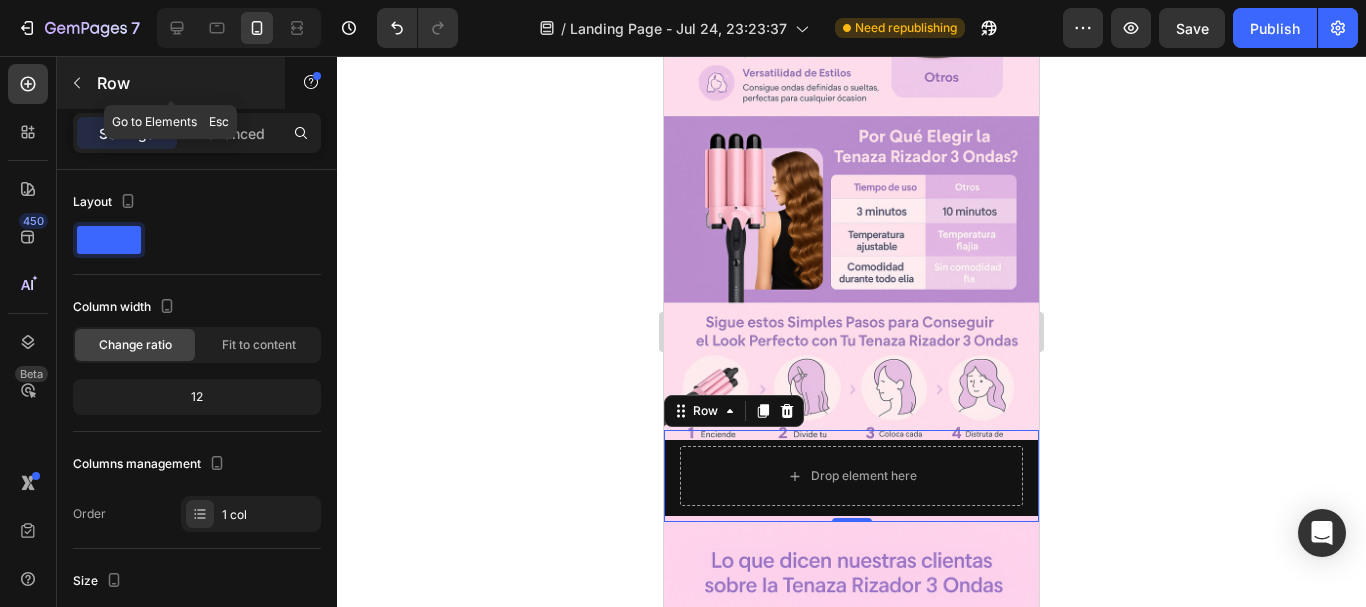 click 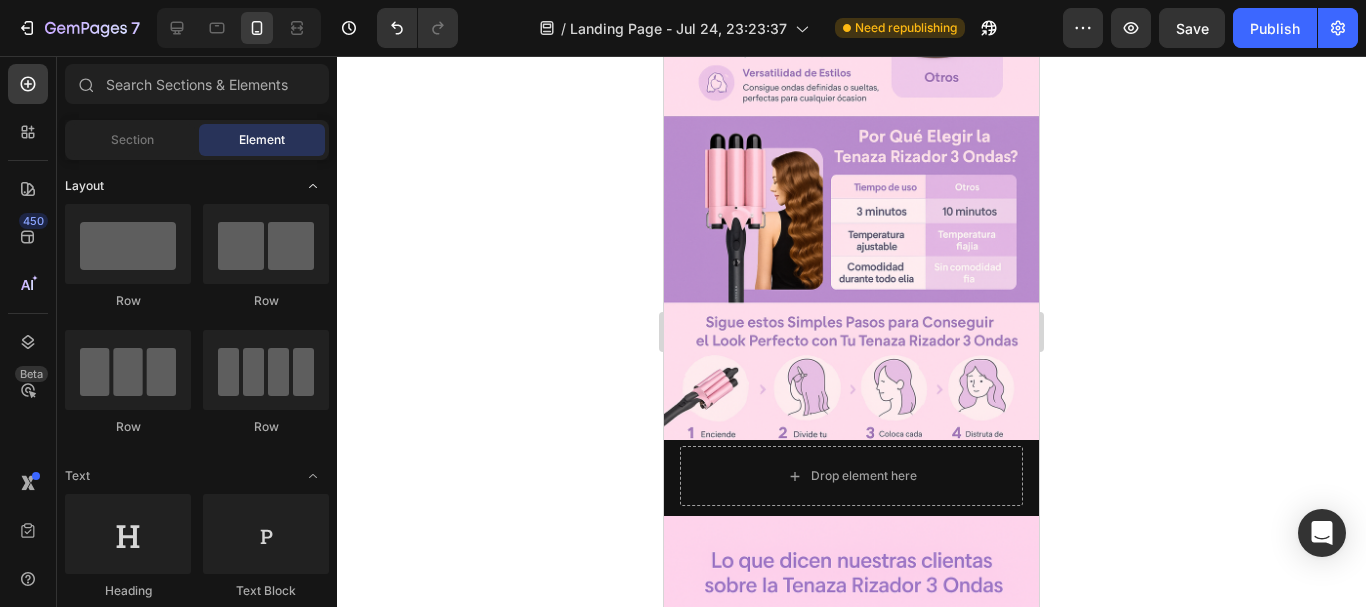click 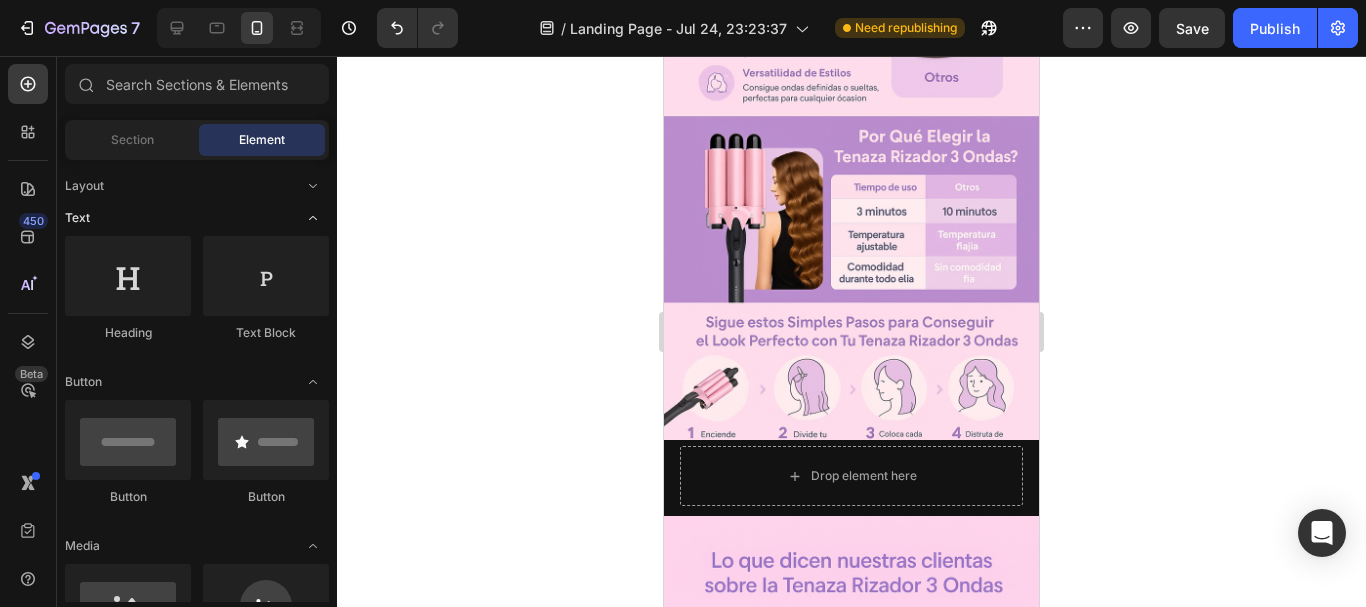 click 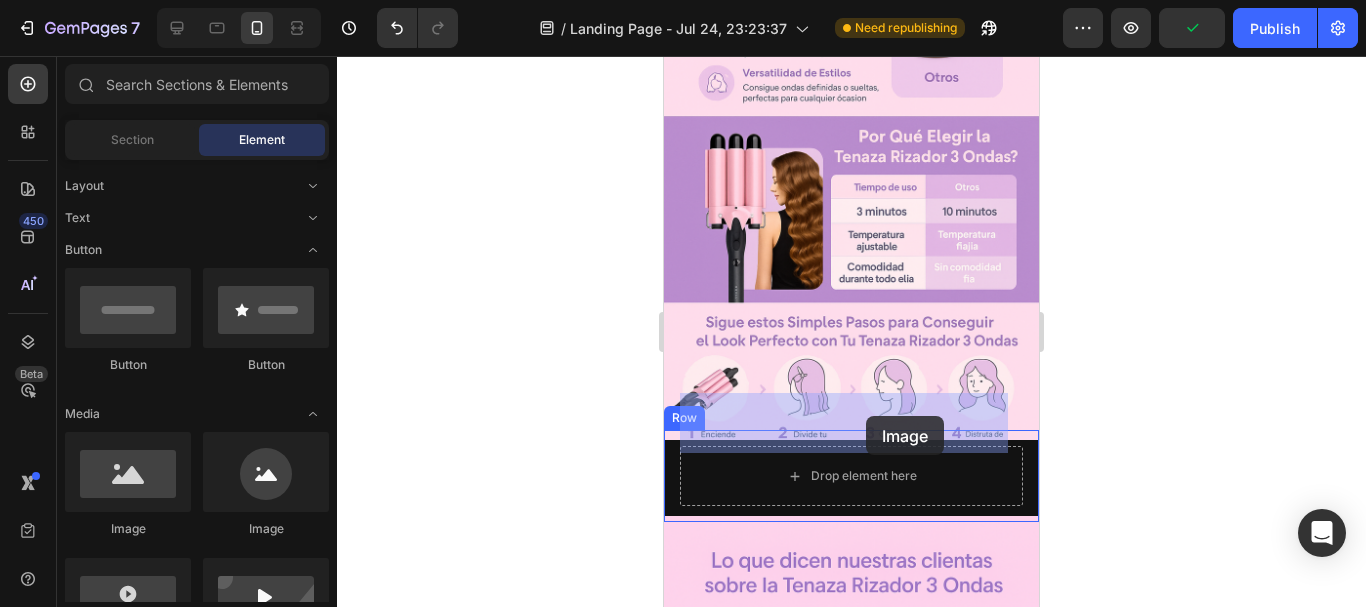 drag, startPoint x: 746, startPoint y: 561, endPoint x: 866, endPoint y: 417, distance: 187.446 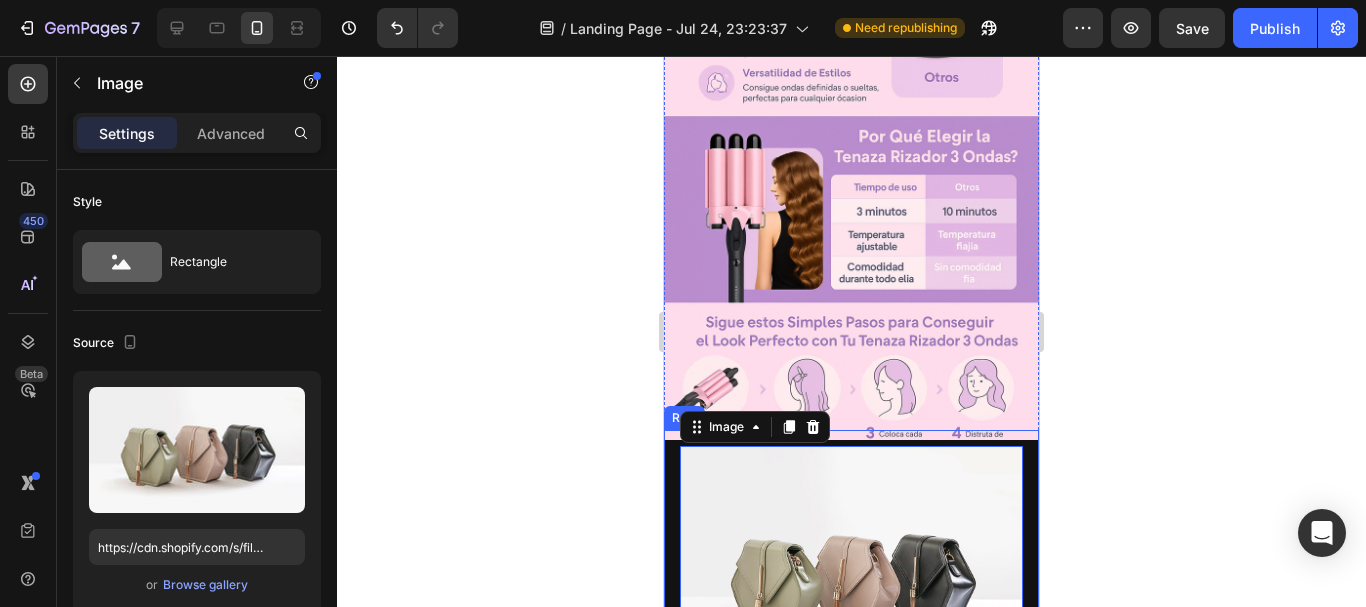 click on "Image   0 Row" at bounding box center (851, 574) 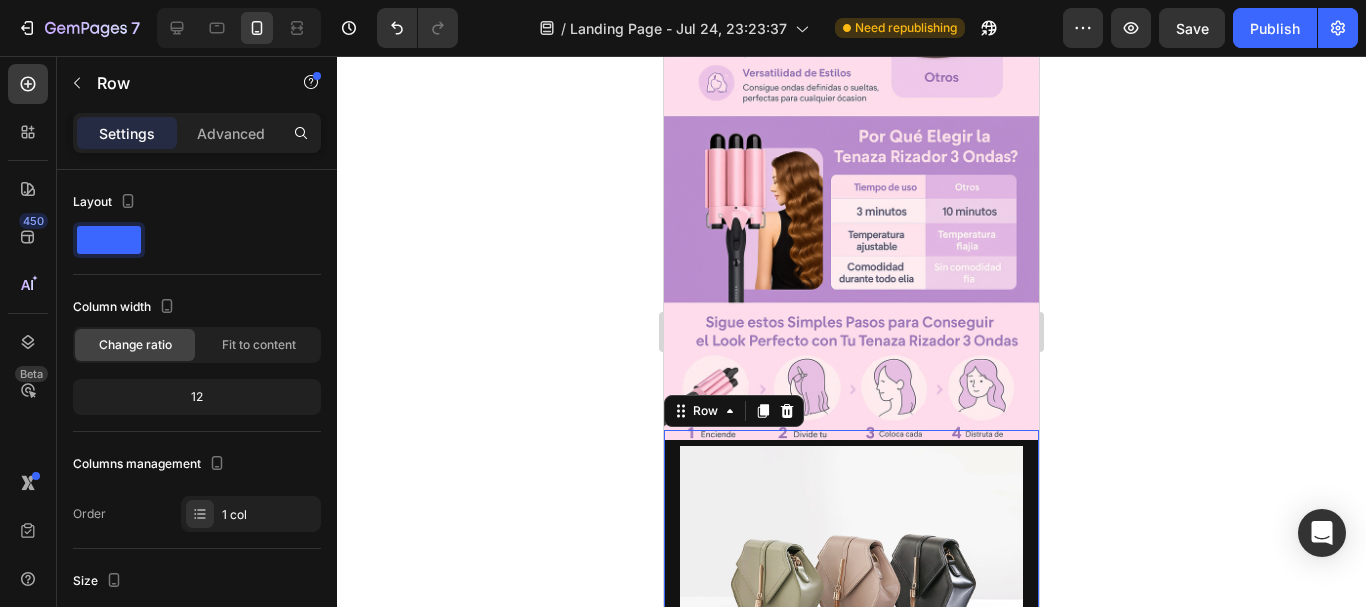 click on "Image Row   0" at bounding box center [851, 574] 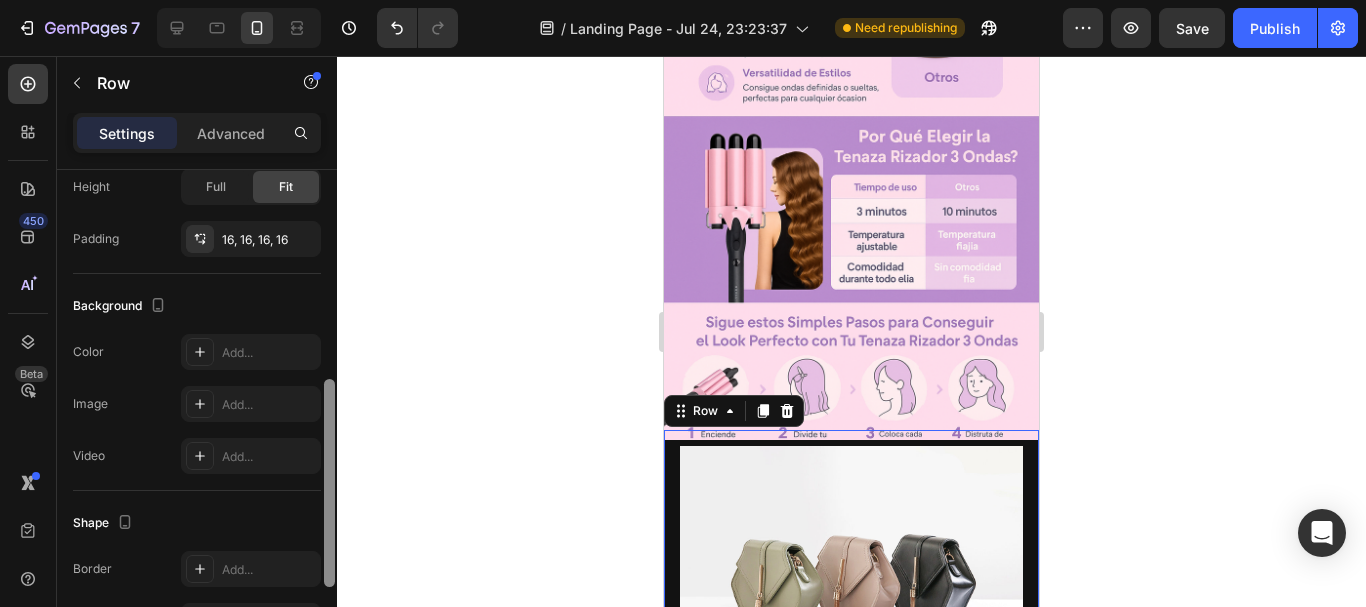 drag, startPoint x: 336, startPoint y: 229, endPoint x: 332, endPoint y: 263, distance: 34.234486 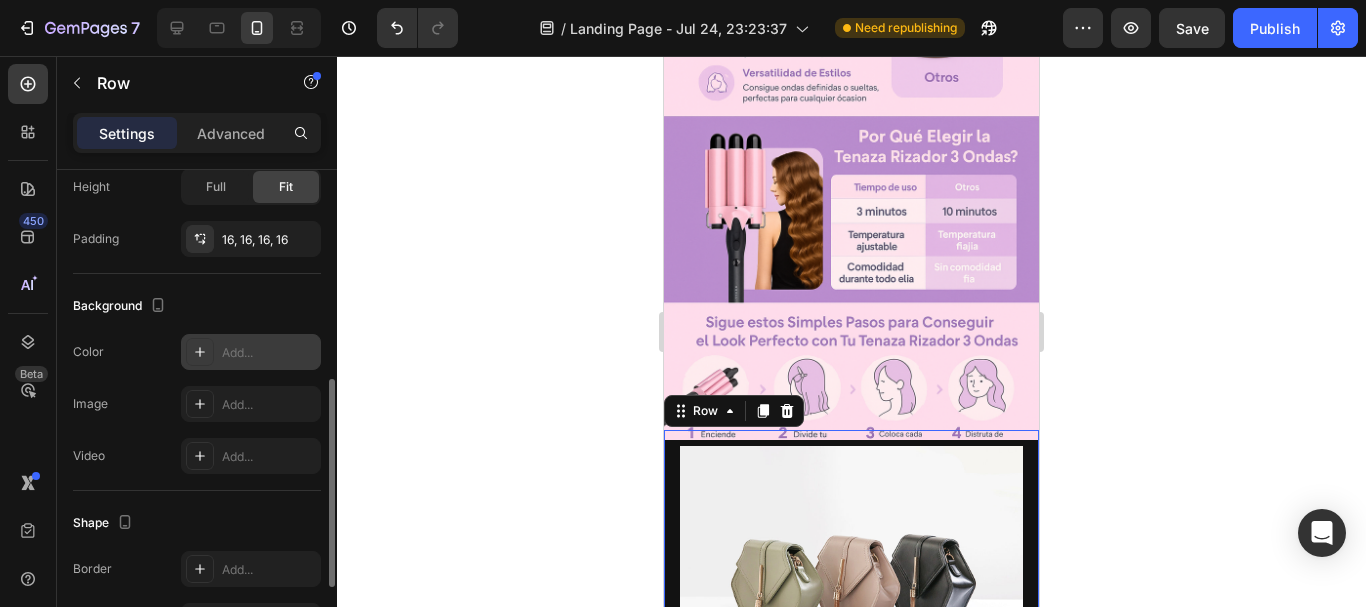 click on "Add..." at bounding box center [269, 353] 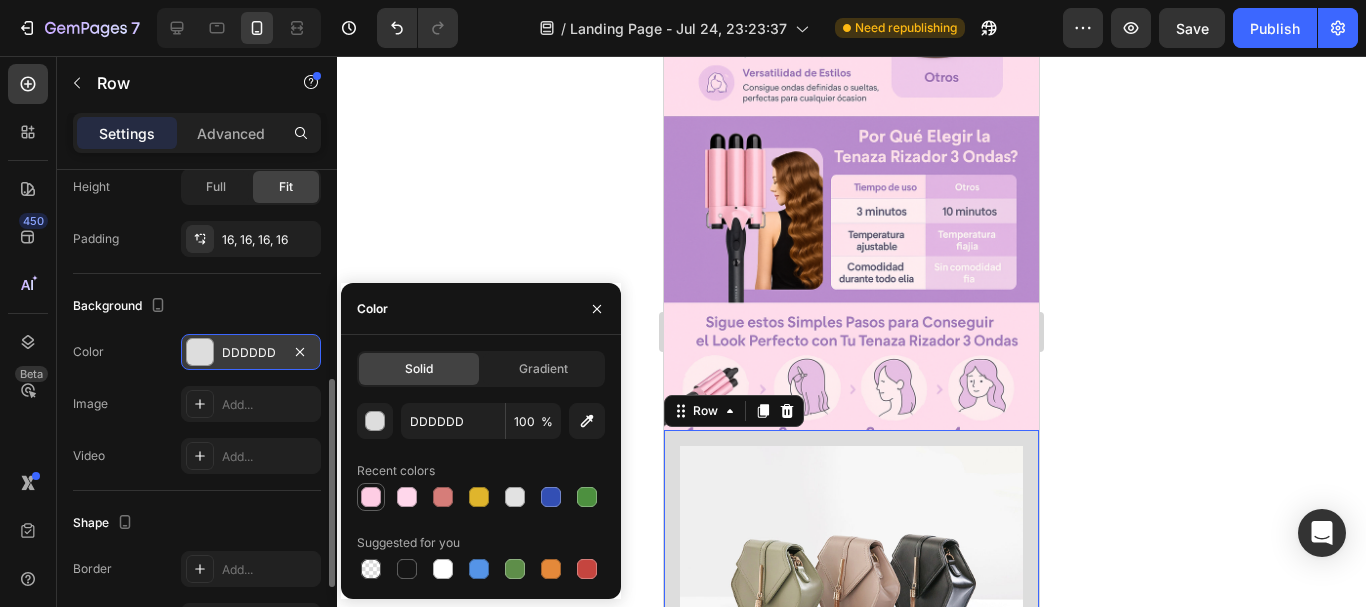click at bounding box center (371, 497) 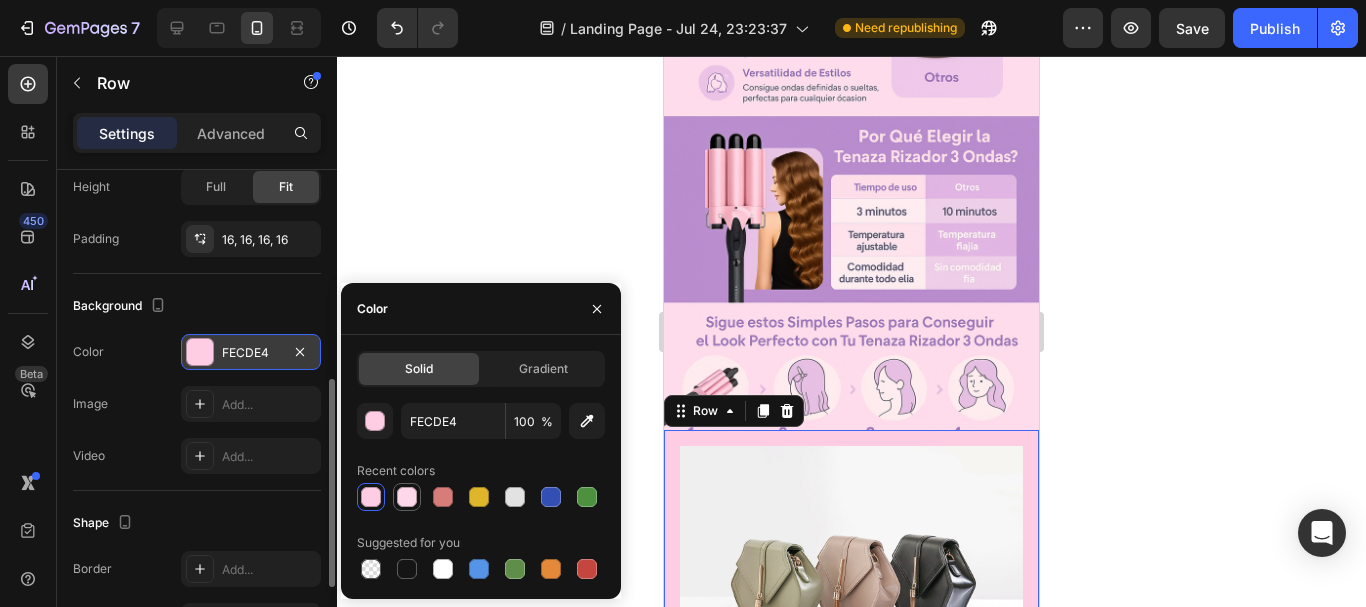 click at bounding box center (407, 497) 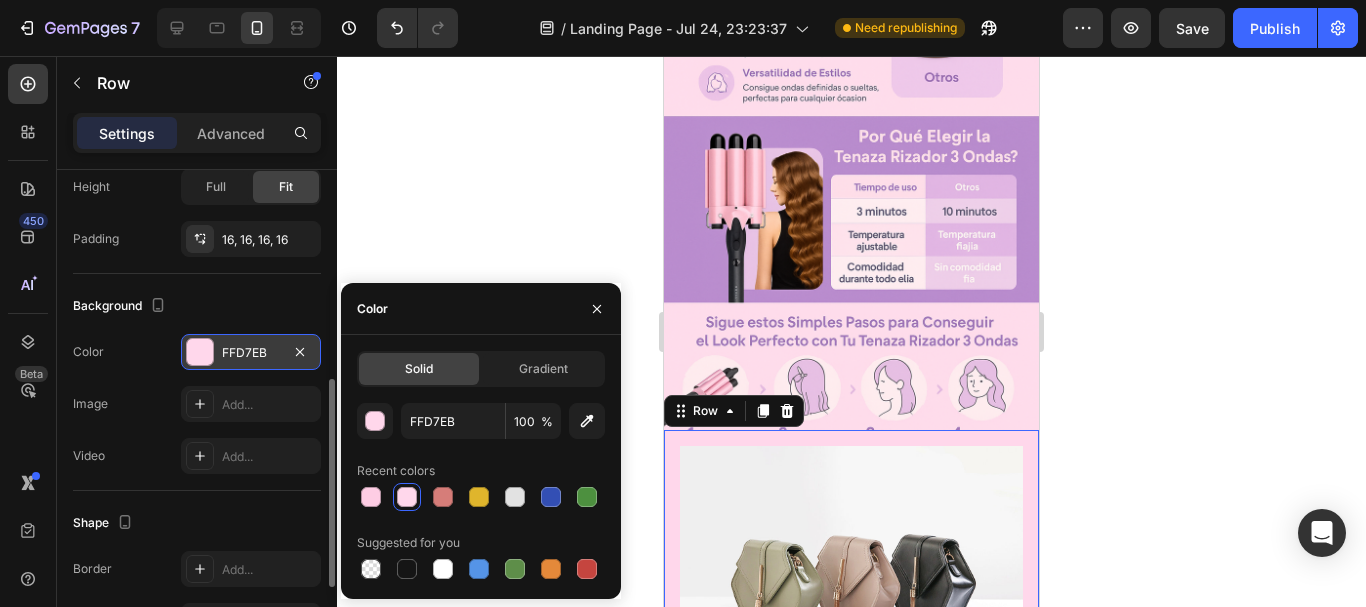 click 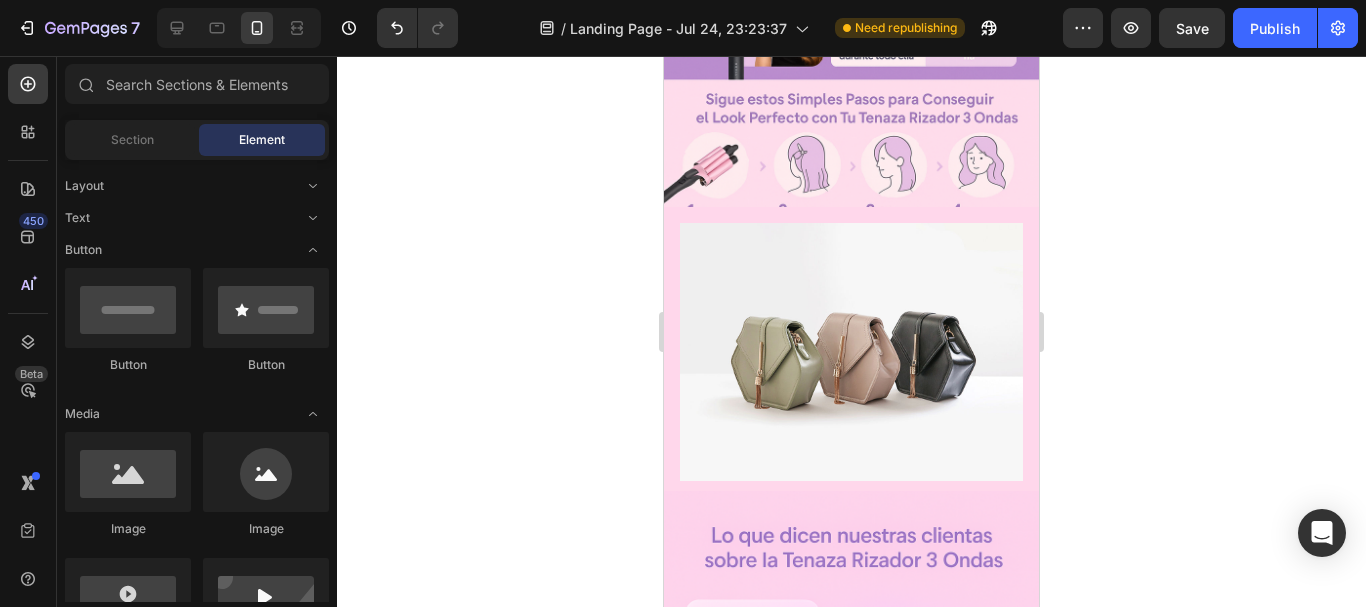 scroll, scrollTop: 1322, scrollLeft: 0, axis: vertical 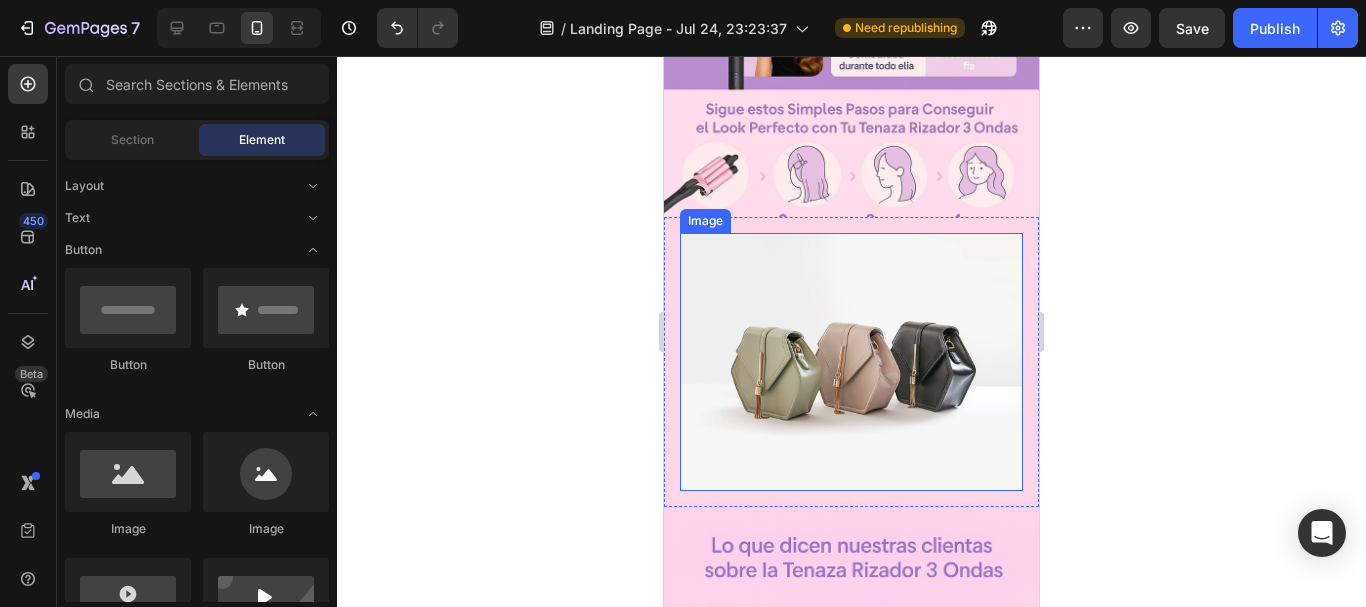 click at bounding box center [851, 361] 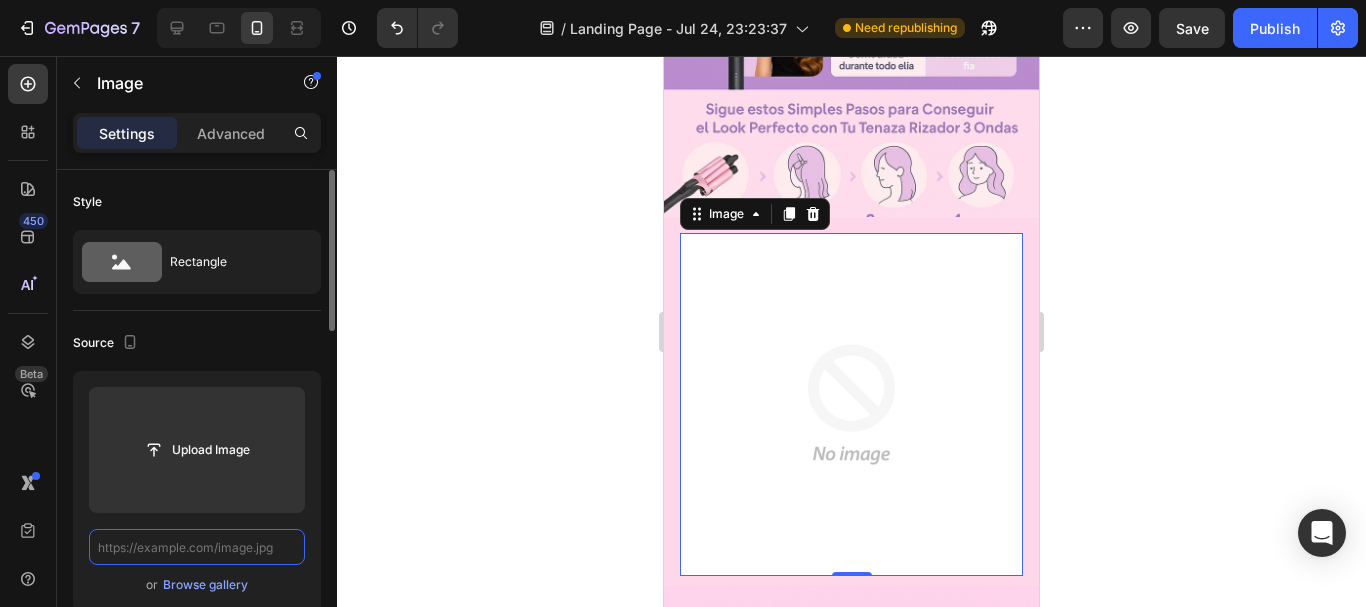 scroll, scrollTop: 0, scrollLeft: 0, axis: both 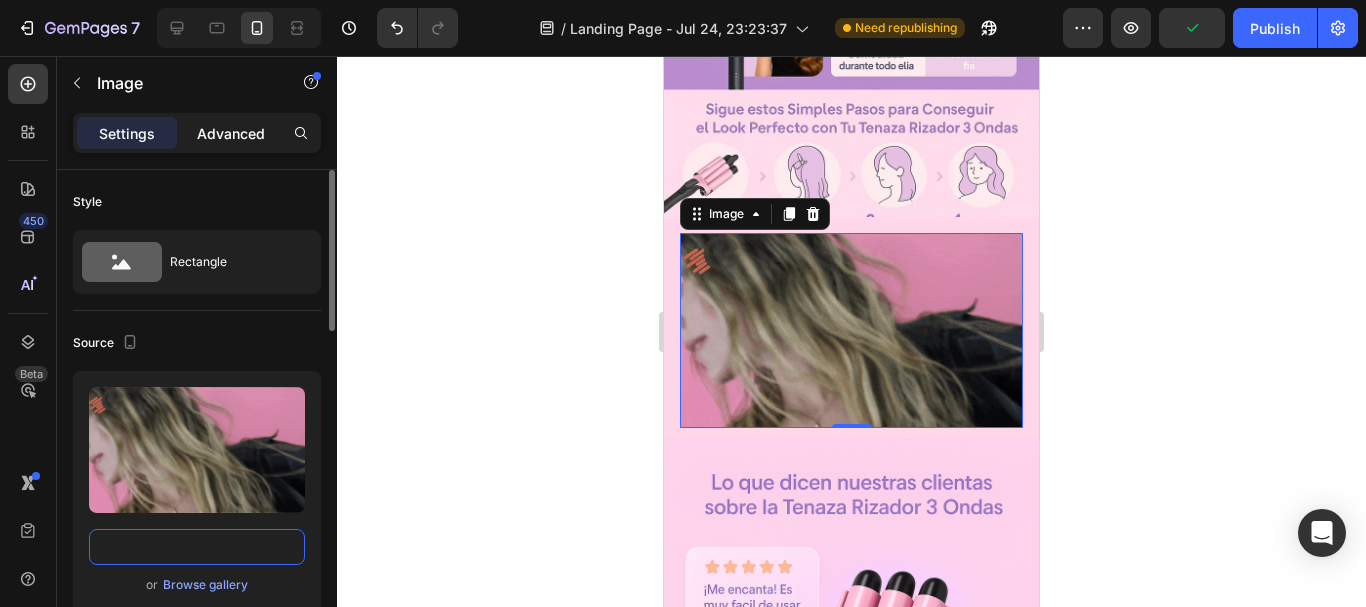type on "https://media0.giphy.com/media/v1.Y2lkPTc5MGI3NjExdzNjbWdtc2Z1ODk0Nm5jM2hydDlrc2JiOWJoMmZ5amxzaHY1dWxqciZlcD12MV9pbnRlcm5hbF9naWZfYnlfaWQmY3Q9Zw/608yMf2tr7Y3mvZqAV/giphy.gif" 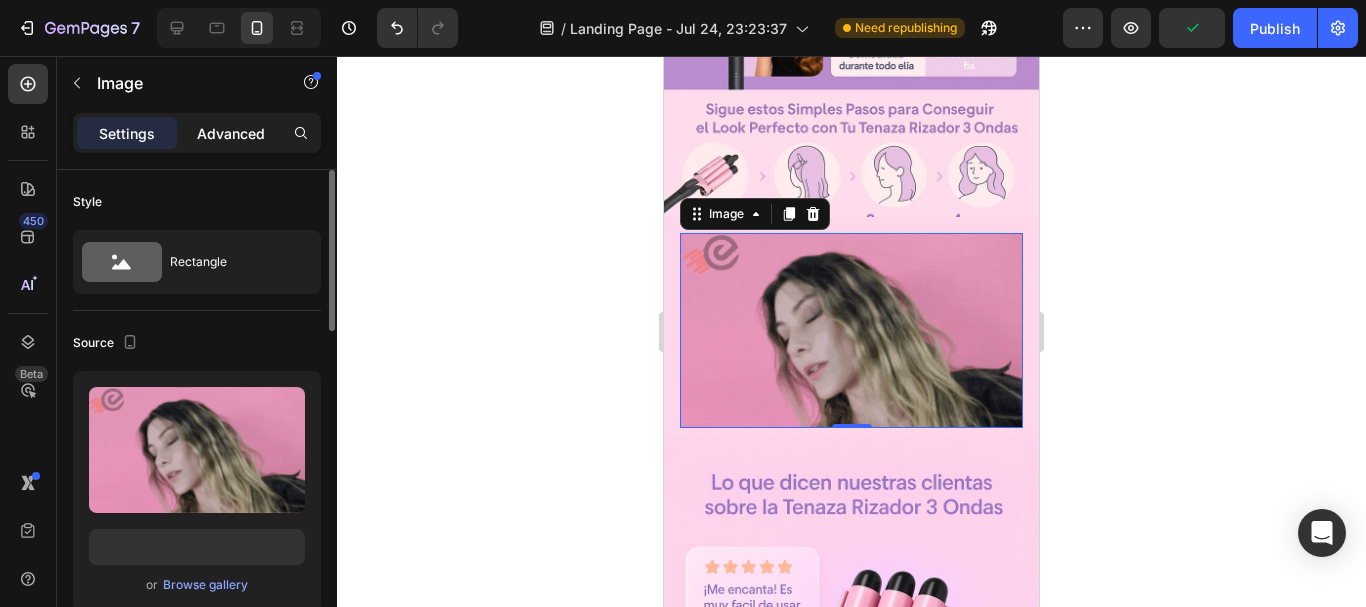 click on "Advanced" 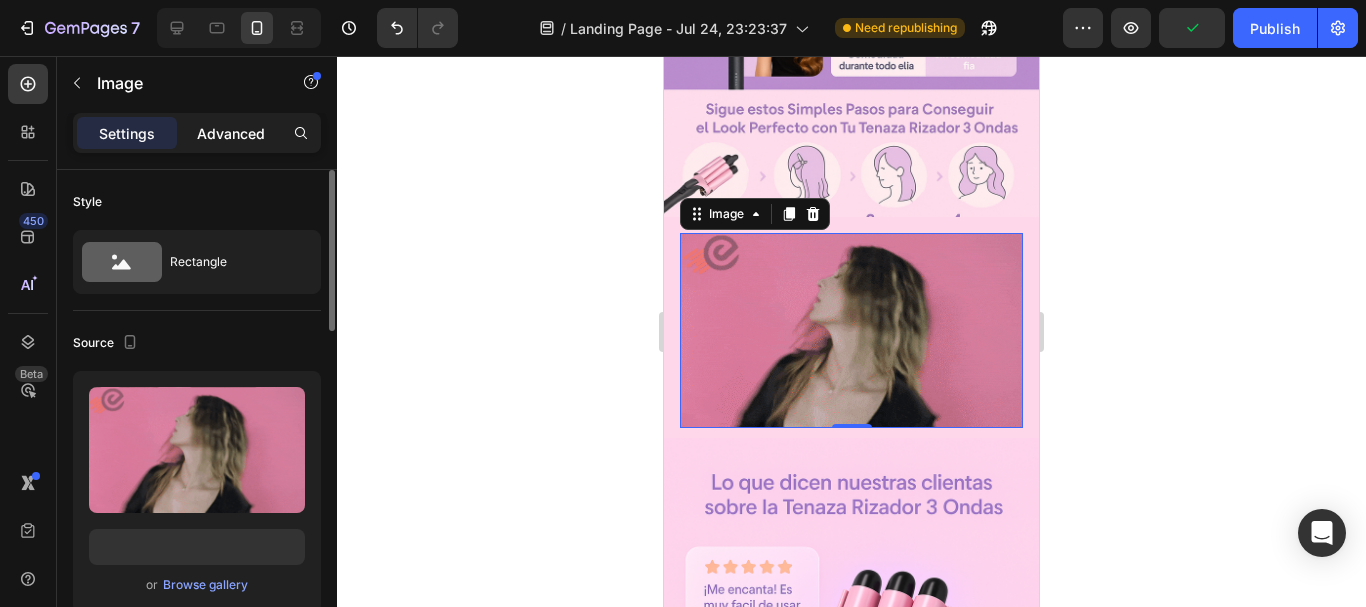 scroll, scrollTop: 0, scrollLeft: 0, axis: both 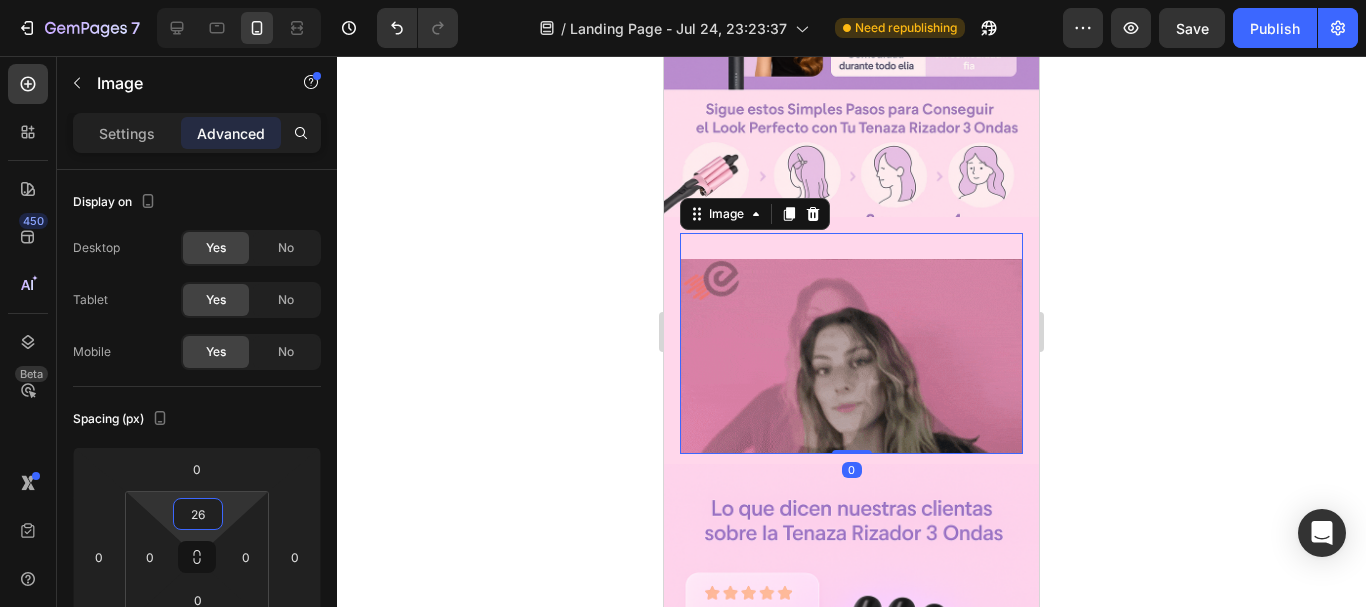 type on "0" 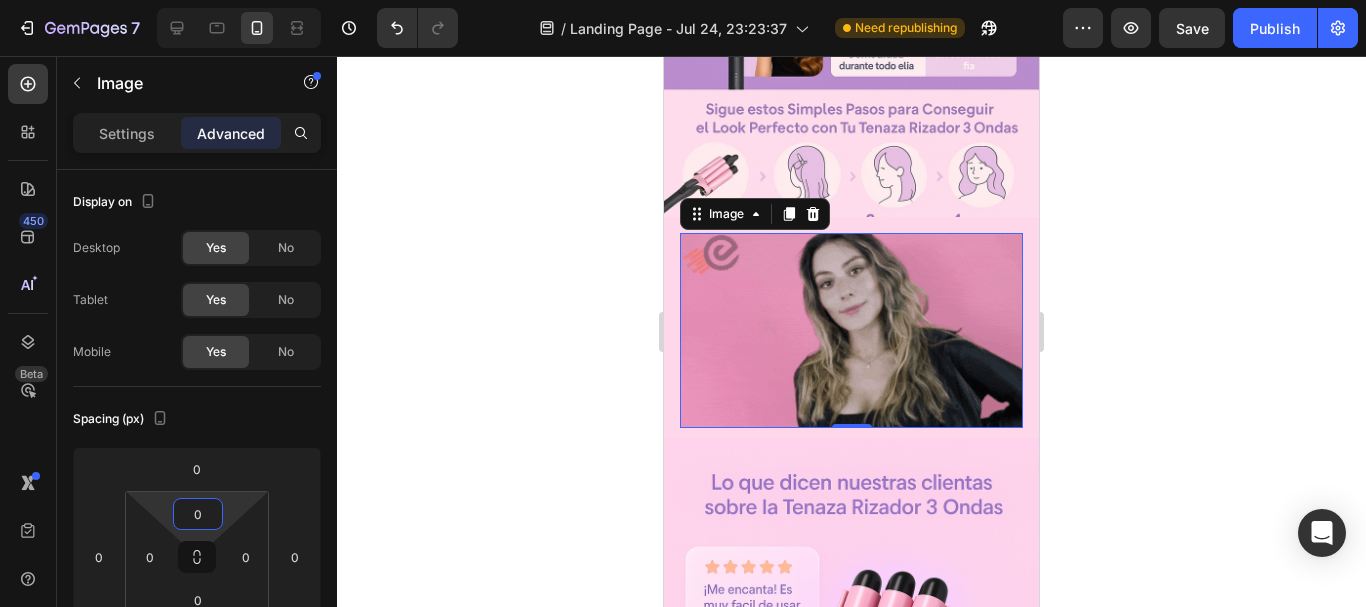 drag, startPoint x: 232, startPoint y: 500, endPoint x: 250, endPoint y: 524, distance: 30 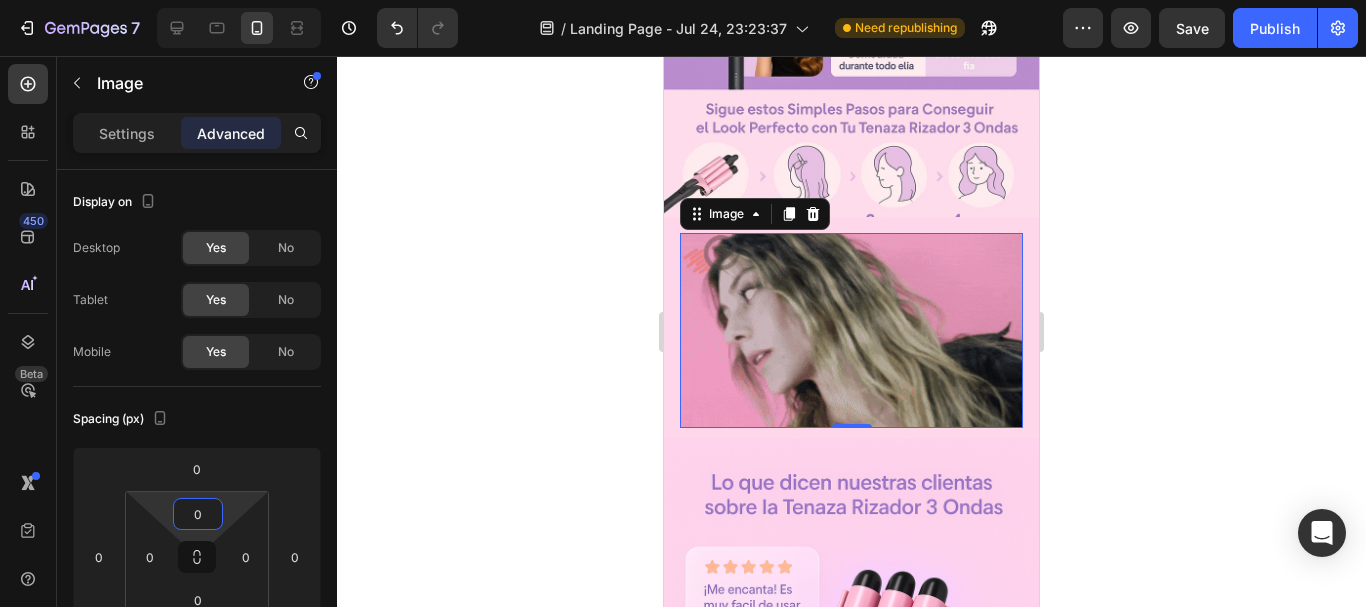 click on "7   /  Landing Page - Jul 24, 23:23:37 Need republishing Preview  Save   Publish  450 Beta Sections(18) Elements(83) Section Element Hero Section Product Detail Brands Trusted Badges Guarantee Product Breakdown How to use Testimonials Compare Bundle FAQs Social Proof Brand Story Product List Collection Blog List Contact Sticky Add to Cart Custom Footer Browse Library 450 Layout Text Button
Button
Button Media
Image
Image
Video
Video Banner" at bounding box center [683, 0] 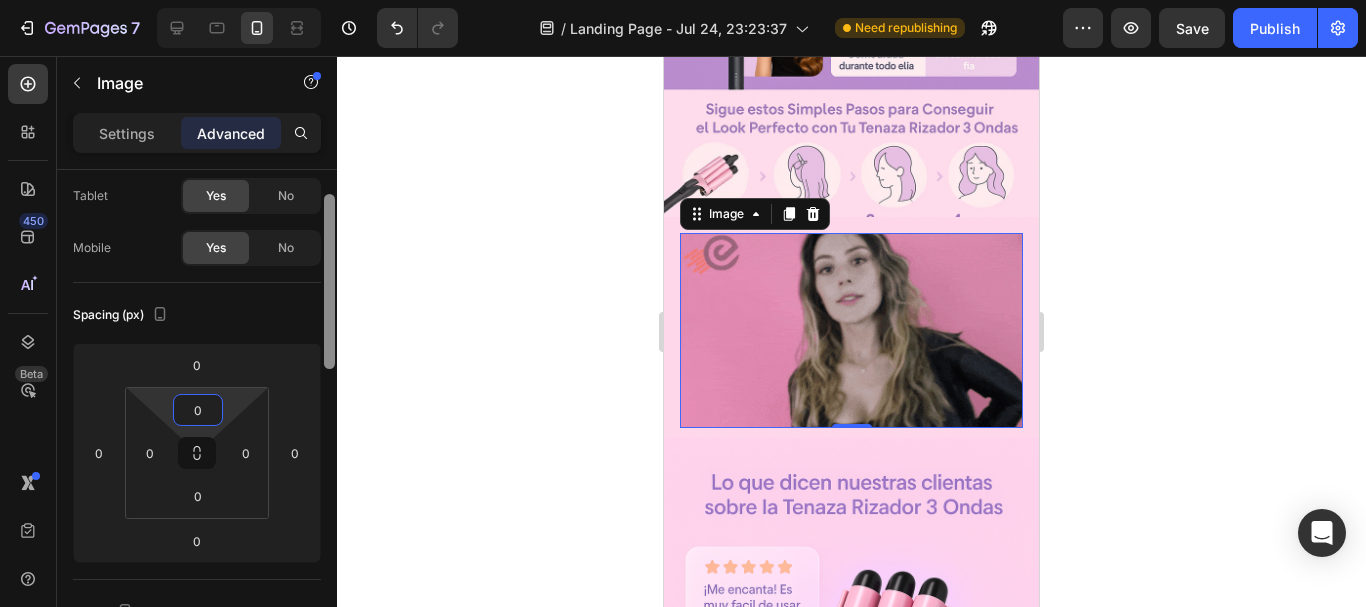 drag, startPoint x: 326, startPoint y: 329, endPoint x: 339, endPoint y: 378, distance: 50.695168 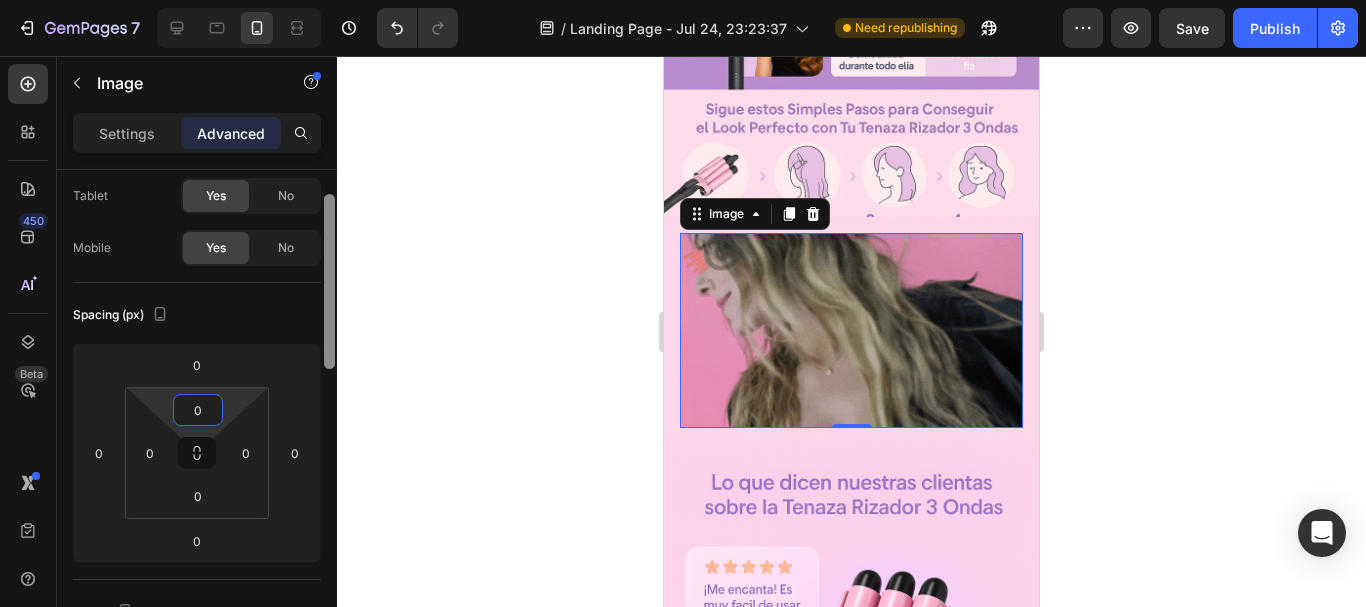 click on "7   /  Landing Page - Jul 24, 23:23:37 Need republishing Preview  Save   Publish  450 Beta Sections(18) Elements(83) Section Element Hero Section Product Detail Brands Trusted Badges Guarantee Product Breakdown How to use Testimonials Compare Bundle FAQs Social Proof Brand Story Product List Collection Blog List Contact Sticky Add to Cart Custom Footer Browse Library 450 Layout Text Button
Button
Button Media
Image
Image
Video
Video Banner
Hero Banner" 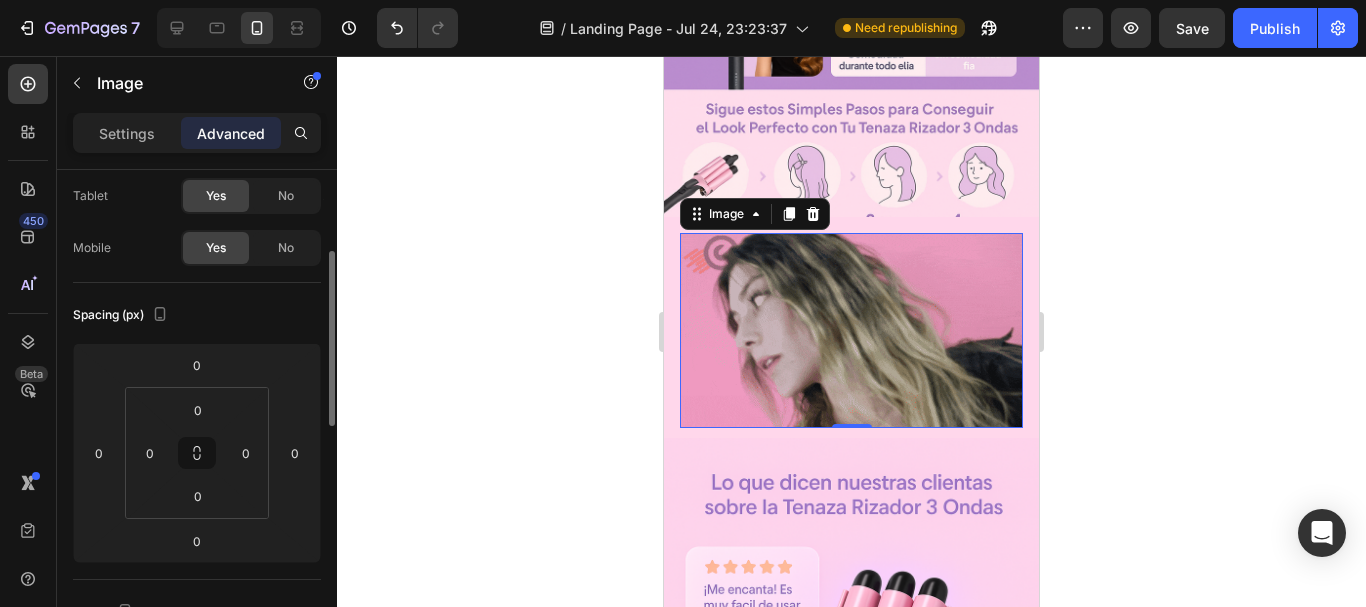 scroll, scrollTop: 137, scrollLeft: 0, axis: vertical 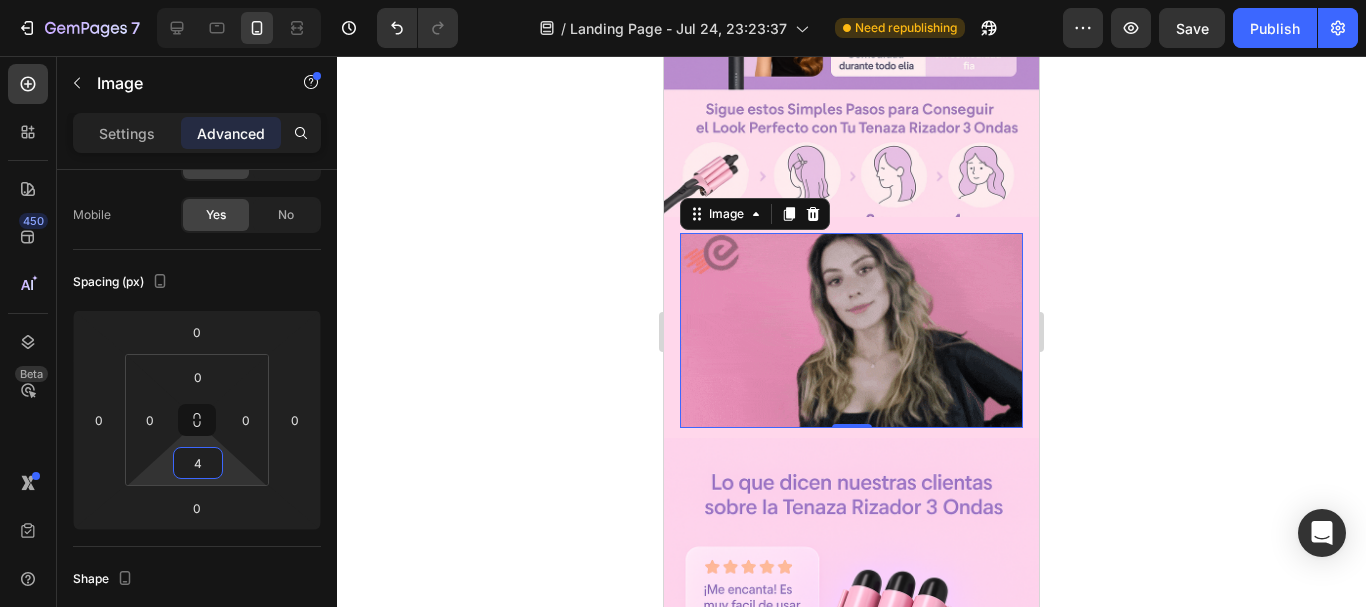 type on "0" 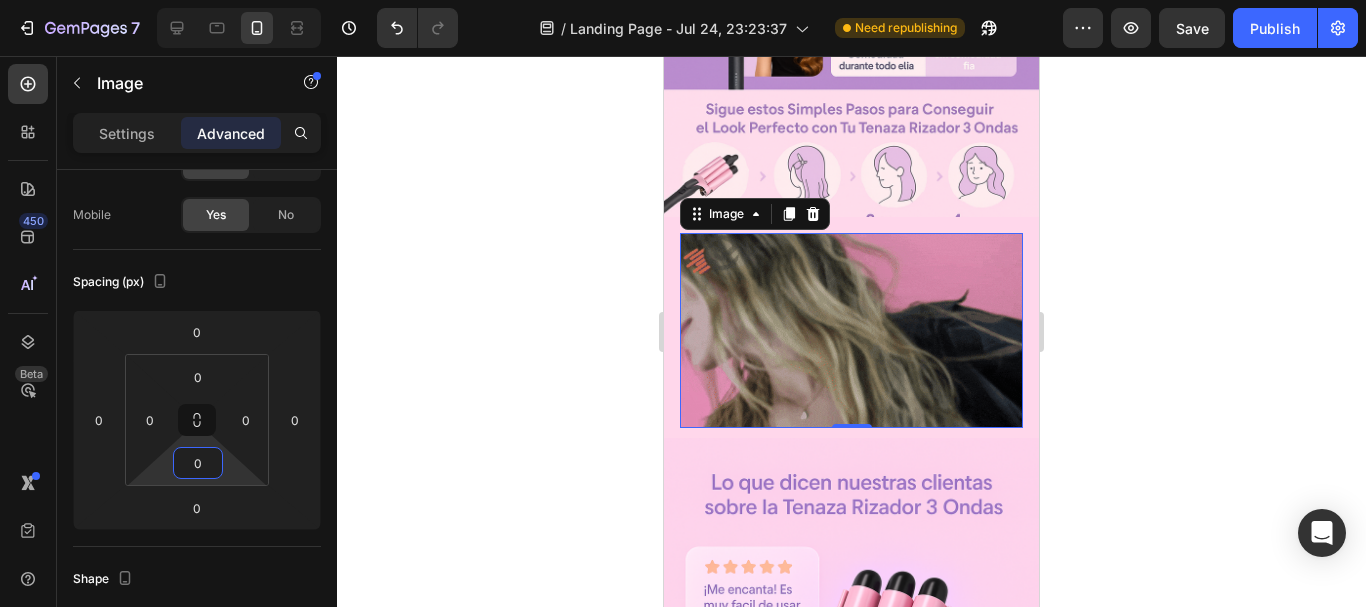 drag, startPoint x: 229, startPoint y: 469, endPoint x: 235, endPoint y: 479, distance: 11.661903 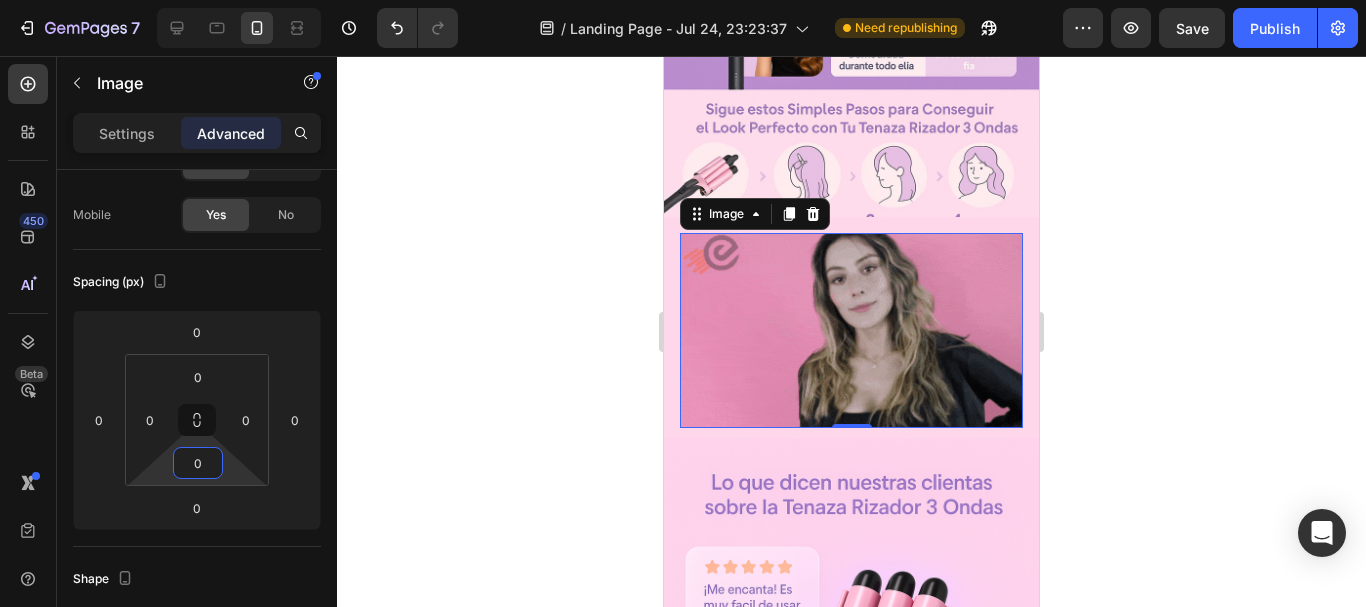 click on "7   /  Landing Page - Jul 24, 23:23:37 Need republishing Preview  Save   Publish  450 Beta Sections(18) Elements(83) Section Element Hero Section Product Detail Brands Trusted Badges Guarantee Product Breakdown How to use Testimonials Compare Bundle FAQs Social Proof Brand Story Product List Collection Blog List Contact Sticky Add to Cart Custom Footer Browse Library 450 Layout Text Button
Button
Button Media
Image
Image
Video
Video Banner" at bounding box center (683, 0) 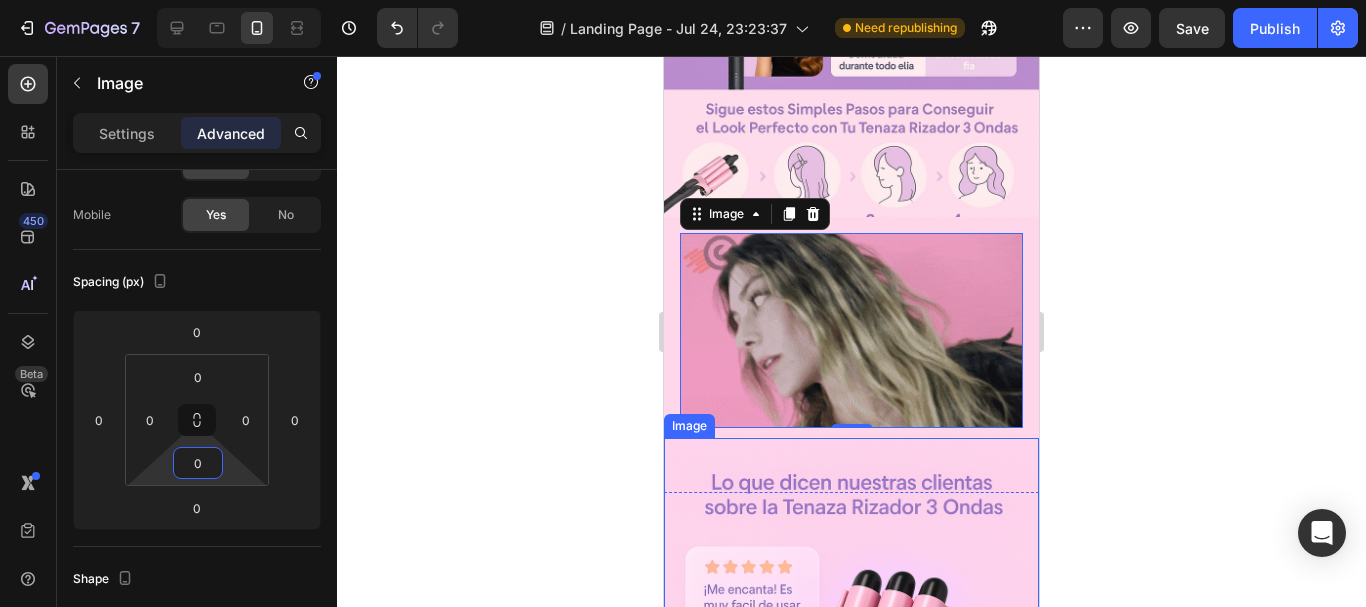 click at bounding box center [851, 719] 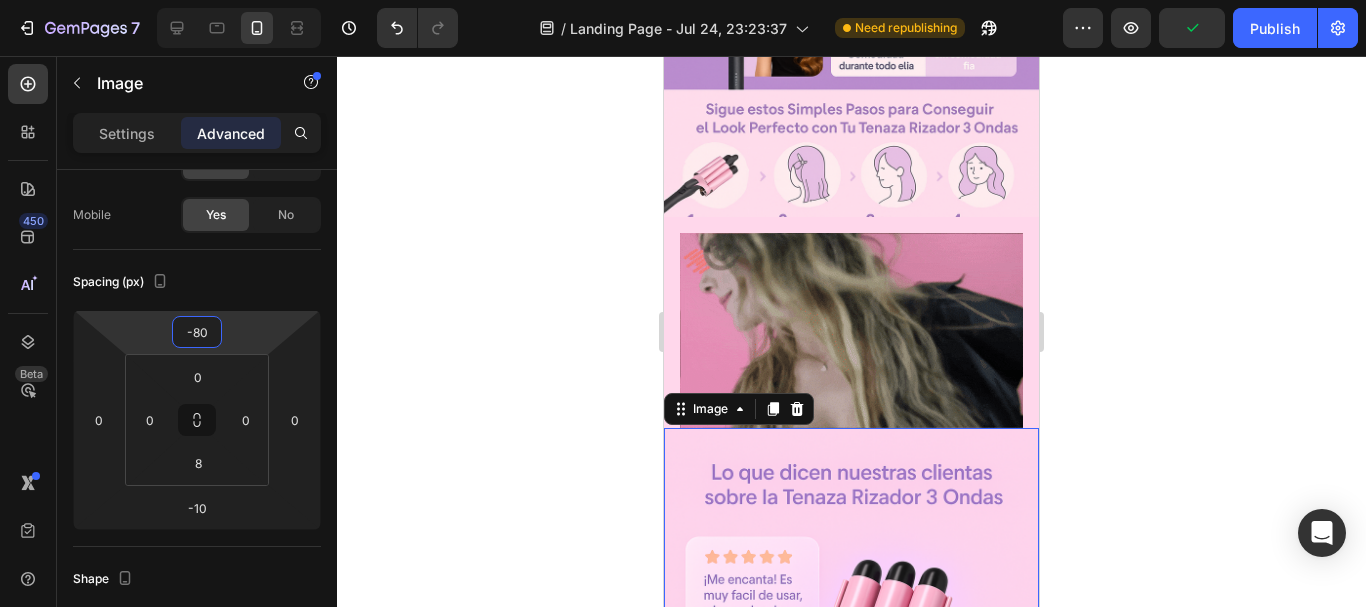 type on "-82" 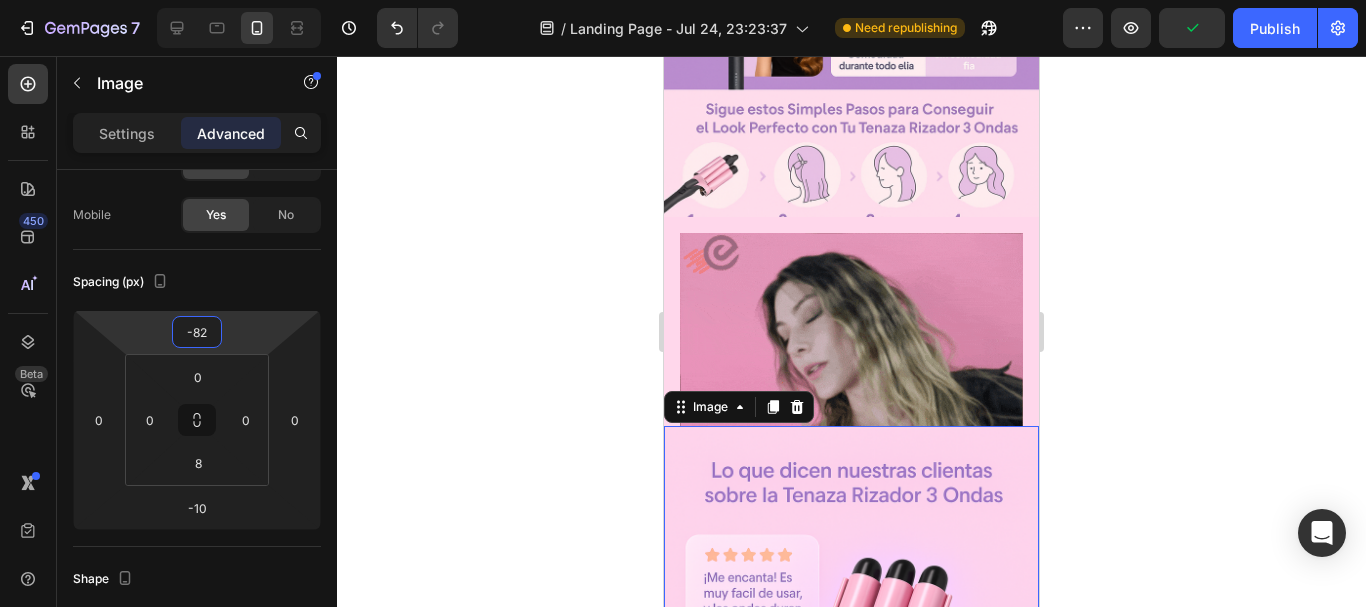 drag, startPoint x: 225, startPoint y: 340, endPoint x: 234, endPoint y: 346, distance: 10.816654 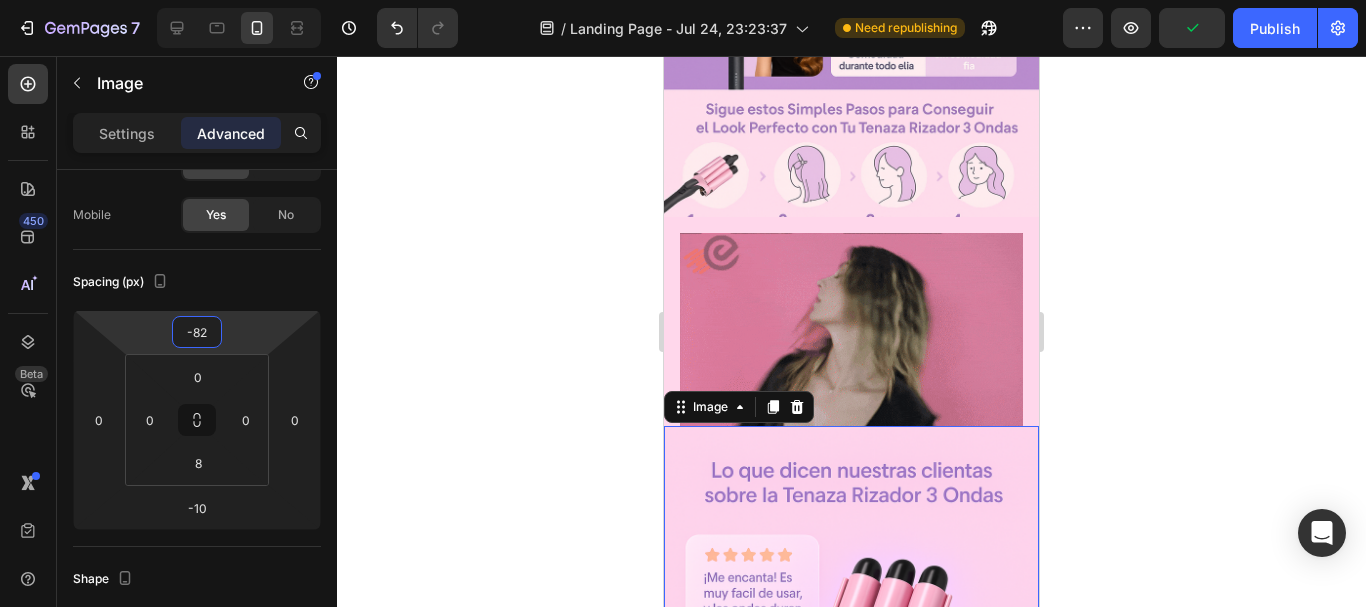 click on "7   /  Landing Page - Jul 24, 23:23:37 Published Preview  Save   Publish  450 Beta Sections(30) Elements(83) Section Element Hero Section Product Detail Brands Trusted Badges Guarantee Product Breakdown How to use Testimonials Compare Bundle FAQs Social Proof Brand Story Product List Collection Blog List Contact Sticky Add to Cart Custom Footer Browse Library 450 Layout Text Button
Button
Button Media
Image
Image
Video
Video Banner
Hero Banner" at bounding box center [683, 0] 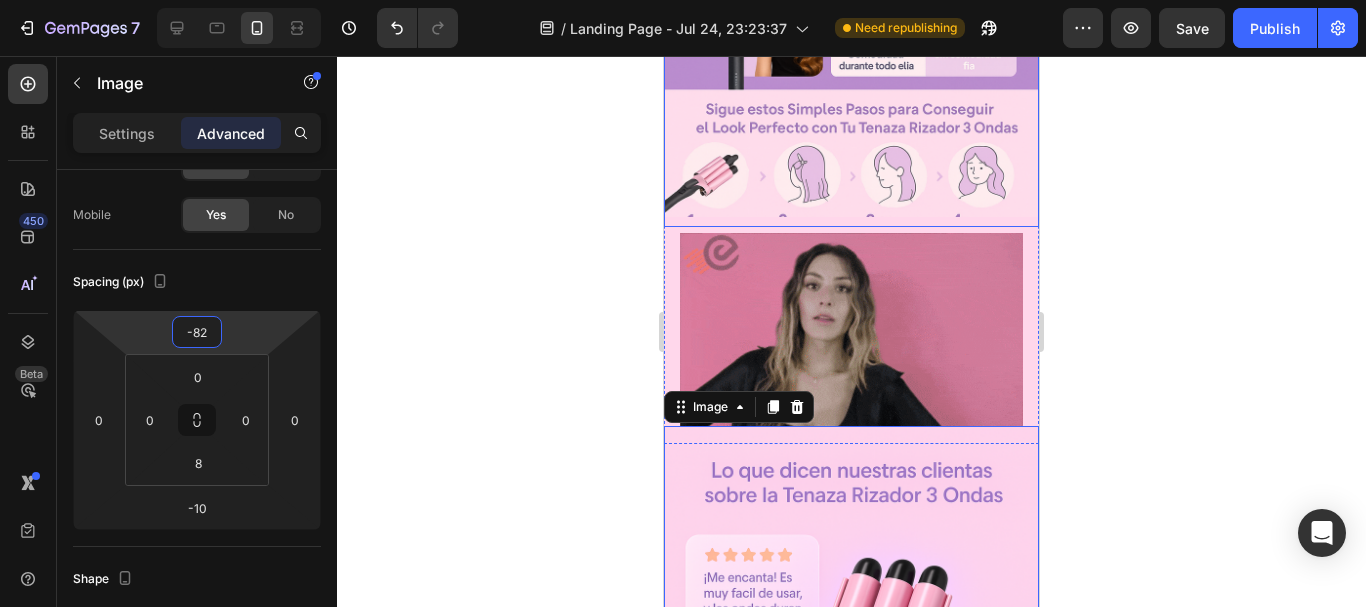 click at bounding box center (851, -54) 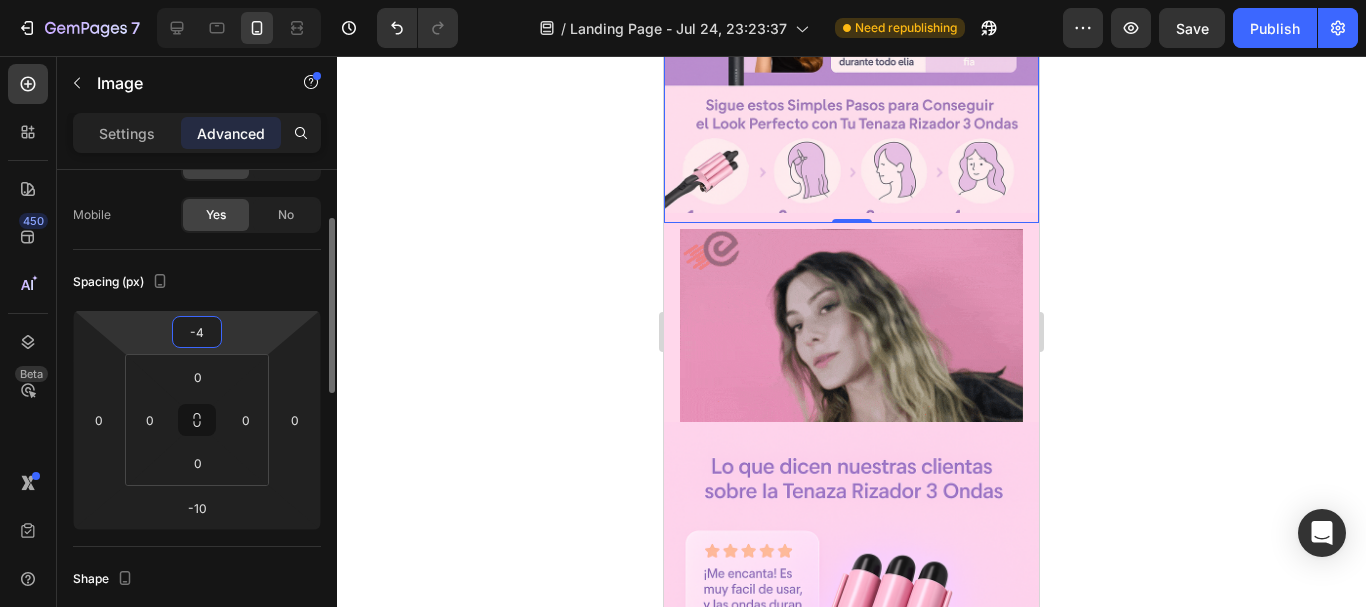 type on "-2" 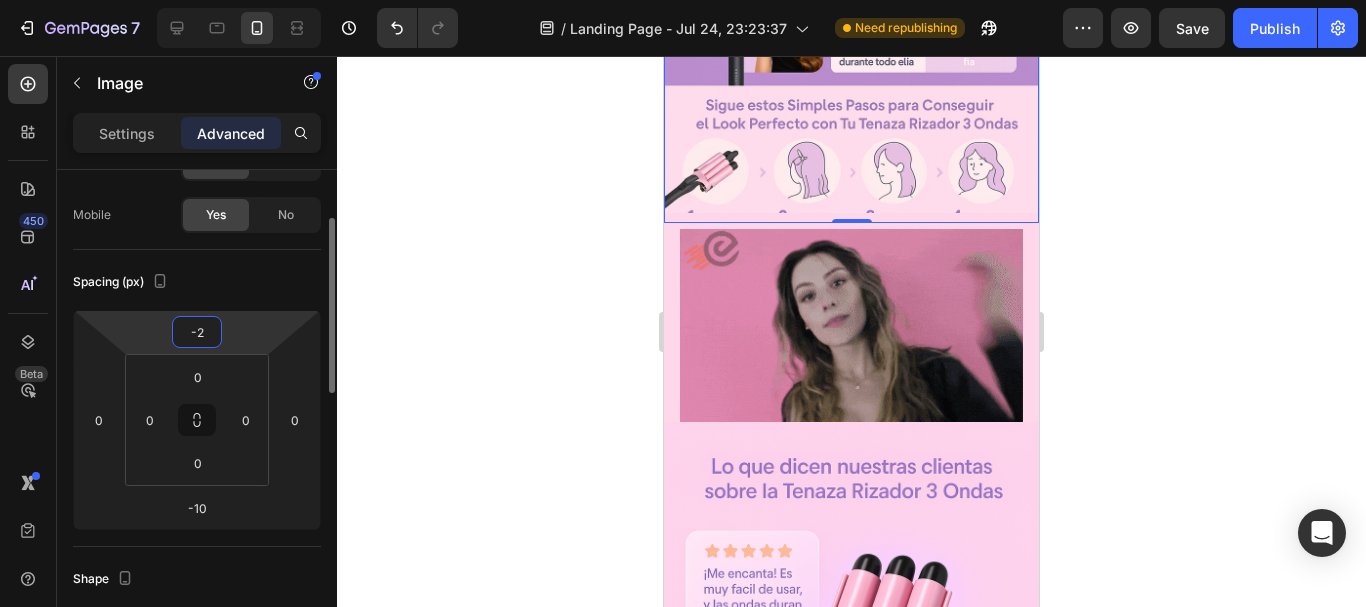 drag, startPoint x: 231, startPoint y: 334, endPoint x: 243, endPoint y: 335, distance: 12.0415945 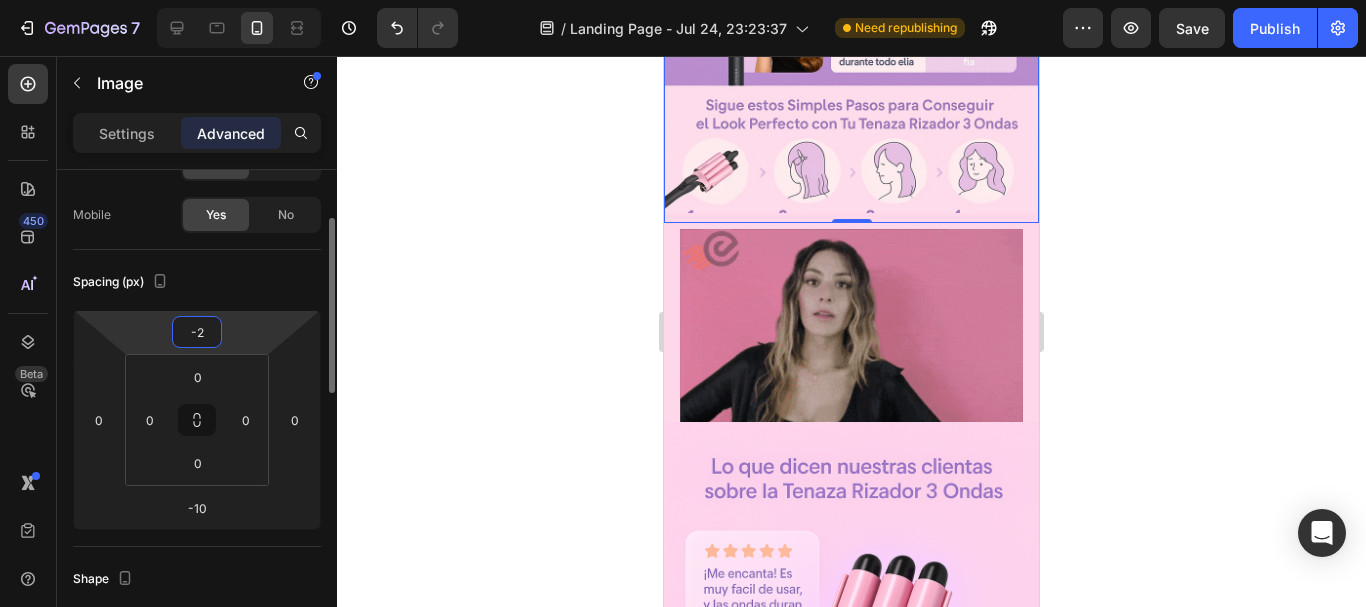 click on "7   /  Landing Page - Jul 24, 23:23:37 Need republishing Preview  Save   Publish  450 Beta Sections(18) Elements(83) Section Element Hero Section Product Detail Brands Trusted Badges Guarantee Product Breakdown How to use Testimonials Compare Bundle FAQs Social Proof Brand Story Product List Collection Blog List Contact Sticky Add to Cart Custom Footer Browse Library 450 Layout Text Button
Button
Button Media
Image
Image
Video
Video Banner" at bounding box center [683, 0] 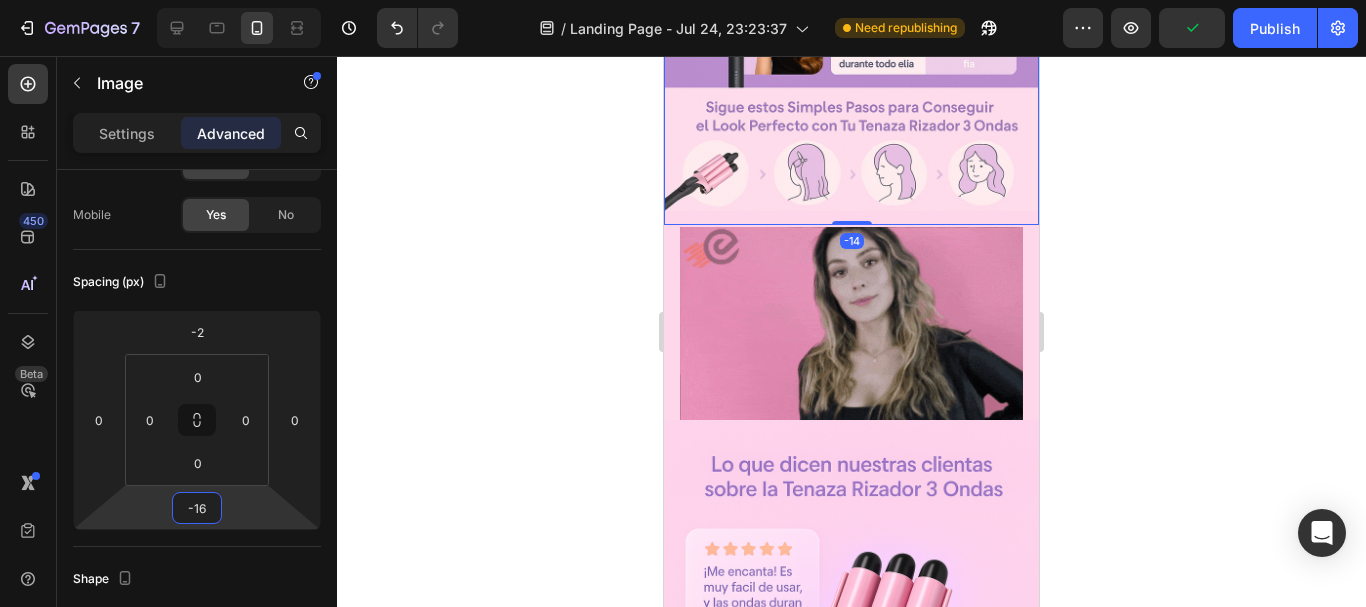 type on "-18" 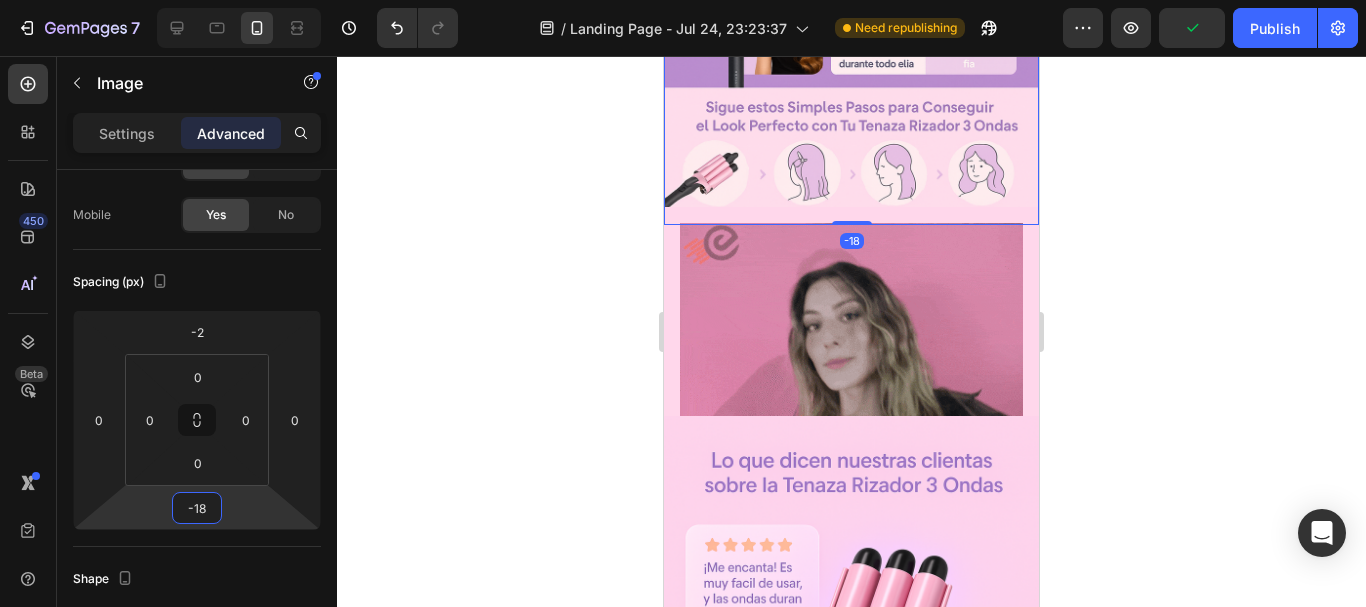 click on "7   /  Landing Page - Jul 24, 23:23:37 Published Preview  Save   Publish  450 Beta Sections(30) Elements(83) Section Element Hero Section Product Detail Brands Trusted Badges Guarantee Product Breakdown How to use Testimonials Compare Bundle FAQs Social Proof Brand Story Product List Collection Blog List Contact Sticky Add to Cart Custom Footer Browse Library 450 Layout Text Button
Button
Button Media
Image
Image
Video
Video Banner
Hero Banner" at bounding box center [683, 0] 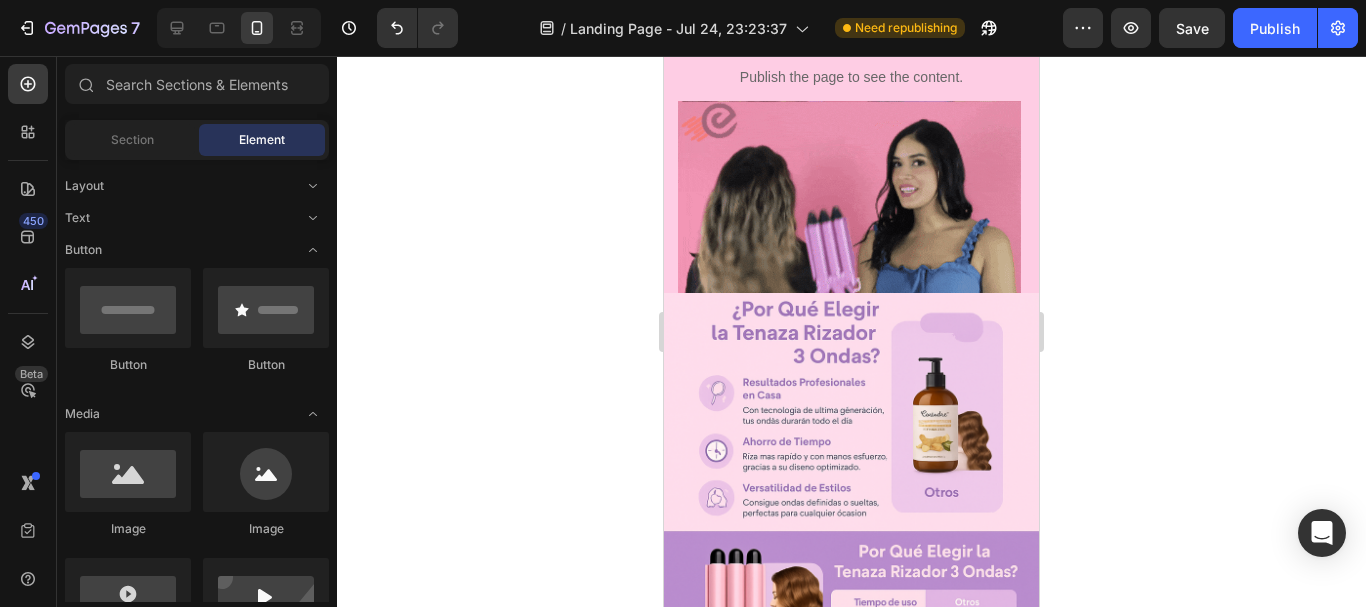 scroll, scrollTop: 609, scrollLeft: 0, axis: vertical 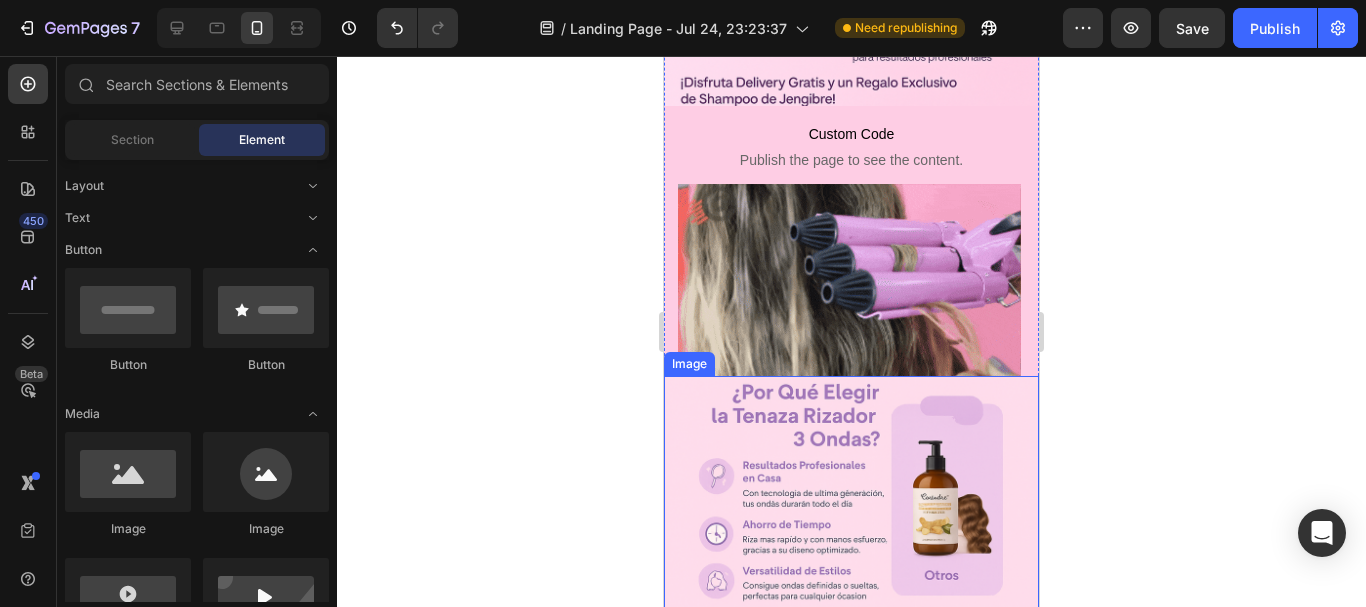 click at bounding box center (851, 657) 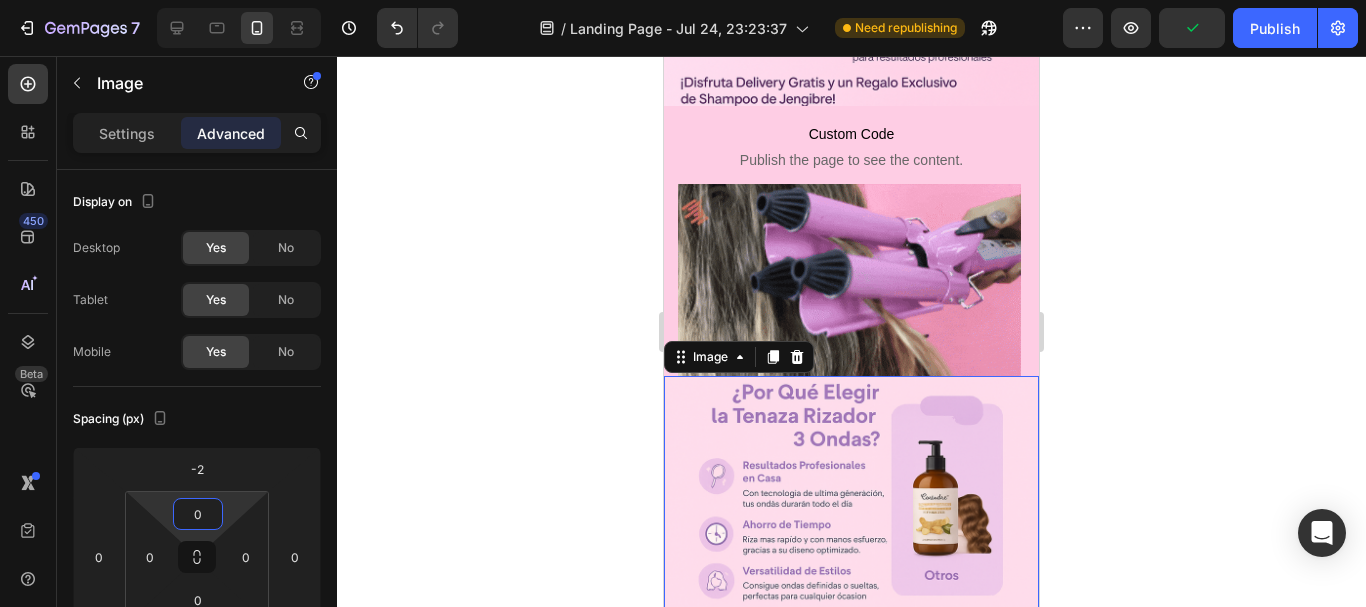 drag, startPoint x: 194, startPoint y: 492, endPoint x: 202, endPoint y: 523, distance: 32.01562 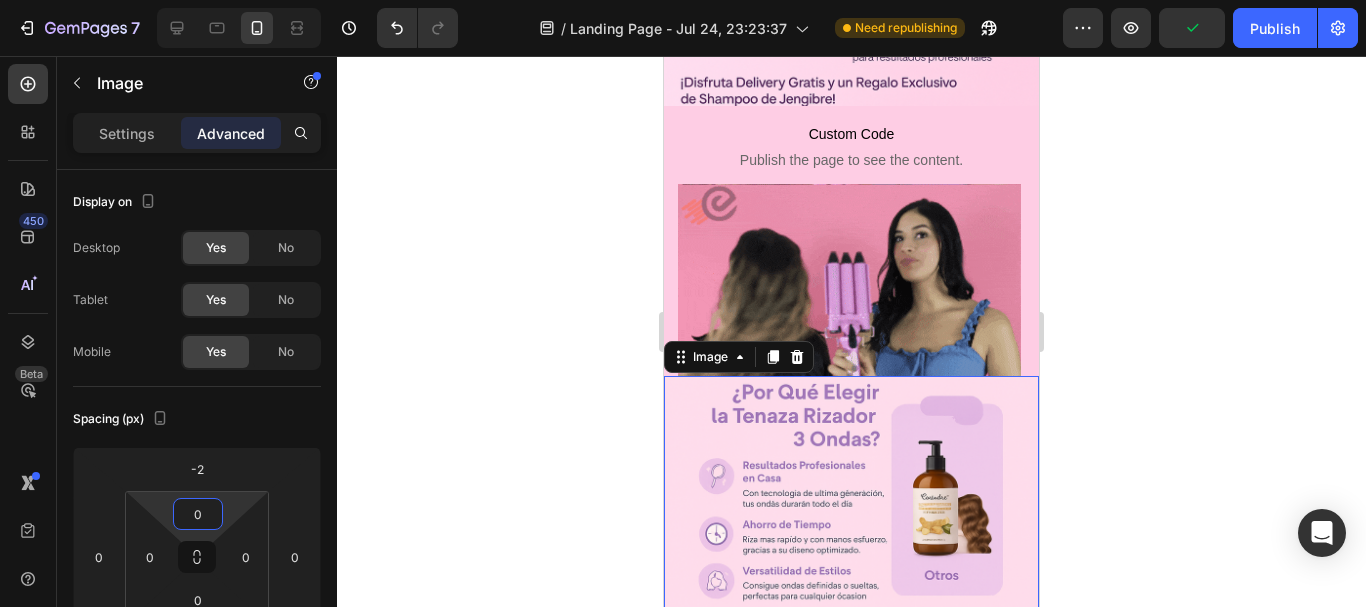 click on "7   /  Landing Page - Jul 24, 23:23:37 Published Preview  Save   Publish  450 Beta Sections(30) Elements(83) Section Element Hero Section Product Detail Brands Trusted Badges Guarantee Product Breakdown How to use Testimonials Compare Bundle FAQs Social Proof Brand Story Product List Collection Blog List Contact Sticky Add to Cart Custom Footer Browse Library 450 Layout Text Button
Button
Button Media
Image
Image
Video
Video Banner
Hero Banner" at bounding box center [683, 0] 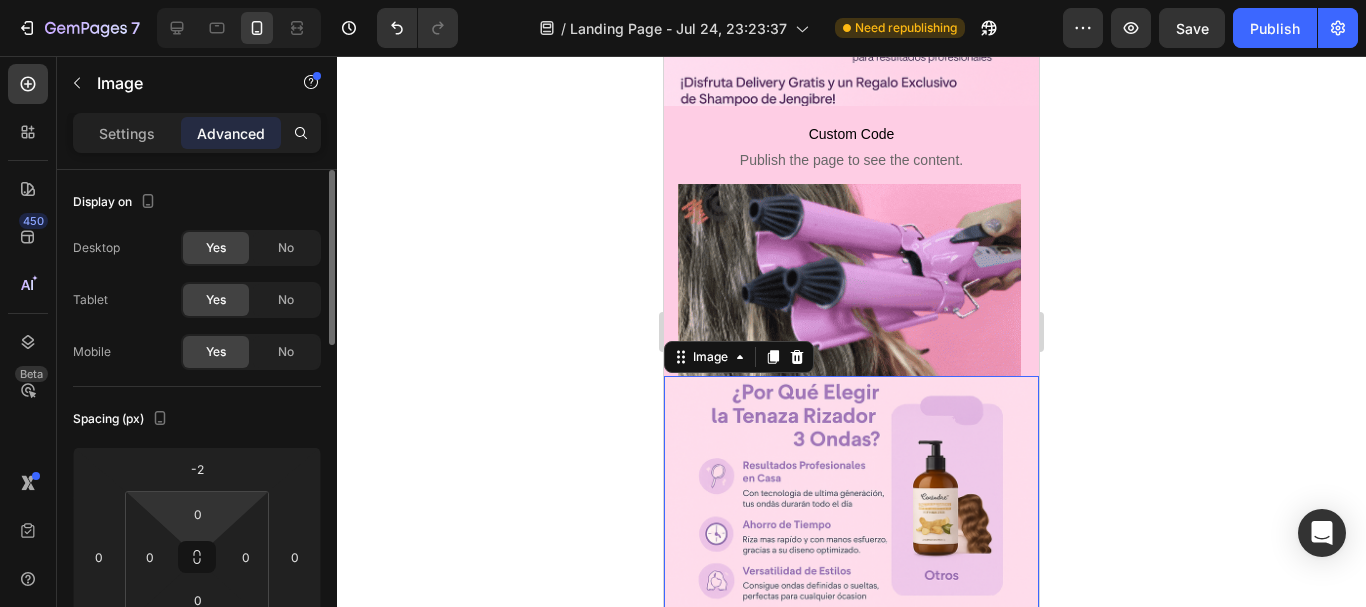drag, startPoint x: 236, startPoint y: 504, endPoint x: 233, endPoint y: 518, distance: 14.3178215 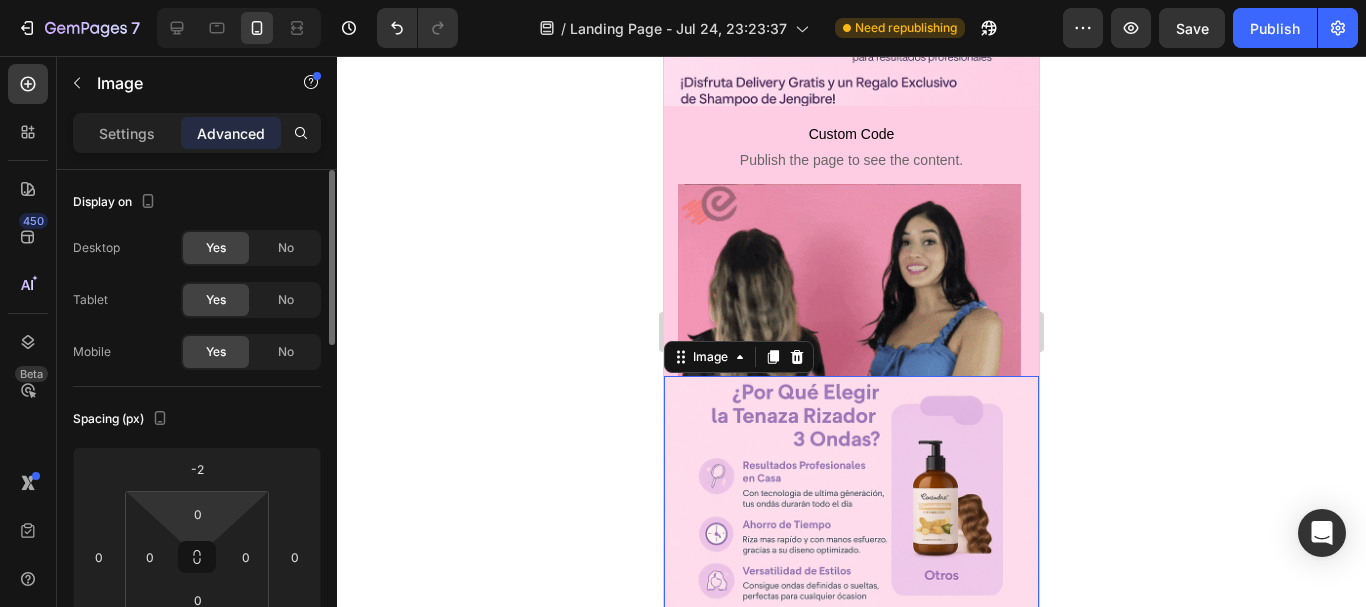 click on "7   /  Landing Page - Jul 24, 23:23:37 Need republishing Preview  Save   Publish  450 Beta Sections(18) Elements(83) Section Element Hero Section Product Detail Brands Trusted Badges Guarantee Product Breakdown How to use Testimonials Compare Bundle FAQs Social Proof Brand Story Product List Collection Blog List Contact Sticky Add to Cart Custom Footer Browse Library 450 Layout Text Button
Button
Button Media
Image
Image
Video
Video Banner" at bounding box center (683, 0) 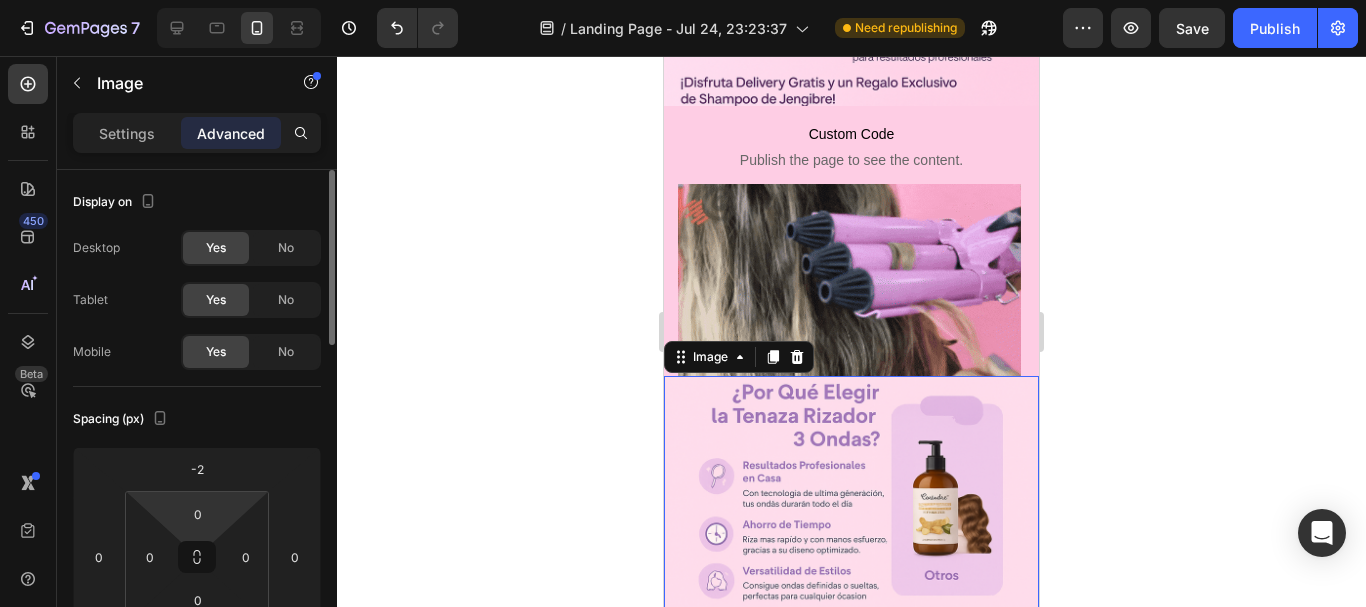drag, startPoint x: 231, startPoint y: 501, endPoint x: 222, endPoint y: 496, distance: 10.29563 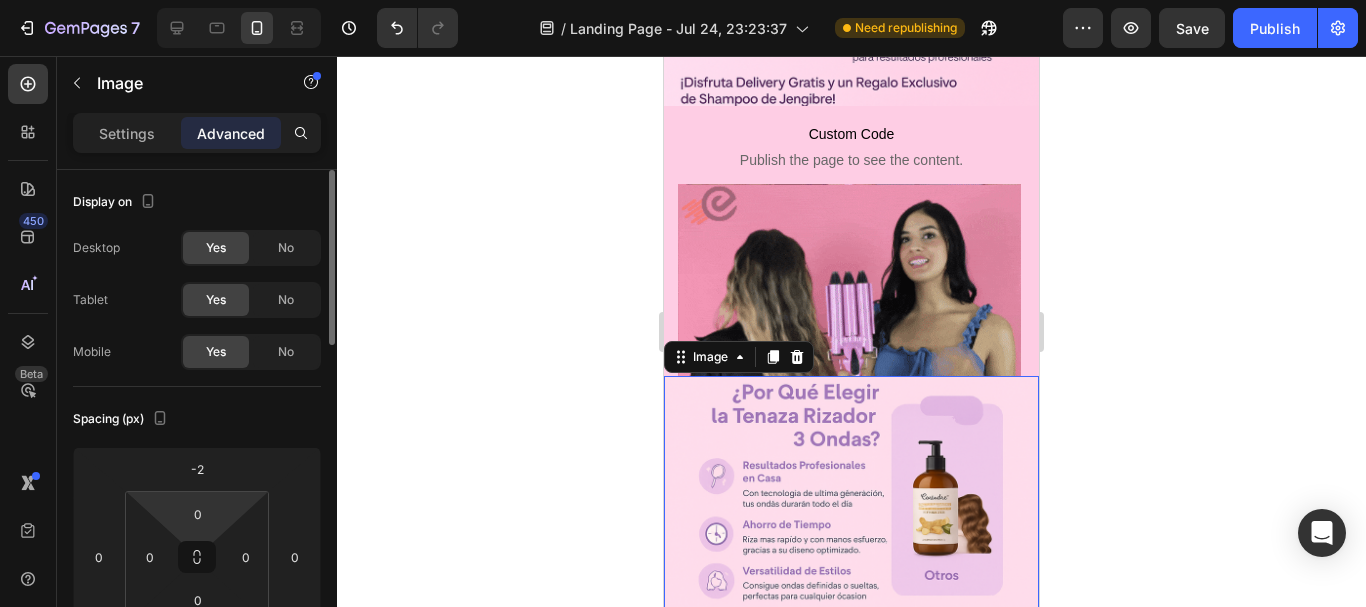 click on "7   /  Landing Page - Jul 24, 23:23:37 Need republishing Preview  Save   Publish  450 Beta Sections(18) Elements(83) Section Element Hero Section Product Detail Brands Trusted Badges Guarantee Product Breakdown How to use Testimonials Compare Bundle FAQs Social Proof Brand Story Product List Collection Blog List Contact Sticky Add to Cart Custom Footer Browse Library 450 Layout Text Button
Button
Button Media
Image
Image
Video
Video Banner" at bounding box center [683, 0] 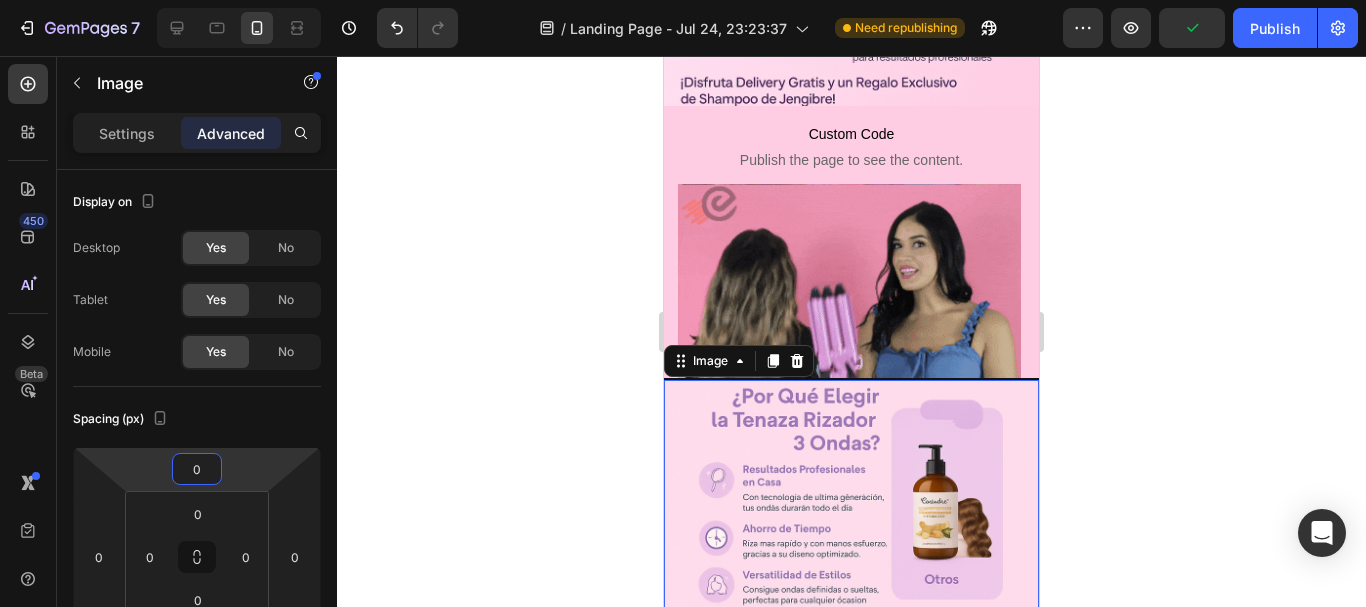 type on "-2" 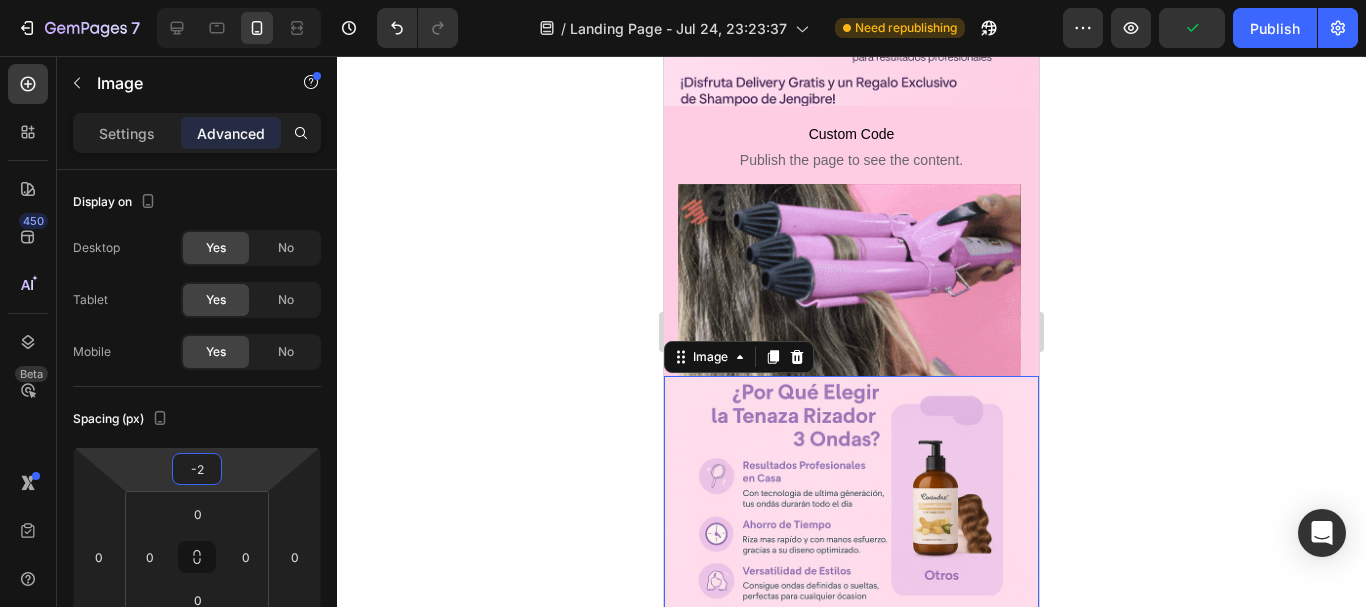 click on "7   /  Landing Page - Jul 24, 23:23:37 Published Preview  Save   Publish  450 Beta Sections(30) Elements(83) Section Element Hero Section Product Detail Brands Trusted Badges Guarantee Product Breakdown How to use Testimonials Compare Bundle FAQs Social Proof Brand Story Product List Collection Blog List Contact Sticky Add to Cart Custom Footer Browse Library 450 Layout Text Button
Button
Button Media
Image
Image
Video
Video Banner
Hero Banner" at bounding box center [683, 0] 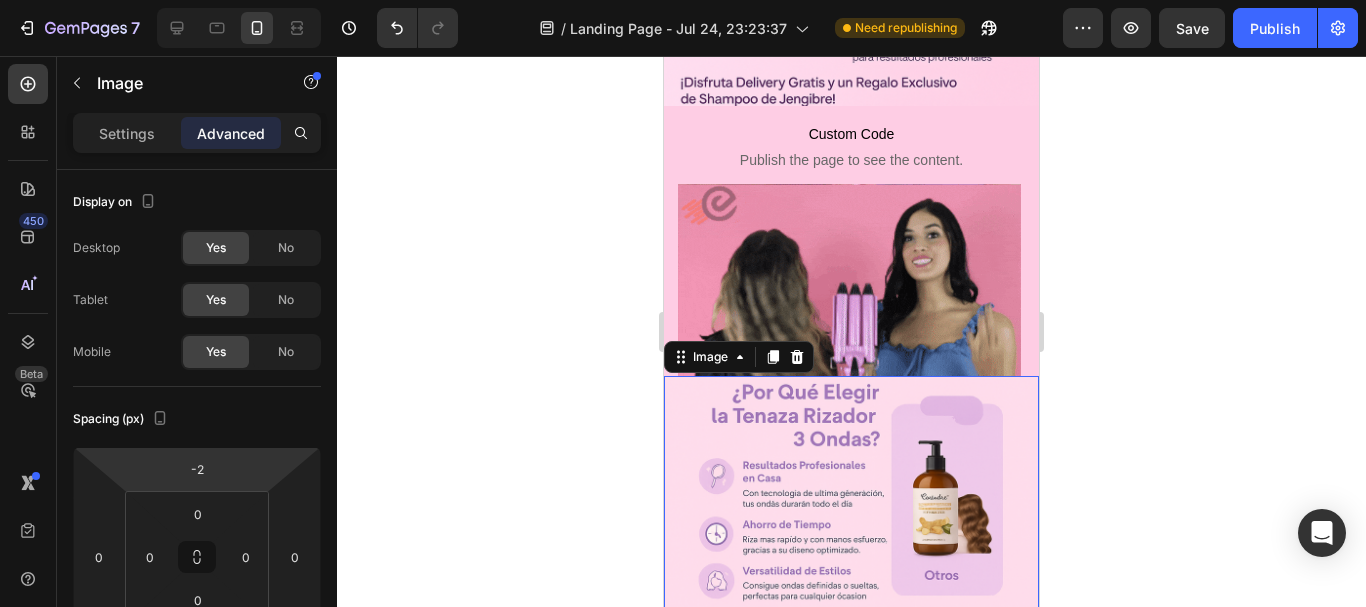 click 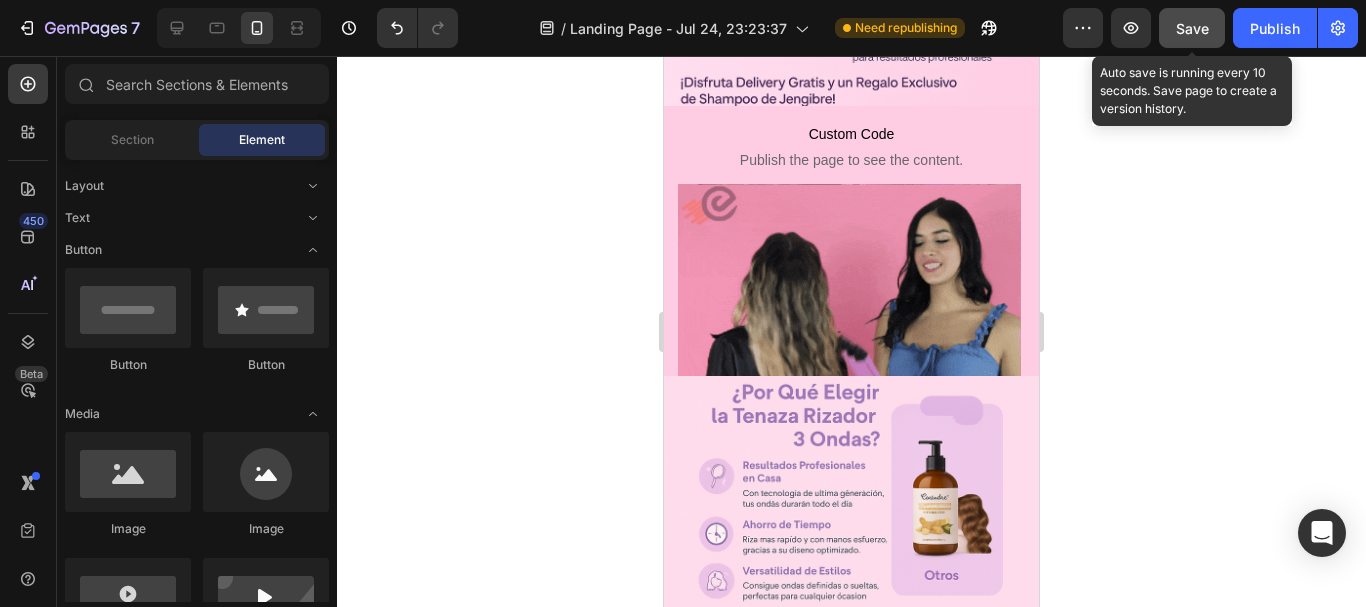 click on "Save" at bounding box center [1192, 28] 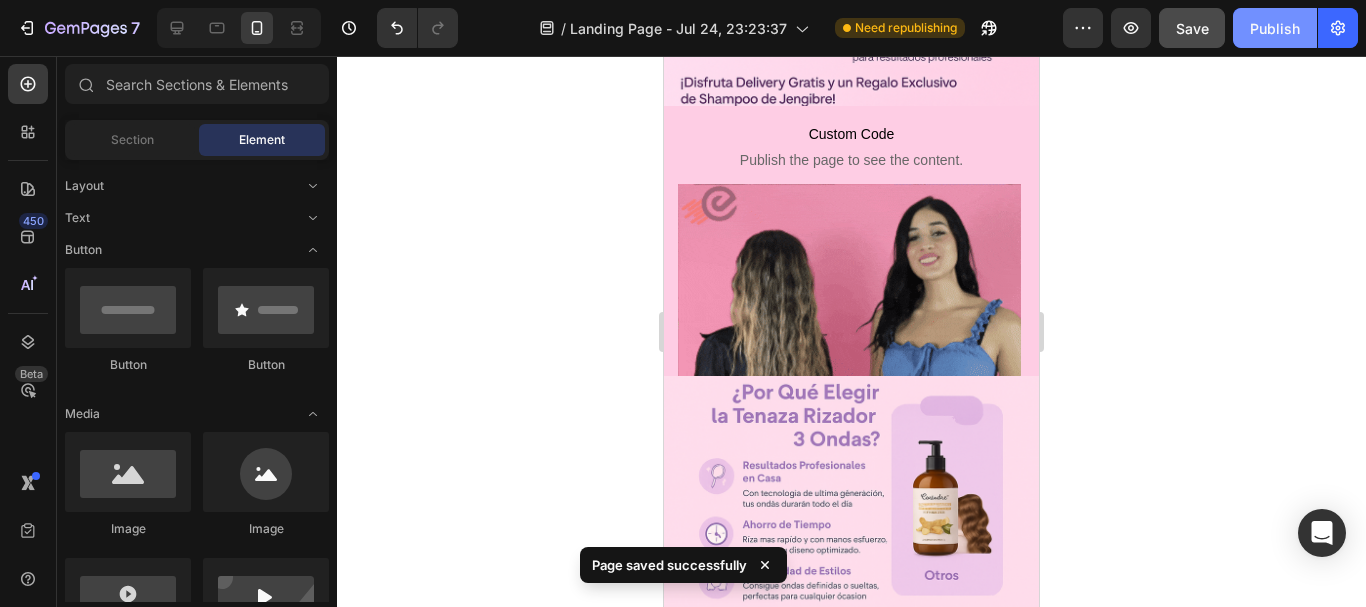click on "Publish" at bounding box center (1275, 28) 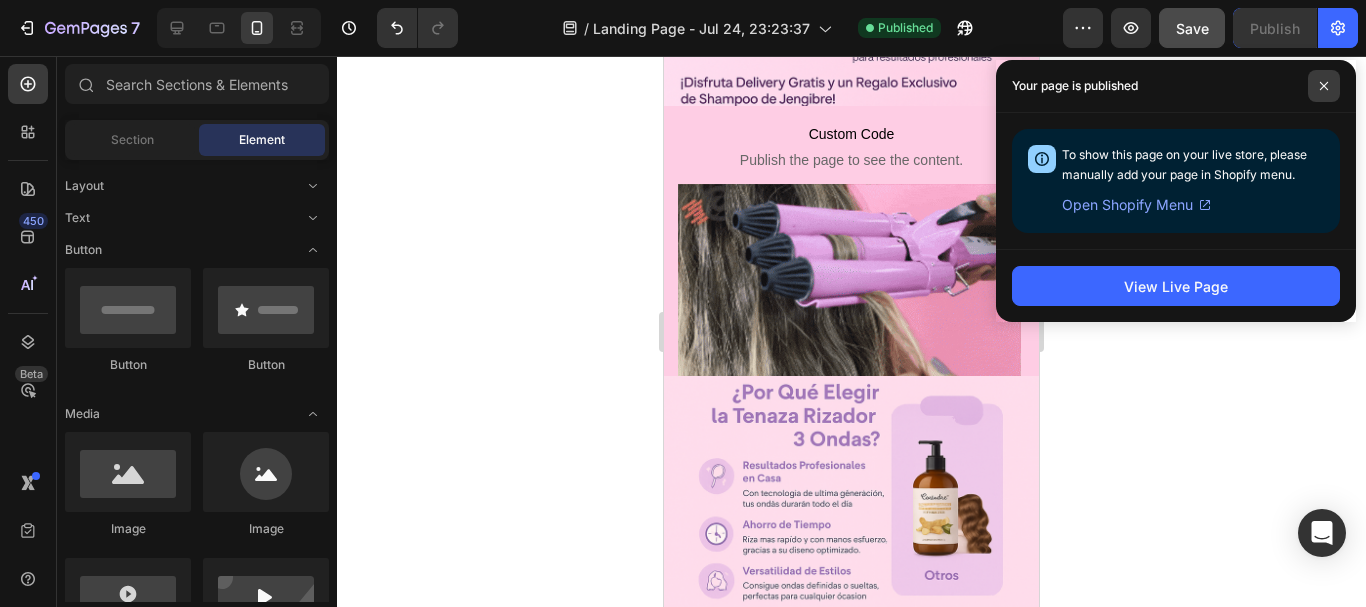 click at bounding box center (1324, 86) 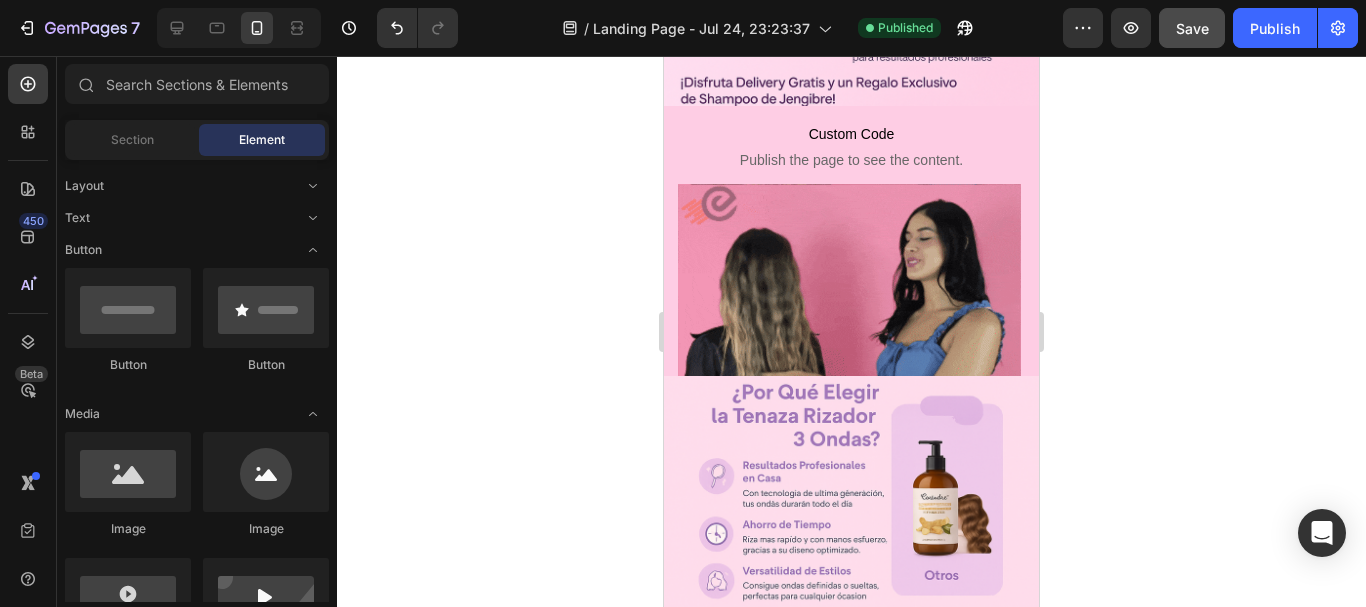 scroll, scrollTop: 0, scrollLeft: 0, axis: both 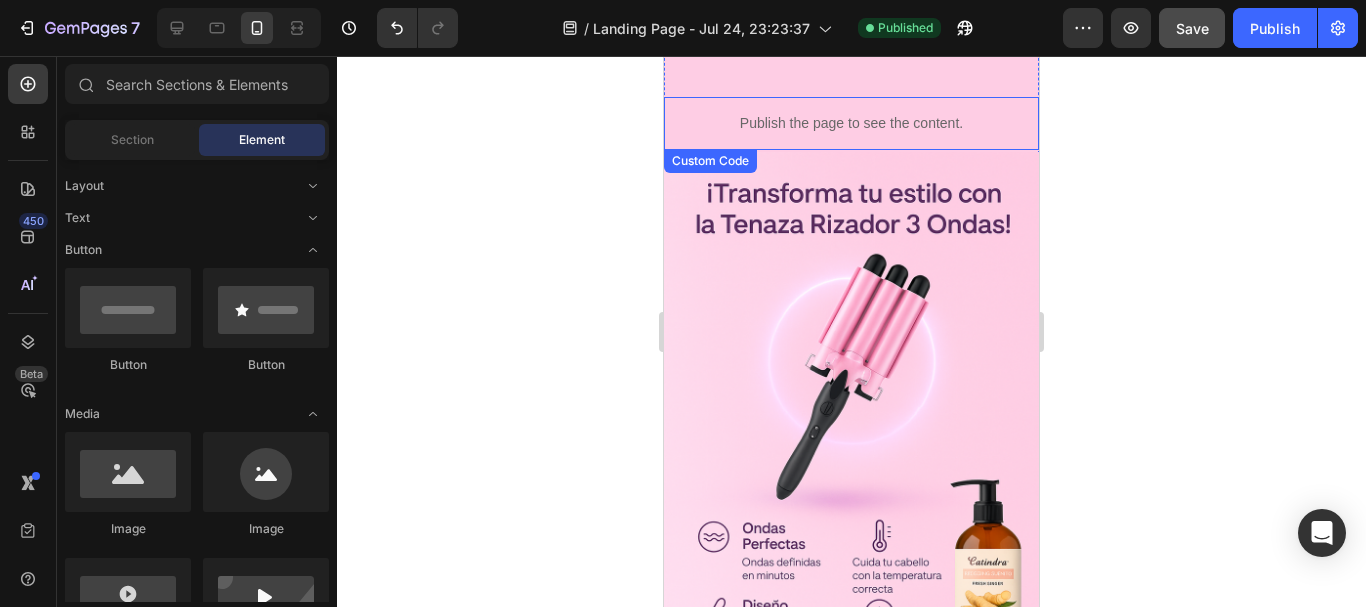 click on "Publish the page to see the content." at bounding box center [851, 123] 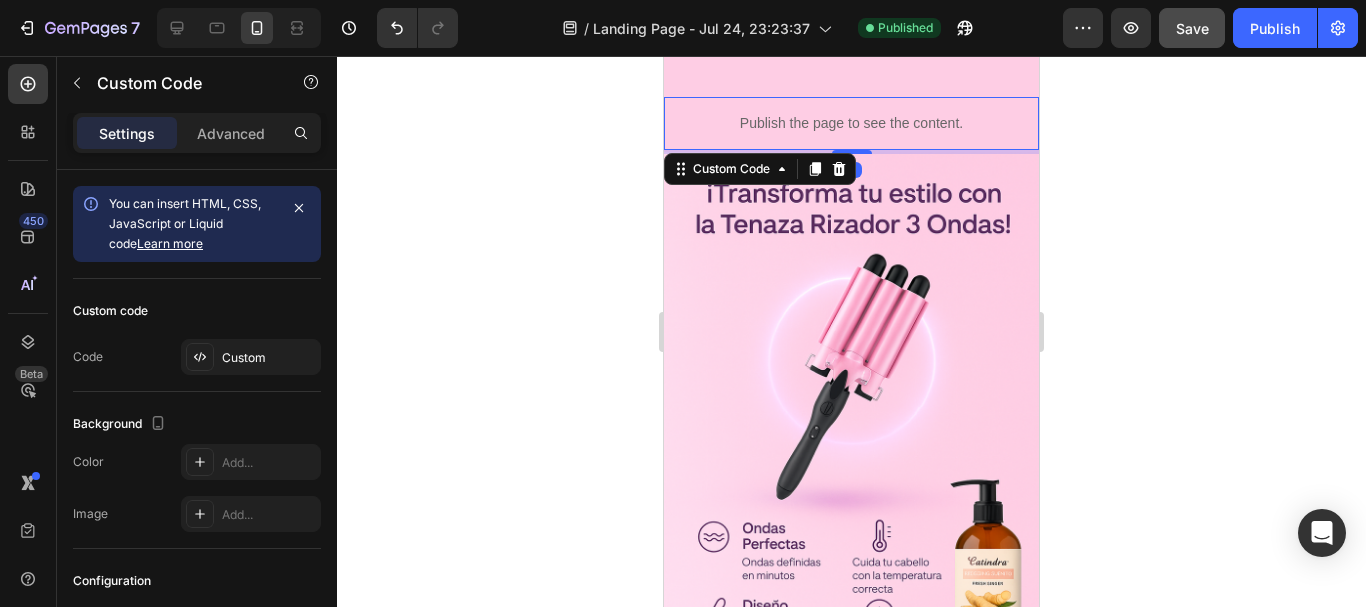 click on "Publish the page to see the content." at bounding box center [851, 123] 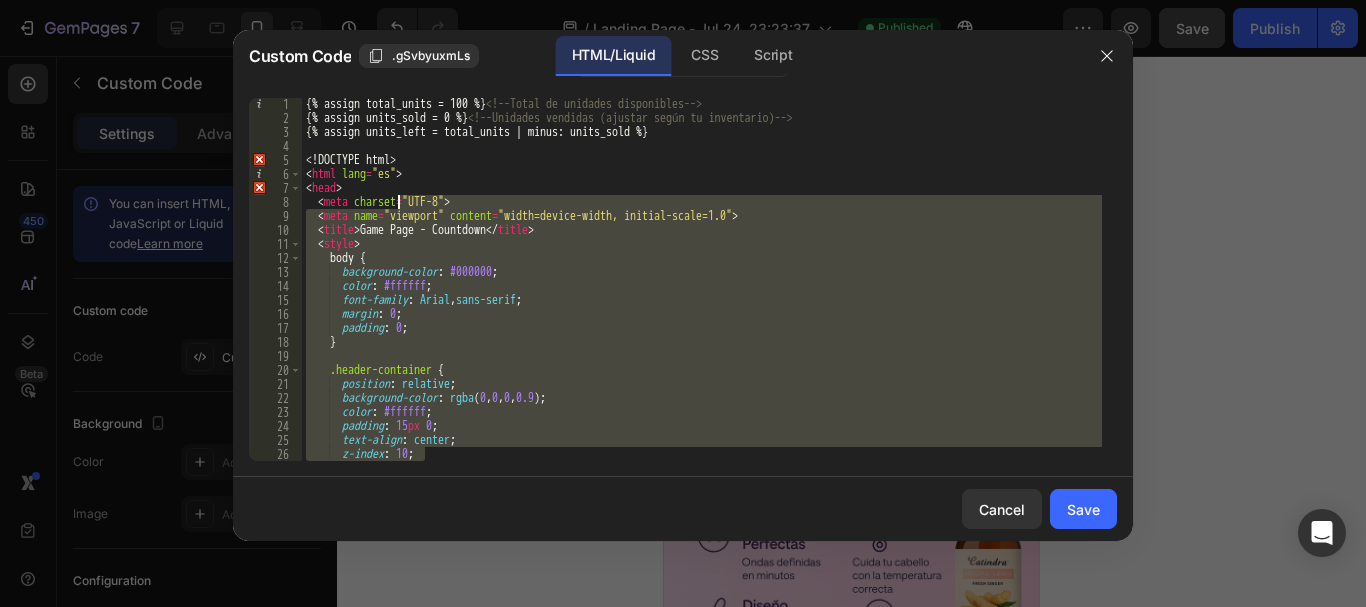 scroll, scrollTop: 0, scrollLeft: 0, axis: both 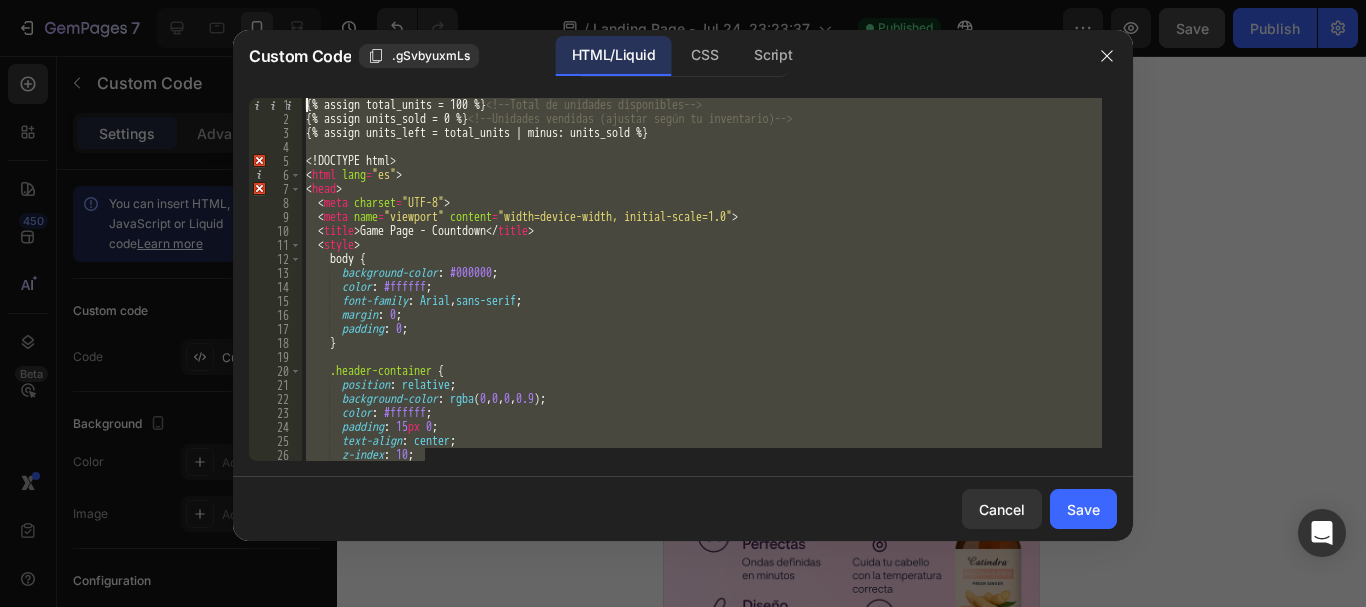 drag, startPoint x: 428, startPoint y: 452, endPoint x: 345, endPoint y: 10, distance: 449.72546 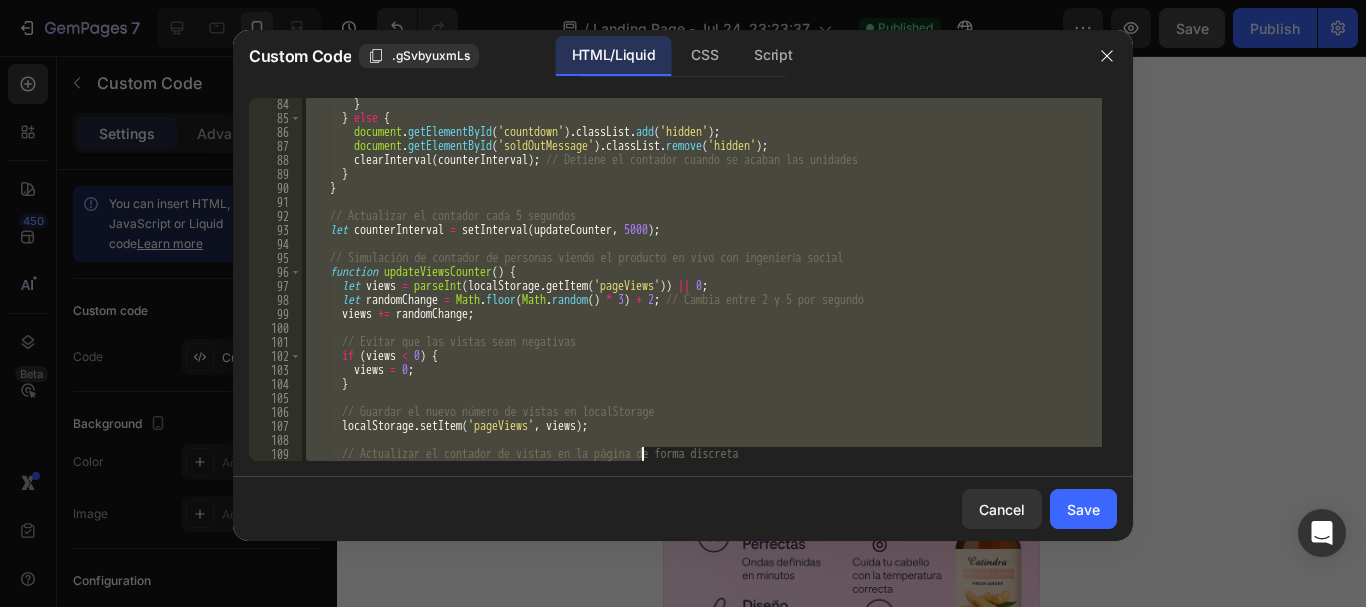 scroll, scrollTop: 1317, scrollLeft: 0, axis: vertical 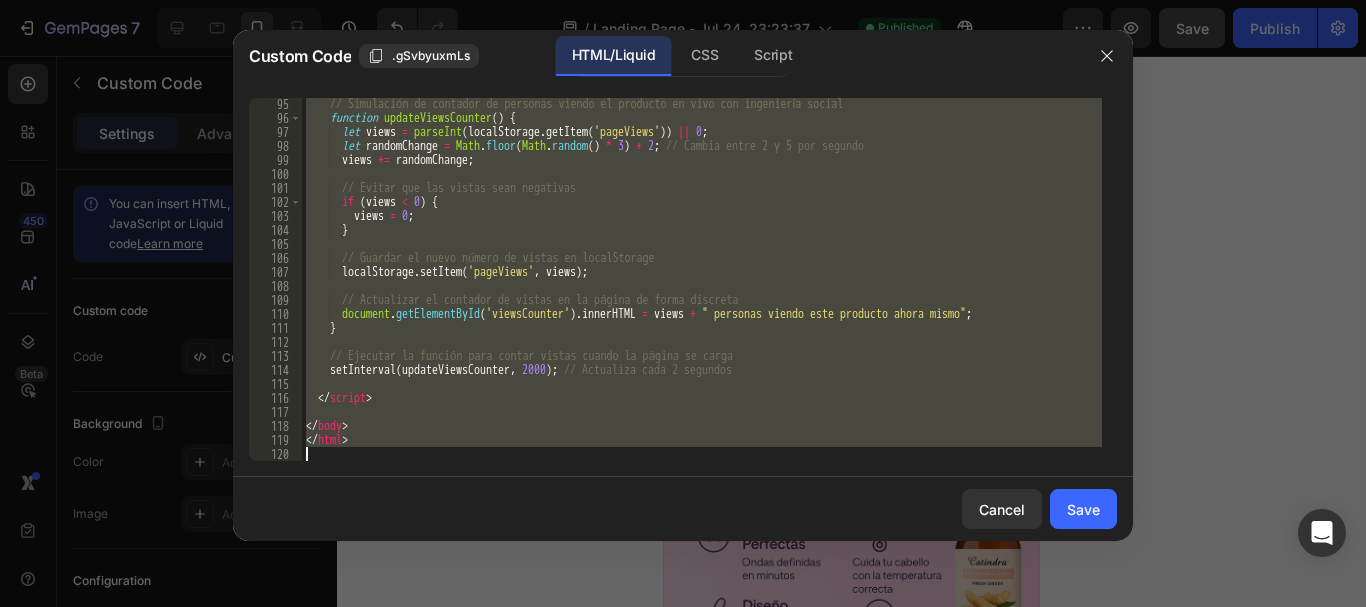 drag, startPoint x: 321, startPoint y: 108, endPoint x: 653, endPoint y: 569, distance: 568.1065 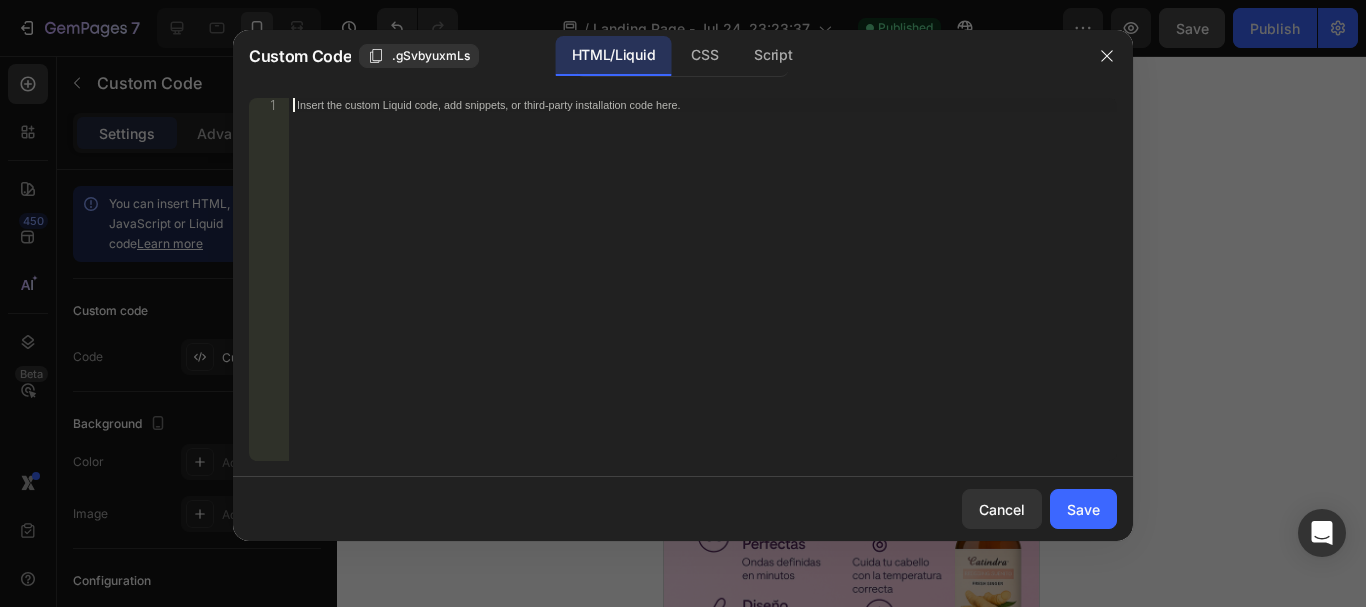 paste 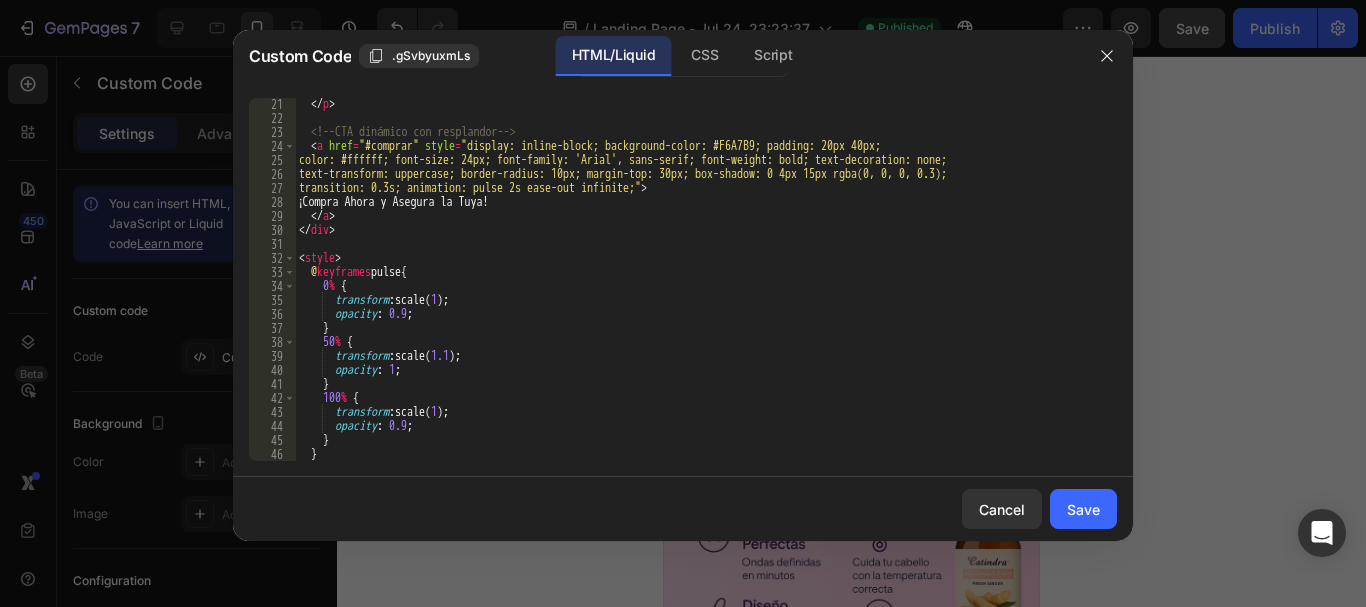 type 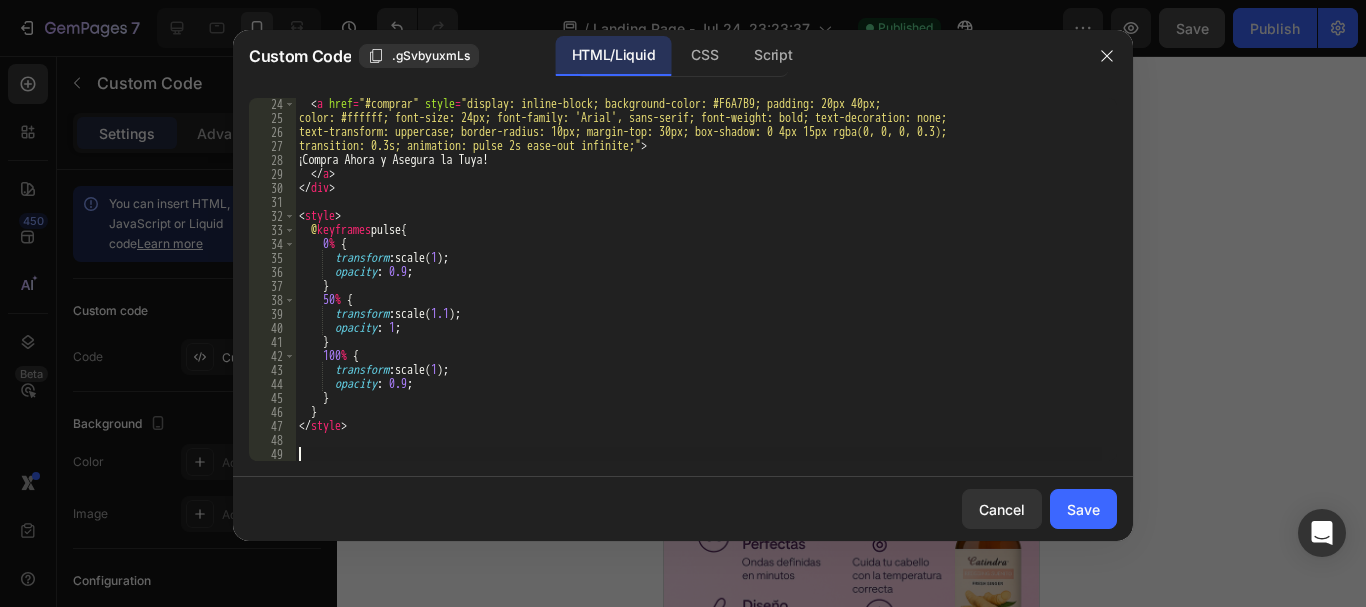 scroll, scrollTop: 379, scrollLeft: 0, axis: vertical 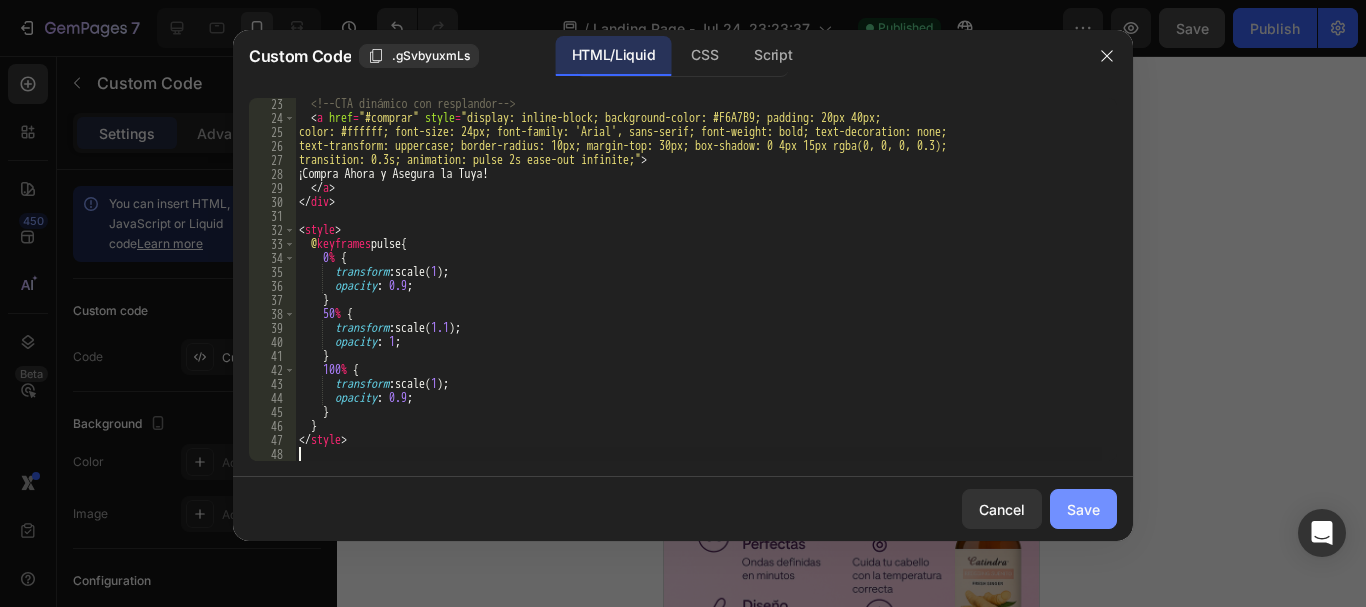 click on "Save" at bounding box center [1083, 509] 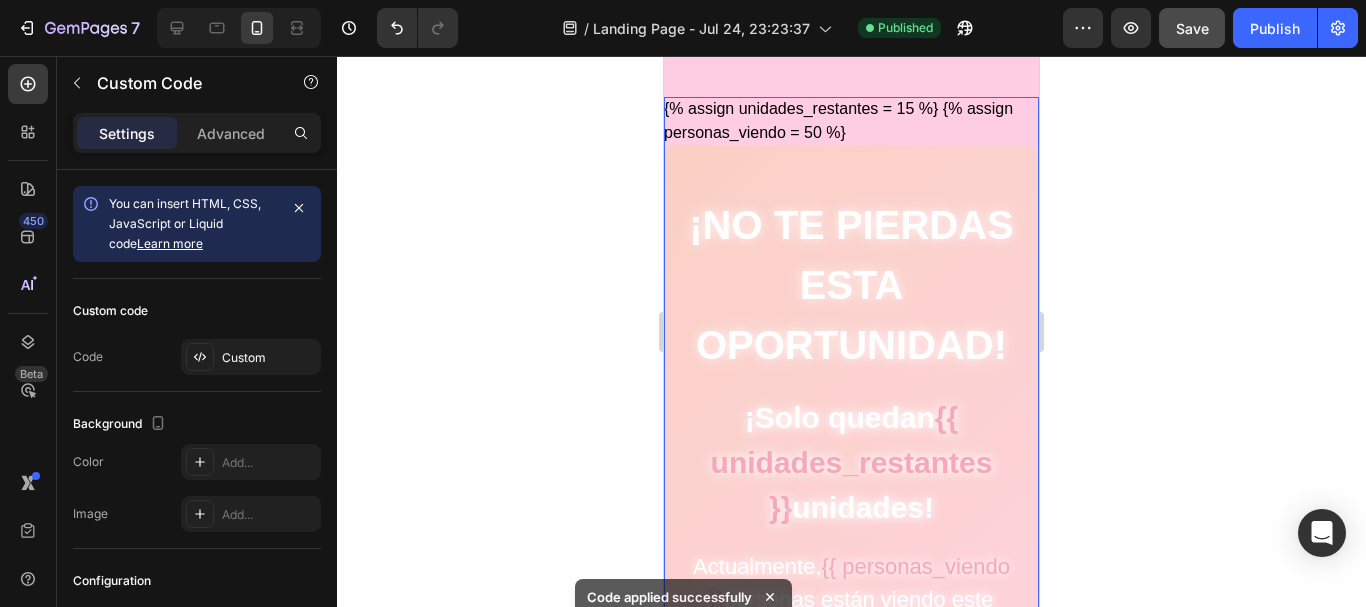 click on "¡No te pierdas esta oportunidad!" at bounding box center [851, 285] 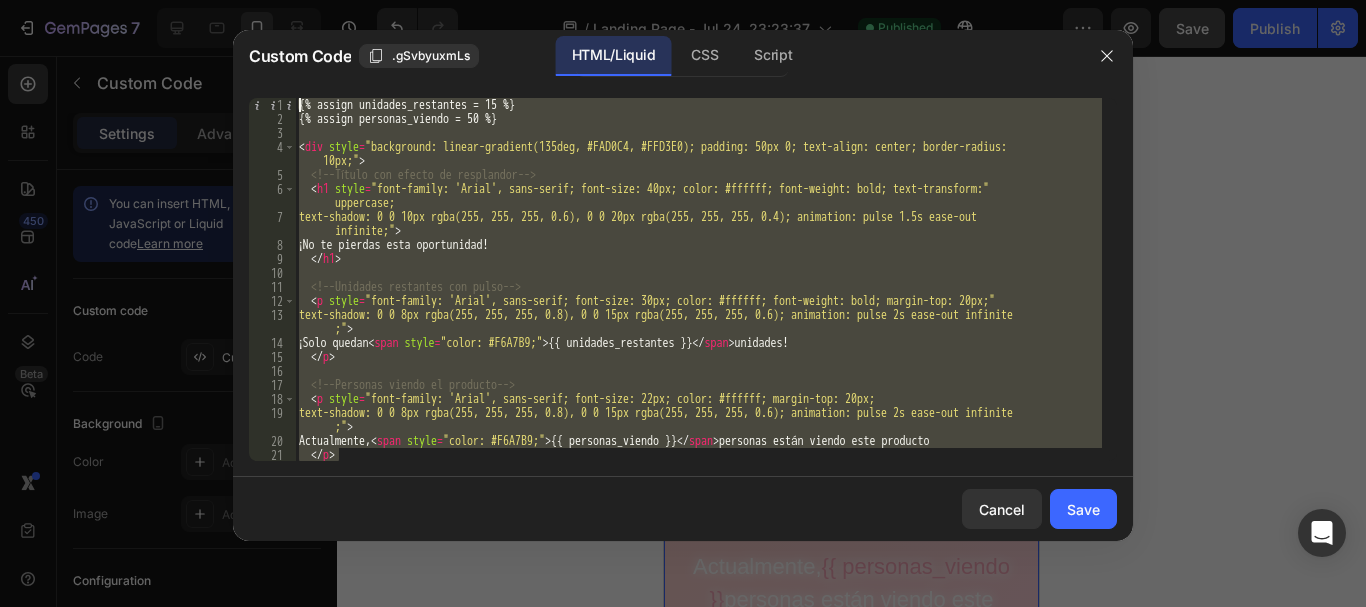 scroll, scrollTop: 0, scrollLeft: 0, axis: both 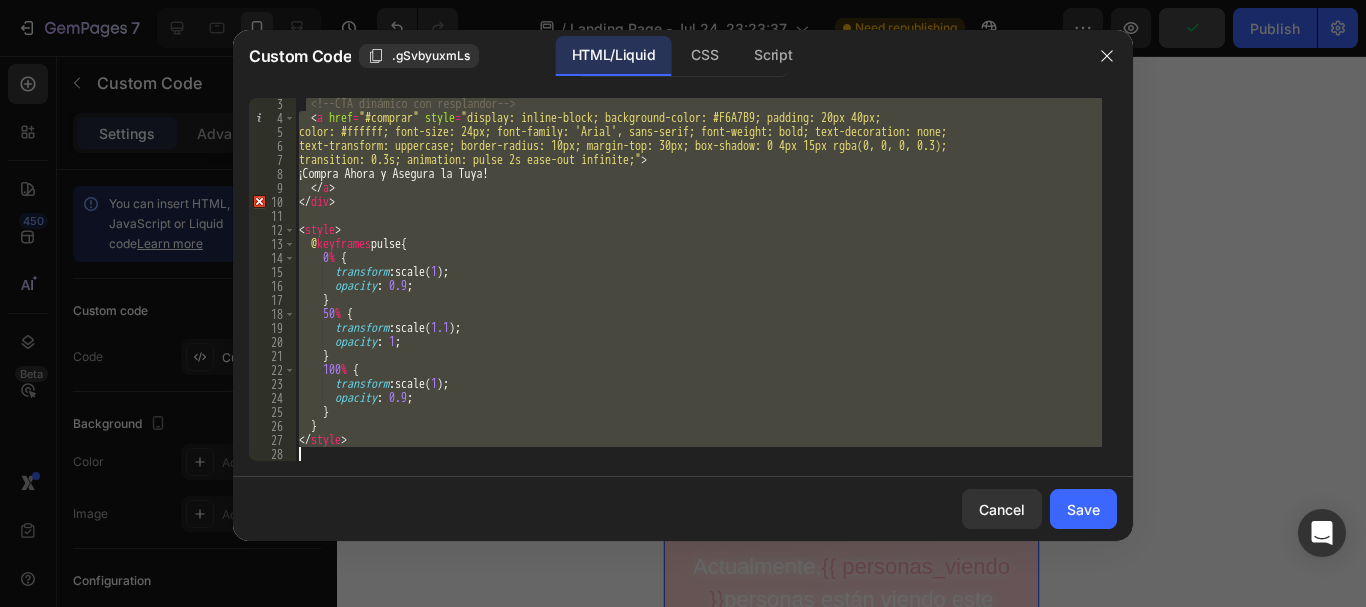 drag, startPoint x: 305, startPoint y: 127, endPoint x: 692, endPoint y: 506, distance: 541.67334 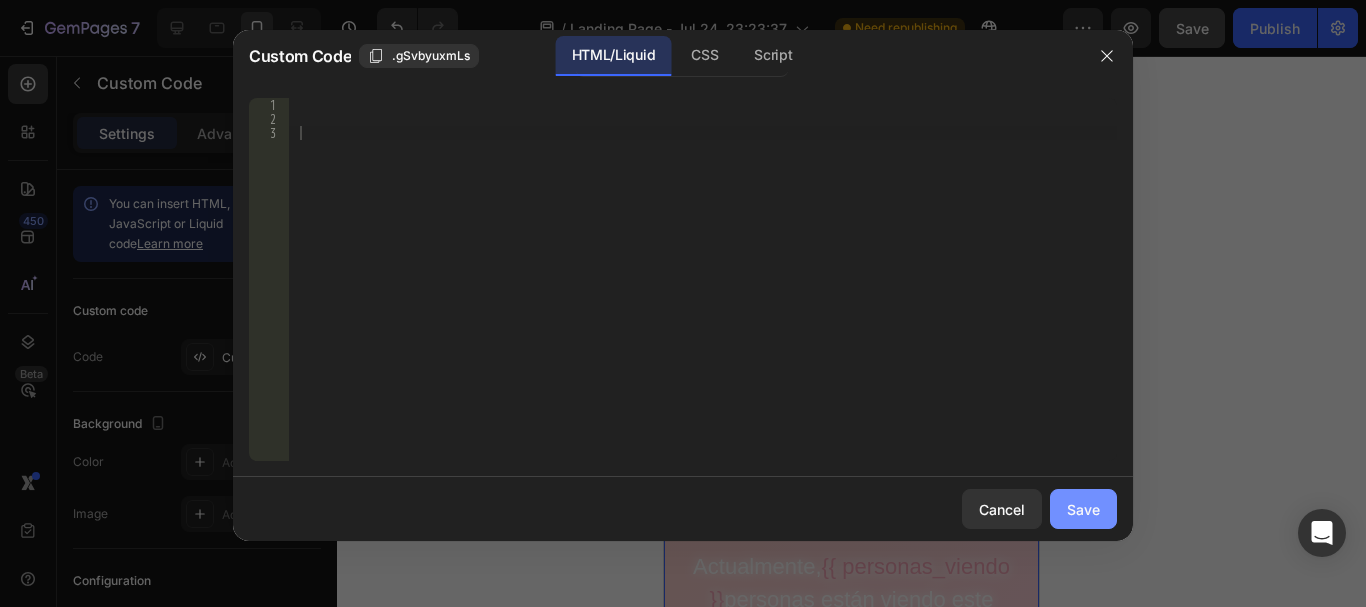 click on "Save" 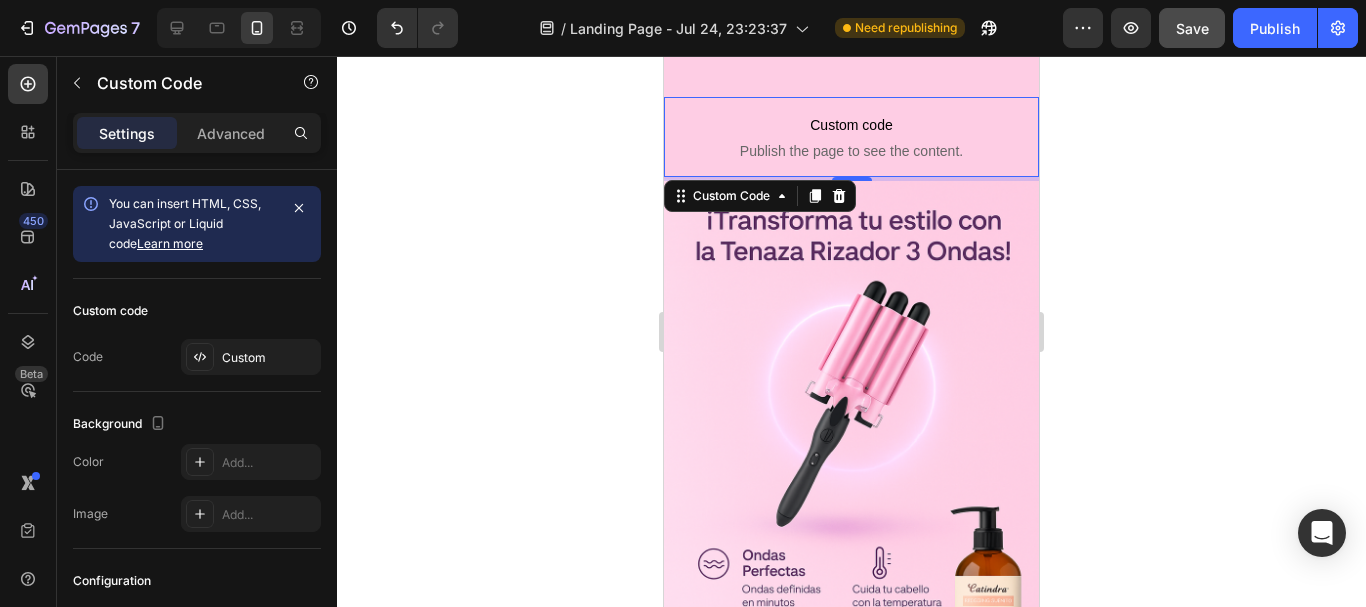 click on "Publish the page to see the content." at bounding box center [851, 151] 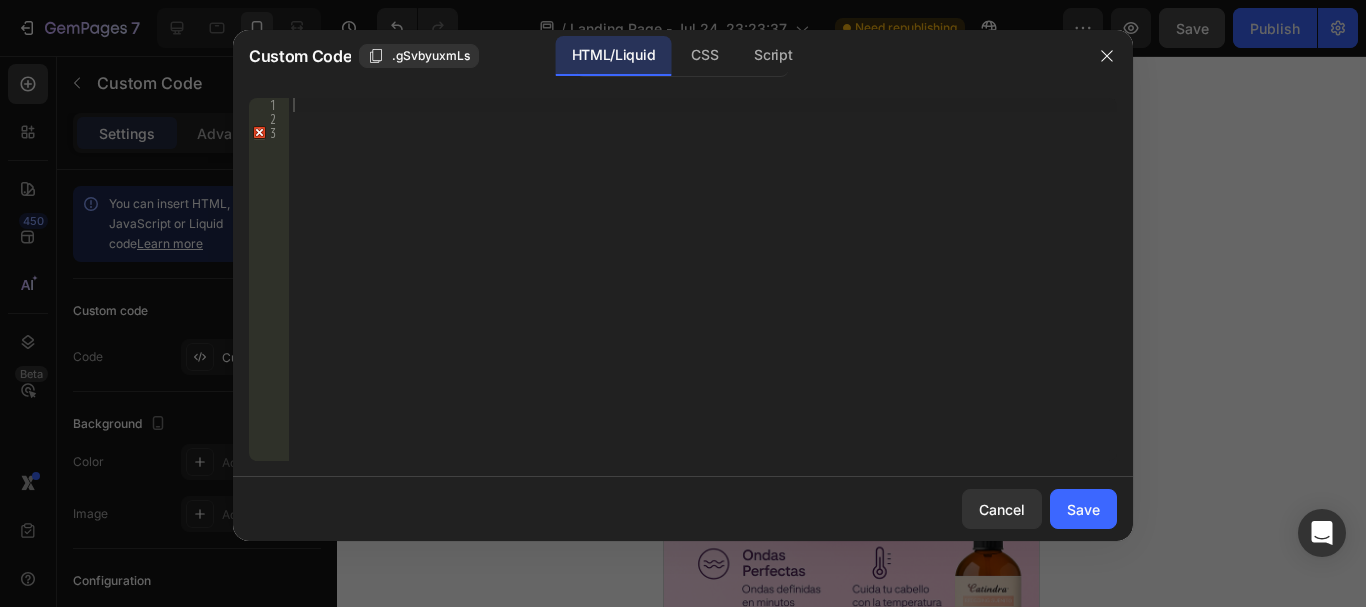 click at bounding box center (703, 293) 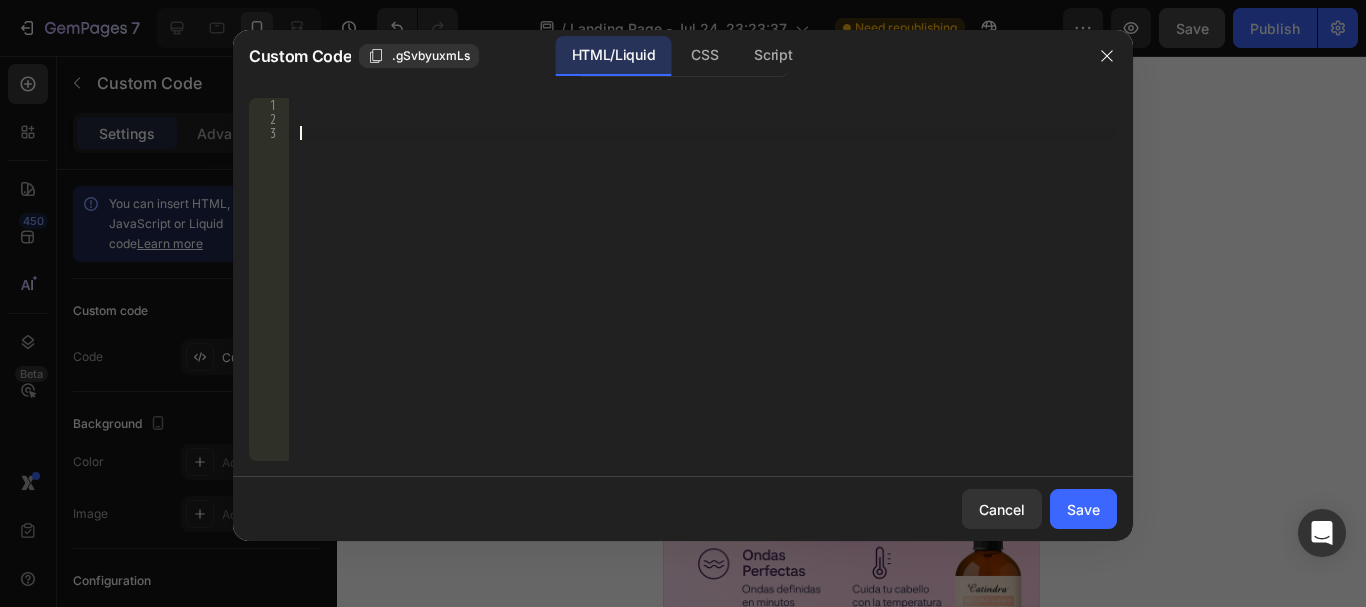 type 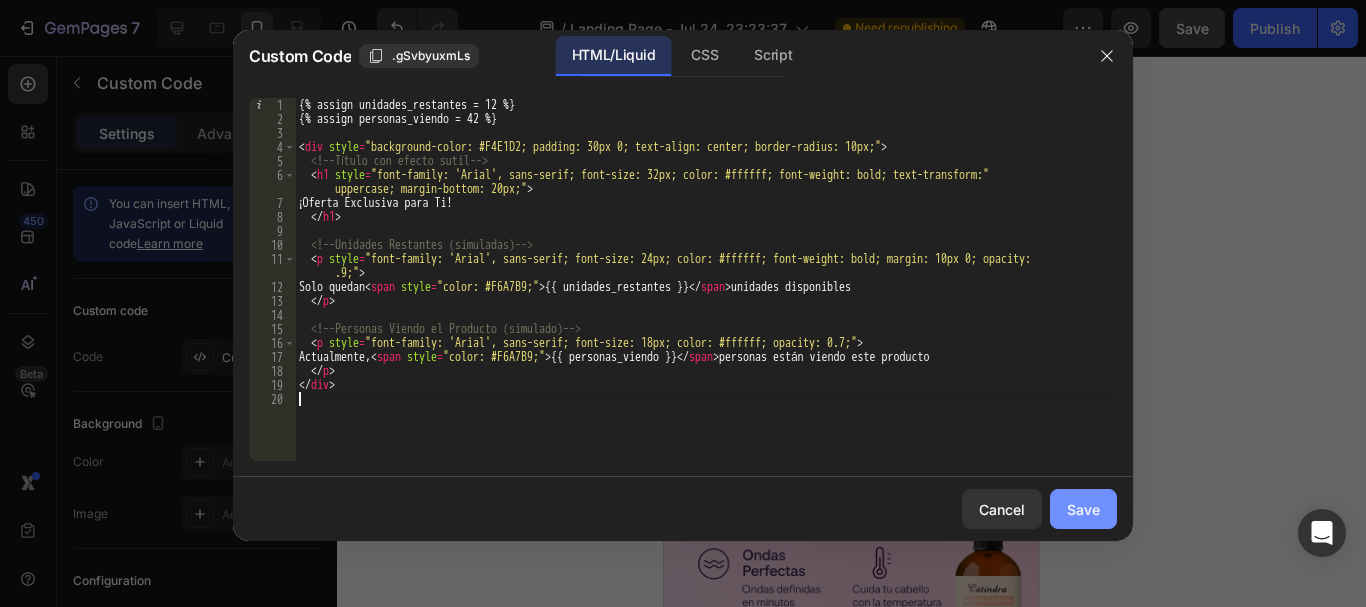 click on "Save" at bounding box center [1083, 509] 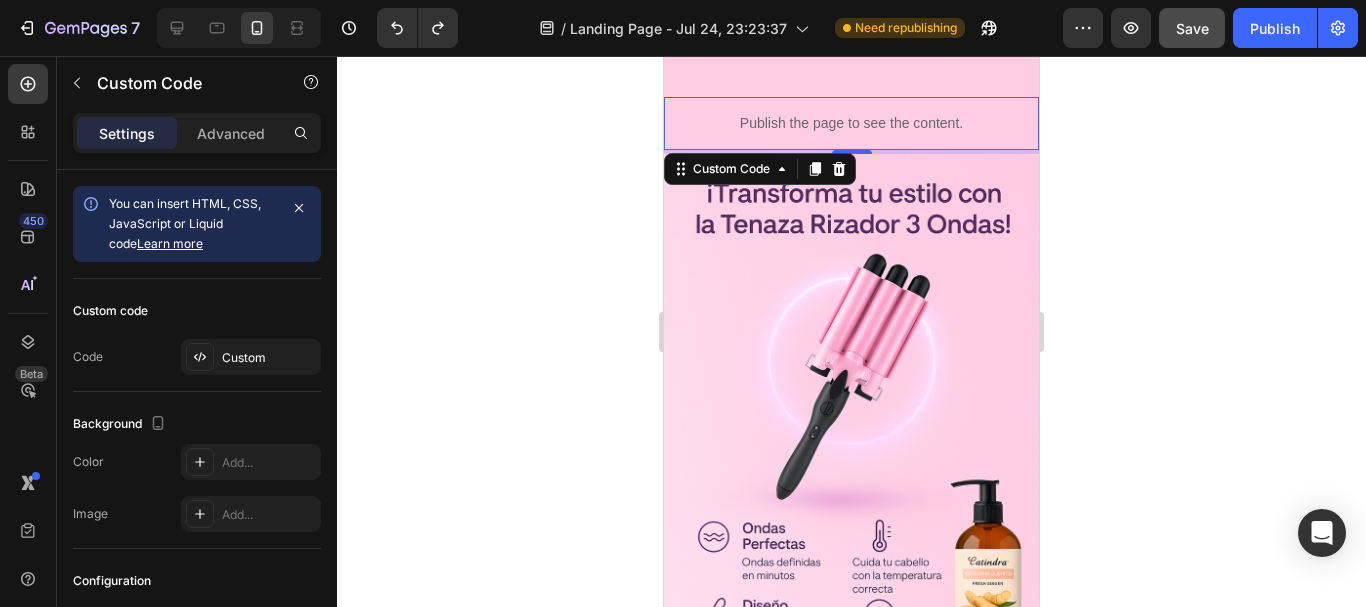click on "Publish the page to see the content." at bounding box center [851, 123] 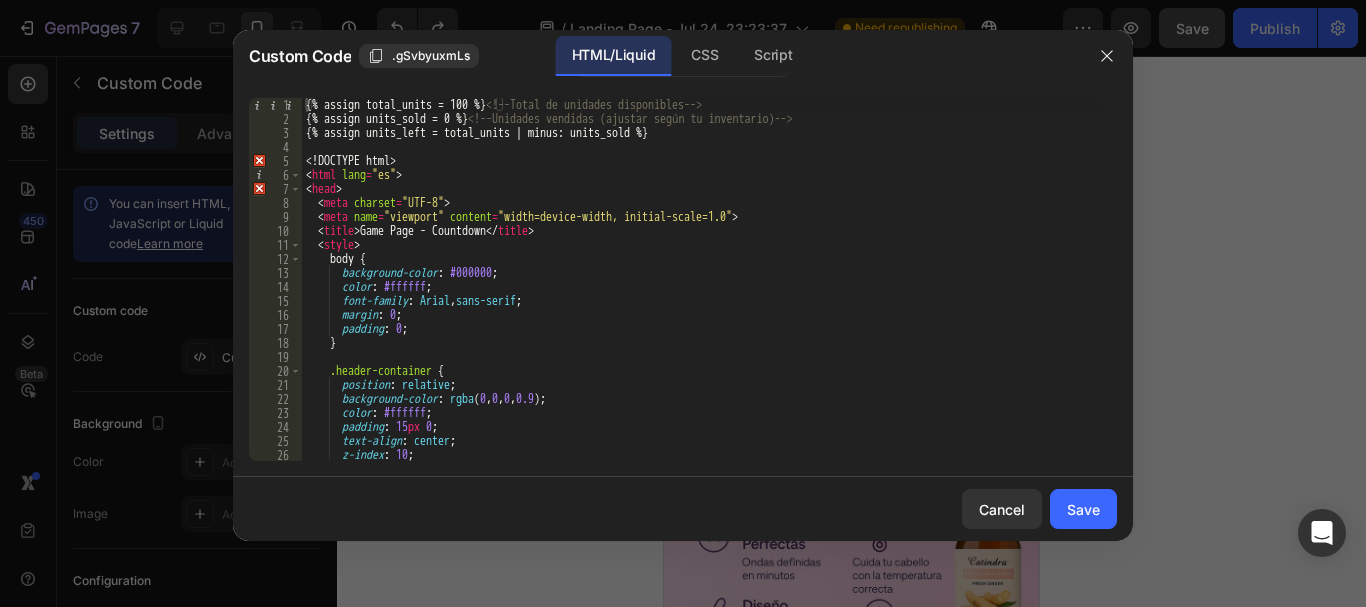 click on "1 2 3 4 5 6 7 8 9 10 11 12 13 14 15 16 17 18 19 20 21 22 23 24 25 26 27 {% assign total_units = 100 %}  <!--  Total de unidades disponibles  --> {% assign units_sold = 0 %}  <!--  Unidades vendidas (ajustar según tu inventario)  --> {% assign units_left = total_units | minus: units_sold %} <! DOCTYPE   html > < html   lang = "es" > < head >    < meta   charset = "UTF-8" >    < meta   name = "viewport"   content = "width=device-width, initial-scale=1.0" >    < title > Game Page - Countdown </ title >    < style >      body   {         background-color :   #000000 ;         color :   #ffffff ;         font-family :   Arial ,  sans-serif ;         margin :   0 ;         padding :   0 ;      }      .header-container   {         position :   relative ;         background-color :   rgba ( 0 ,  0 ,  0 ,  0.9 ) ;         color :   #ffffff ;         padding :   15 px   0 ;         text-align :   center ;         z-index :   10 ;      }" 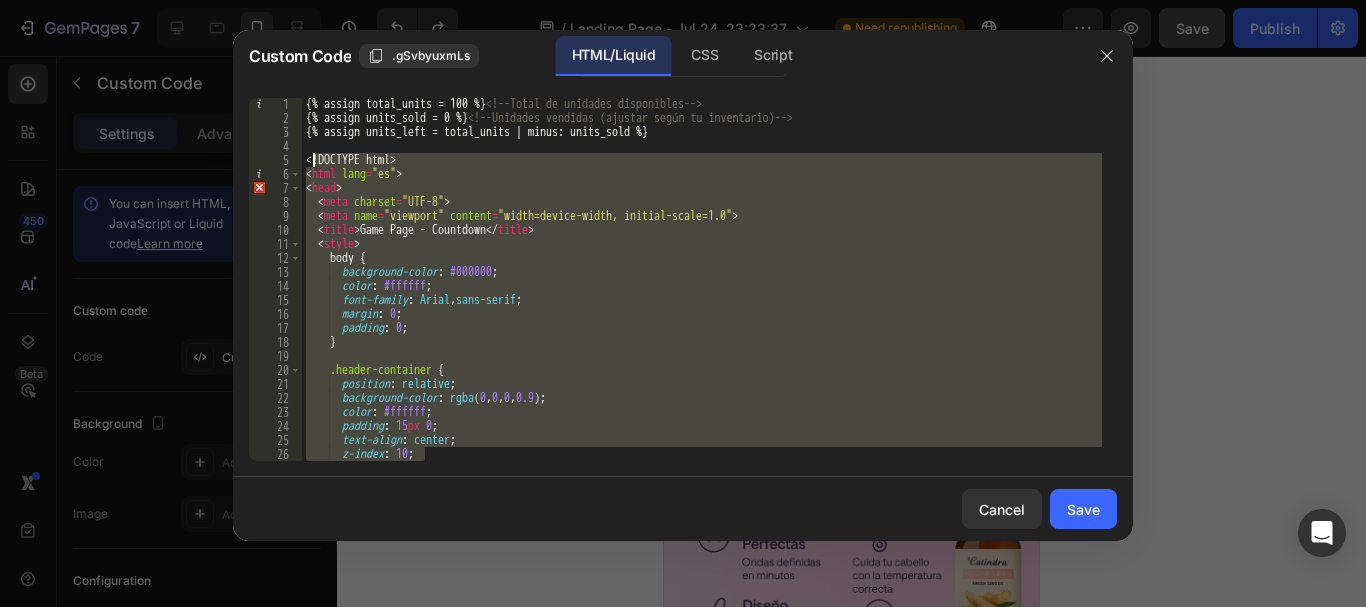 scroll, scrollTop: 0, scrollLeft: 0, axis: both 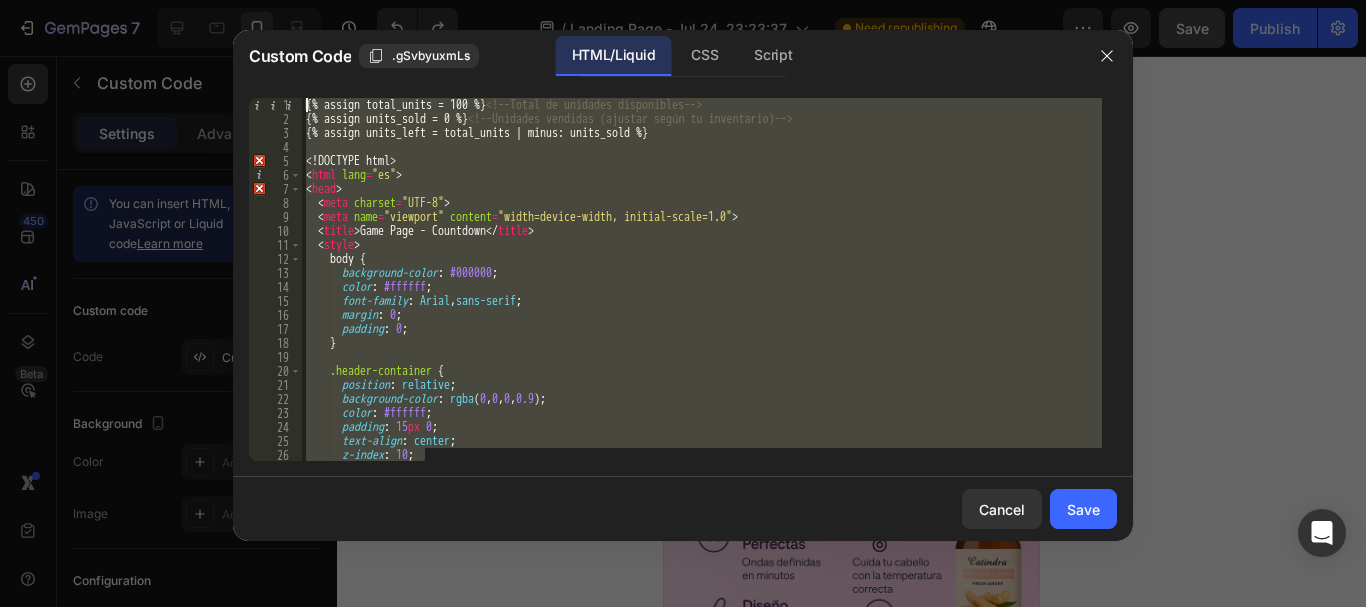 drag, startPoint x: 448, startPoint y: 458, endPoint x: 284, endPoint y: -24, distance: 509.13654 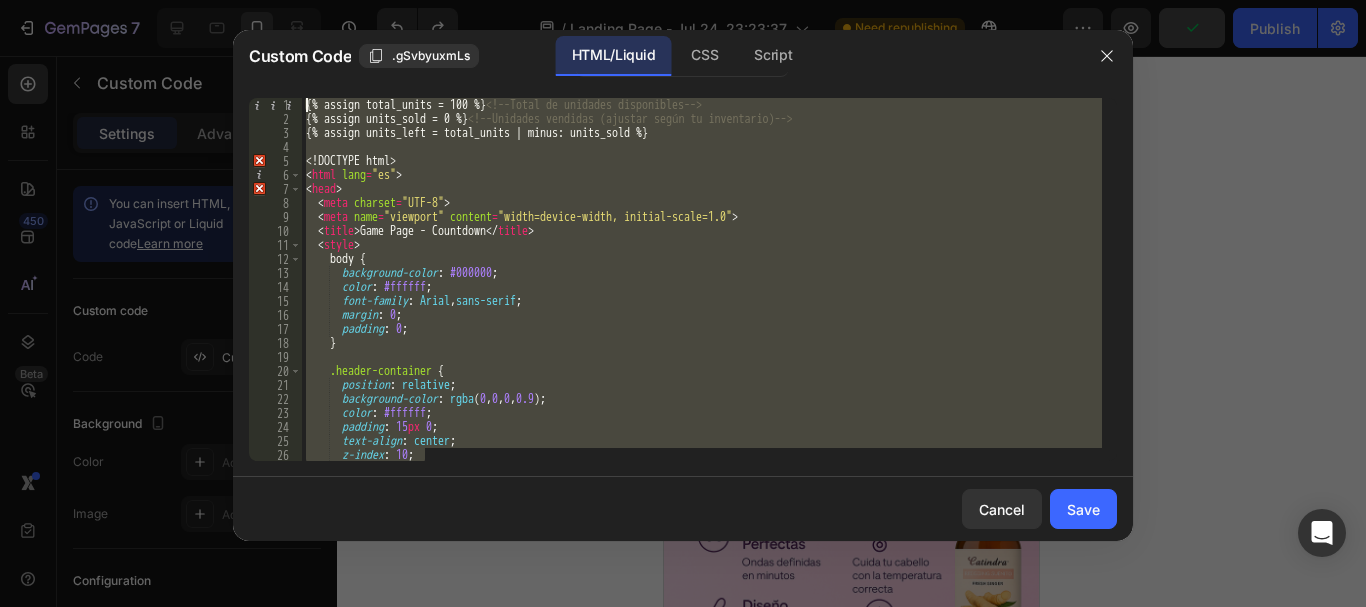 click on "Custom Code .gSvbyuxmLs HTML/Liquid CSS Script" at bounding box center (657, 56) 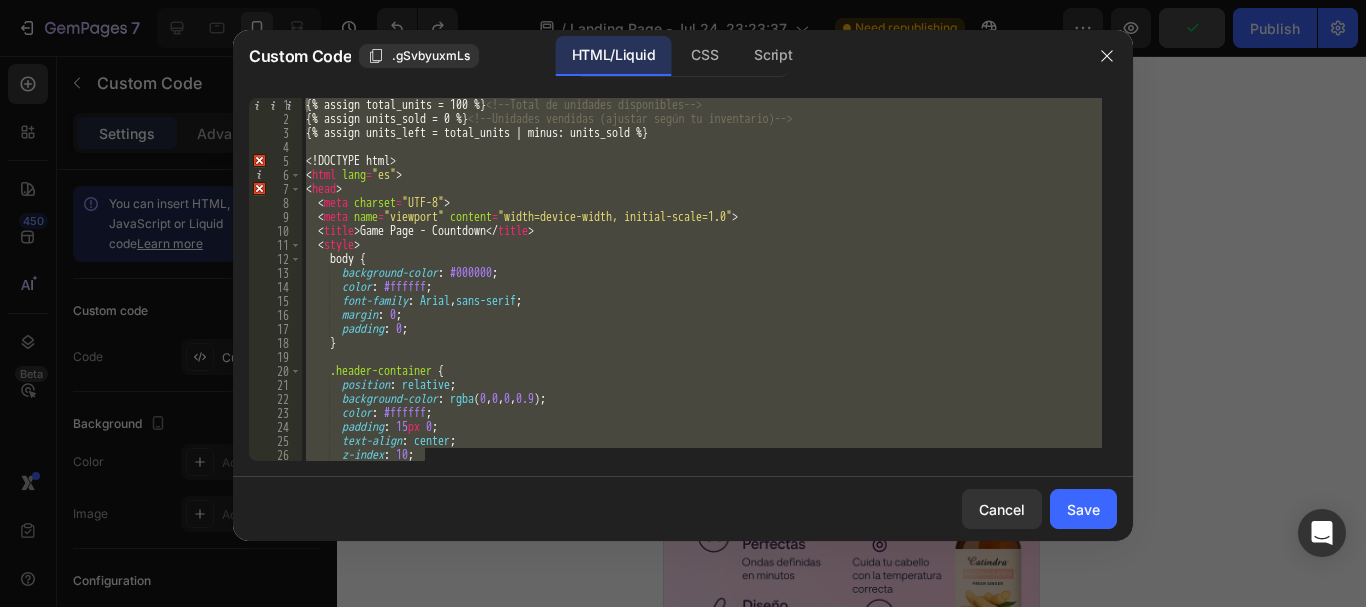 click on "{% assign total_units = 100 %}  <!--  Total de unidades disponibles  --> {% assign units_sold = 0 %}  <!--  Unidades vendidas (ajustar según tu inventario)  --> {% assign units_left = total_units | minus: units_sold %} <! DOCTYPE   html > < html   lang = "es" > < head >    < meta   charset = "UTF-8" >    < meta   name = "viewport"   content = "width=device-width, initial-scale=1.0" >    < title > Game Page - Countdown </ title >    < style >      body   {         background-color :   #000000 ;         color :   #ffffff ;         font-family :   Arial ,  sans-serif ;         margin :   0 ;         padding :   0 ;      }      .header-container   {         position :   relative ;         background-color :   rgba ( 0 ,  0 ,  0 ,  0.9 ) ;         color :   #ffffff ;         padding :   15 px   0 ;         text-align :   center ;         z-index :   10 ;      }" at bounding box center [702, 279] 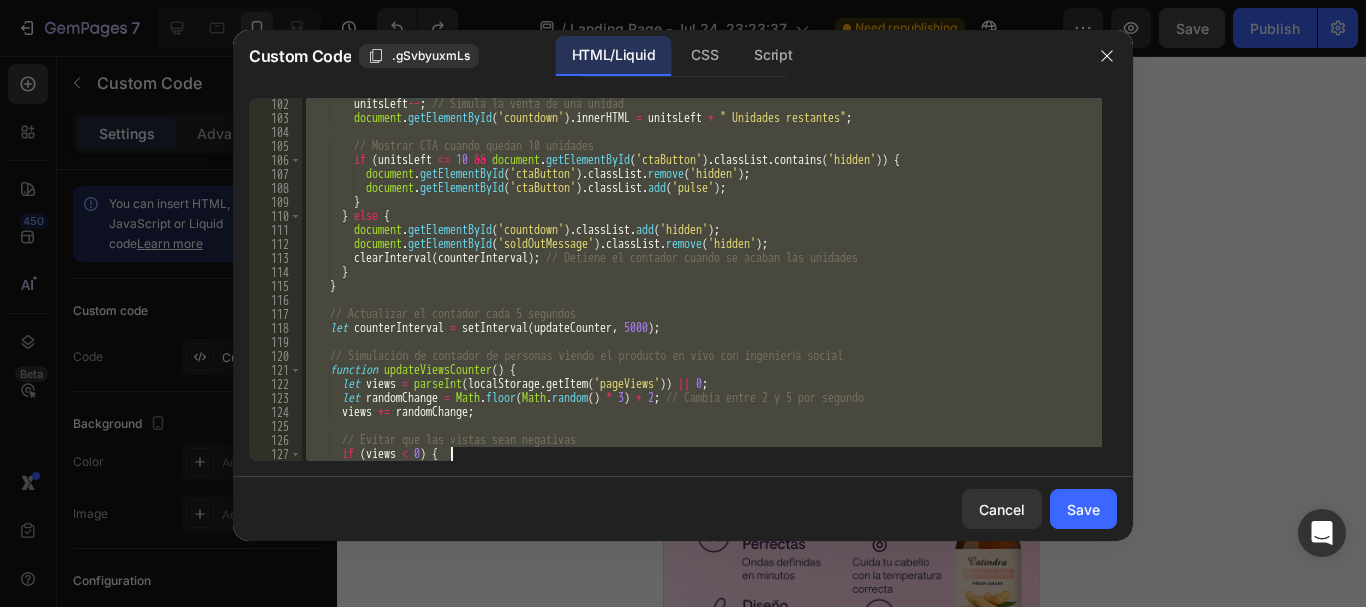 scroll, scrollTop: 1667, scrollLeft: 0, axis: vertical 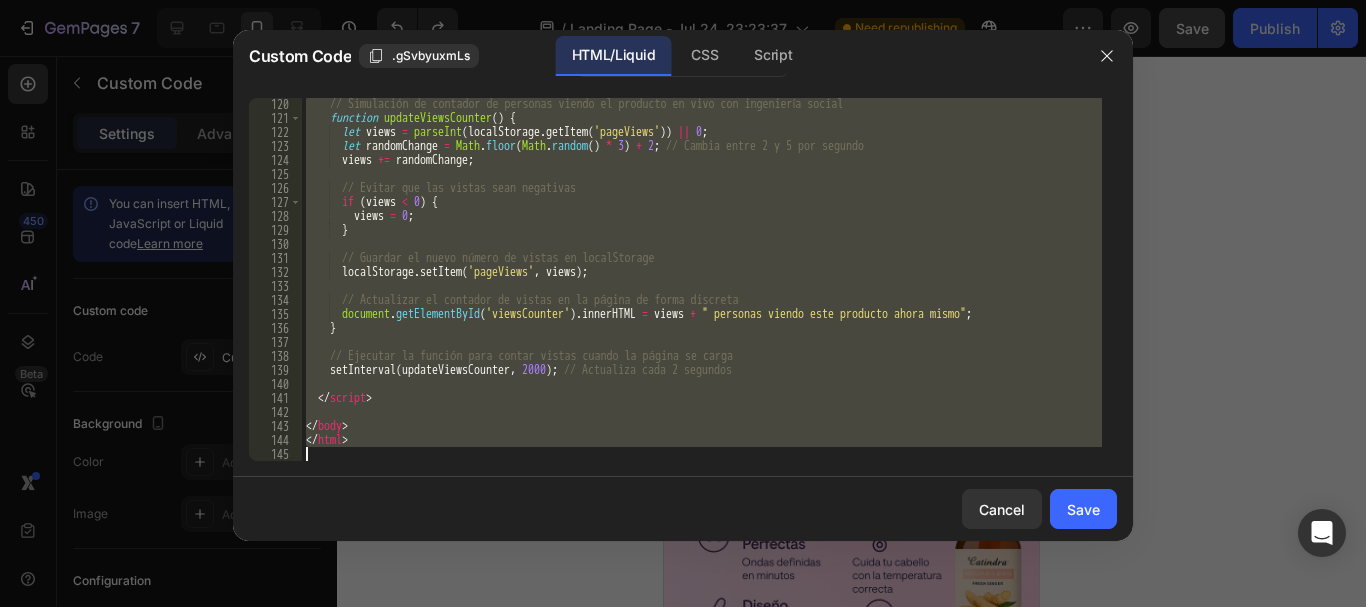 drag, startPoint x: 306, startPoint y: 104, endPoint x: 724, endPoint y: 535, distance: 600.40405 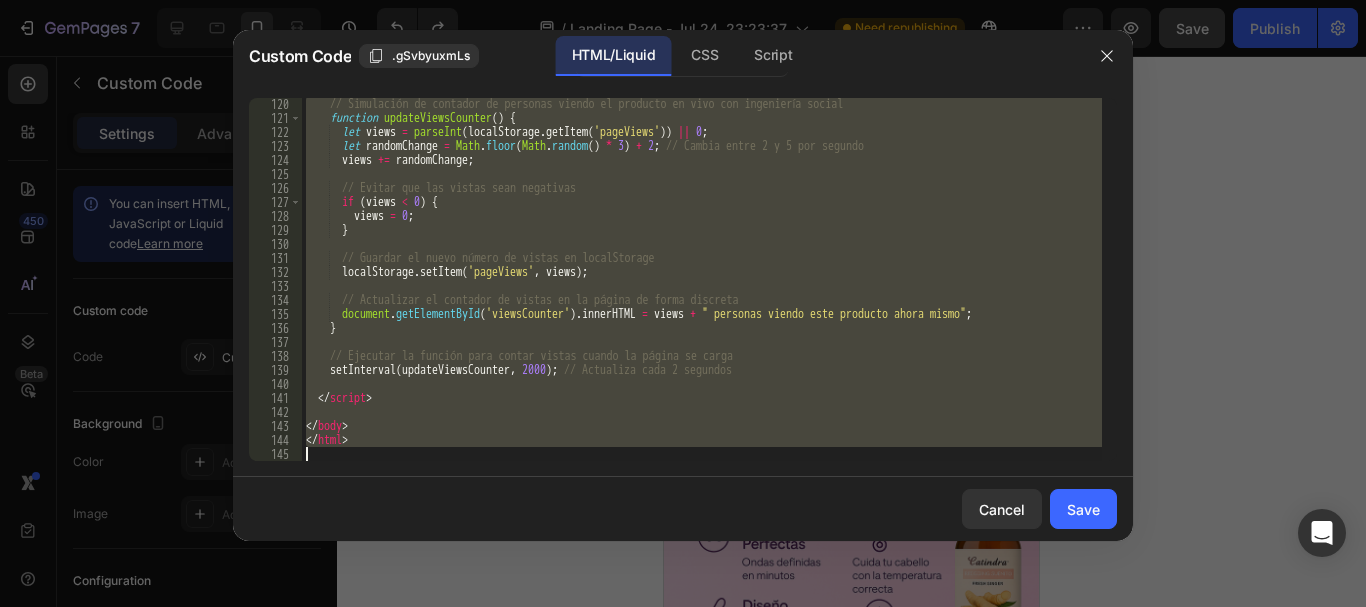 type on "</body>" 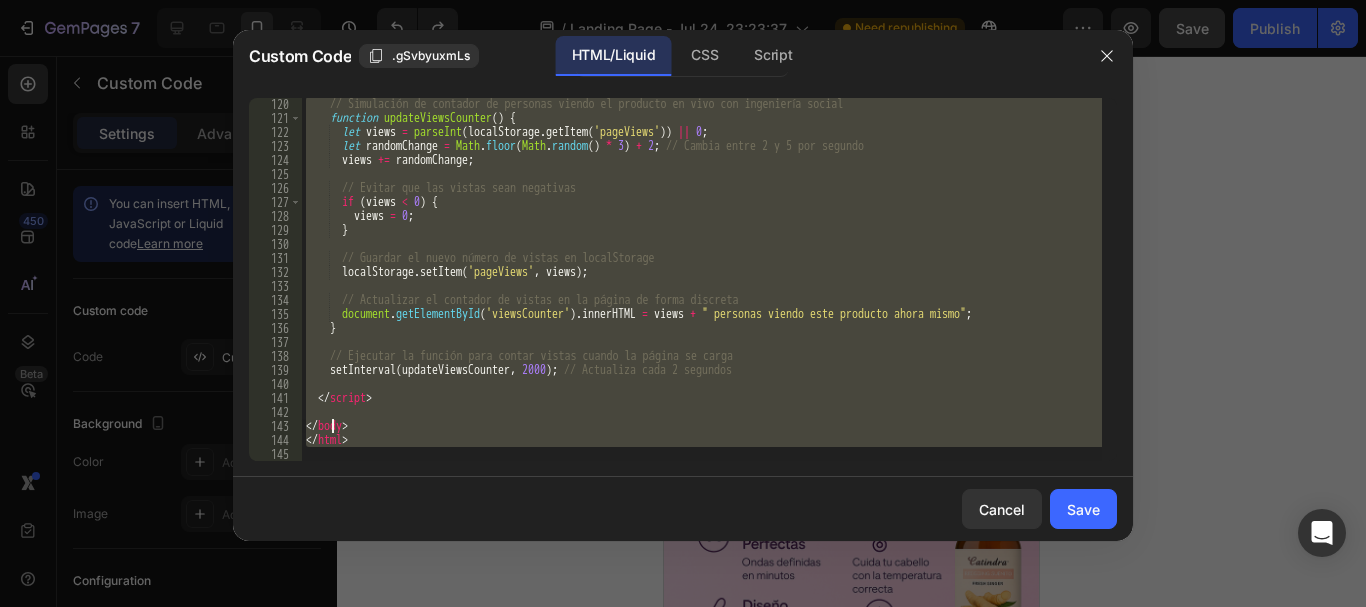 type on "// Guardar el nuevo número de vistas en localStorage" 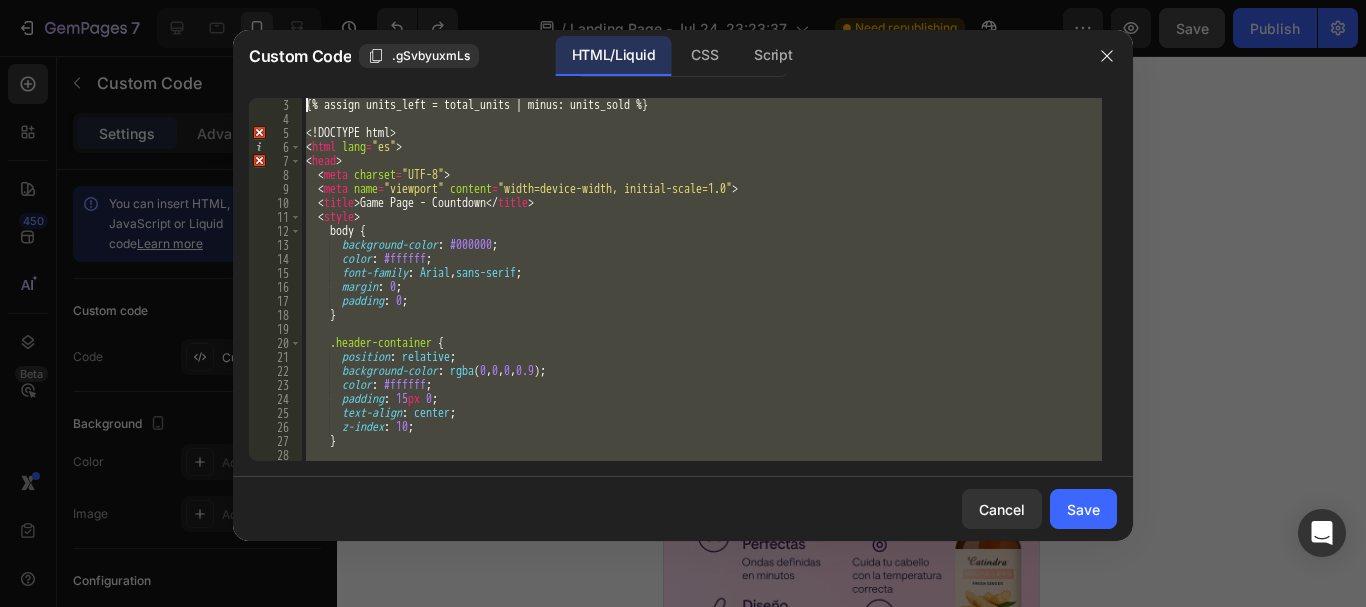 scroll, scrollTop: 0, scrollLeft: 0, axis: both 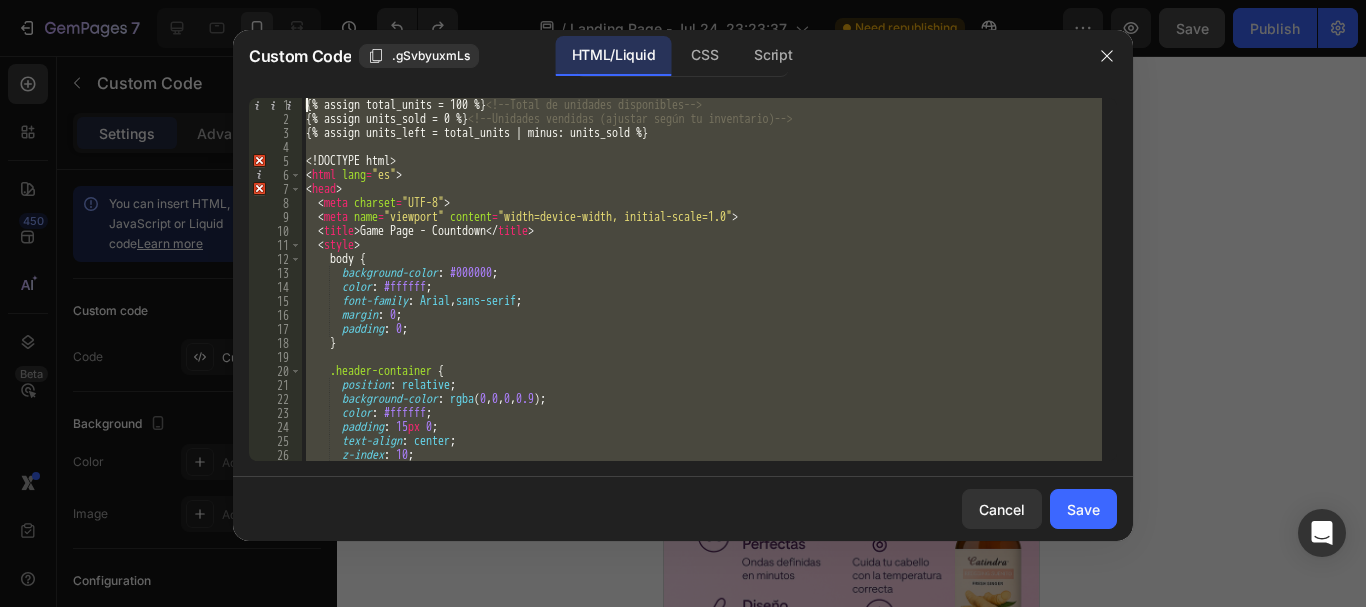 drag, startPoint x: 385, startPoint y: 447, endPoint x: 304, endPoint y: -3, distance: 457.2319 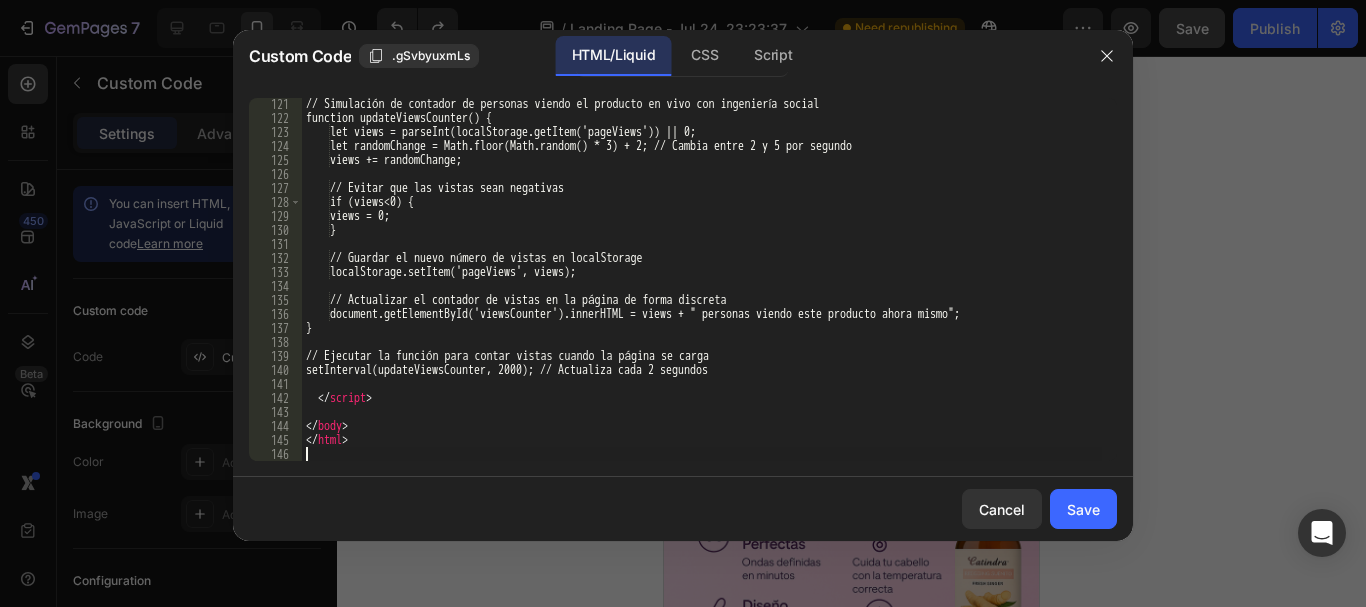 scroll, scrollTop: 1681, scrollLeft: 0, axis: vertical 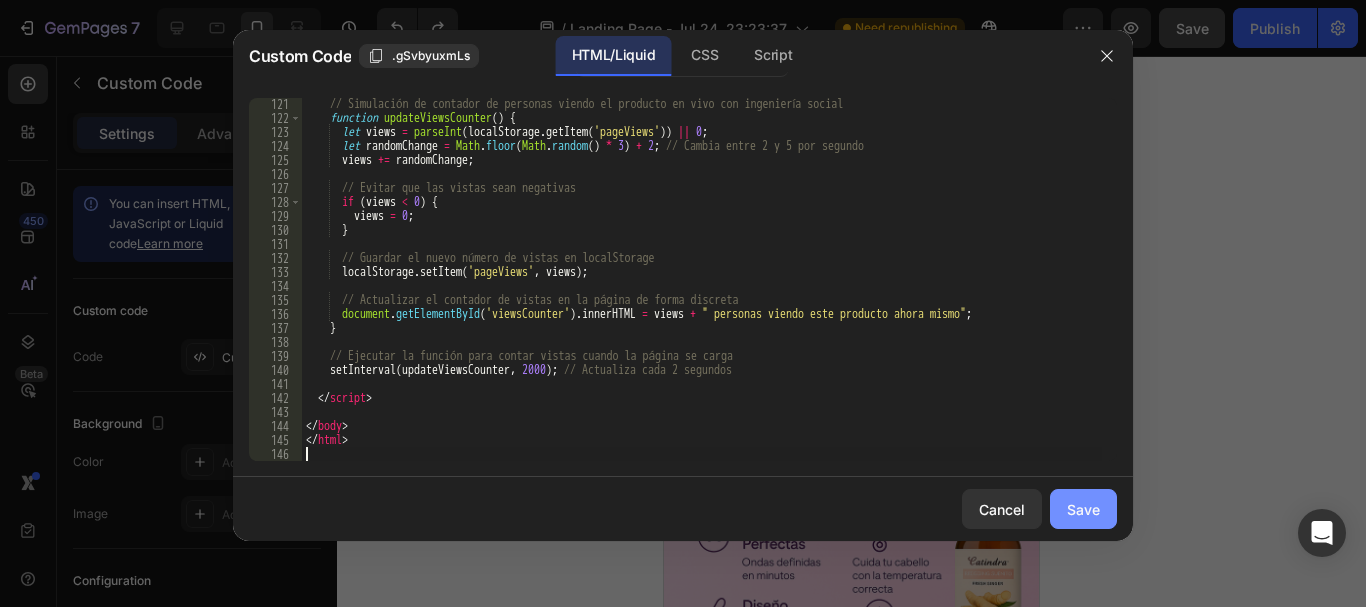 click on "Save" 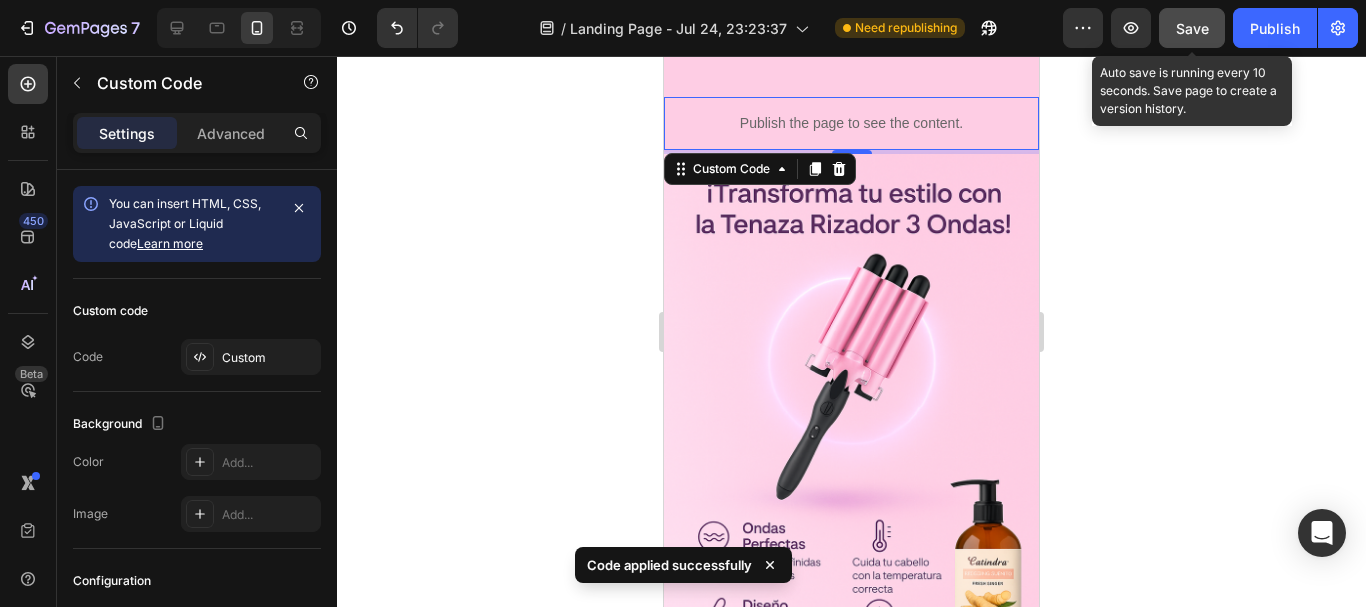 click on "Save" at bounding box center (1192, 28) 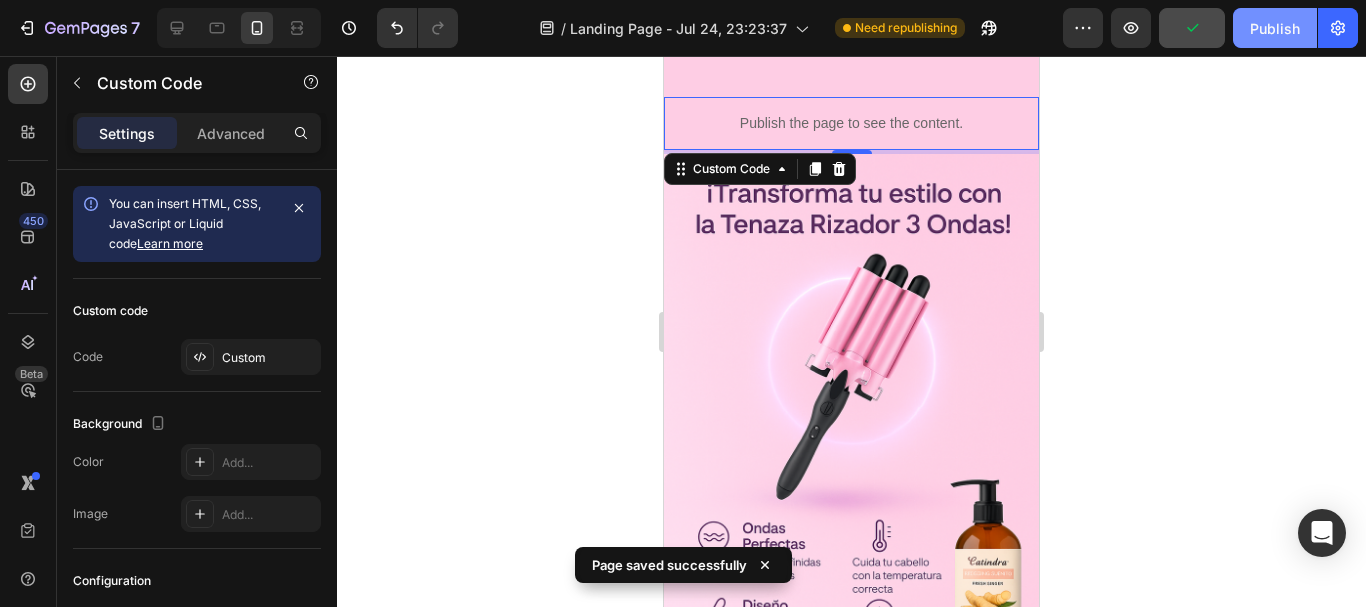 click on "Publish" at bounding box center (1275, 28) 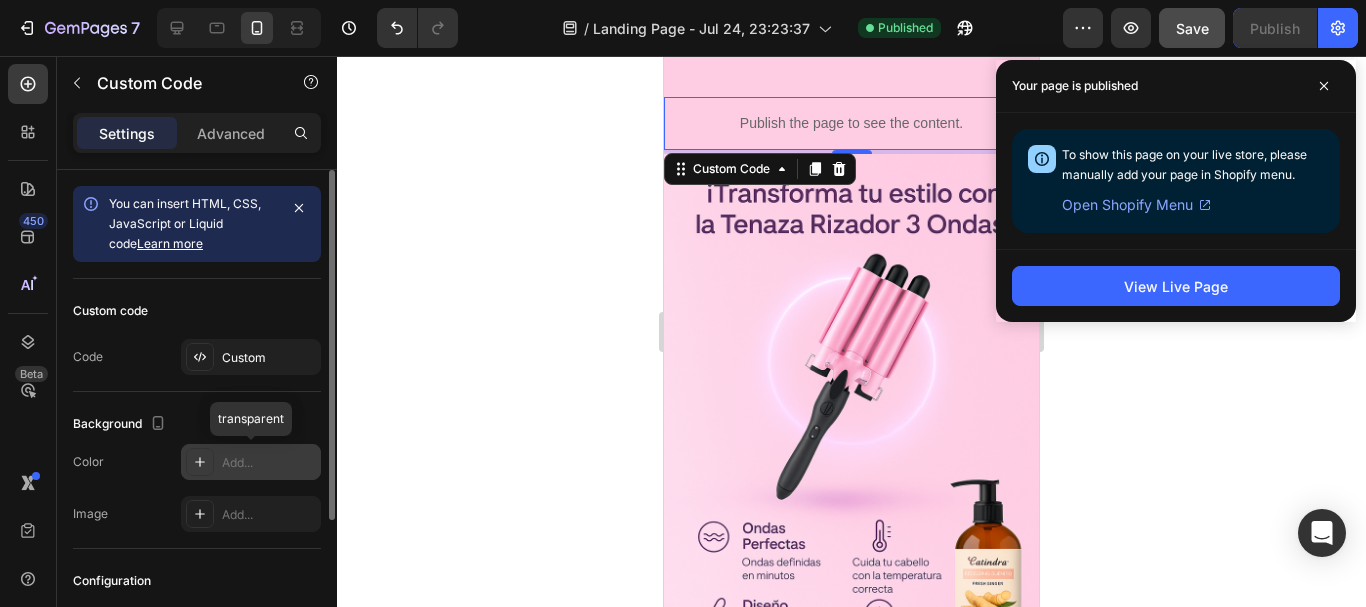 click 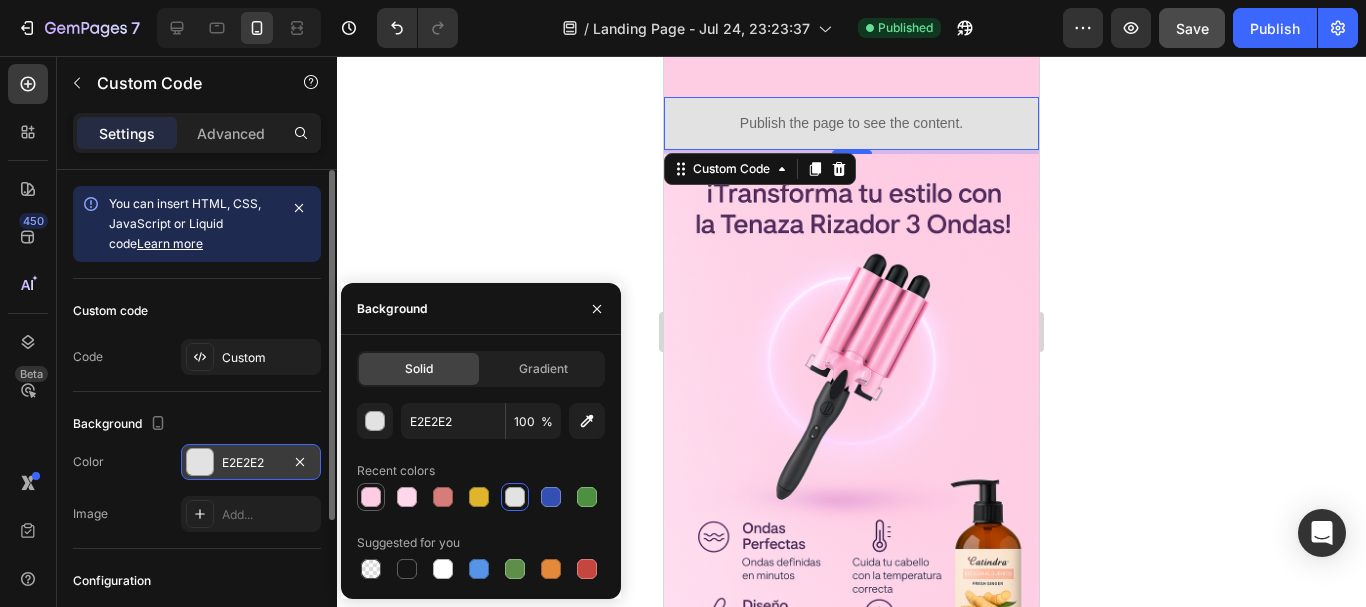 click at bounding box center (371, 497) 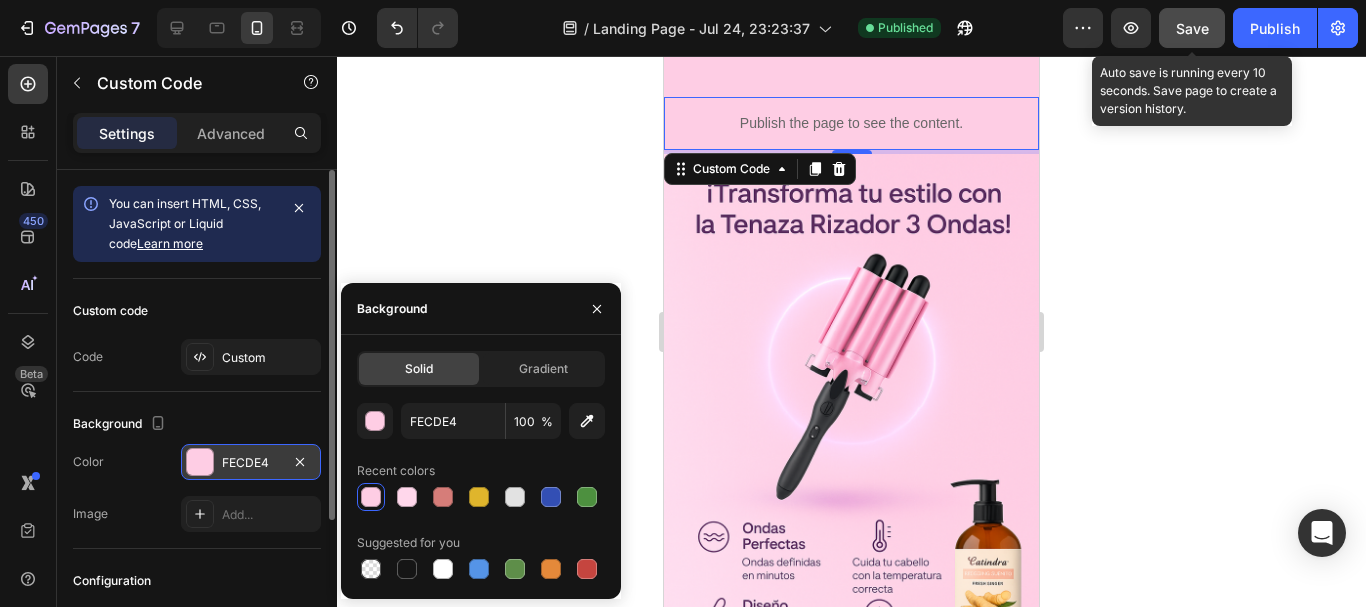 click on "Save" at bounding box center (1192, 28) 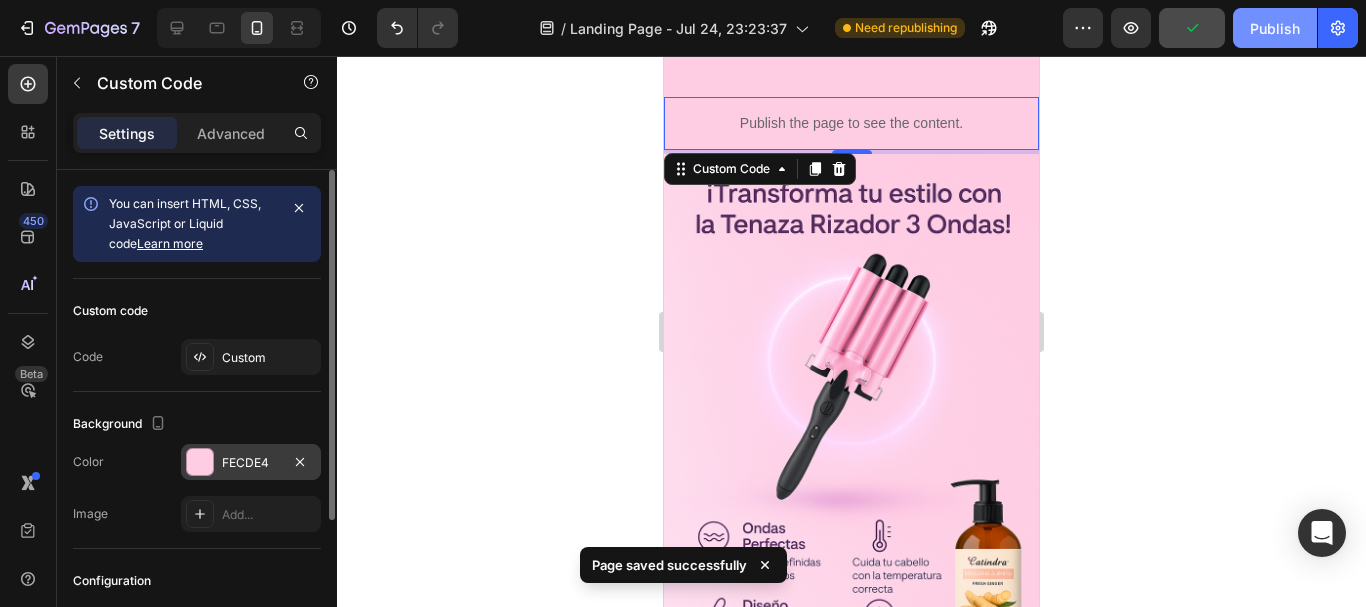 click on "Publish" at bounding box center [1275, 28] 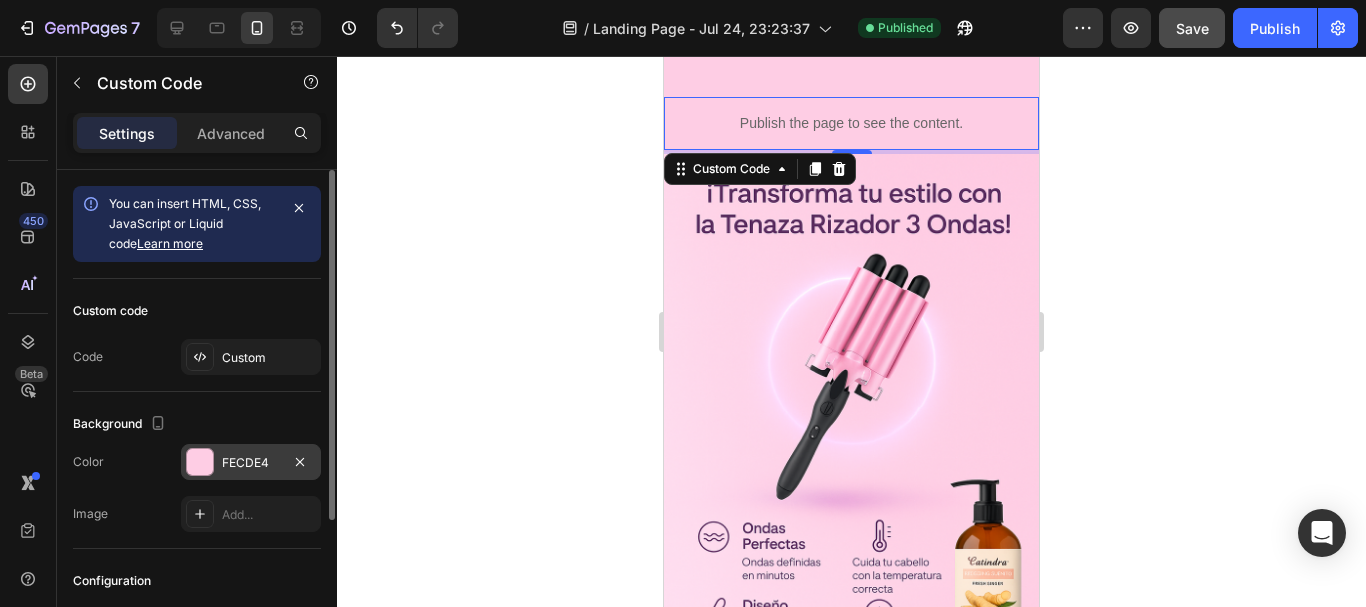 click 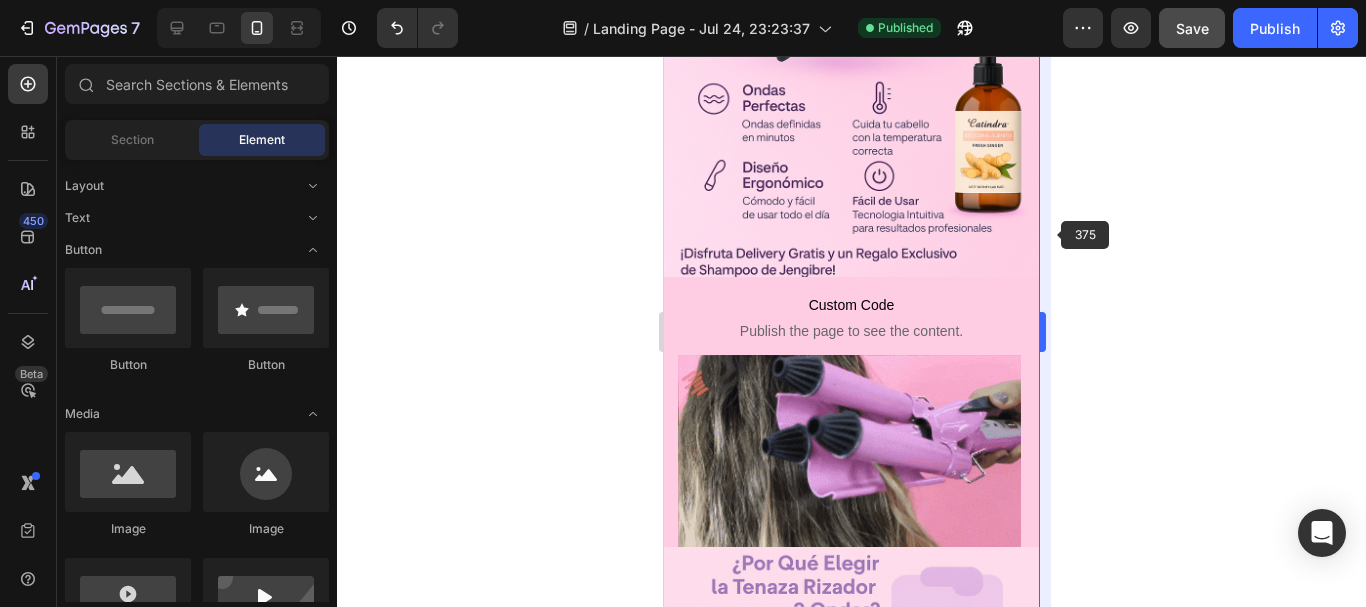 scroll, scrollTop: 443, scrollLeft: 0, axis: vertical 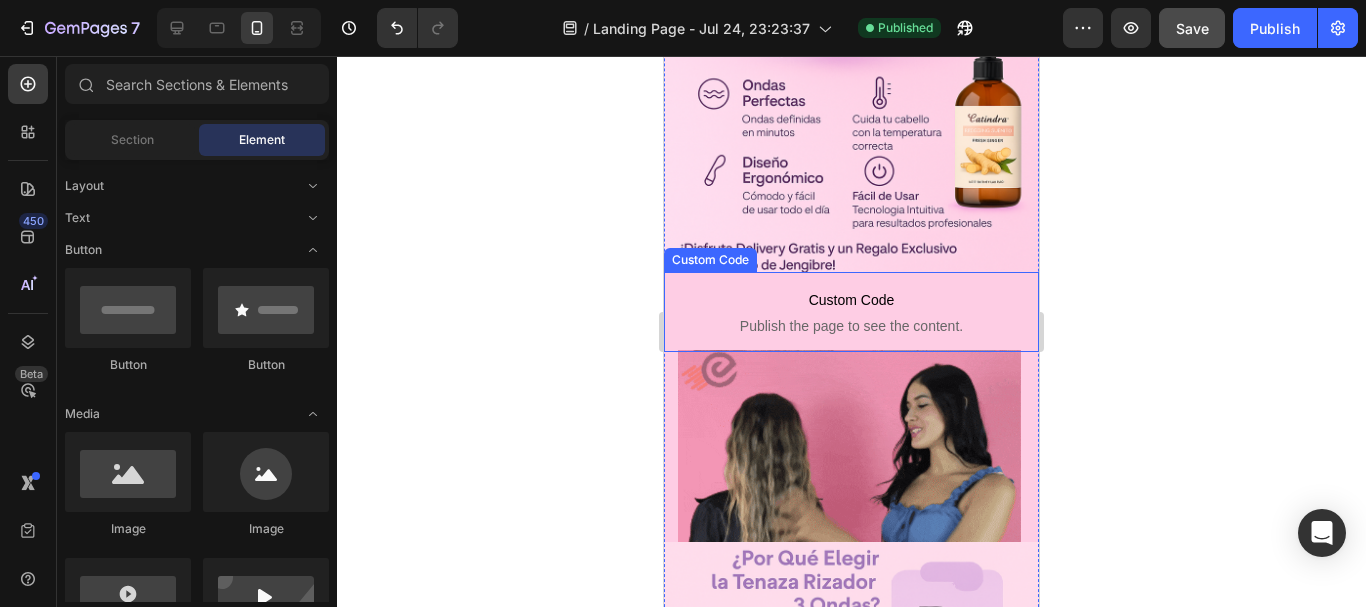 click on "Custom Code" at bounding box center (851, 300) 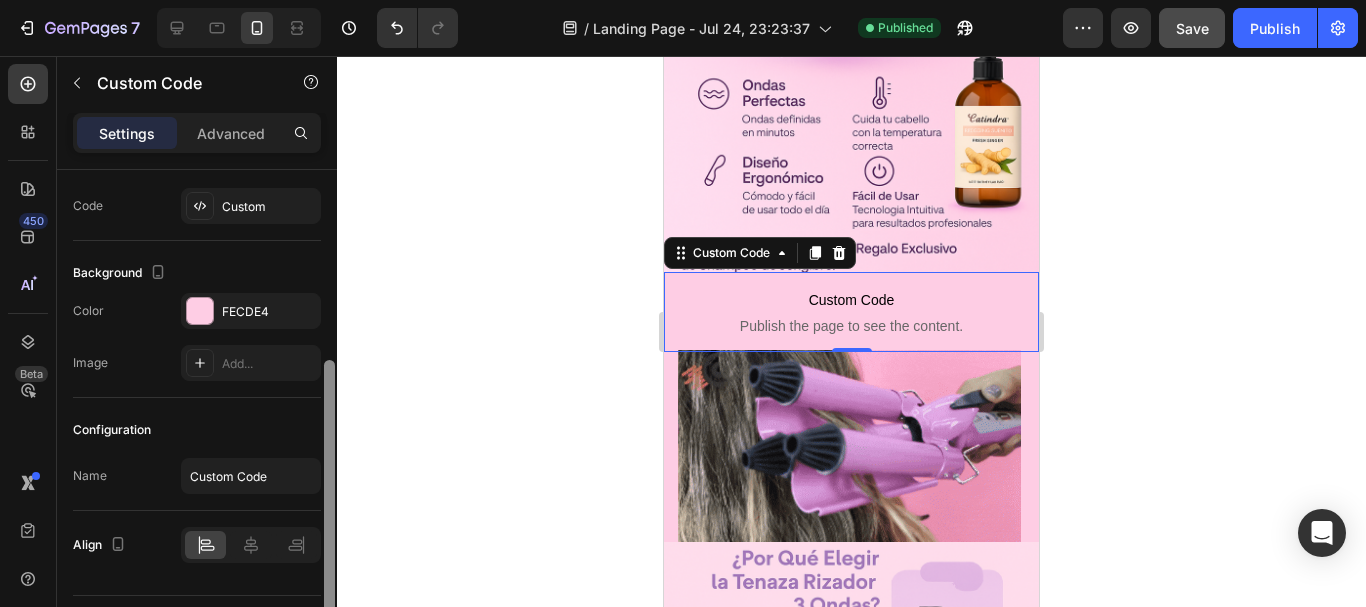 scroll, scrollTop: 203, scrollLeft: 0, axis: vertical 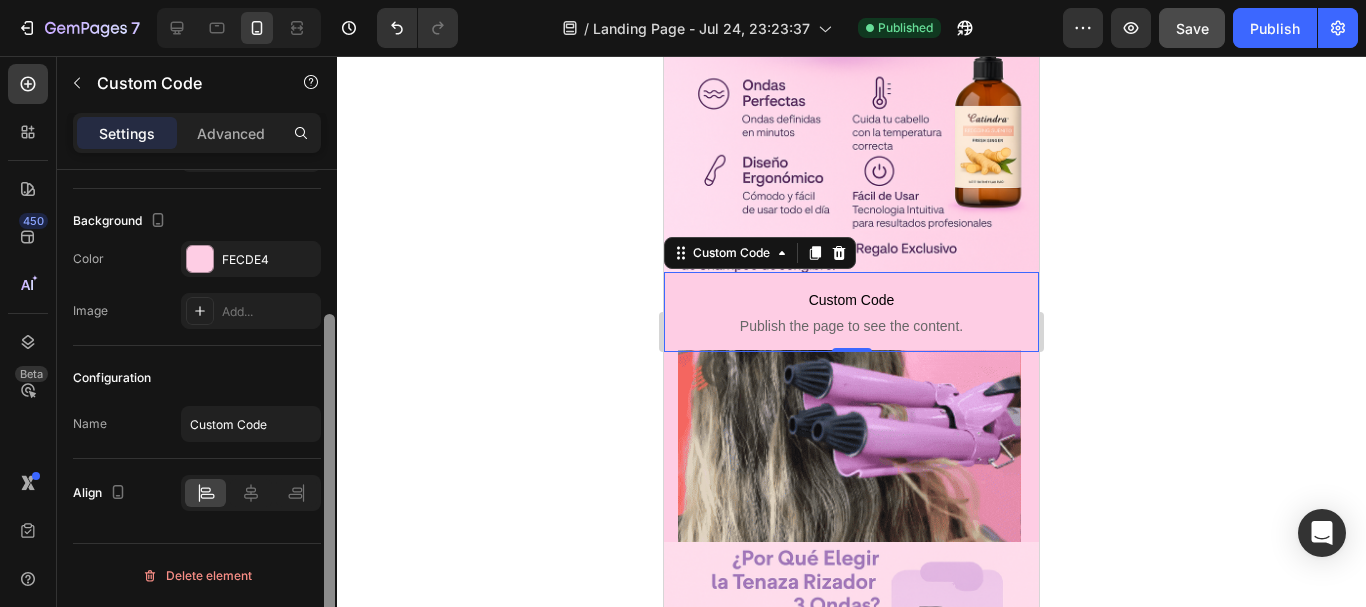 drag, startPoint x: 328, startPoint y: 211, endPoint x: 332, endPoint y: 426, distance: 215.0372 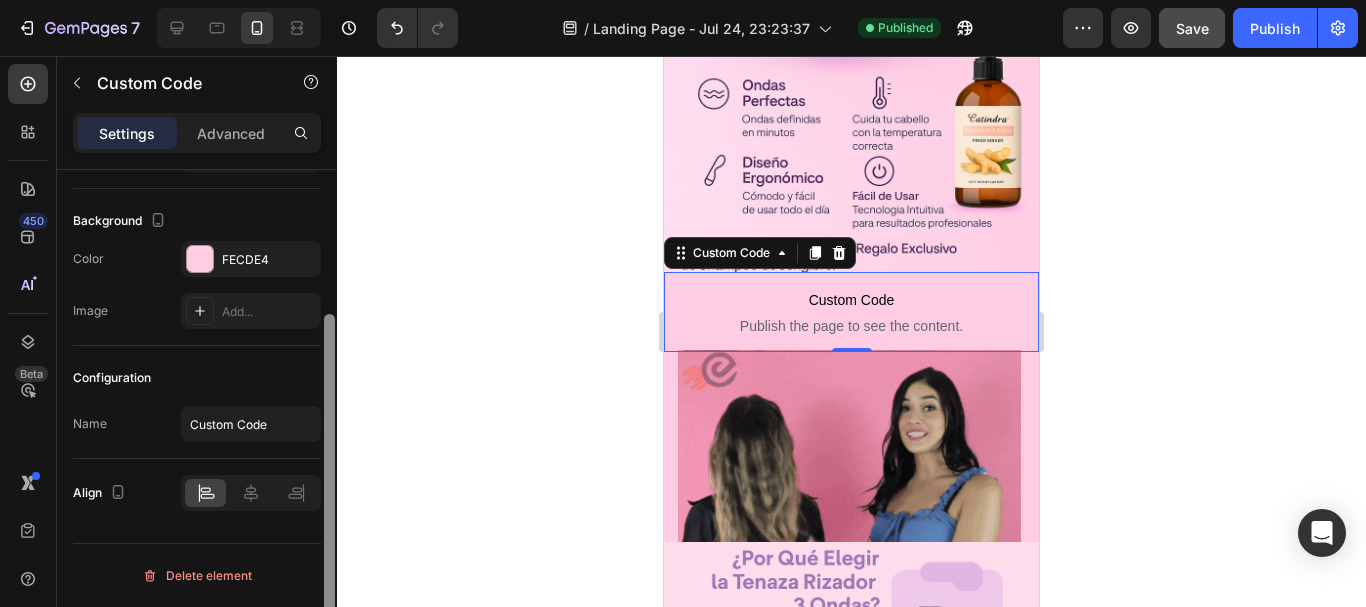 click at bounding box center [329, 489] 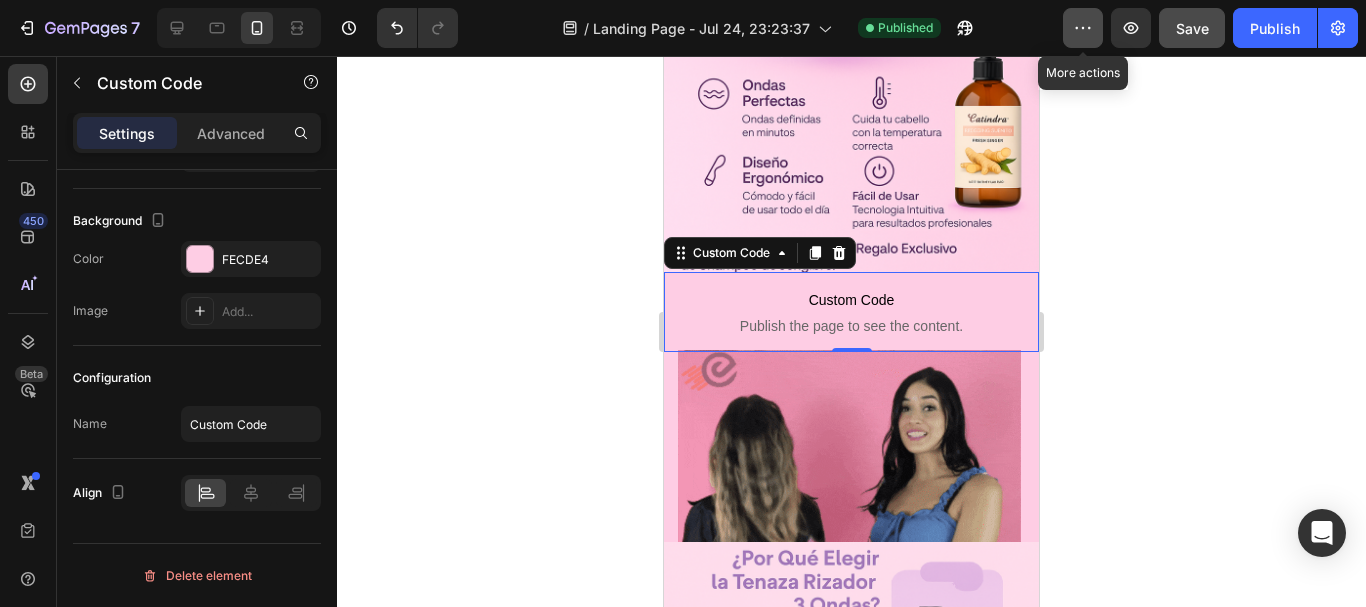 click 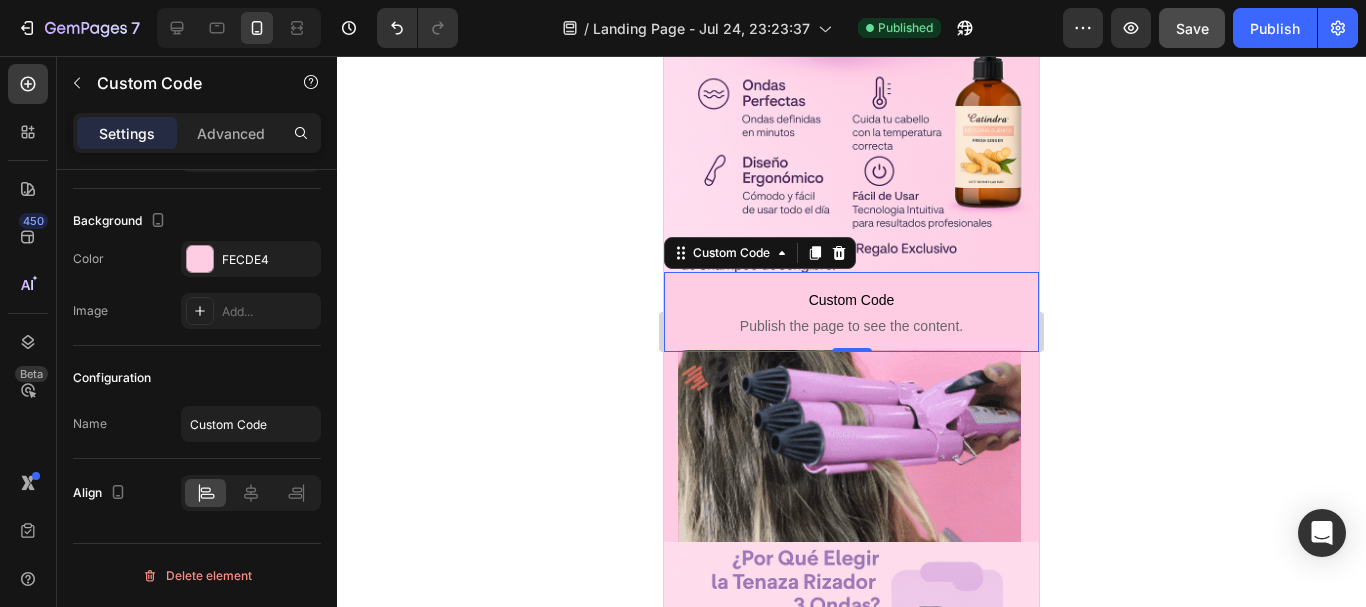 click 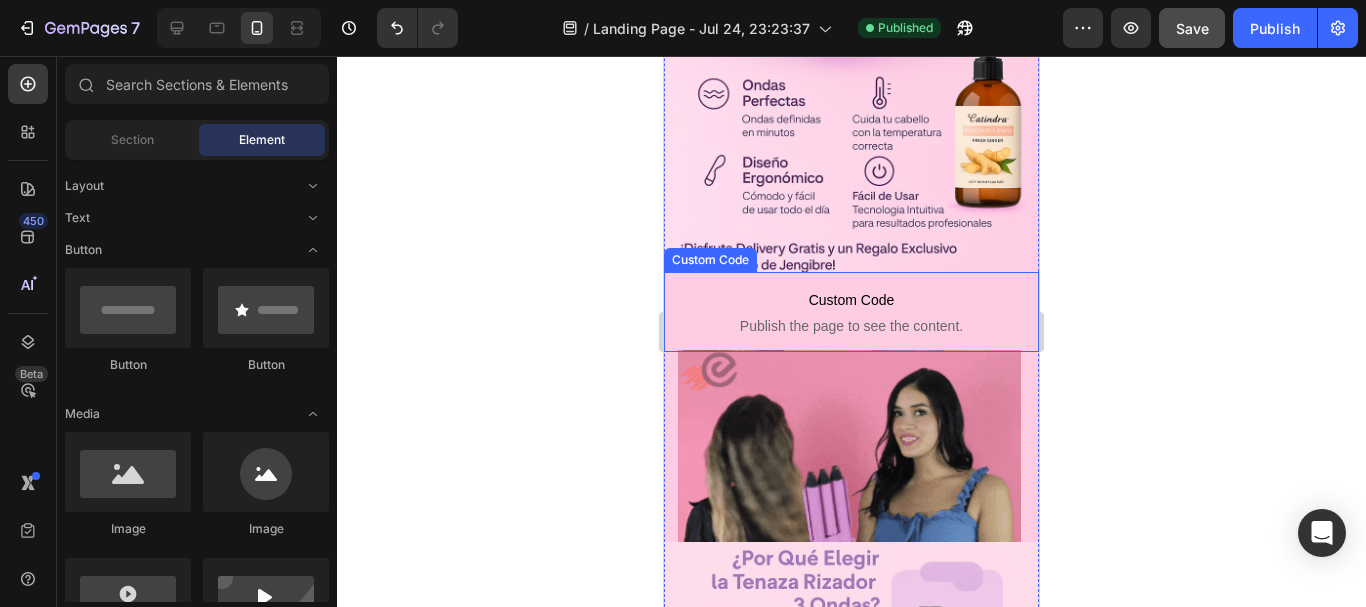 click on "Custom Code" at bounding box center [851, 300] 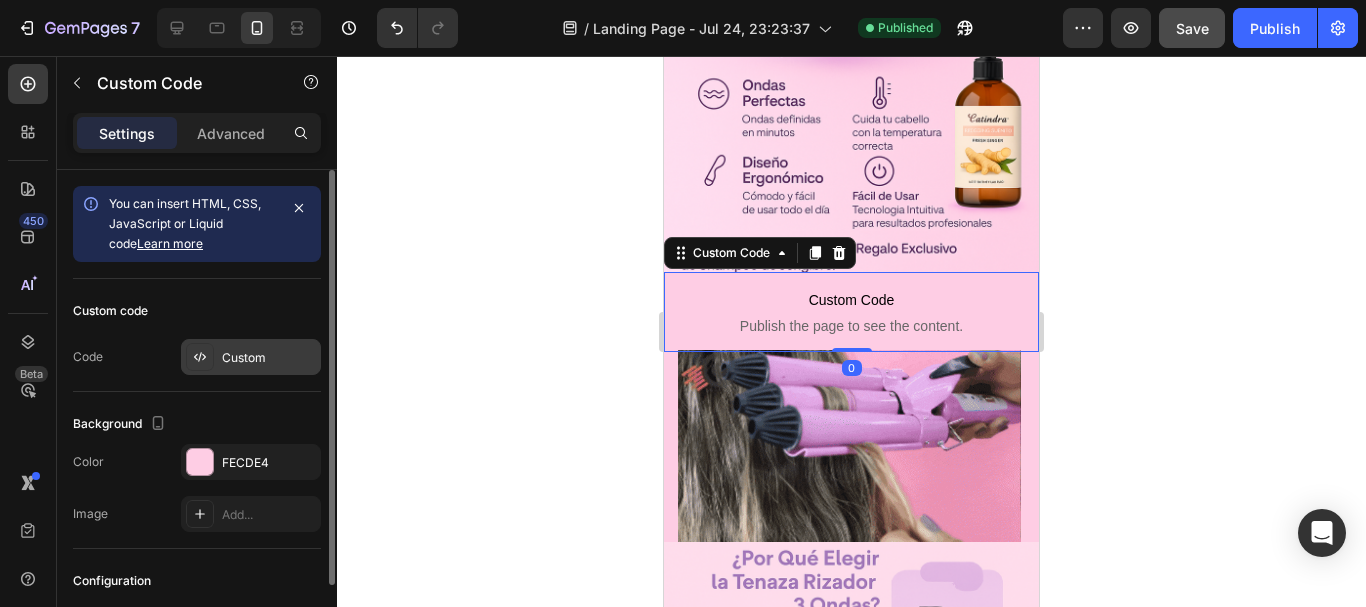 click on "Custom" at bounding box center [269, 358] 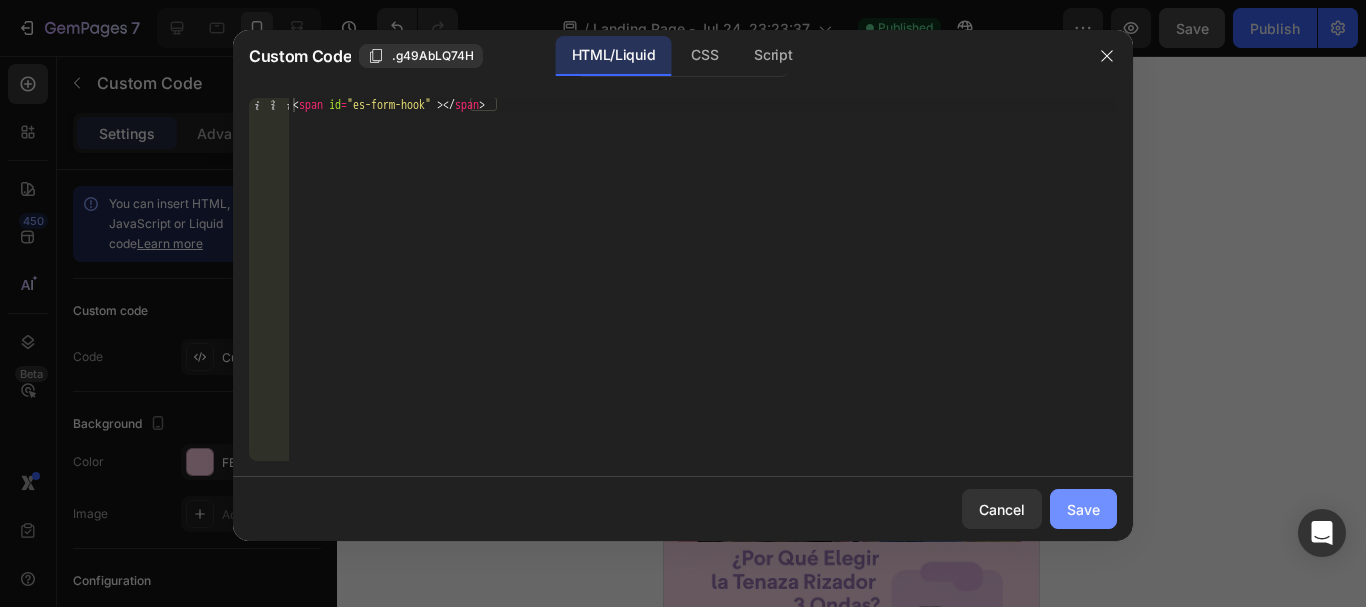 click on "Save" 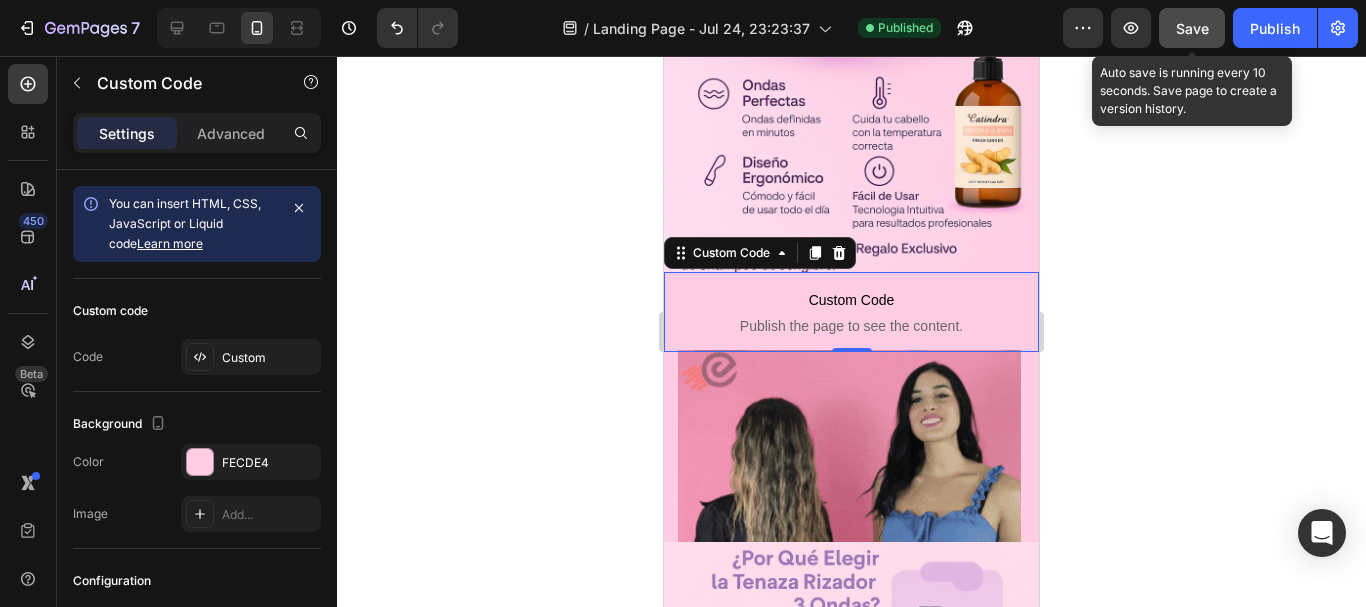 click on "Save" at bounding box center (1192, 28) 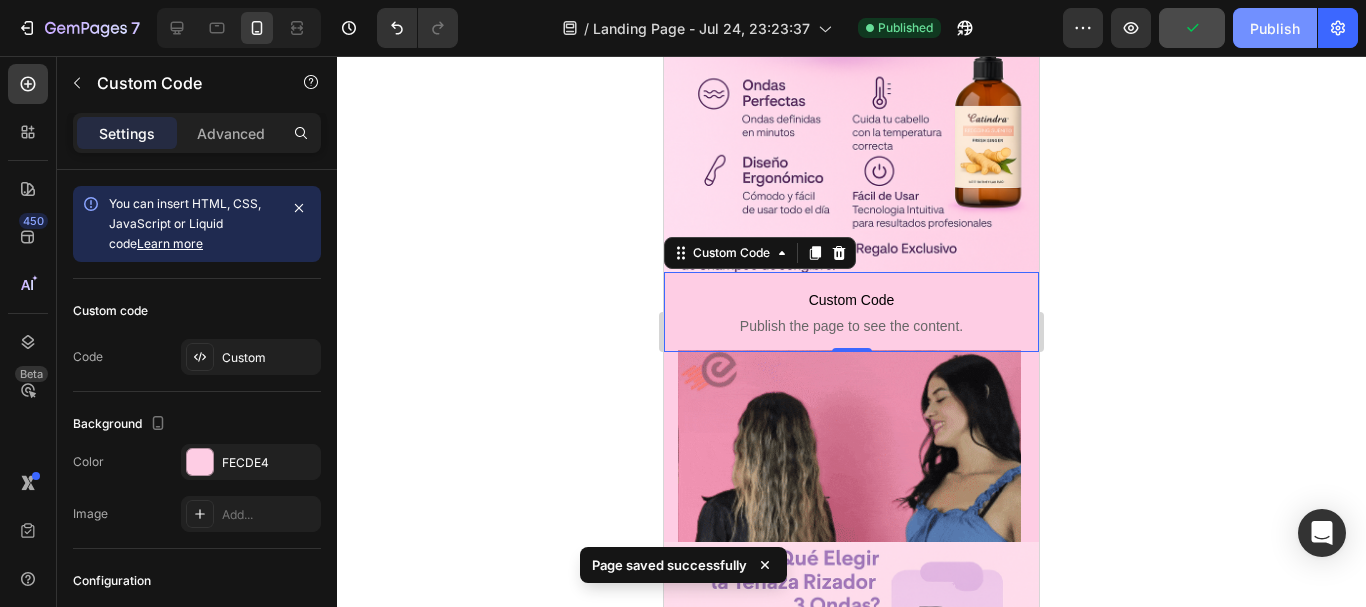 click on "Publish" at bounding box center (1275, 28) 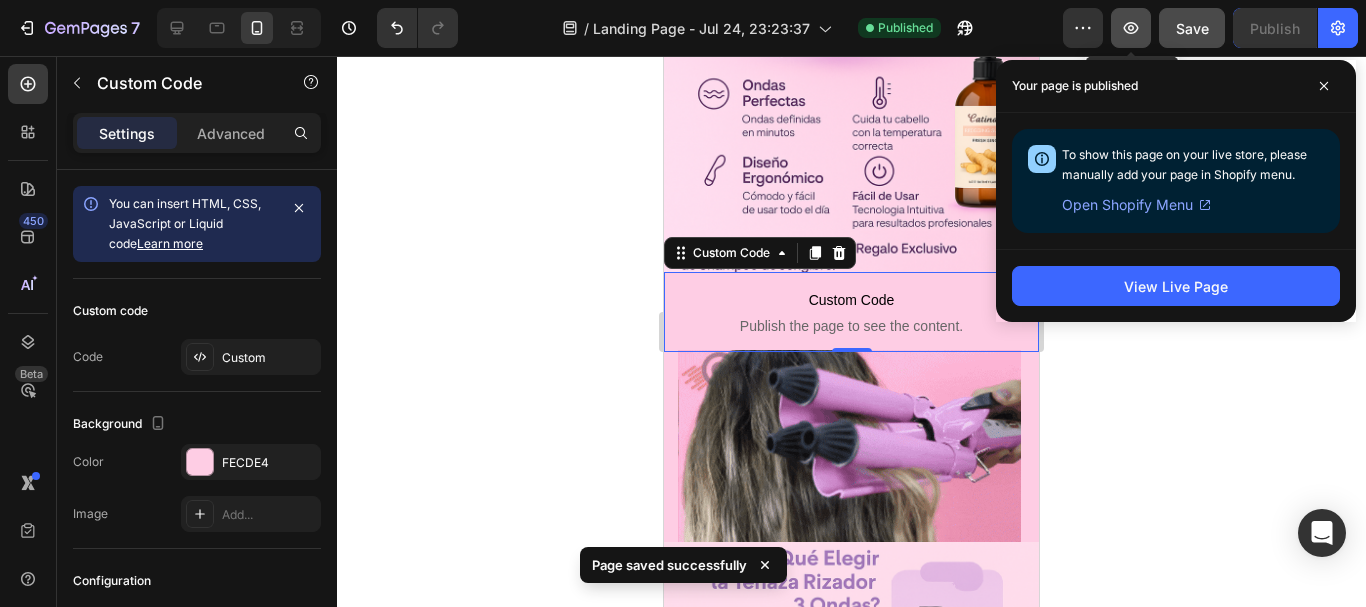 click 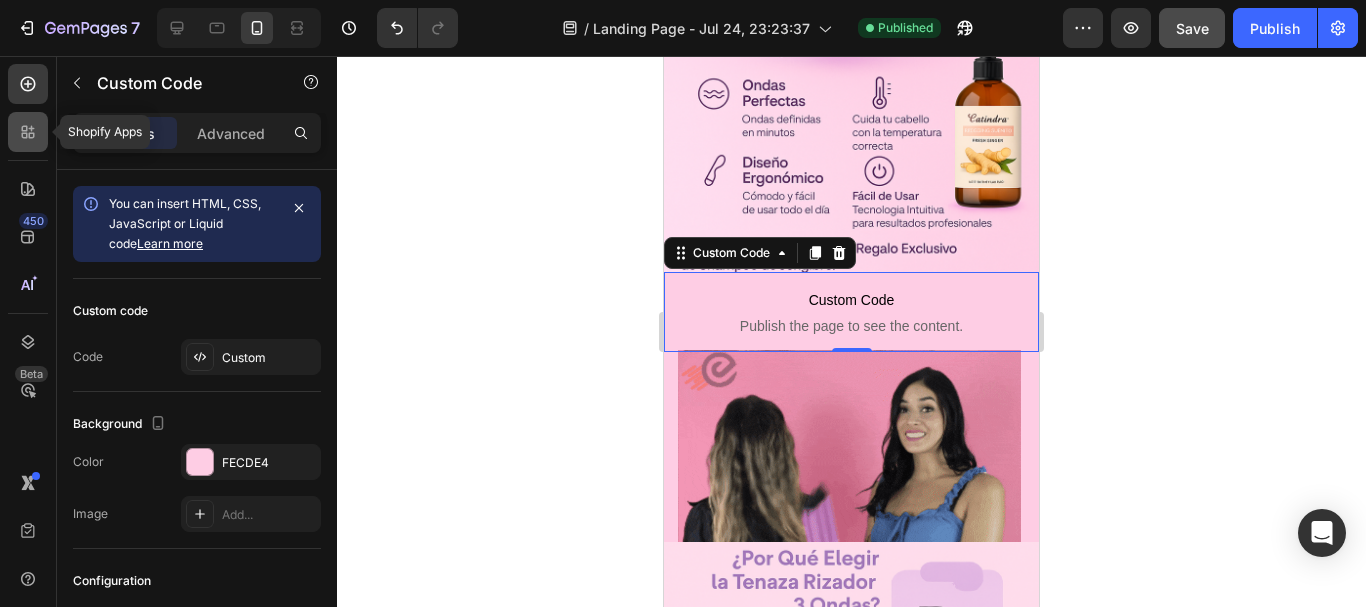 click 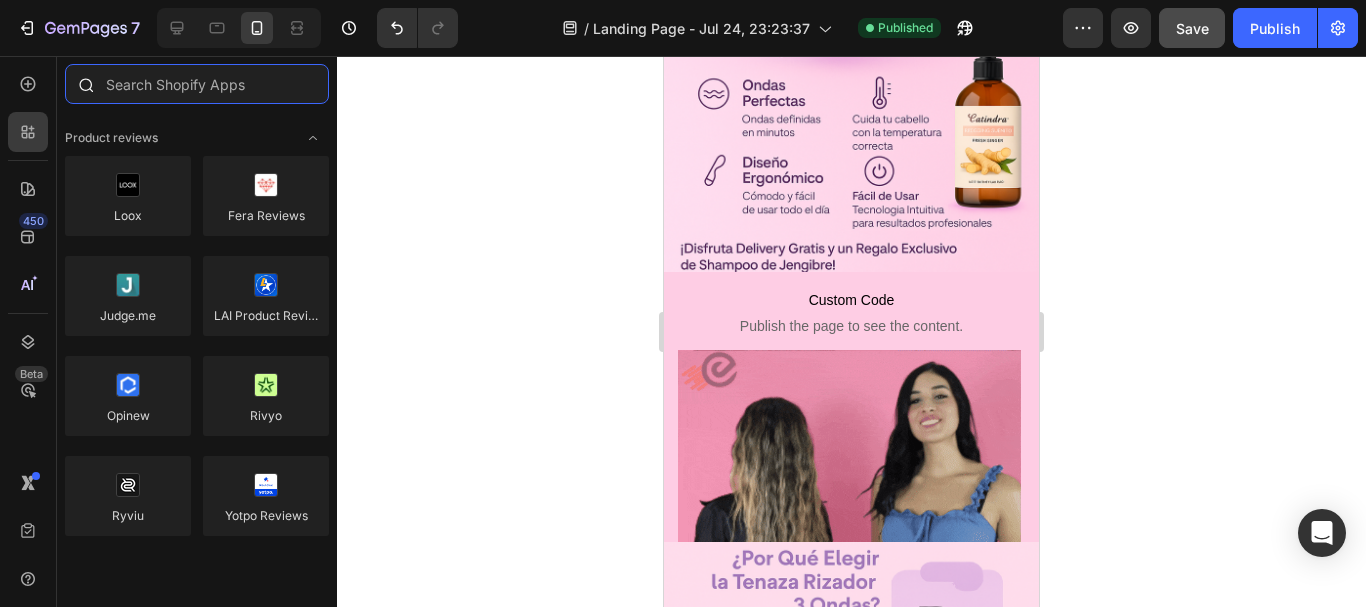 click at bounding box center (197, 84) 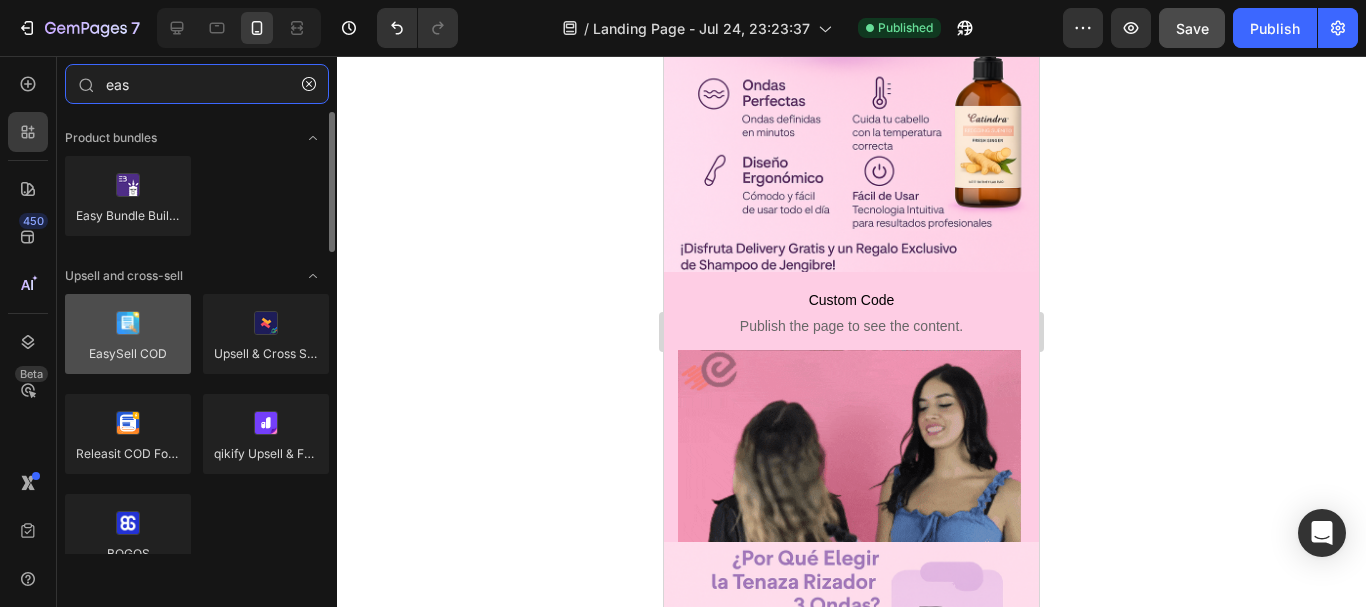 type on "eas" 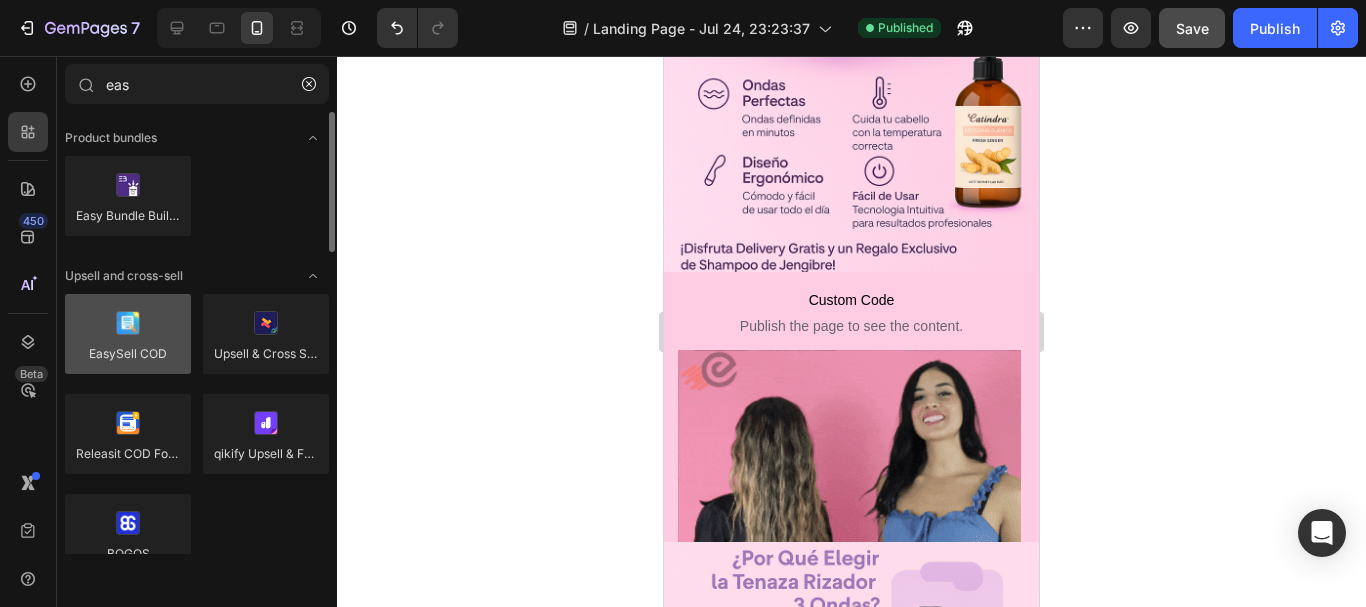 click at bounding box center [128, 334] 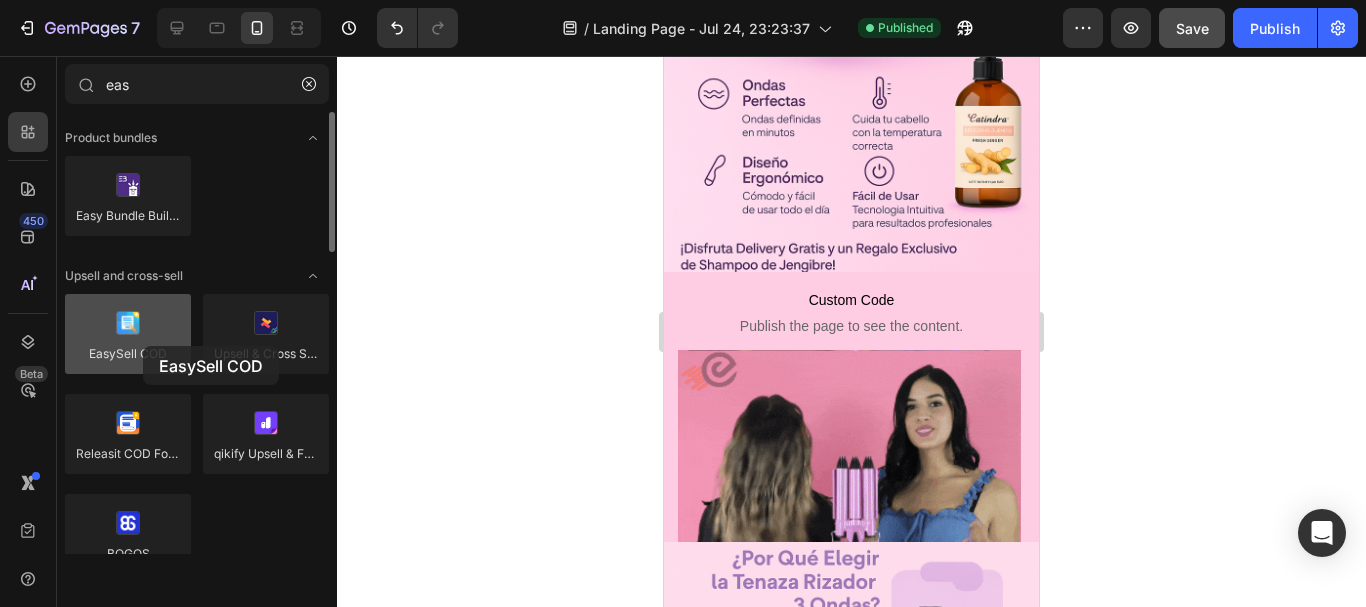 click at bounding box center (128, 334) 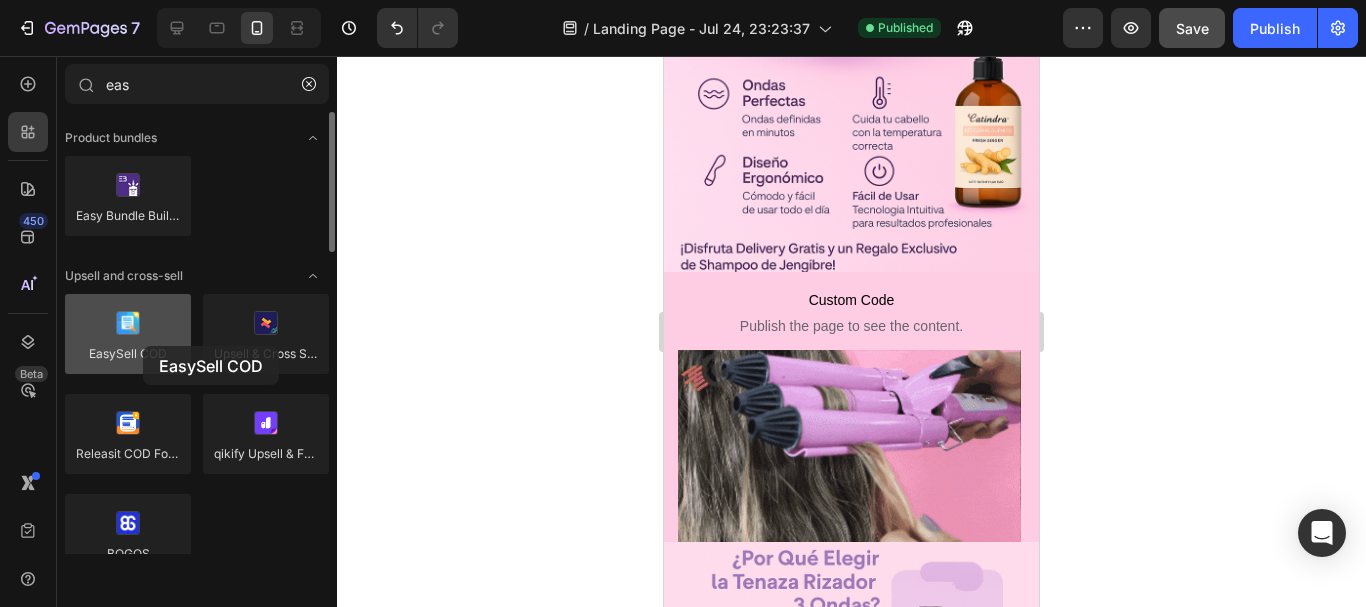click at bounding box center (128, 334) 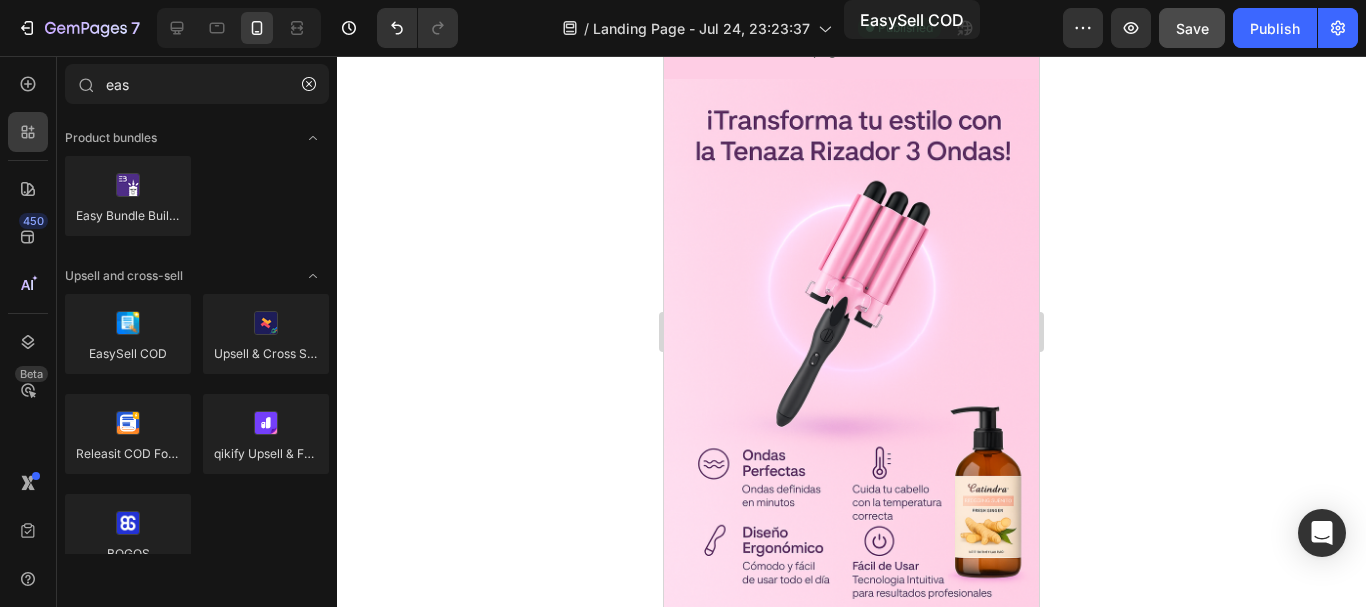 scroll, scrollTop: 0, scrollLeft: 0, axis: both 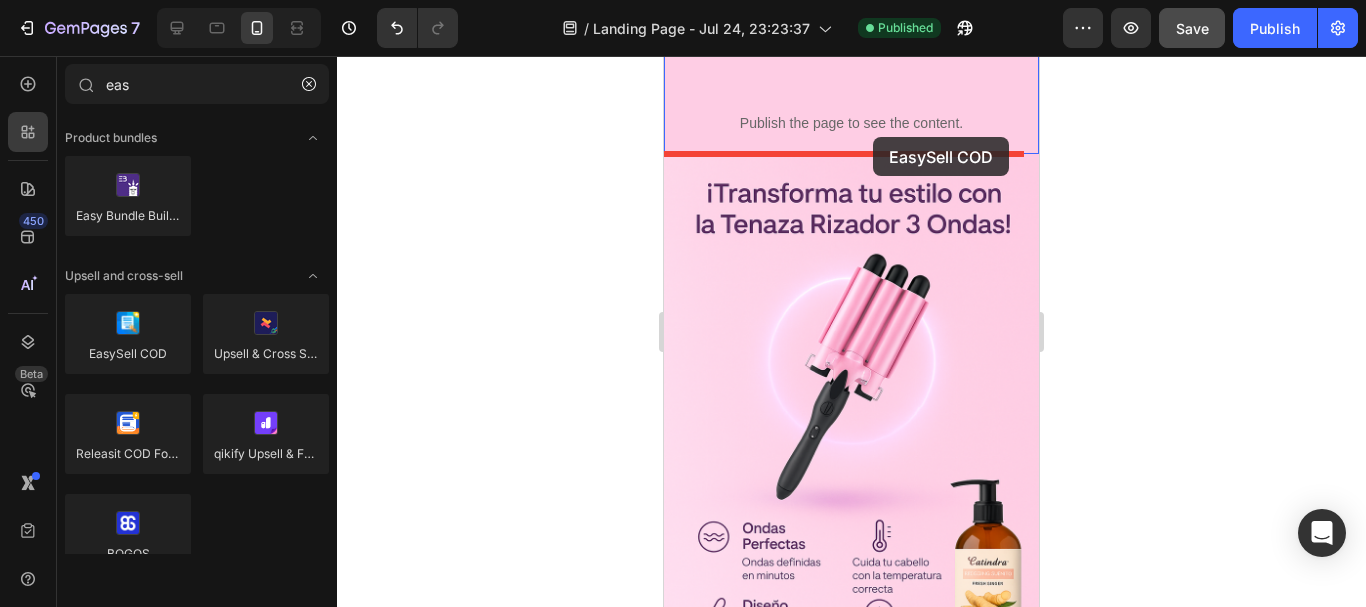 drag, startPoint x: 807, startPoint y: 402, endPoint x: 872, endPoint y: 133, distance: 276.74176 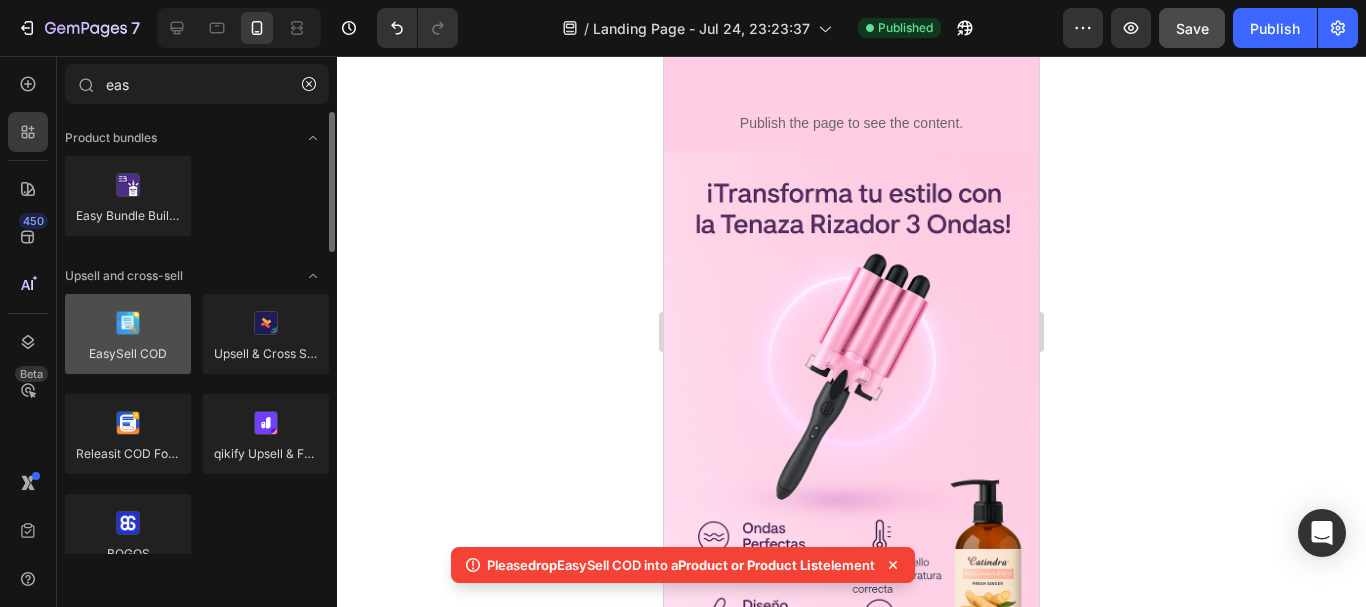 click at bounding box center [128, 334] 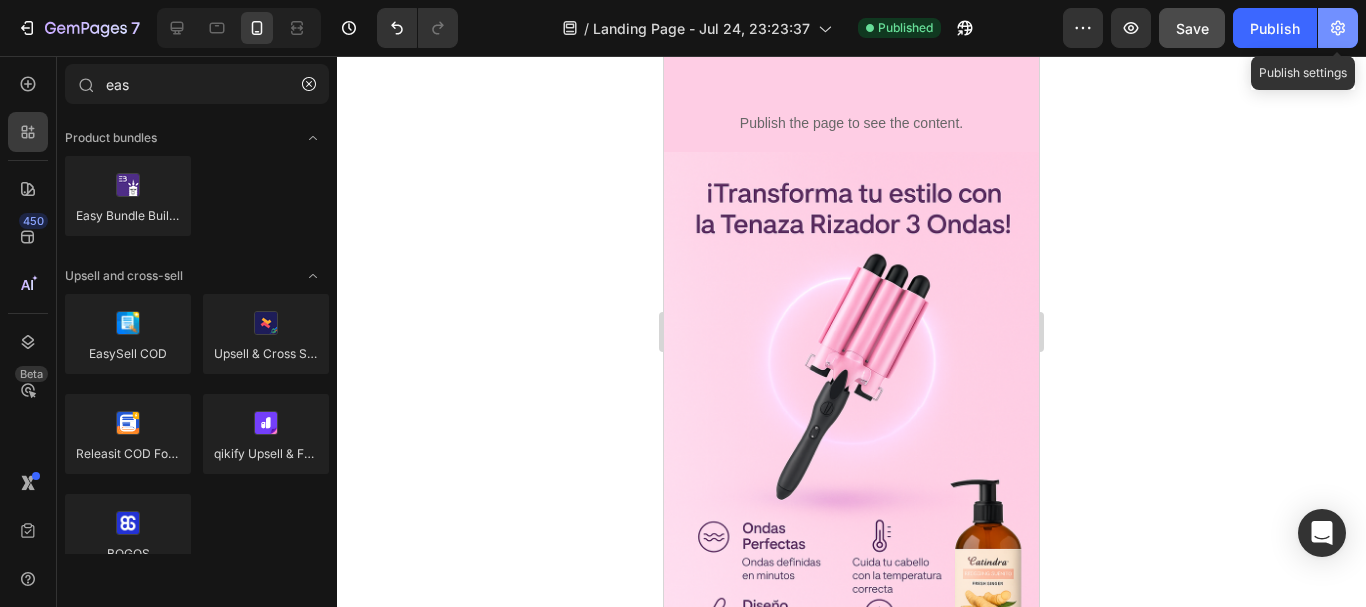 click 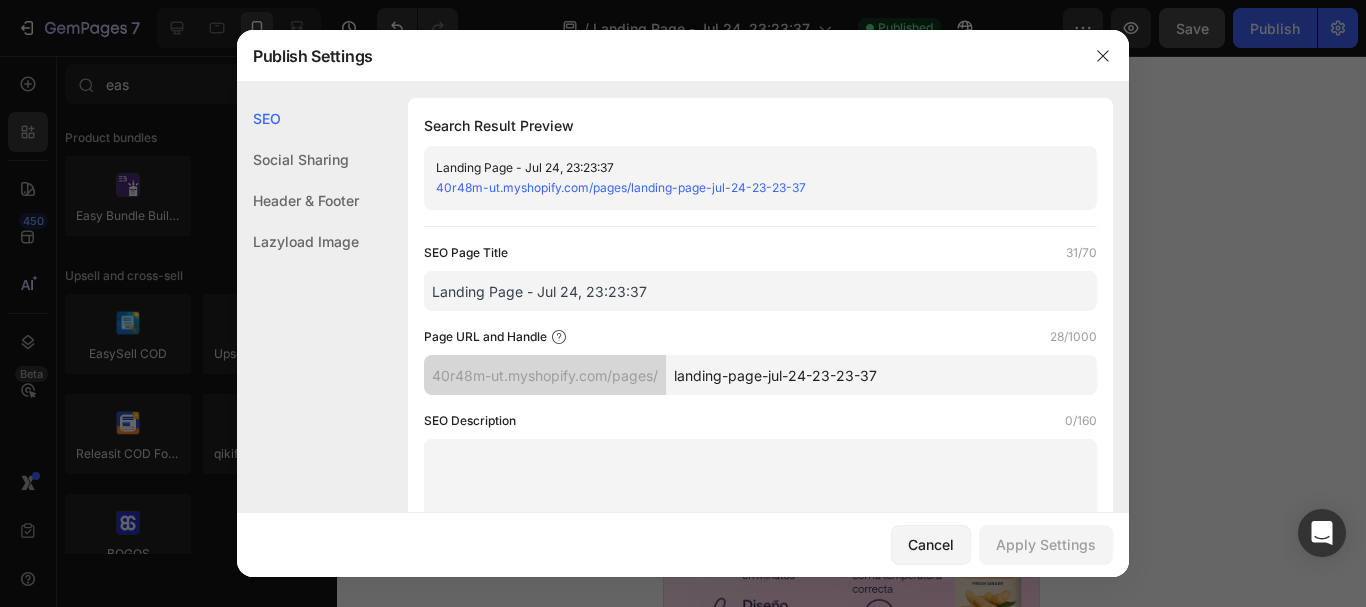 click on "Social Sharing" 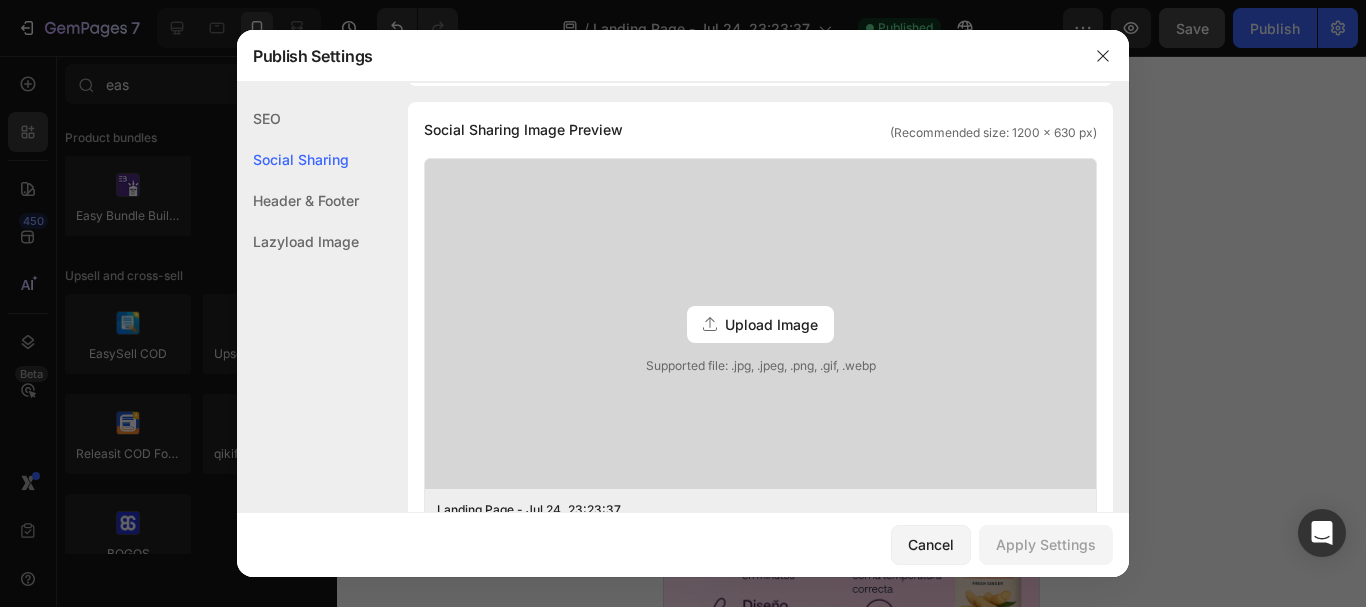 click on "Header & Footer" 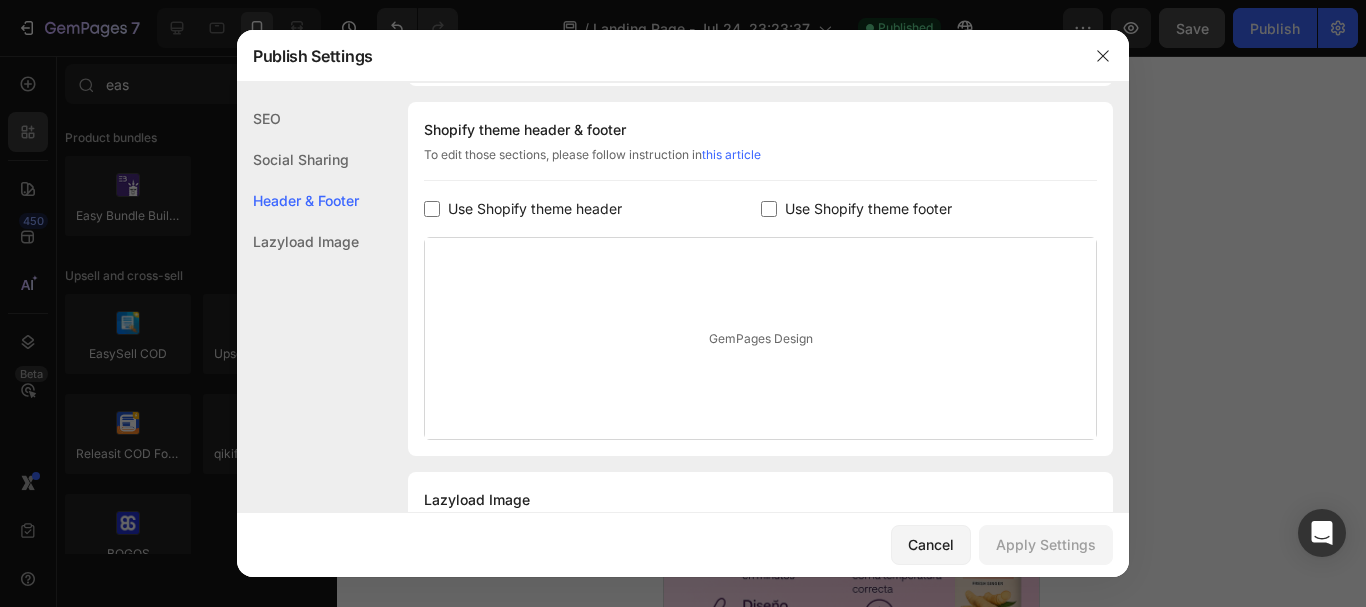 click on "Lazyload Image" 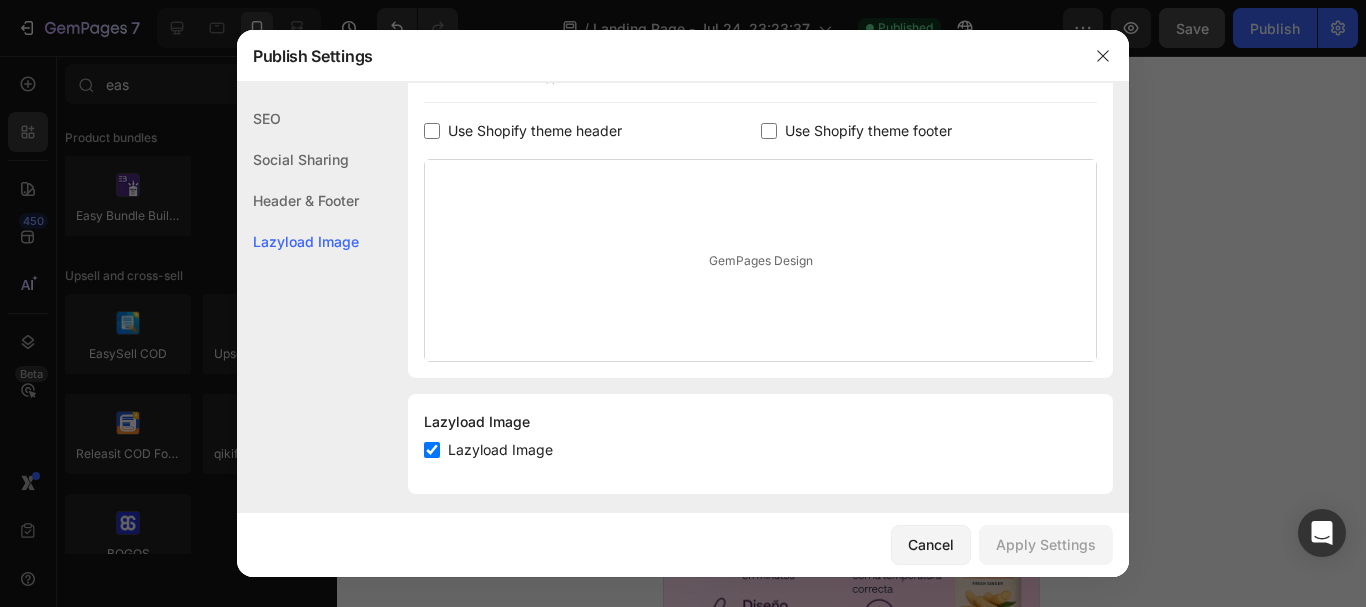 scroll, scrollTop: 1029, scrollLeft: 0, axis: vertical 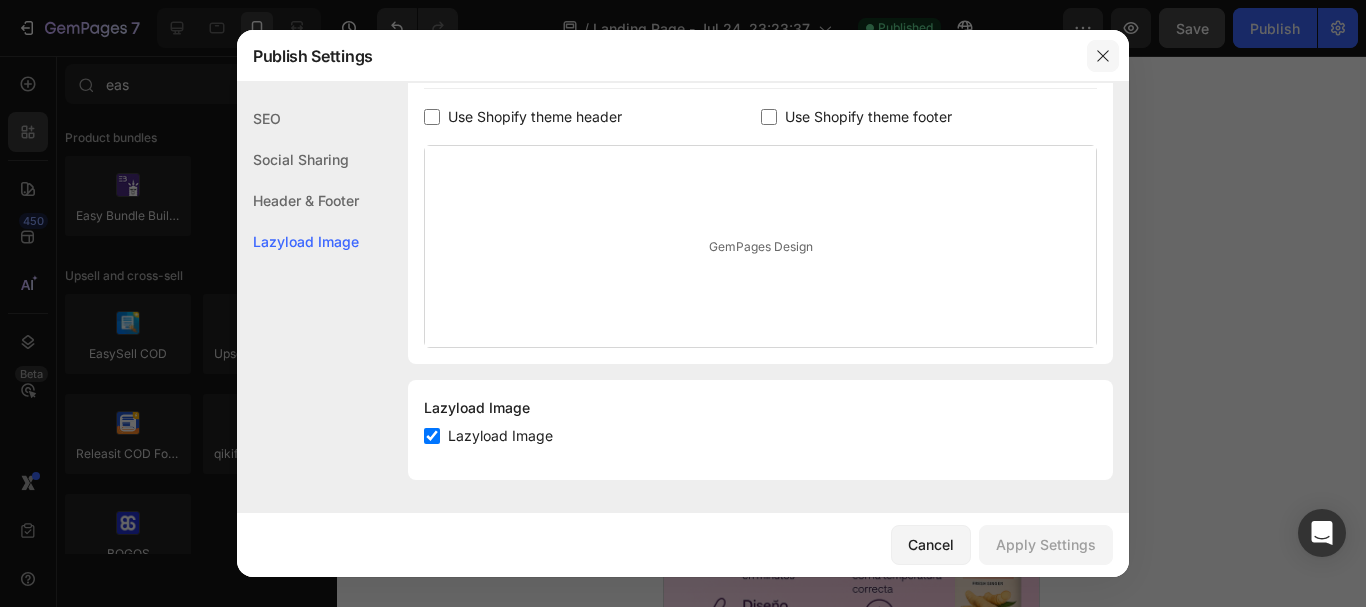 click 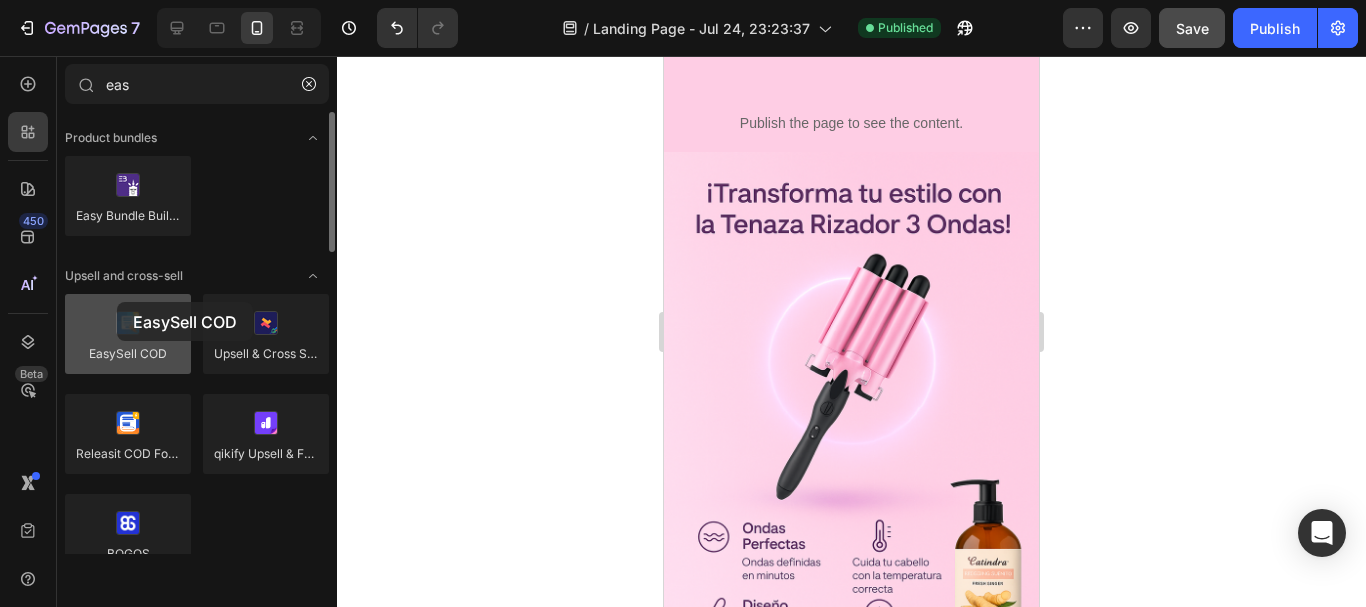 drag, startPoint x: 169, startPoint y: 329, endPoint x: 117, endPoint y: 302, distance: 58.59181 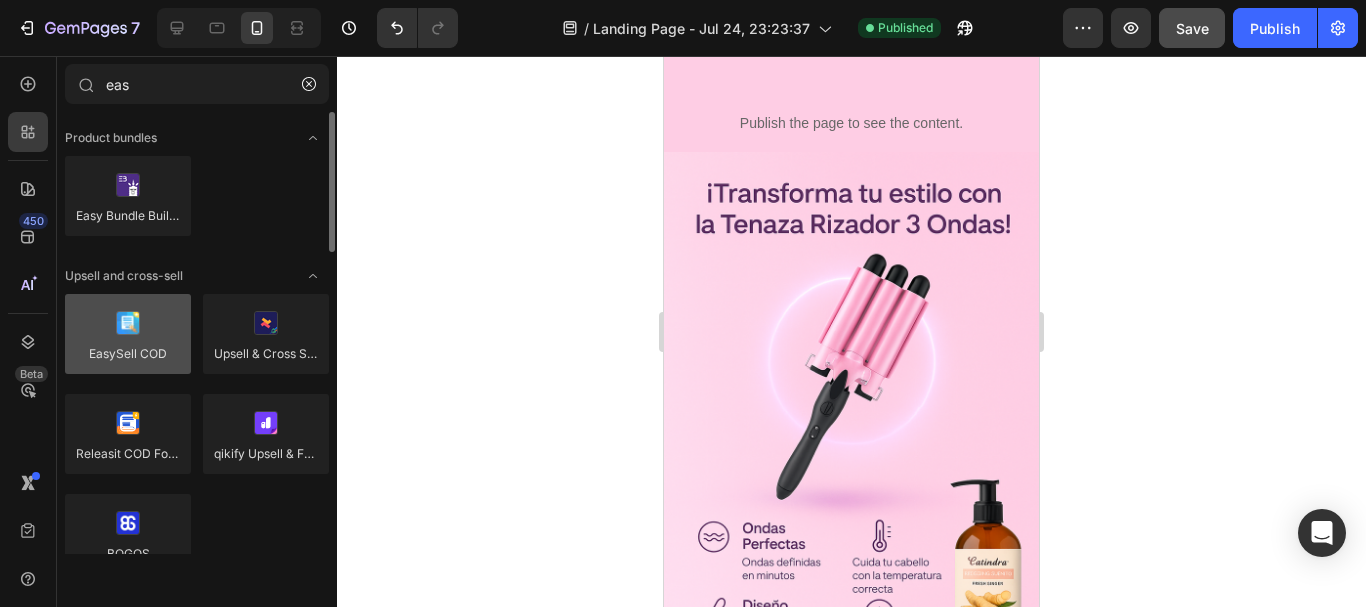 click at bounding box center (128, 334) 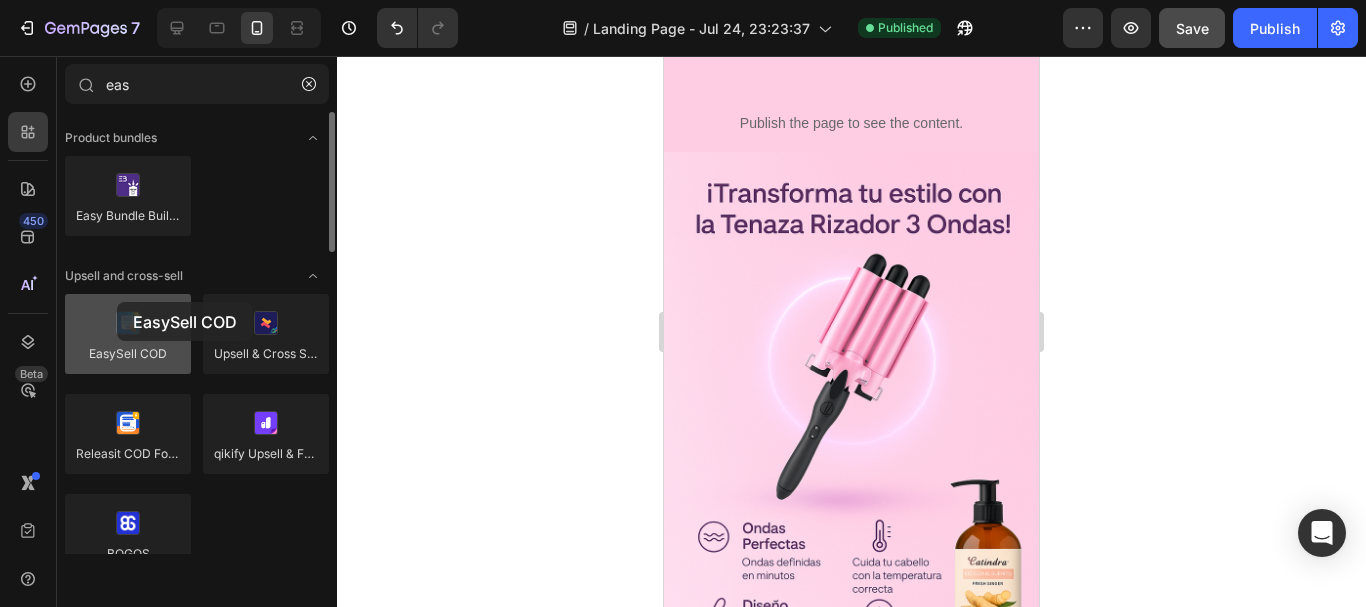 click at bounding box center (128, 334) 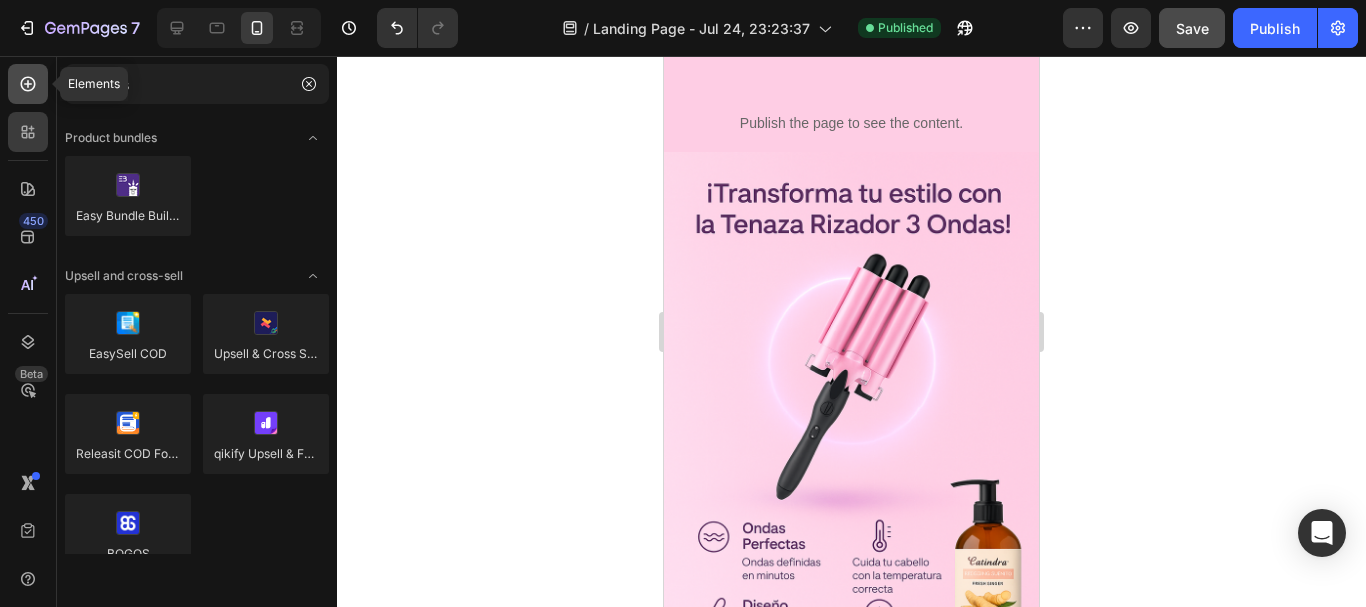 click 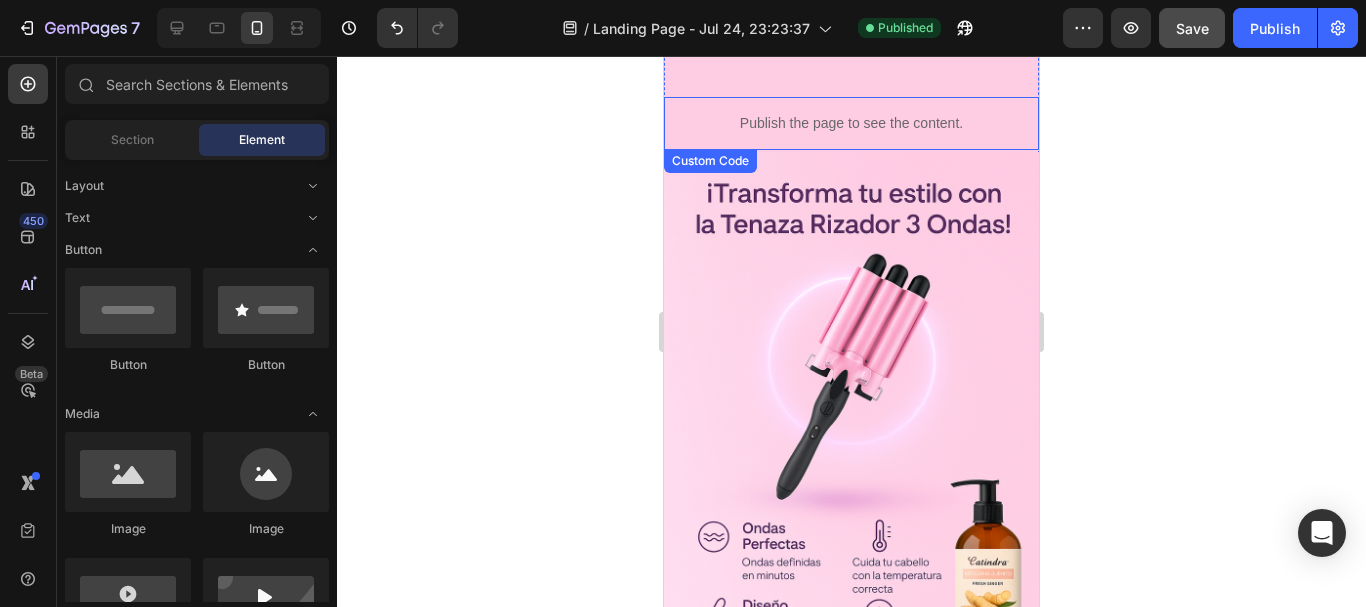 click on "Publish the page to see the content." at bounding box center (851, 123) 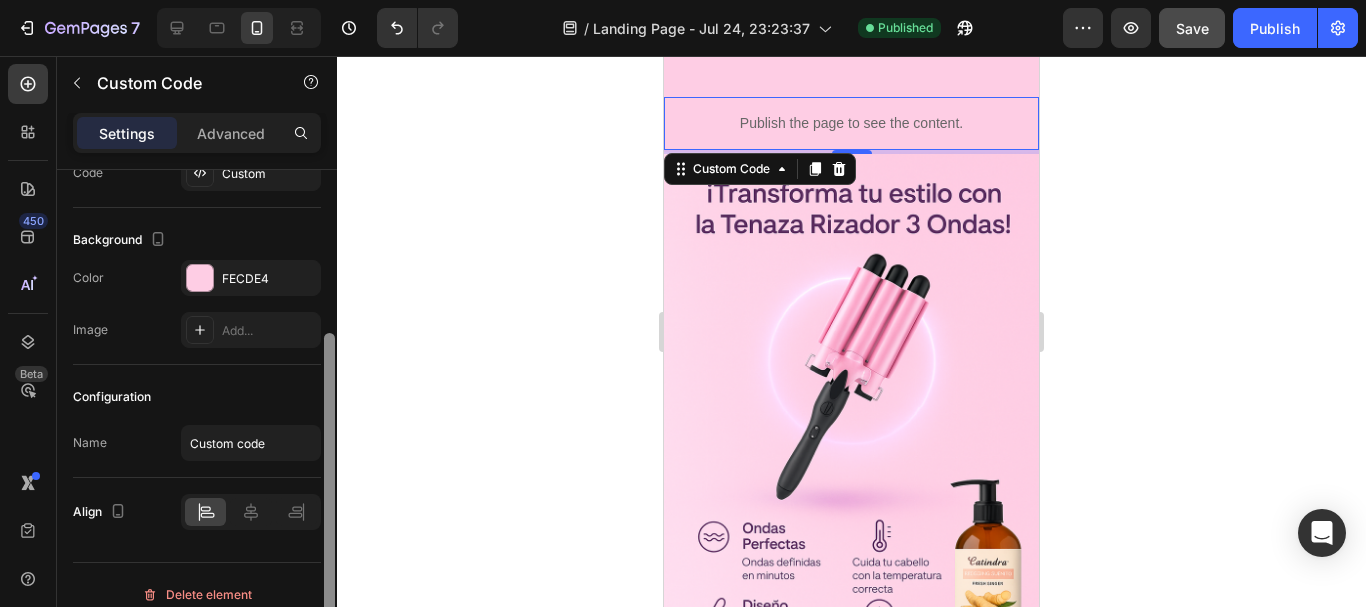scroll, scrollTop: 203, scrollLeft: 0, axis: vertical 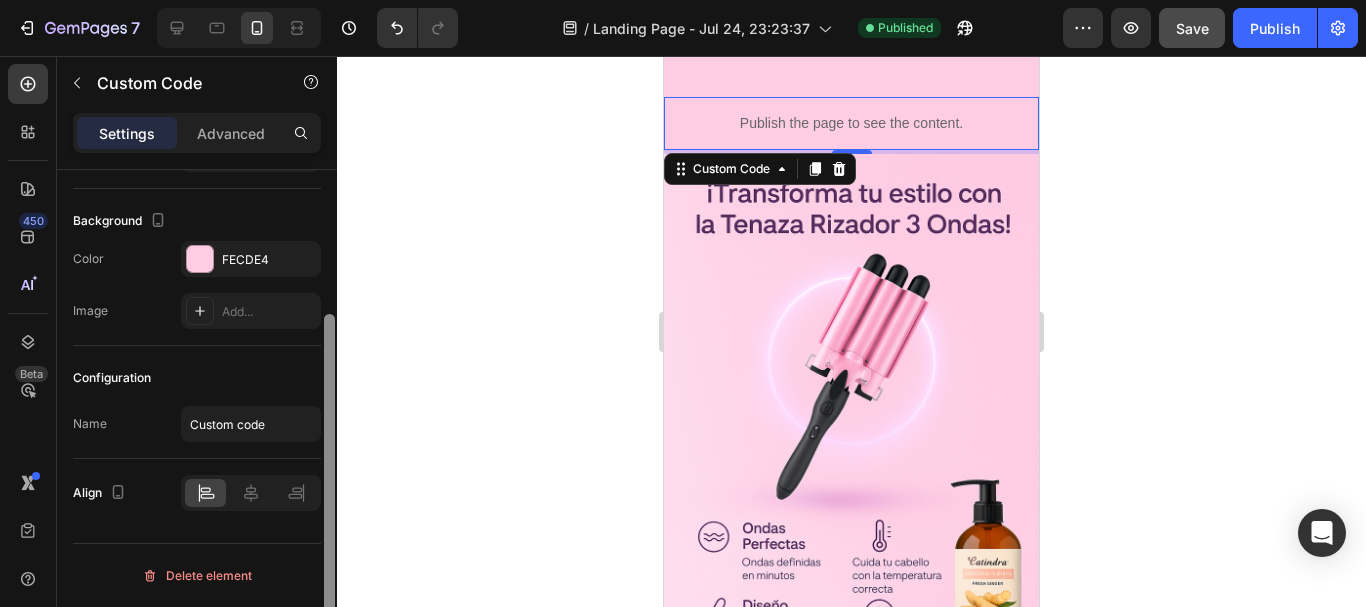 drag, startPoint x: 330, startPoint y: 272, endPoint x: 320, endPoint y: 526, distance: 254.19678 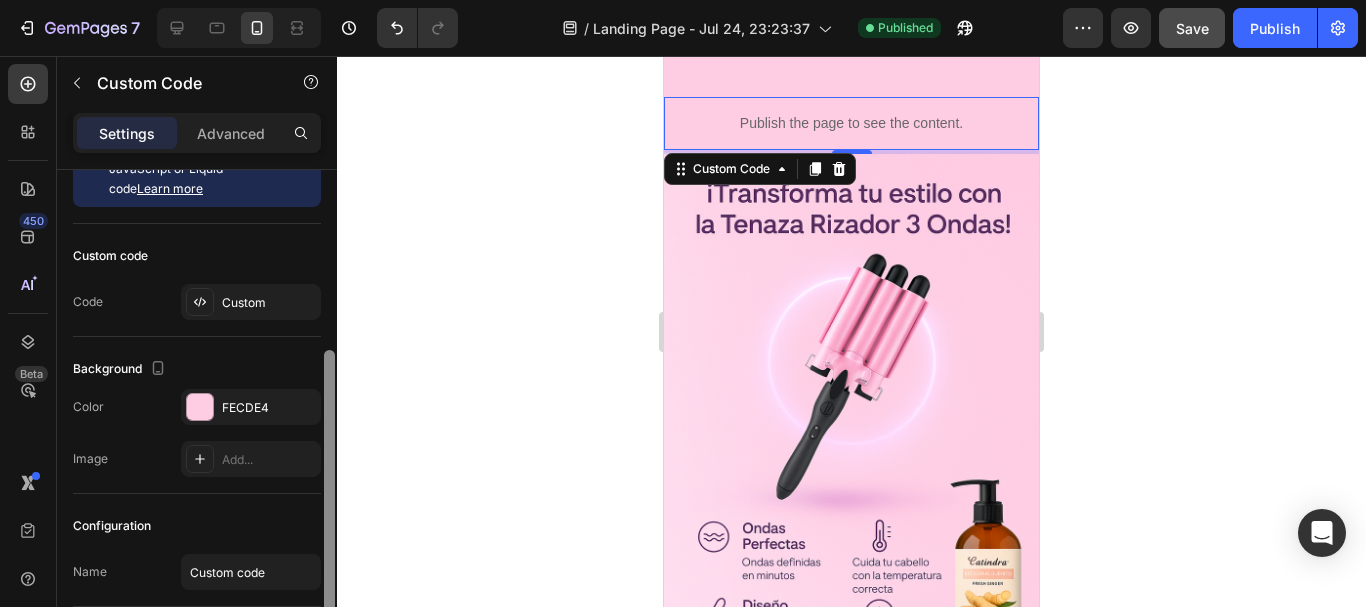 scroll, scrollTop: 0, scrollLeft: 0, axis: both 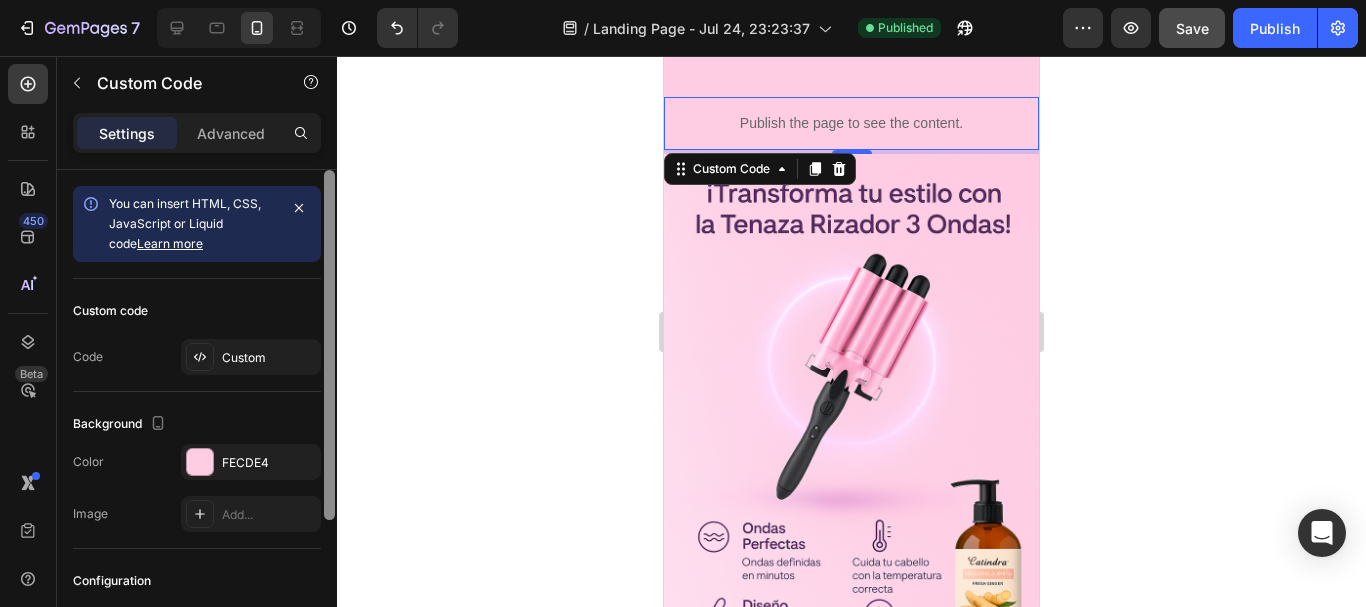drag, startPoint x: 333, startPoint y: 493, endPoint x: 354, endPoint y: 276, distance: 218.01376 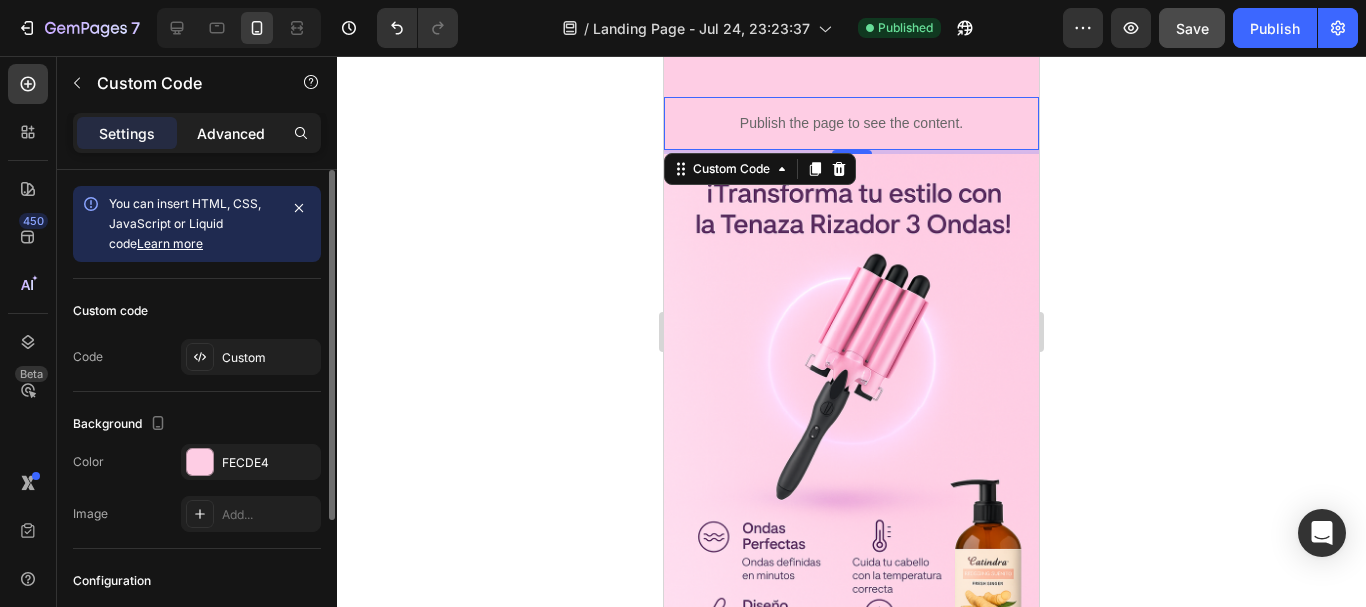 click on "Advanced" at bounding box center [231, 133] 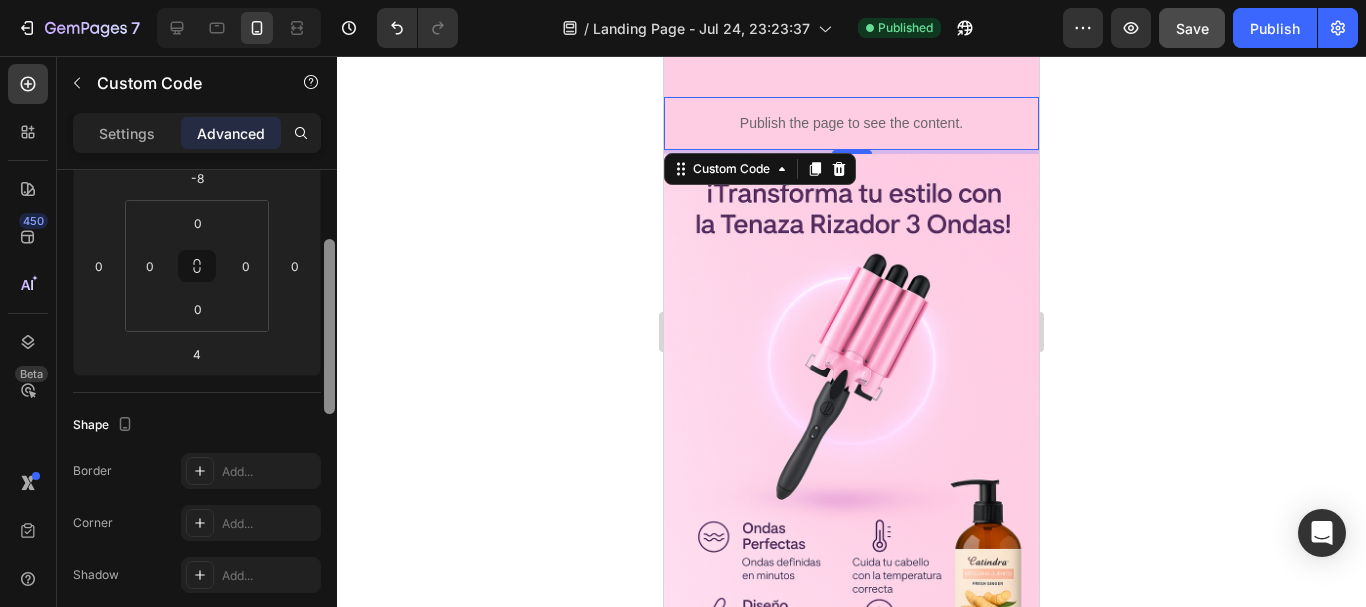 drag, startPoint x: 331, startPoint y: 252, endPoint x: 357, endPoint y: 332, distance: 84.118965 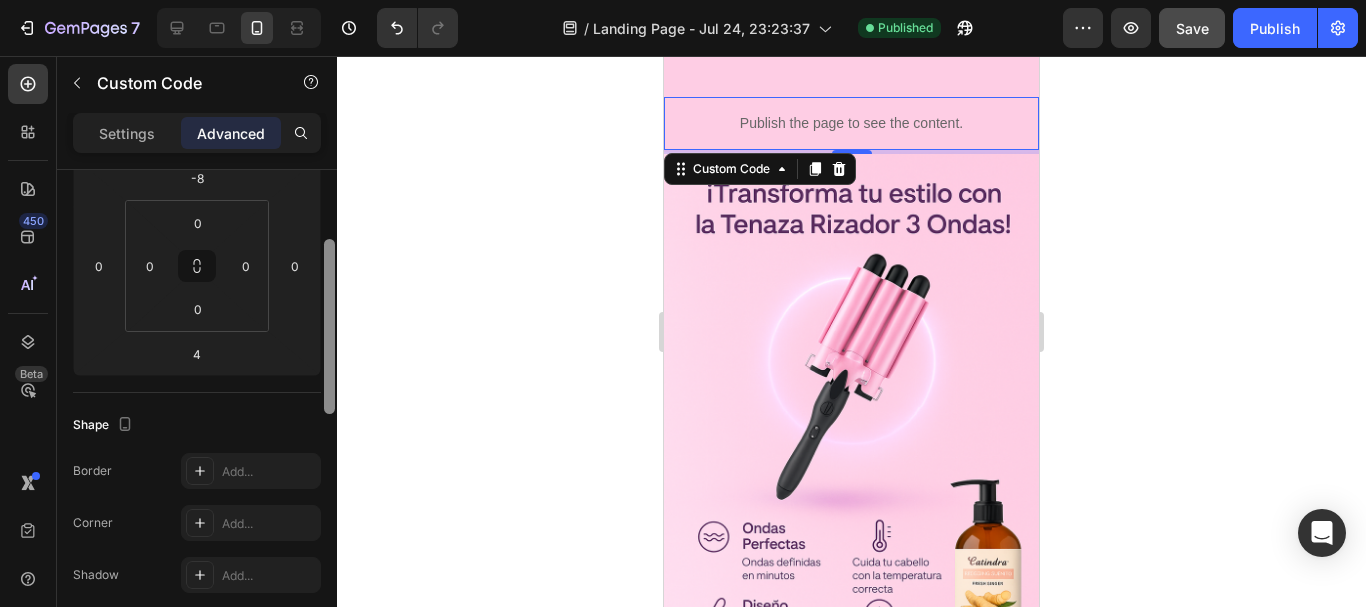 click on "7   /  Landing Page - Jul 24, 23:23:37 Published Preview  Save   Publish  450 Beta Sections(30) Elements(83) Section Element Hero Section Product Detail Brands Trusted Badges Guarantee Product Breakdown How to use Testimonials Compare Bundle FAQs Social Proof Brand Story Product List Collection Blog List Contact Sticky Add to Cart Custom Footer Browse Library 450 Layout Text Button
Button
Button Media
Image
Image
Video
Video Banner
Hero Banner" 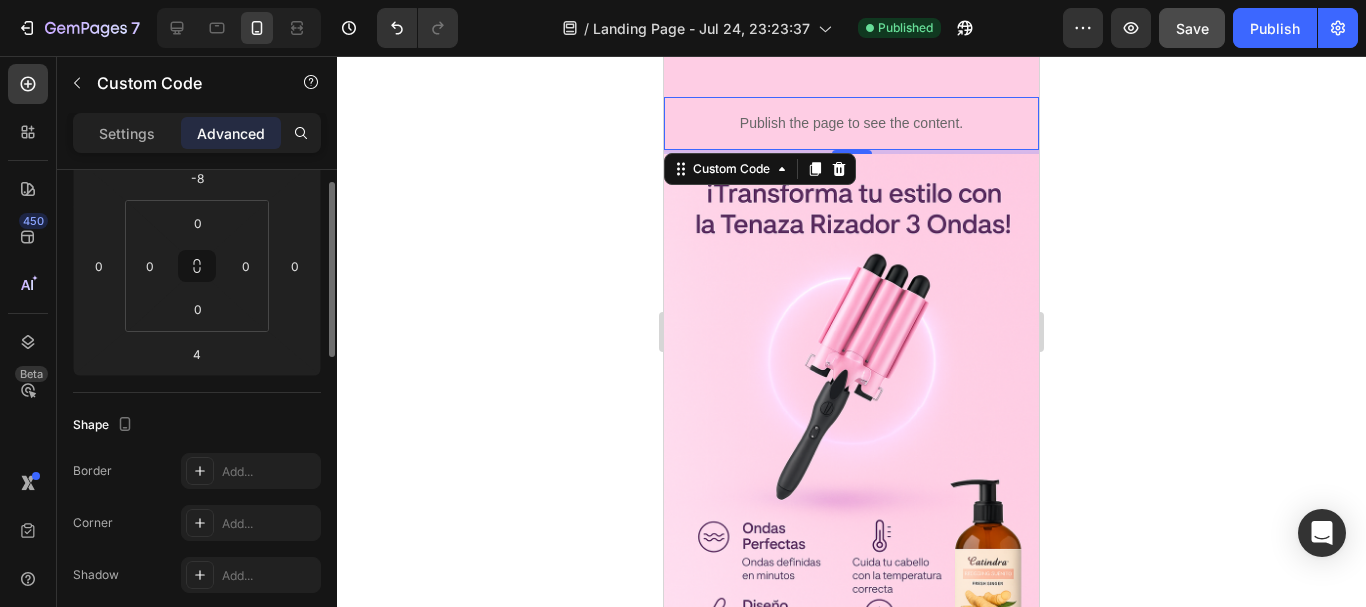 scroll, scrollTop: 224, scrollLeft: 0, axis: vertical 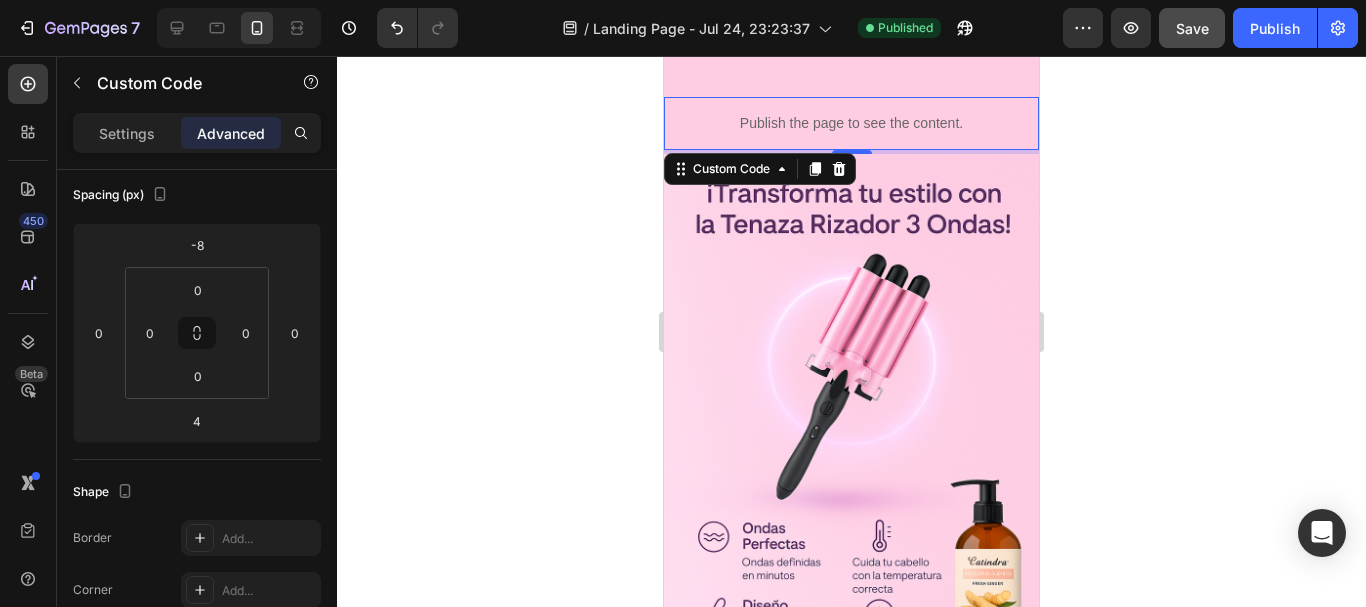 click 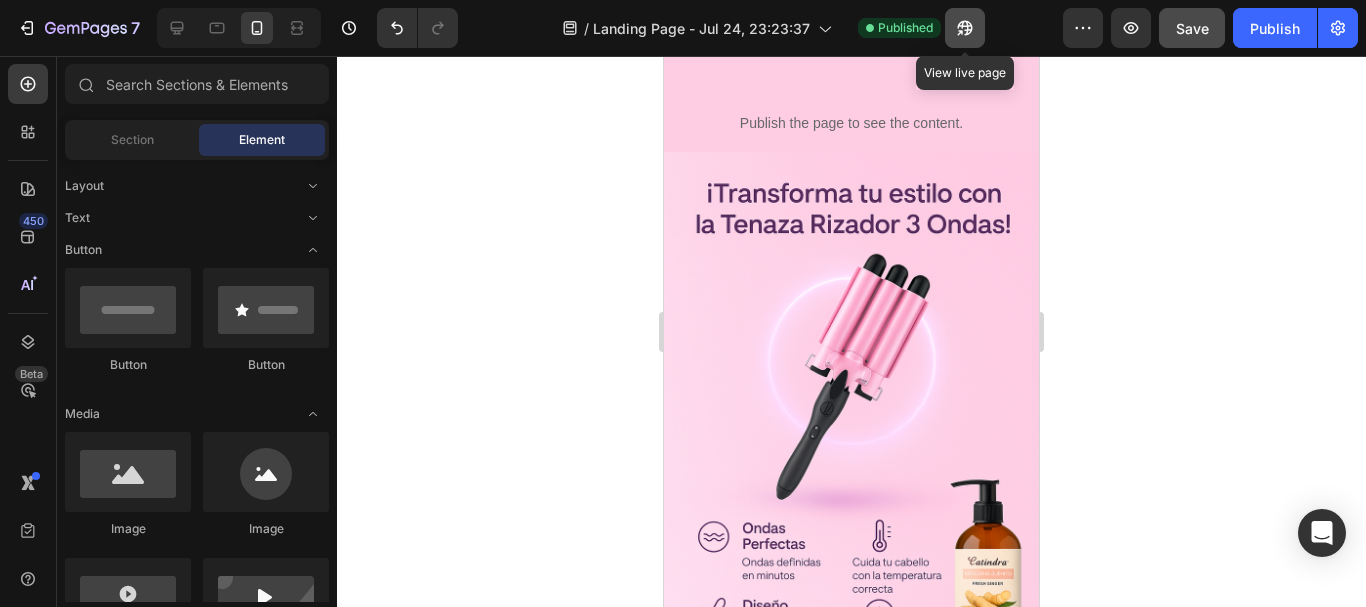 click 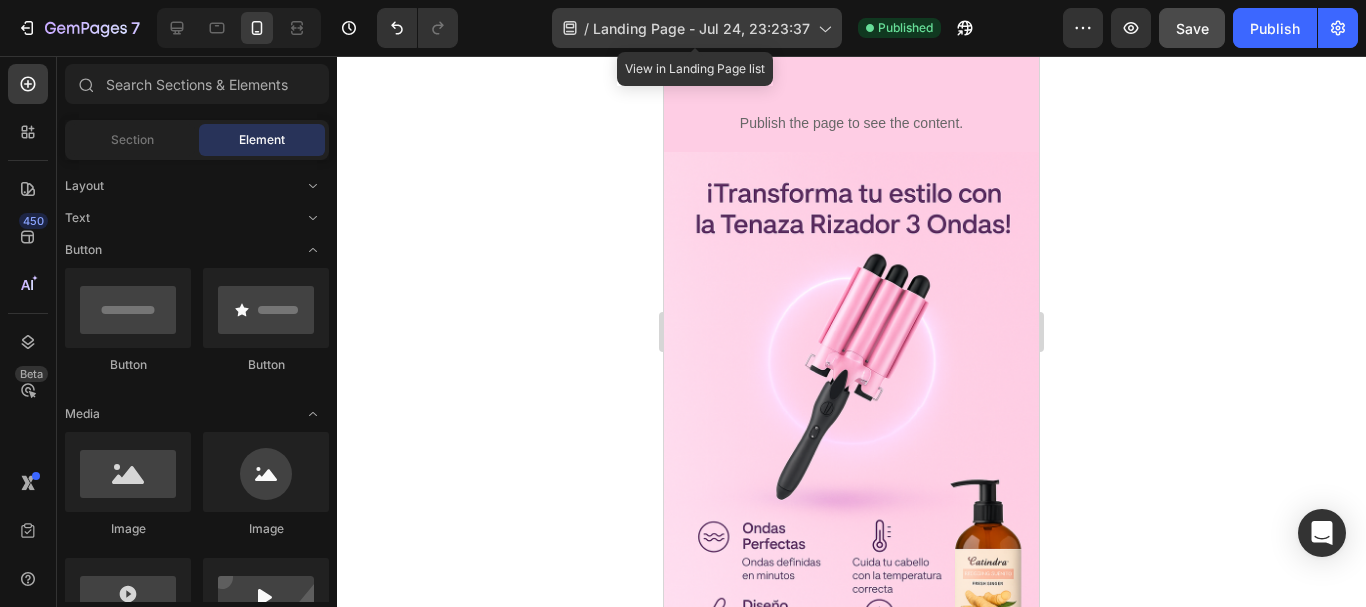 click on "/  Landing Page - Jul 24, 23:23:37" 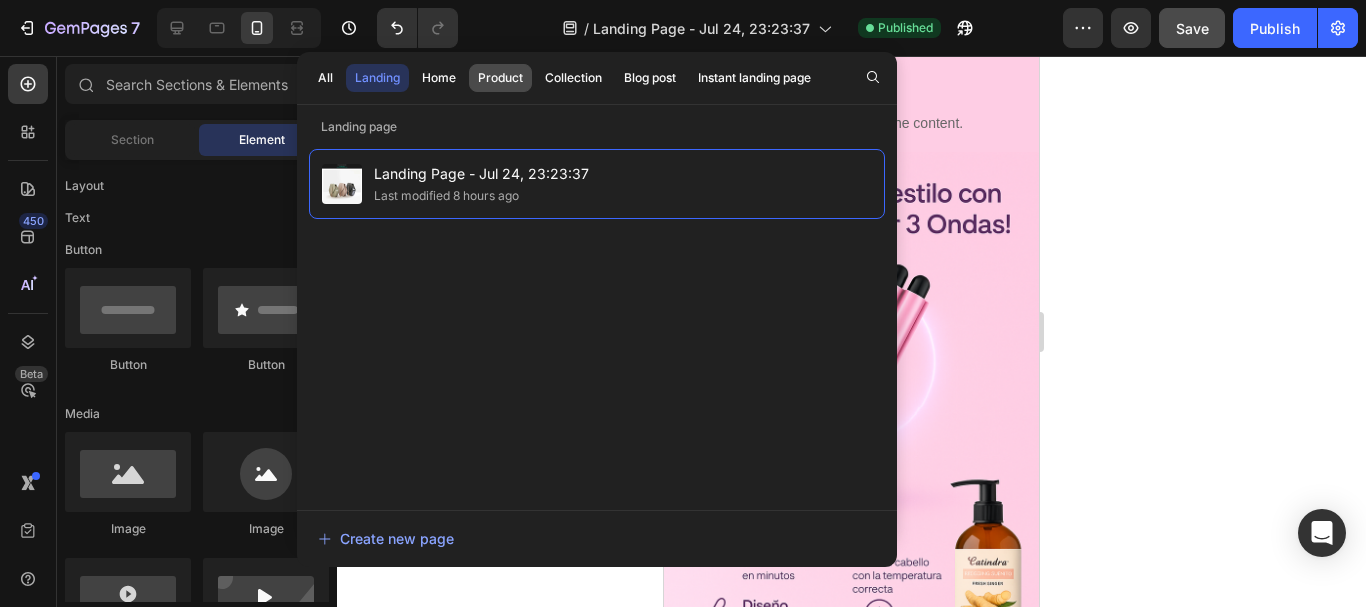 click on "Product" at bounding box center (500, 78) 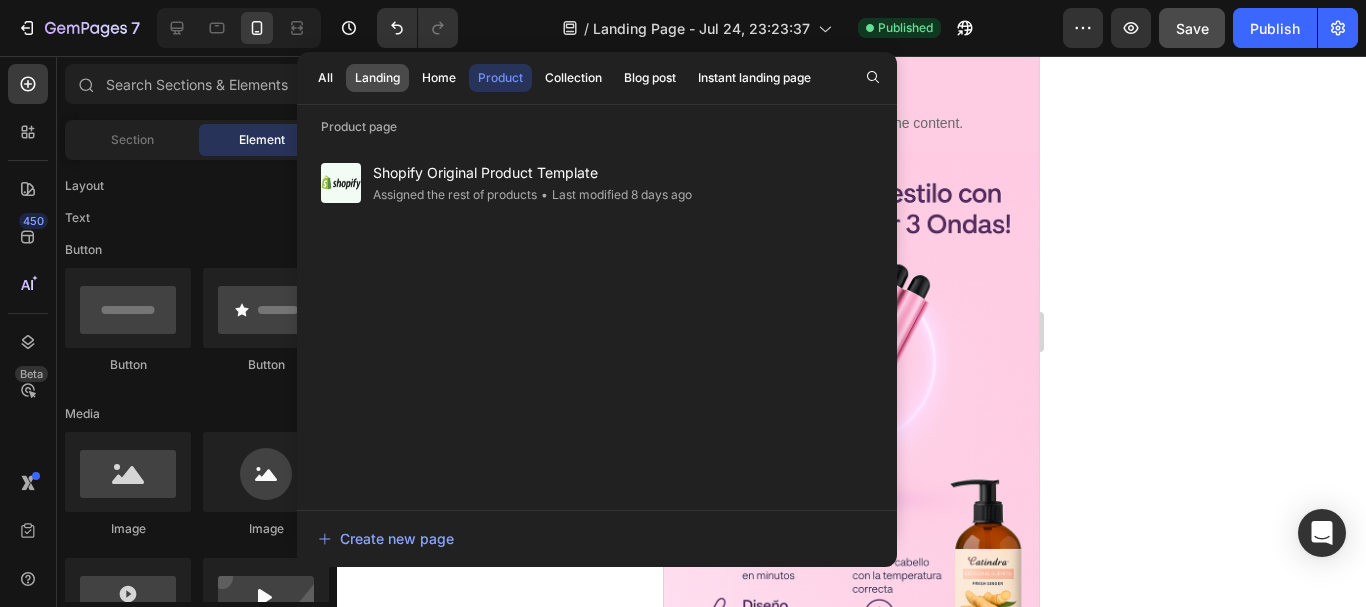 click on "Landing" at bounding box center [377, 78] 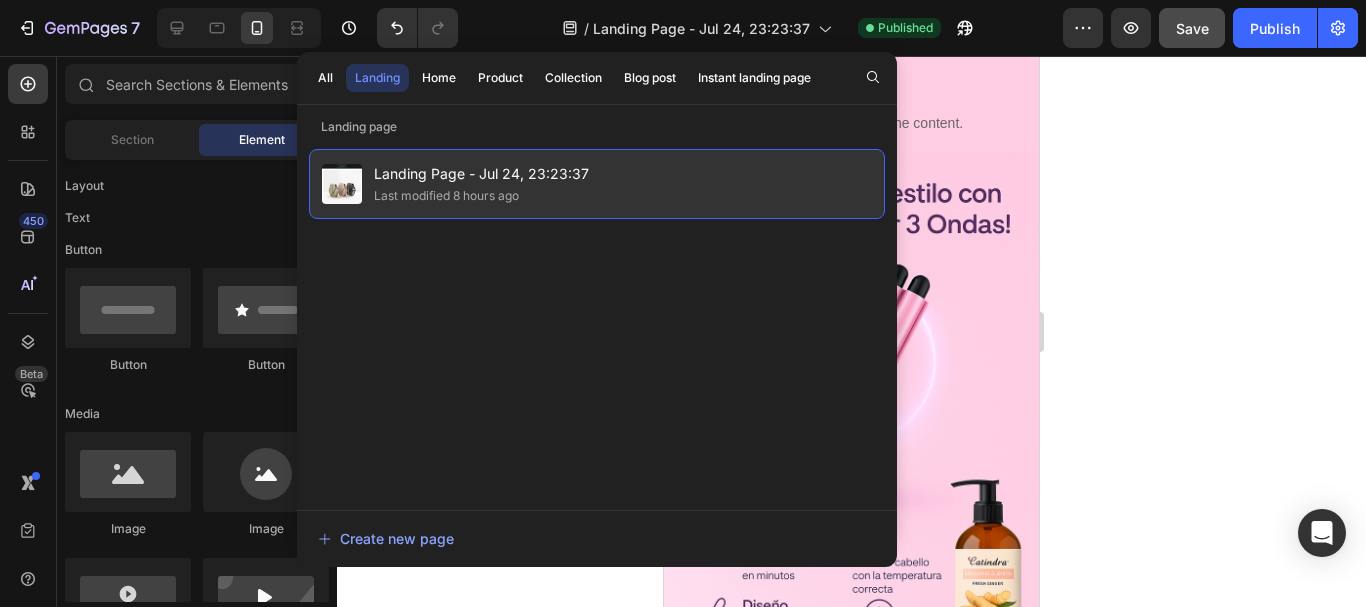 click on "Landing Page - Jul 24, 23:23:37" at bounding box center [481, 174] 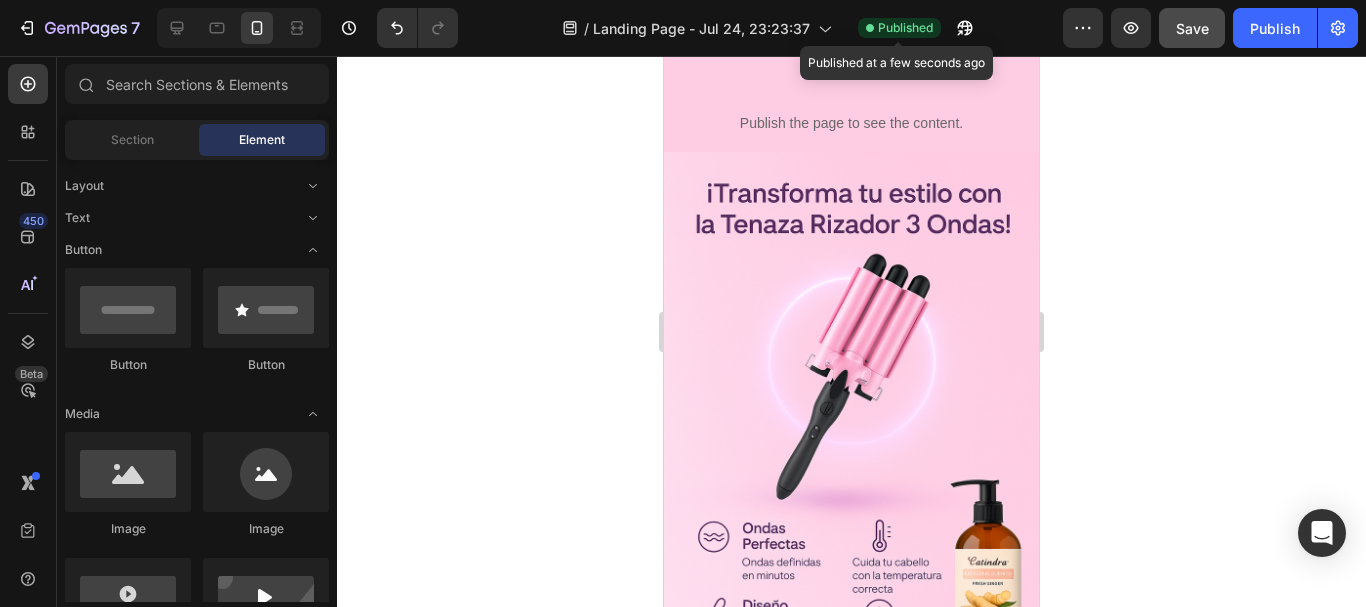 click on "Published" at bounding box center (905, 28) 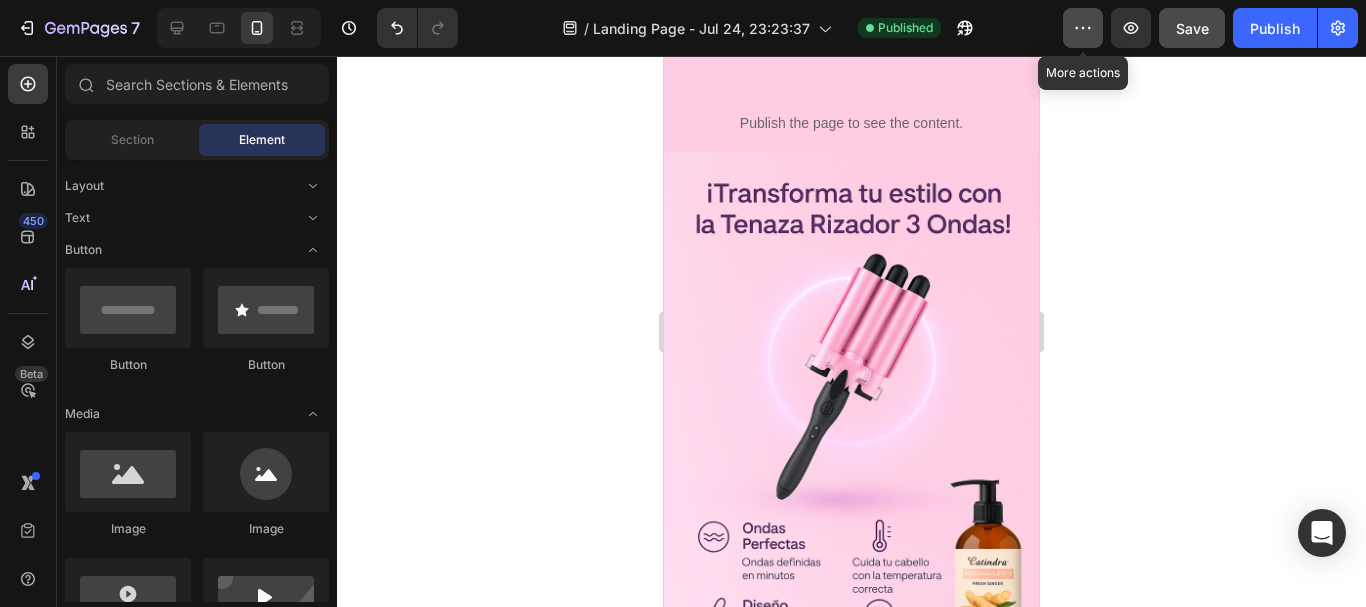 click 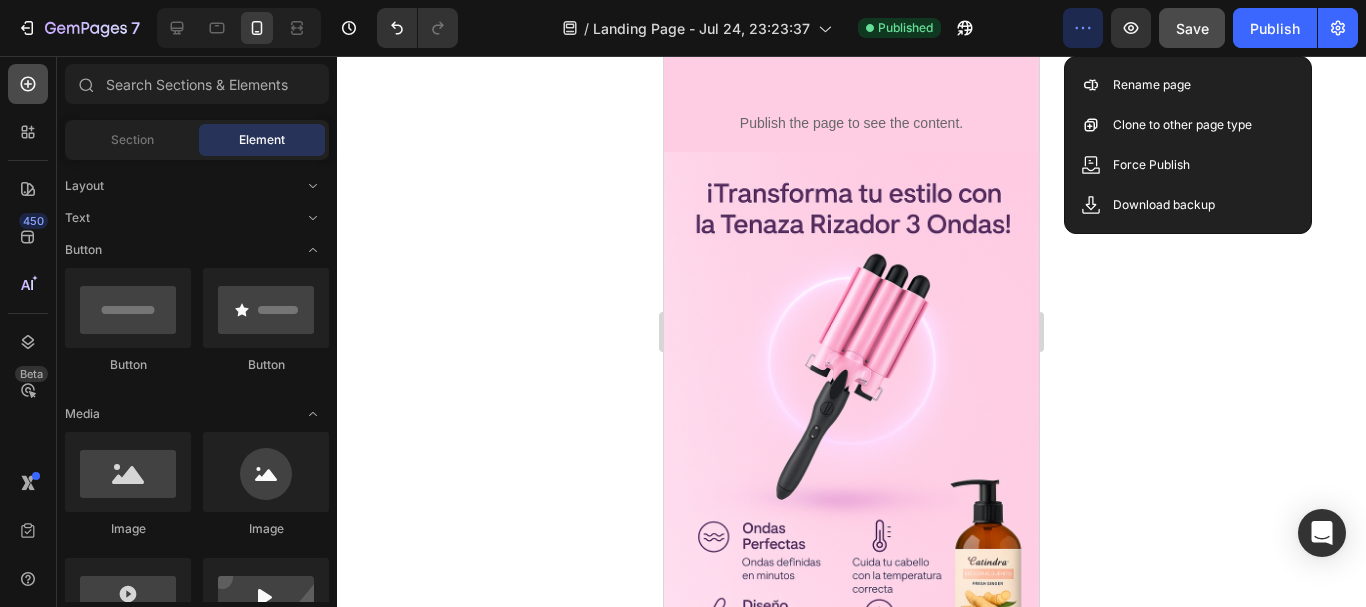 click 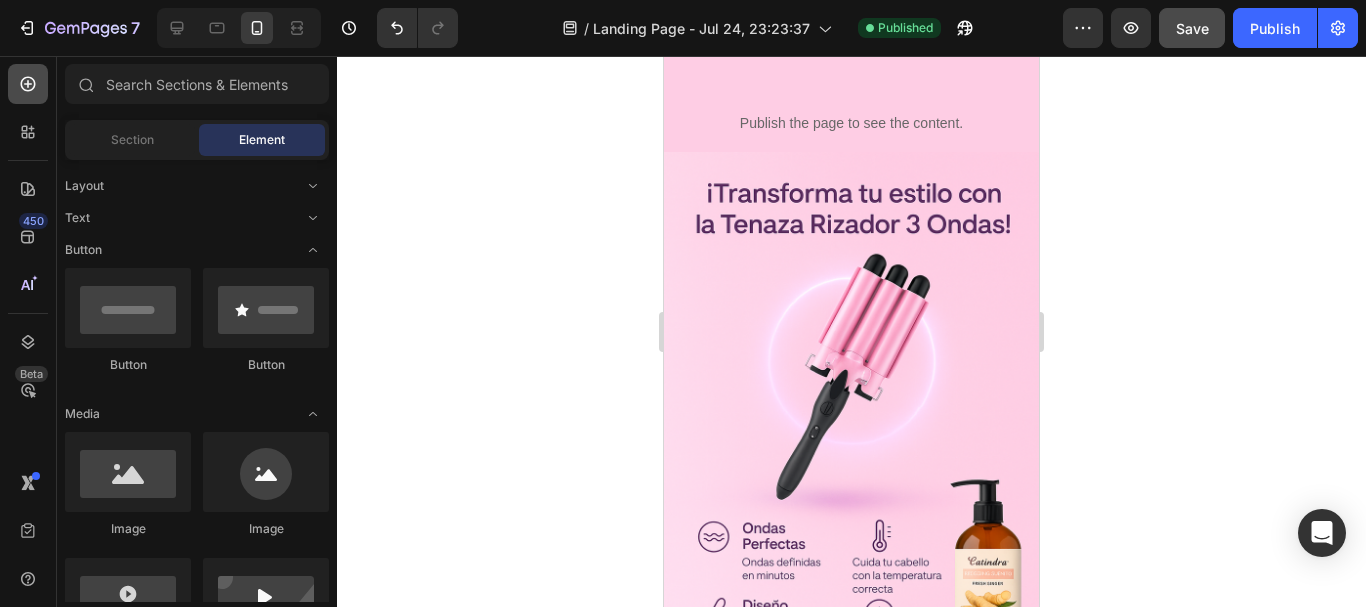click 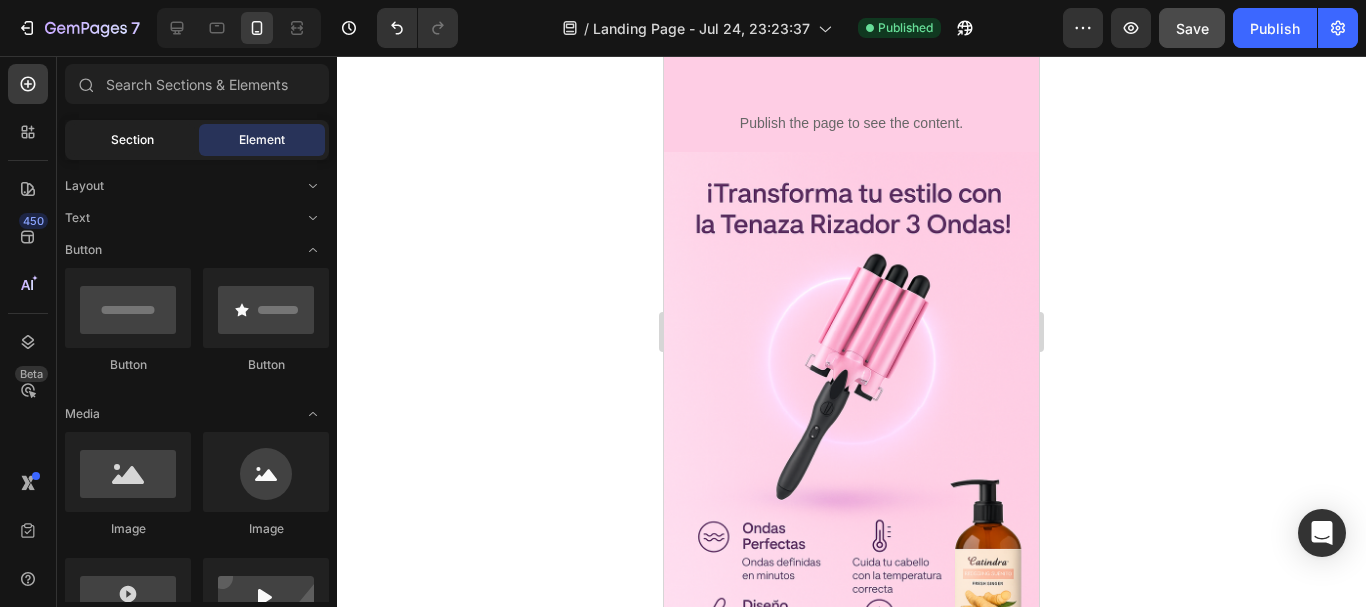click on "Section" at bounding box center [132, 140] 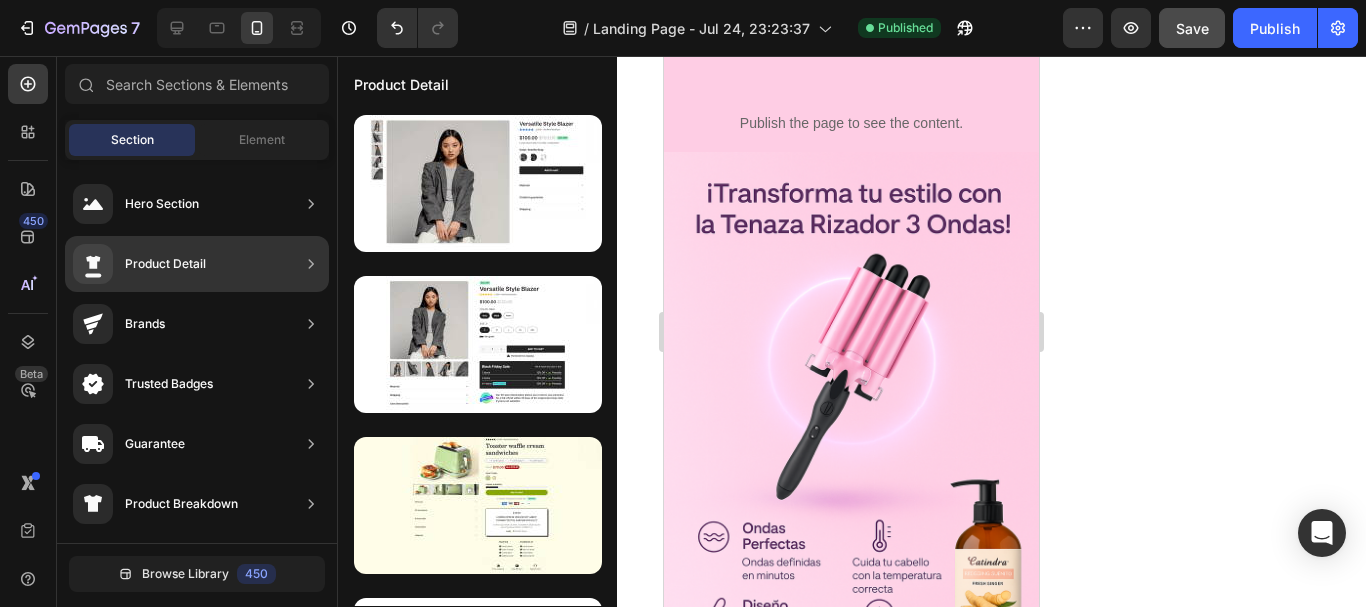 click on "Product Detail" 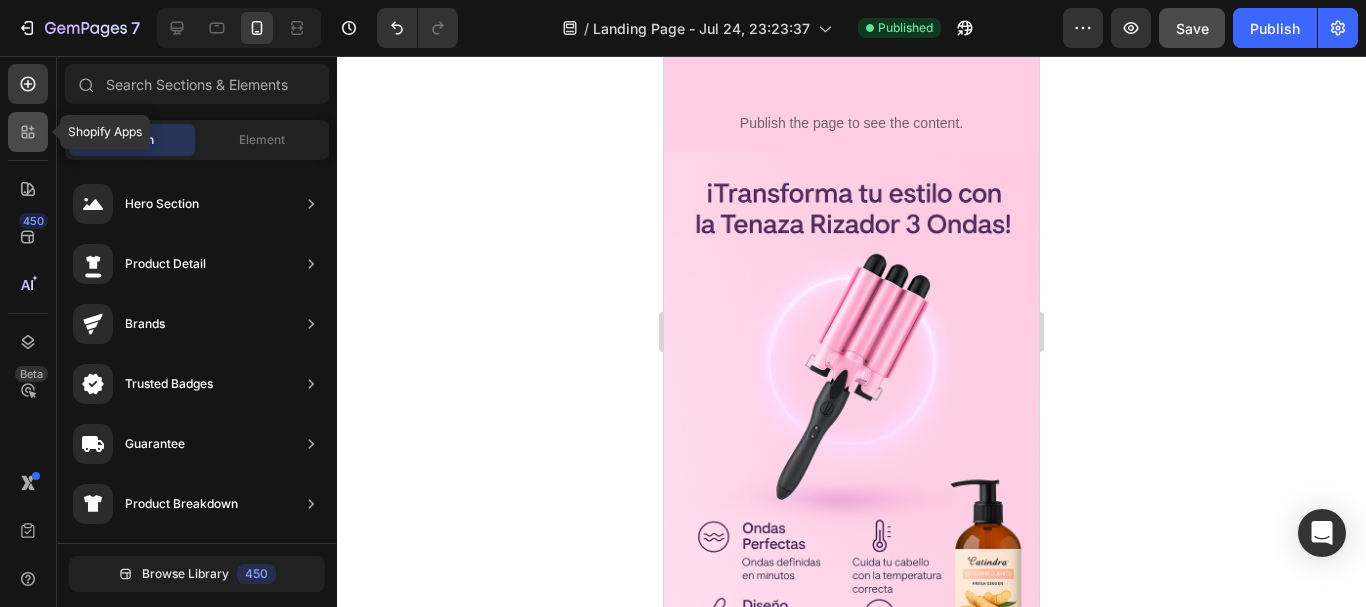 click 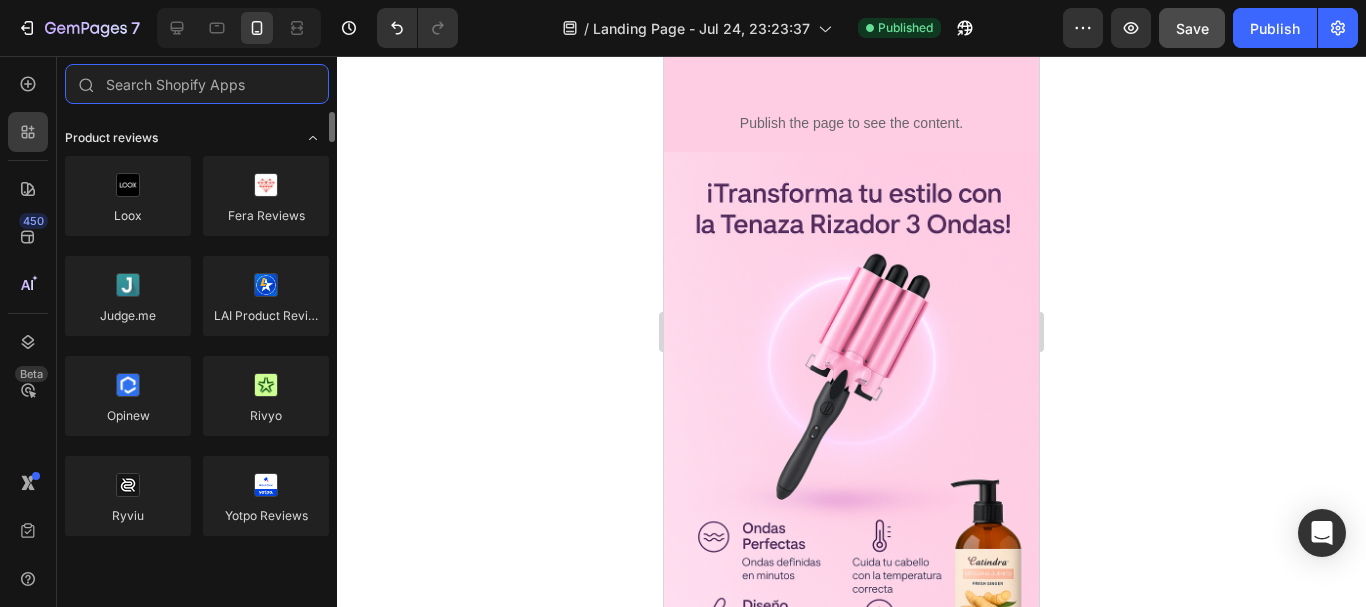 type on "o" 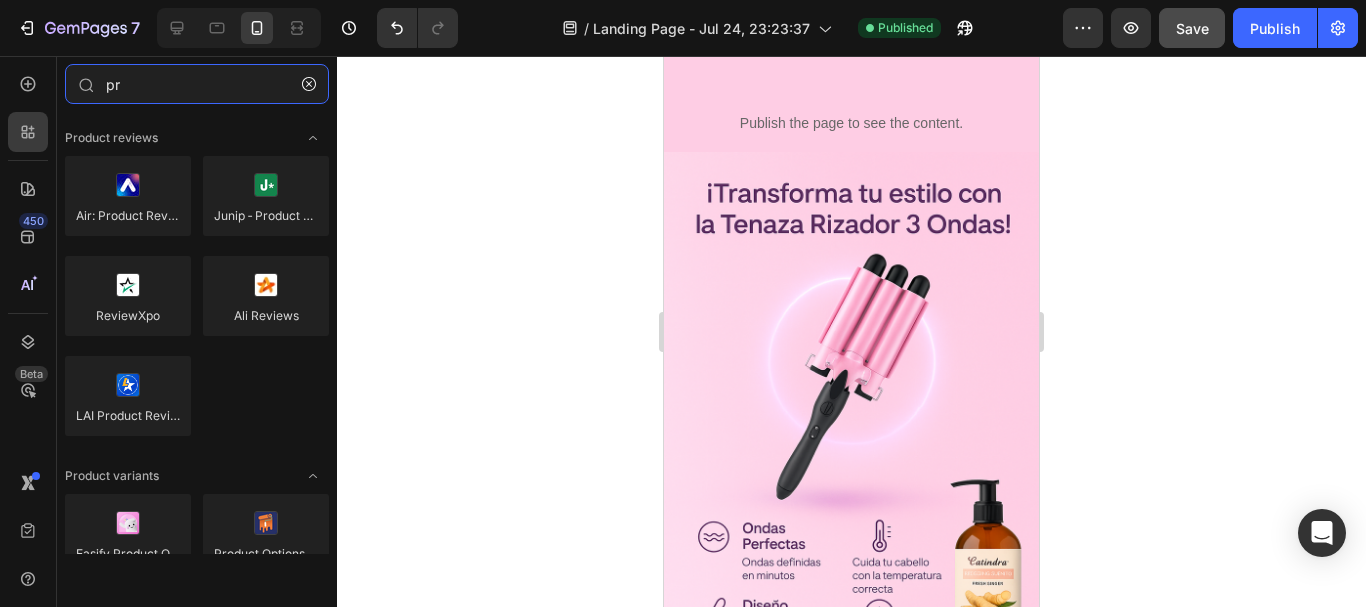type on "p" 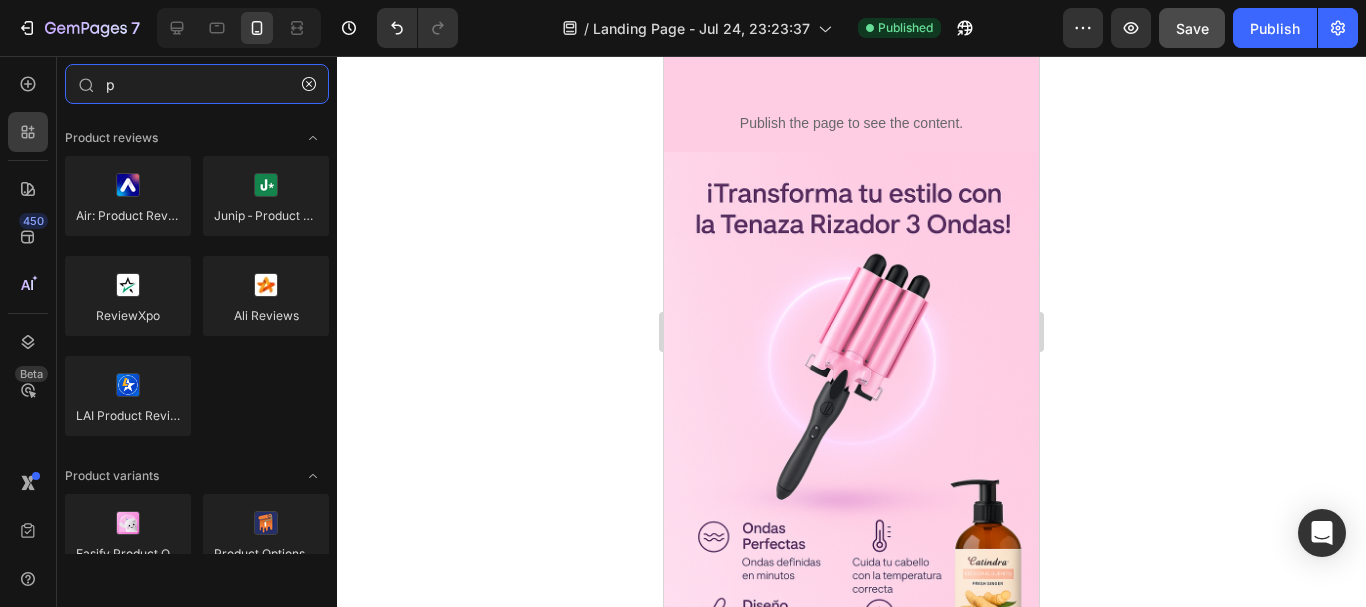 type 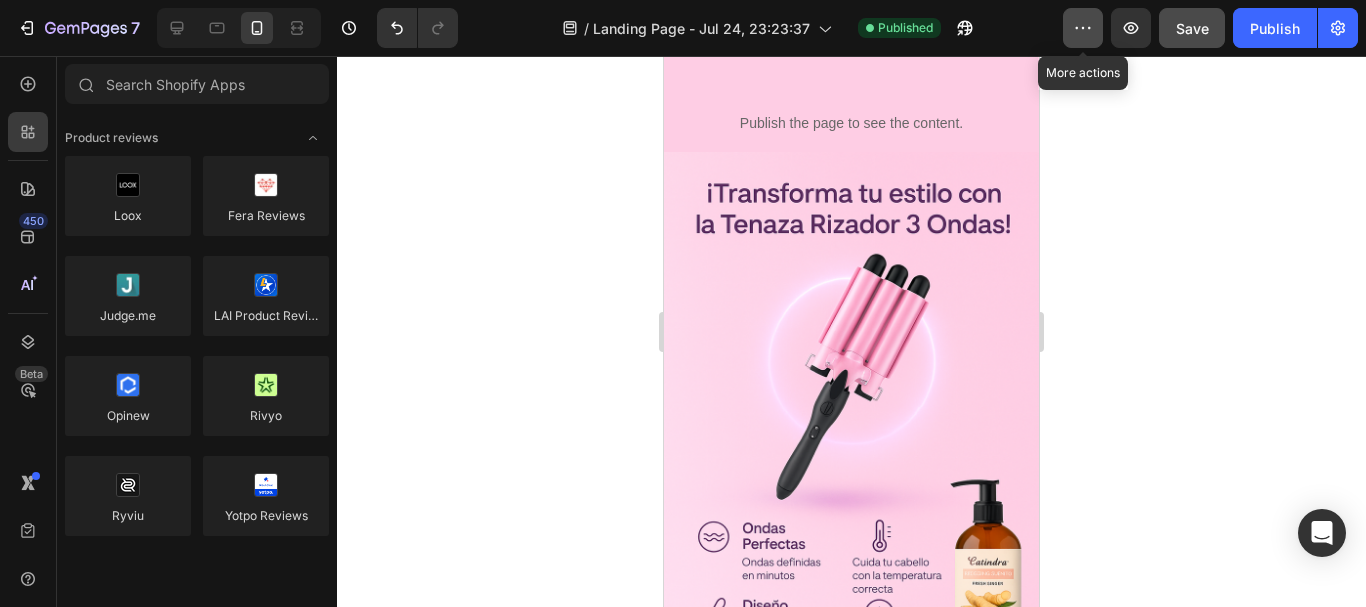 click 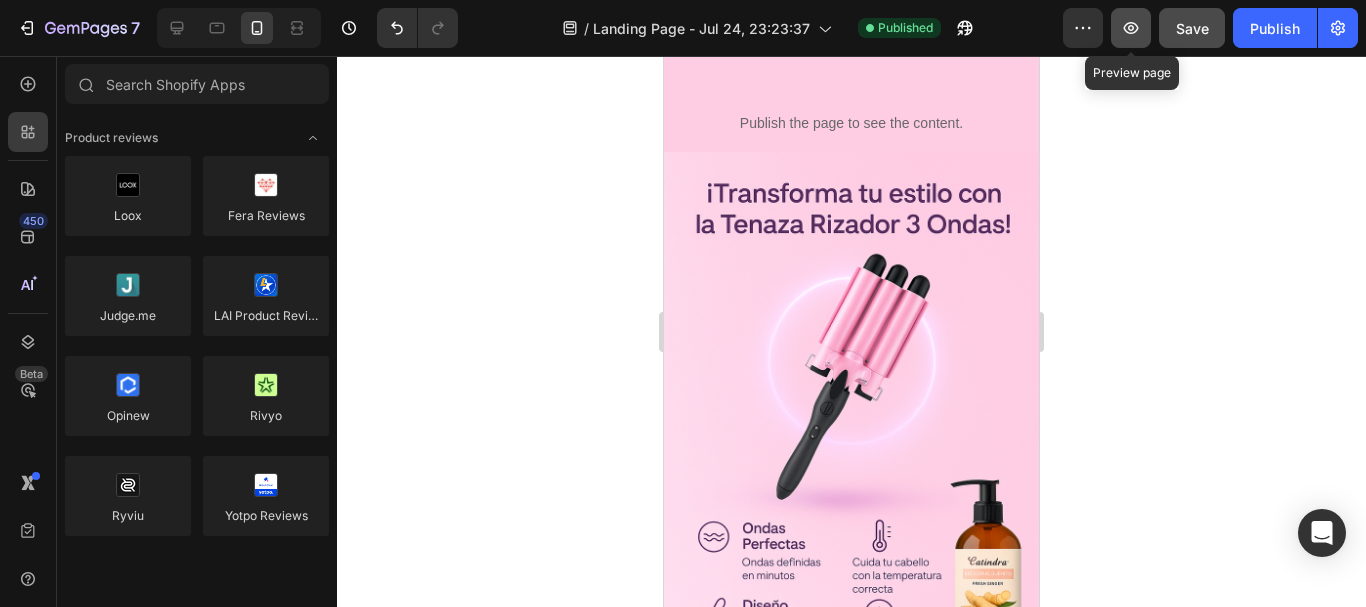 click 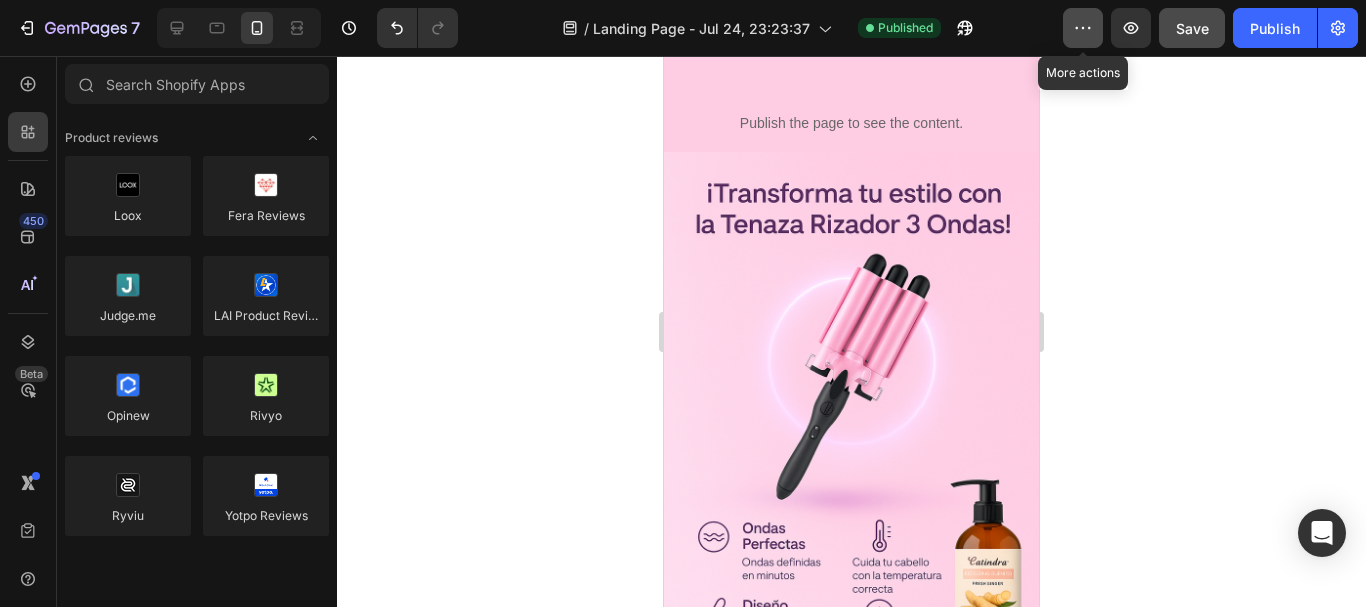 click 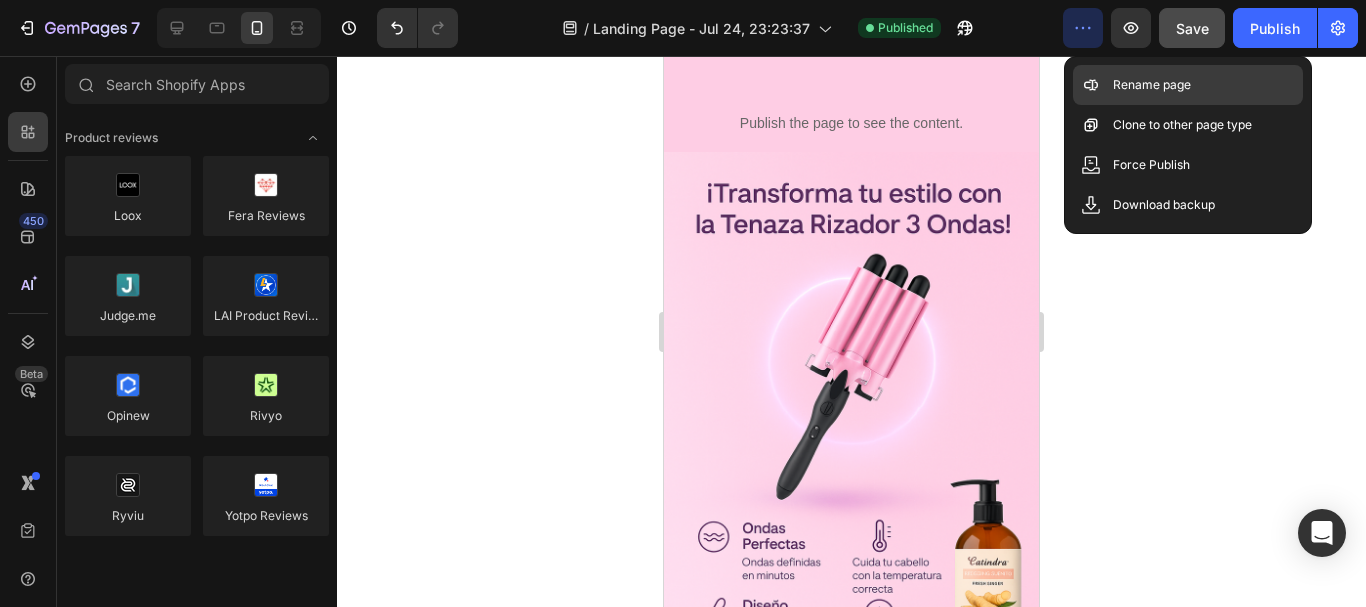 click on "Rename page" at bounding box center [1152, 85] 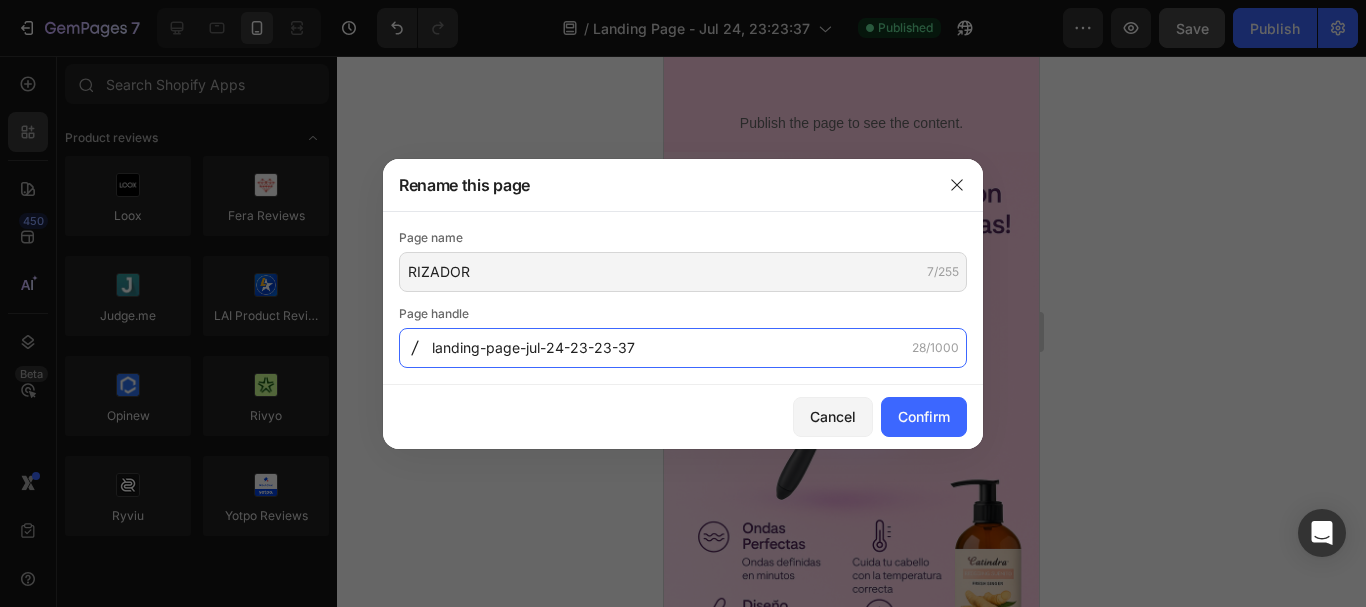 type on "RIZADOR" 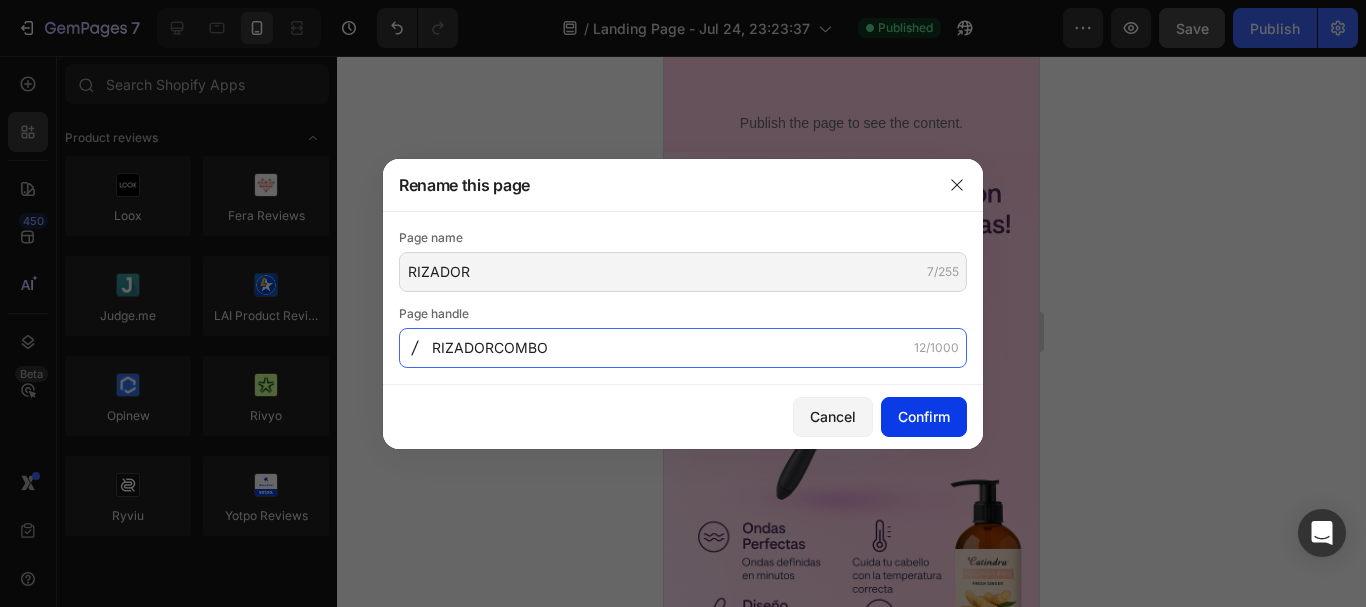 type on "RIZADORCOMBO" 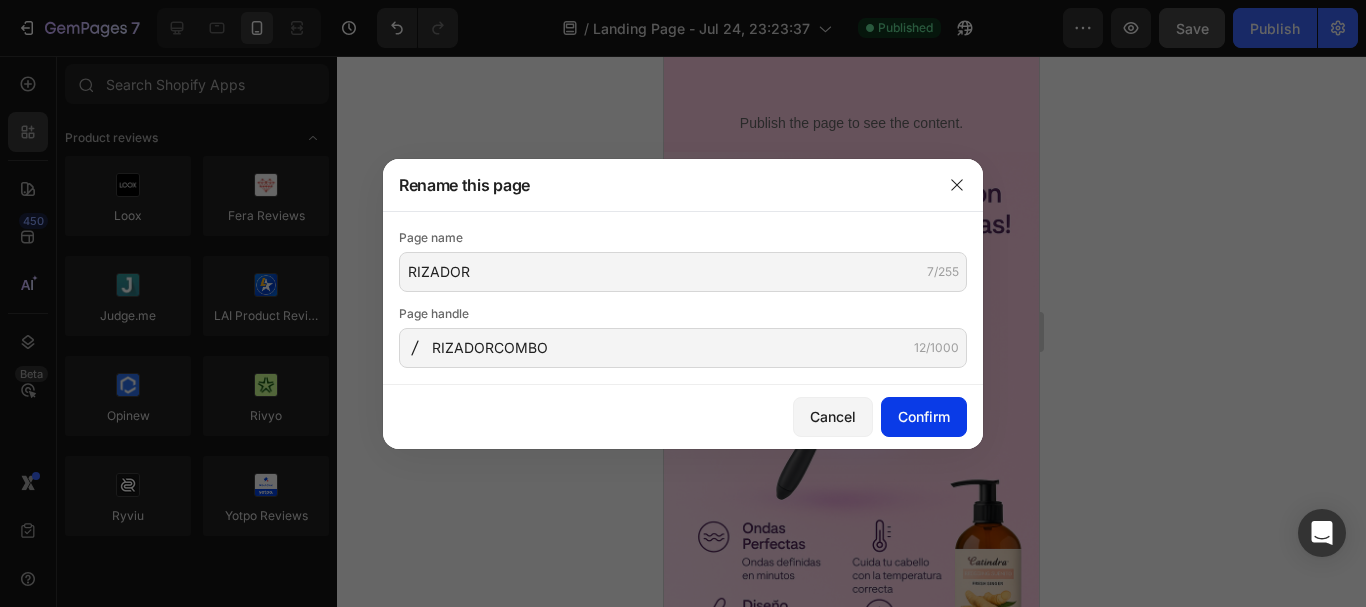 click on "Confirm" at bounding box center (924, 416) 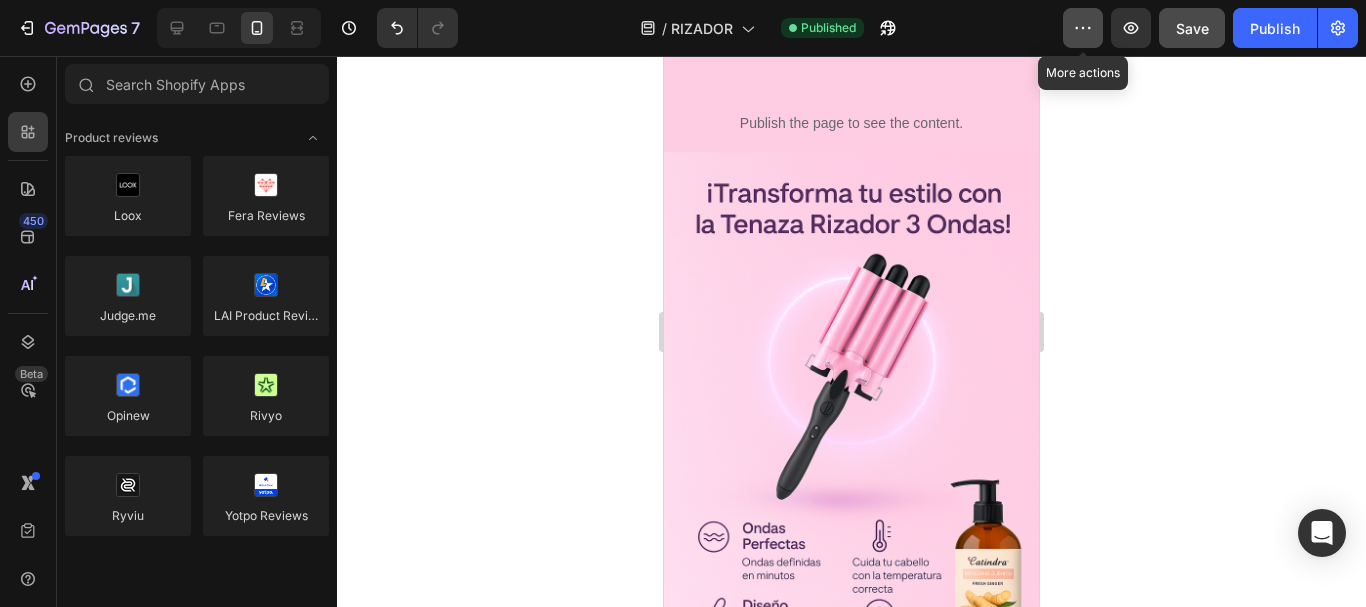 click 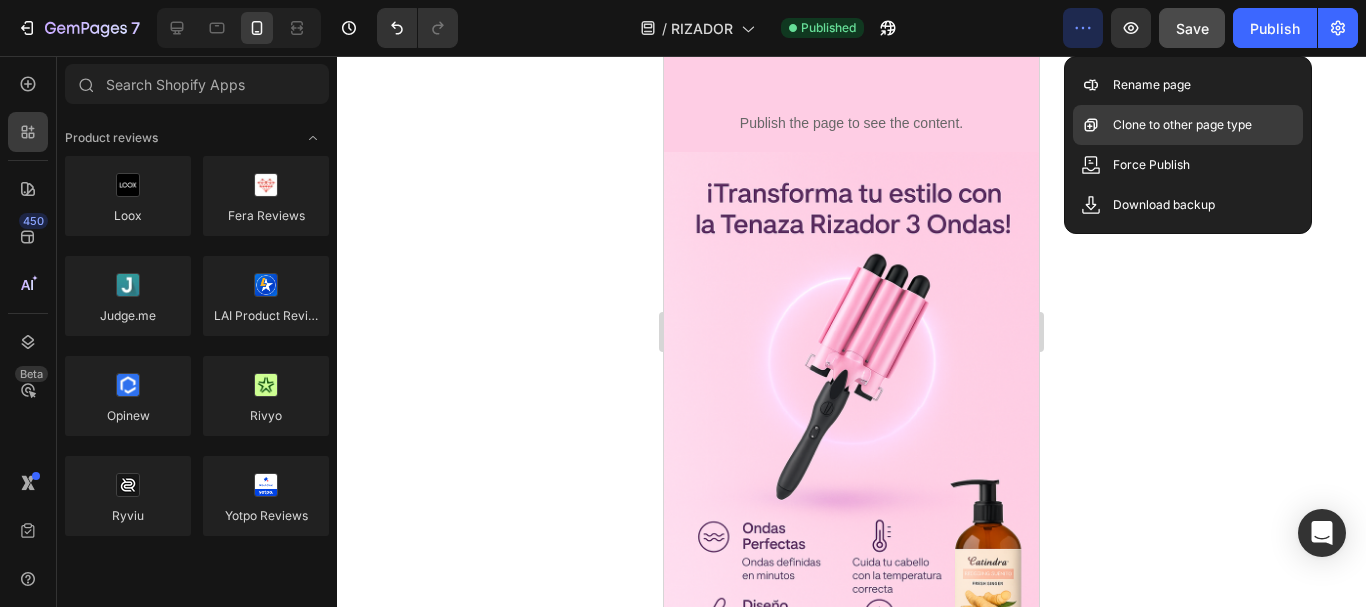 click on "Clone to other page type" at bounding box center [1182, 125] 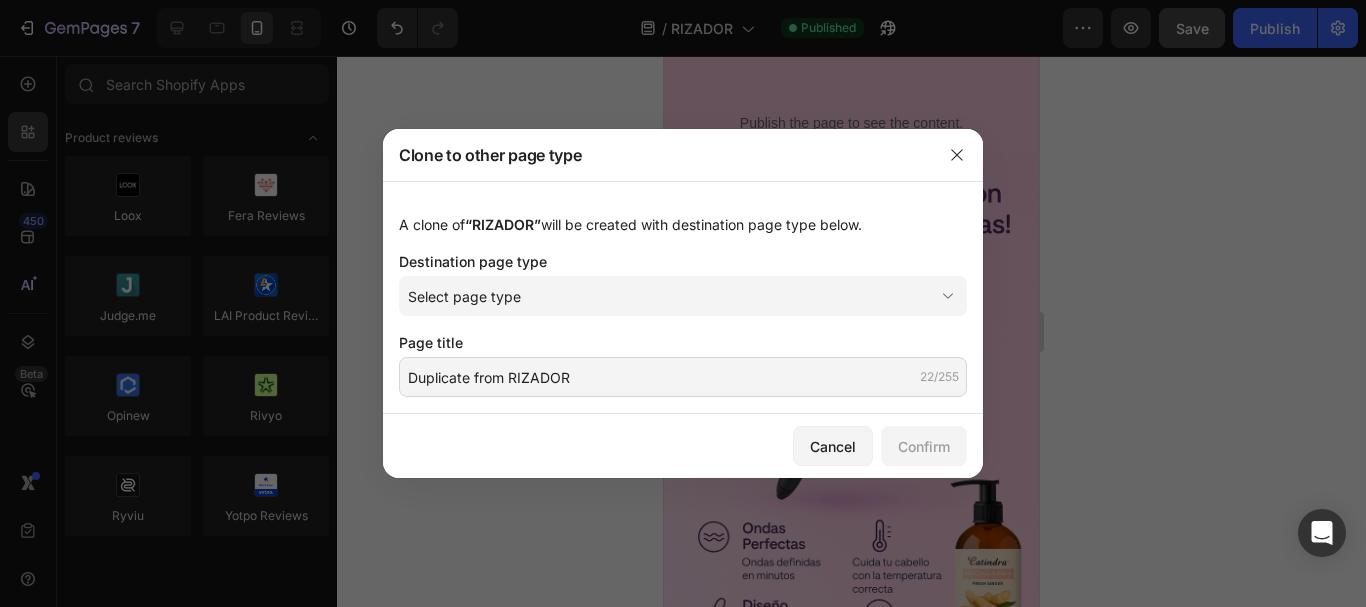 click 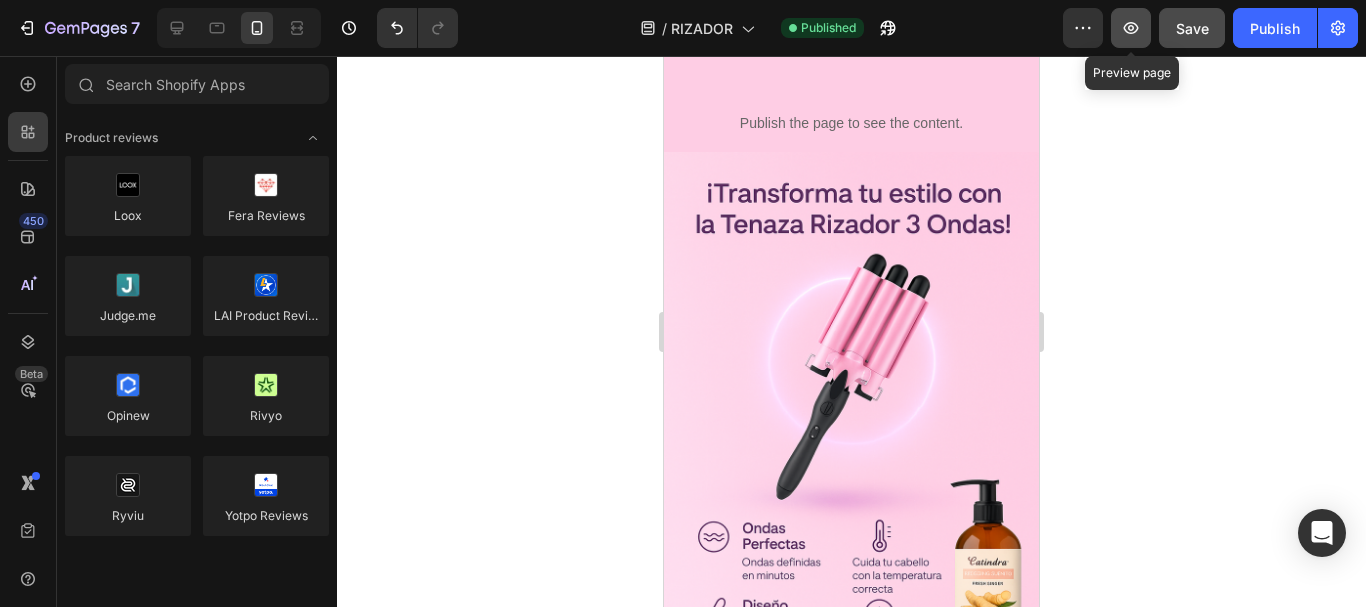 click 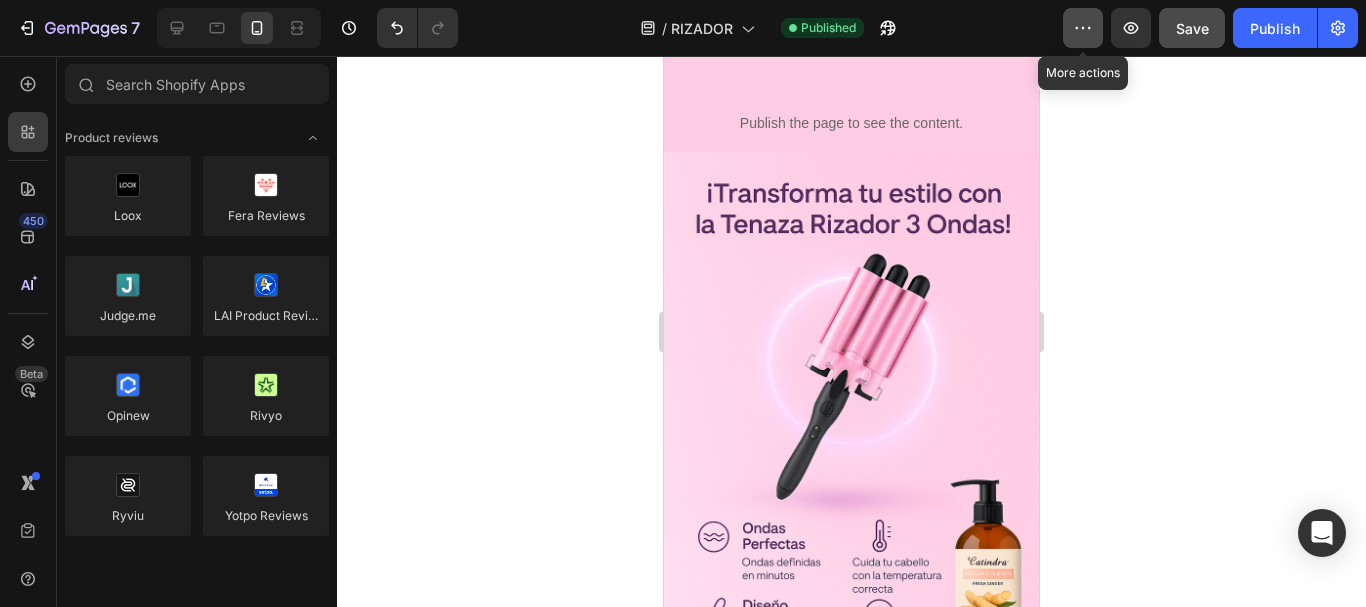 click 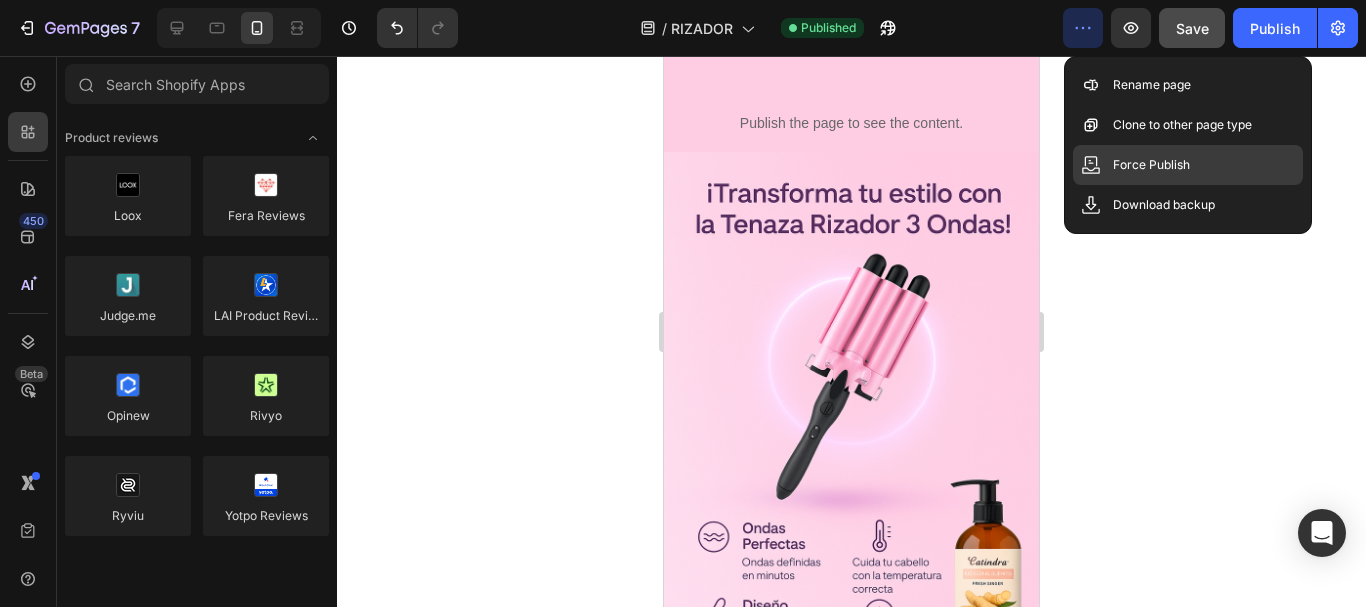 click on "Force Publish" 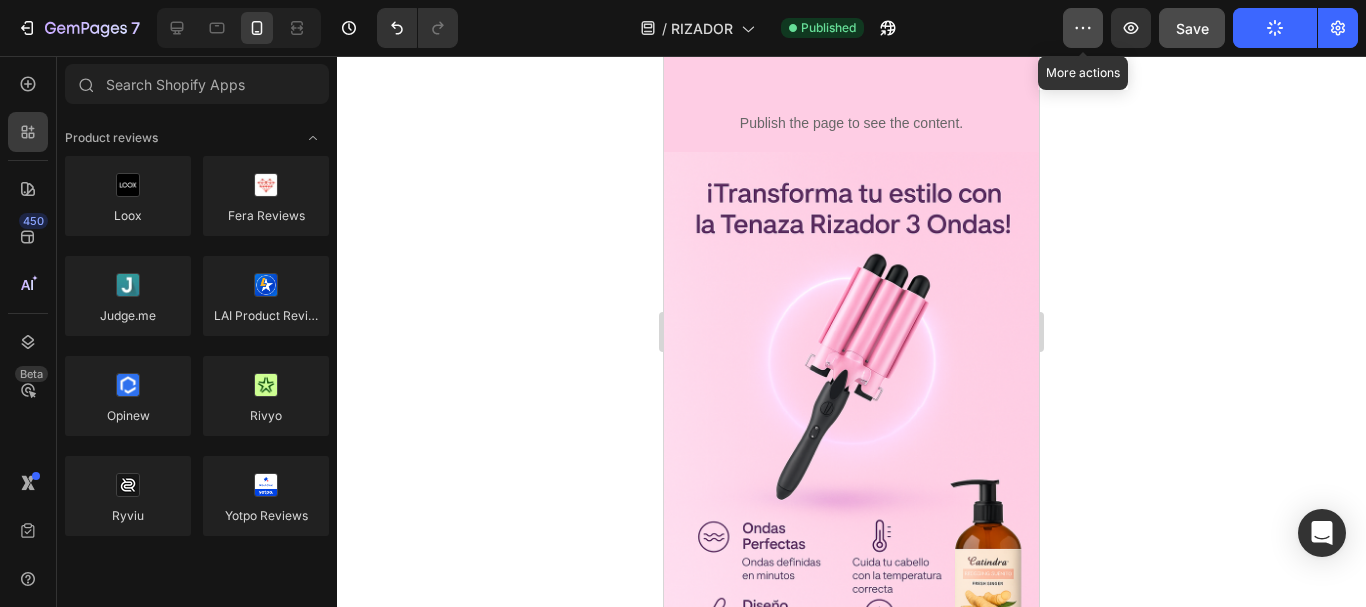 click 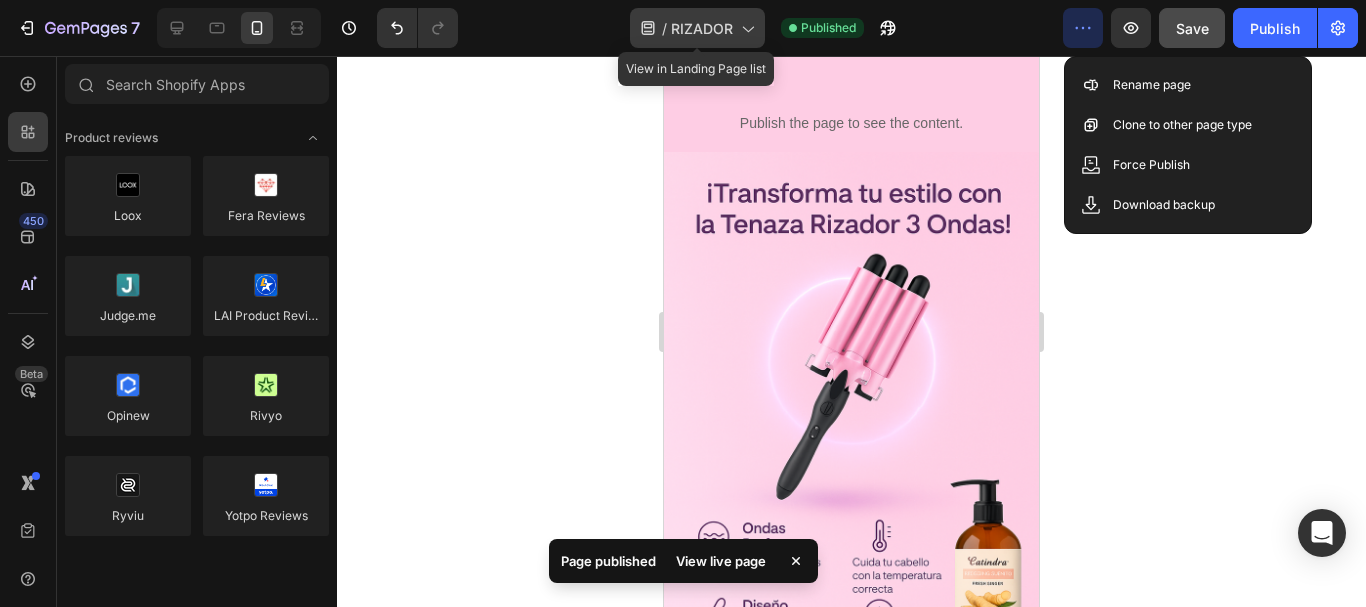 click 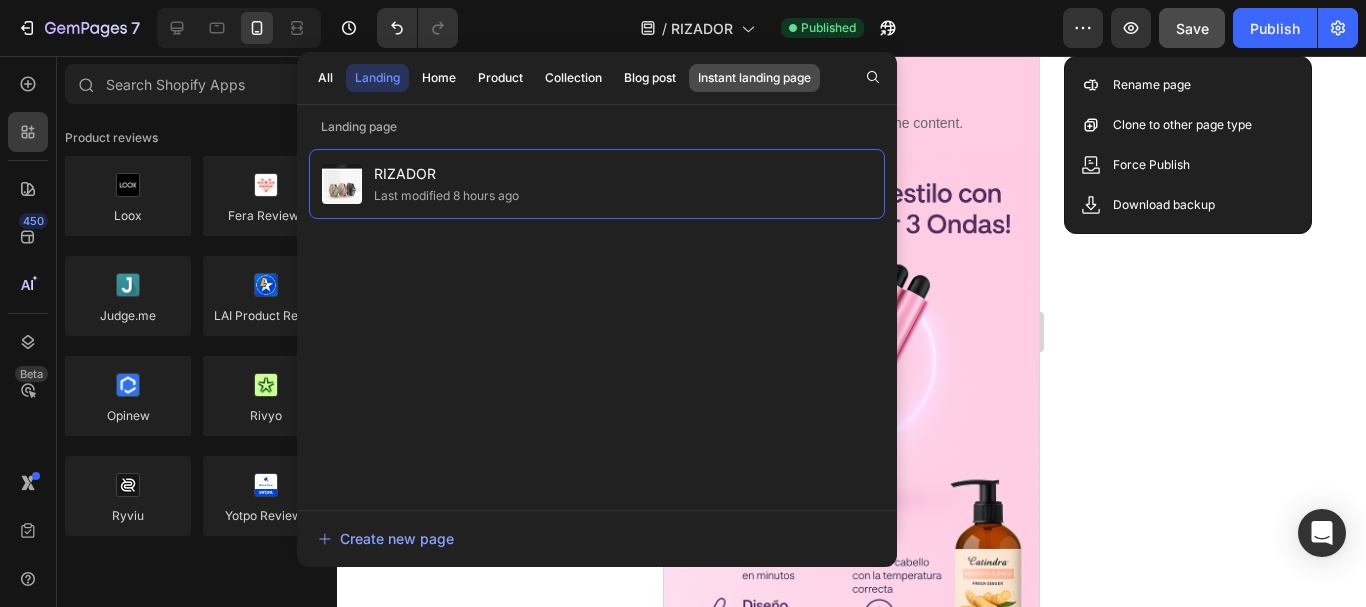 click on "Instant landing page" at bounding box center (754, 78) 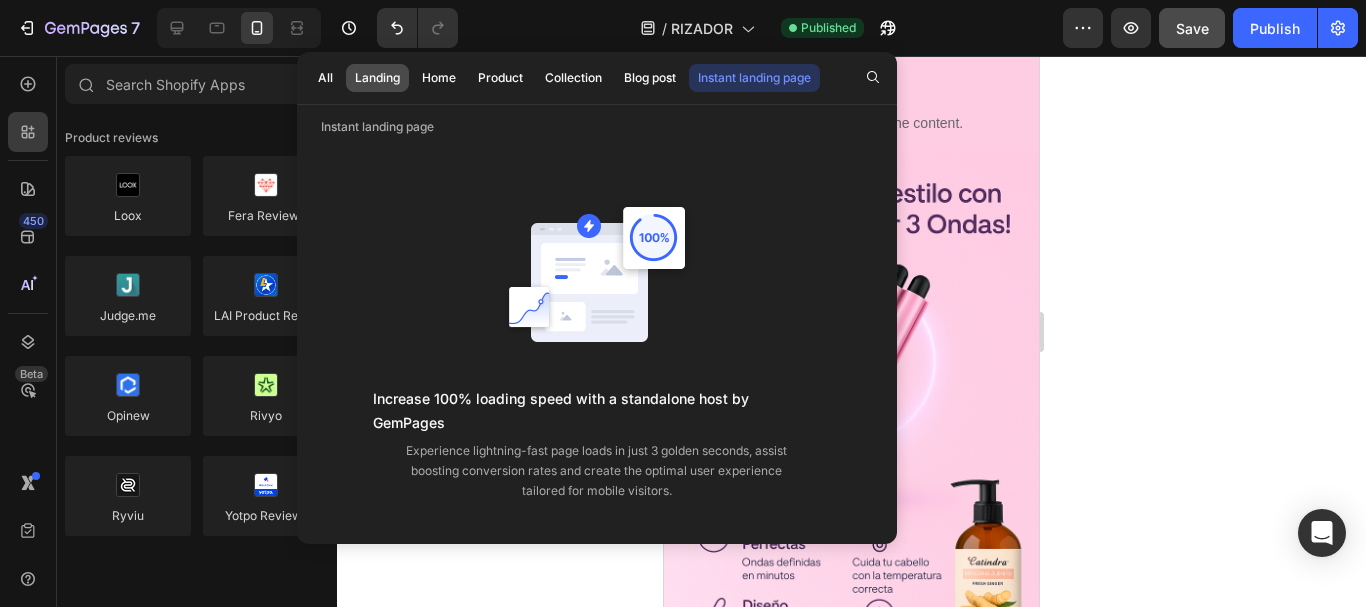 click on "Landing" at bounding box center (377, 78) 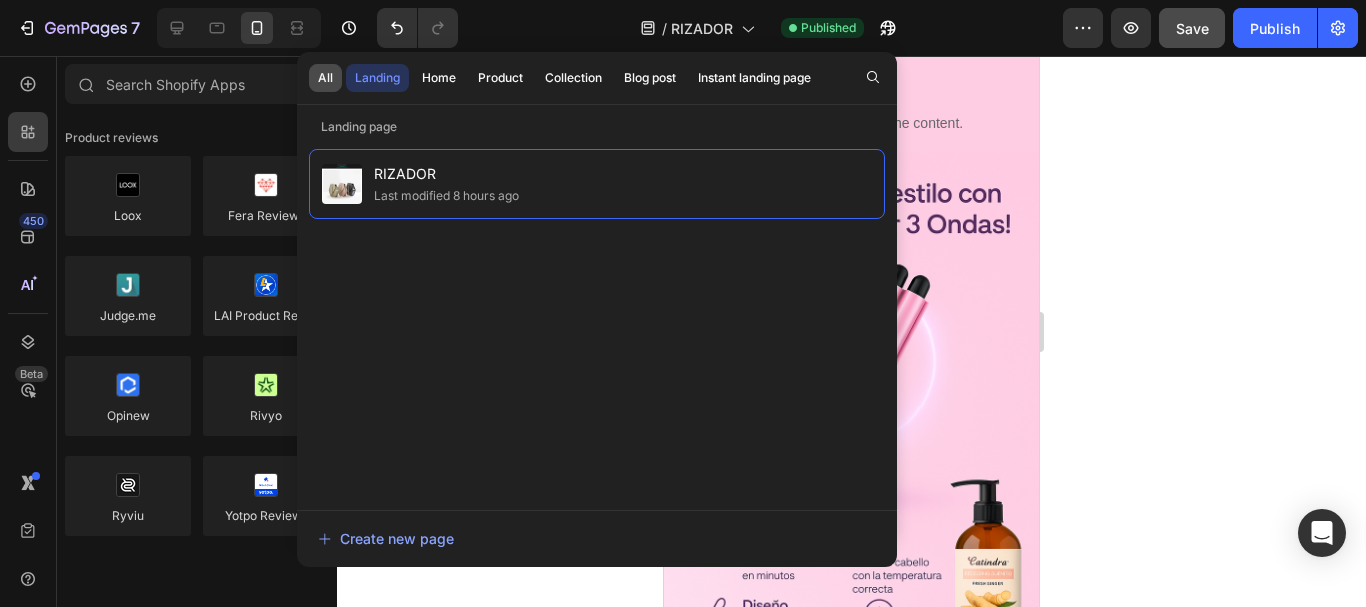 click on "All" at bounding box center [325, 78] 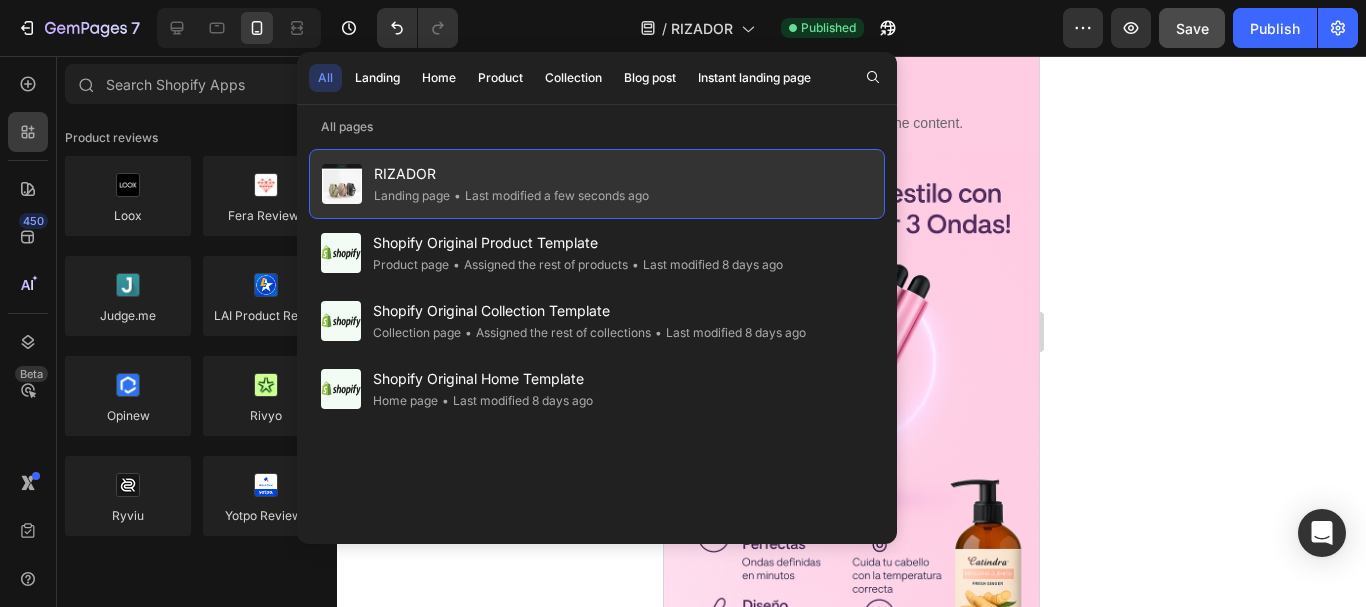 click on "RIZADOR" at bounding box center [511, 174] 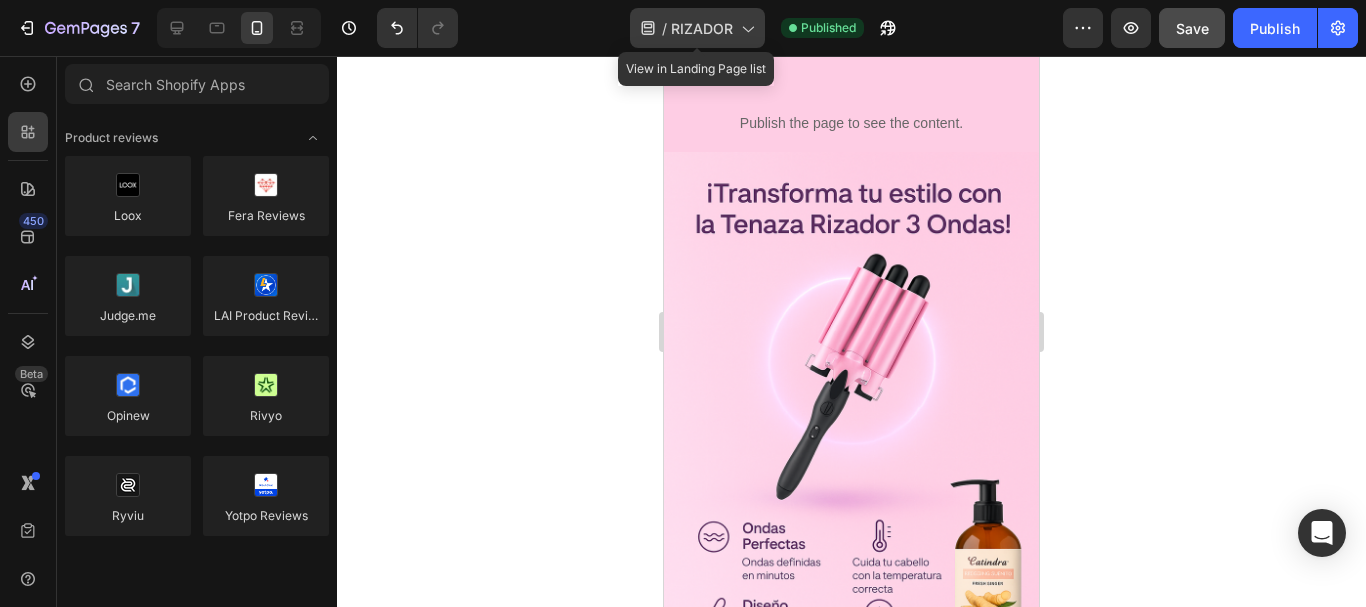 click on "RIZADOR" at bounding box center (702, 28) 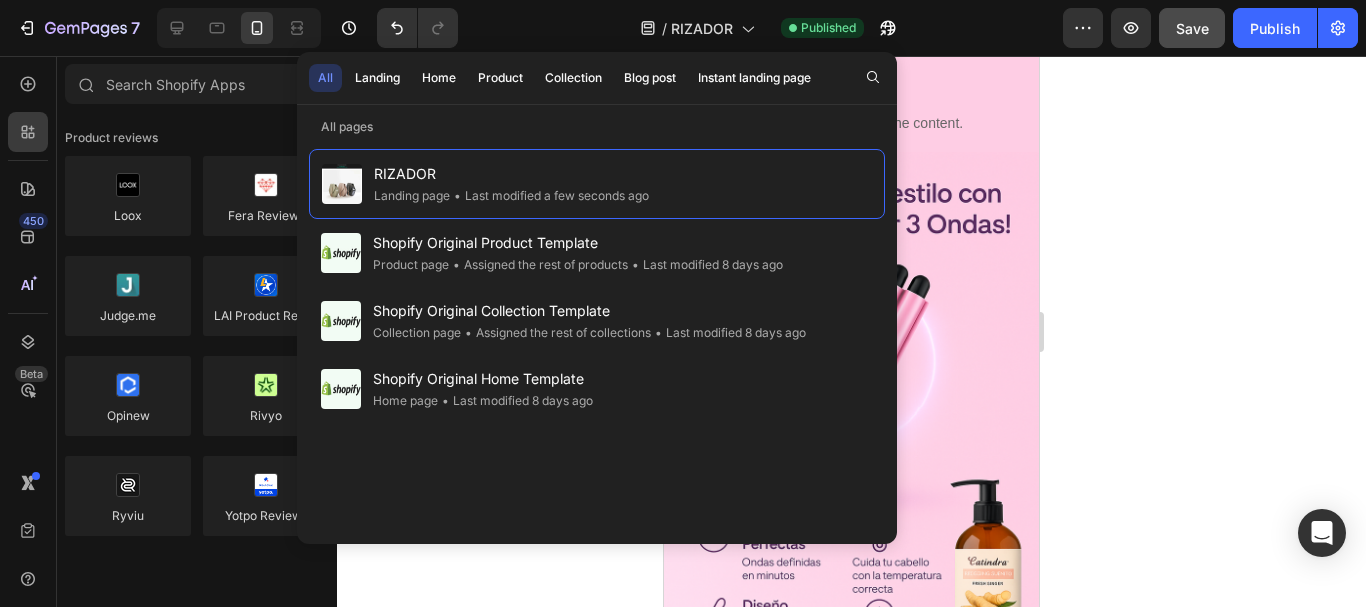drag, startPoint x: 722, startPoint y: 182, endPoint x: 492, endPoint y: 63, distance: 258.9614 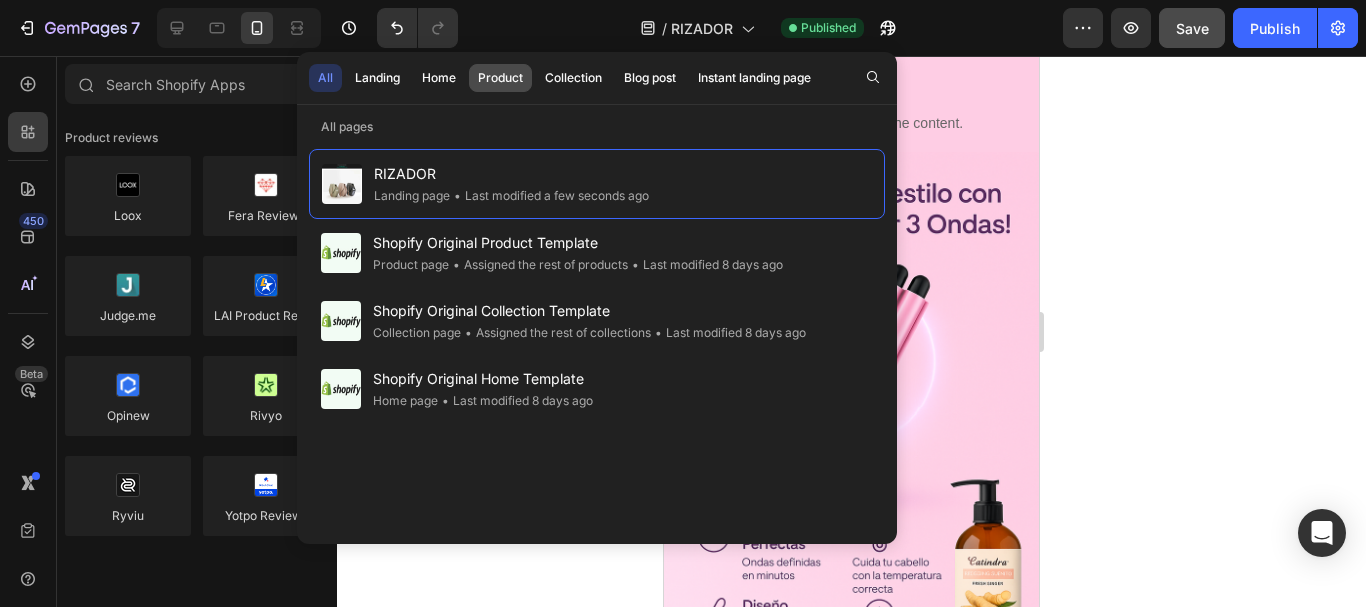 click on "Product" at bounding box center (500, 78) 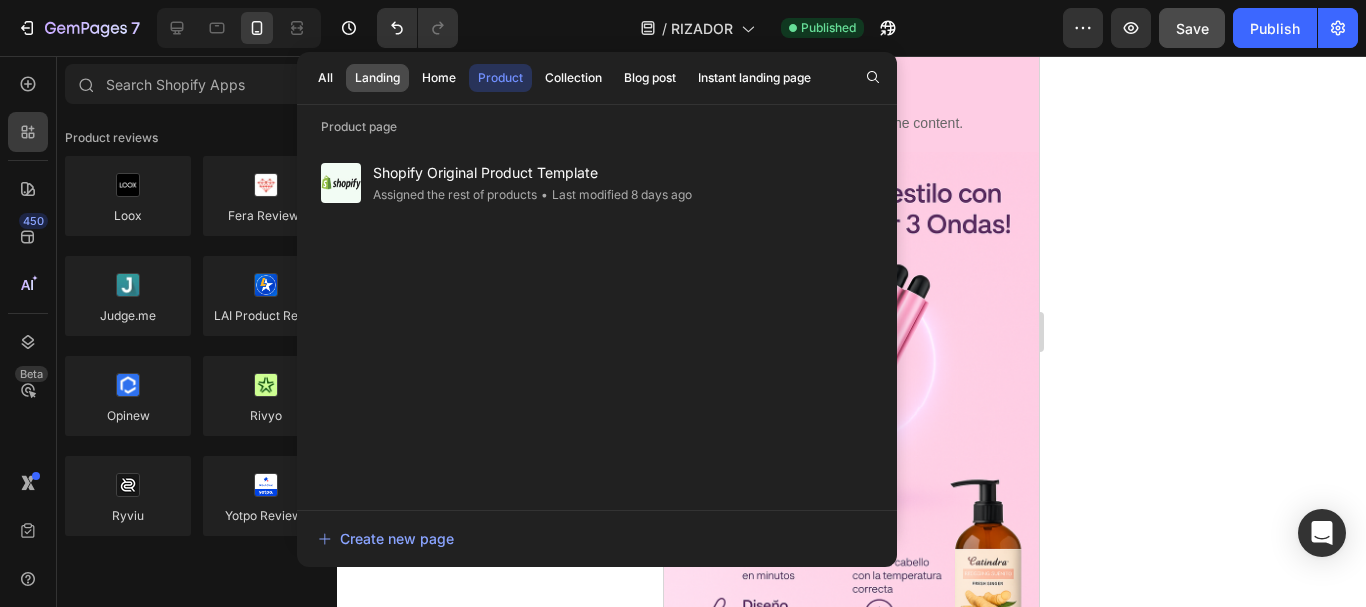 click on "Landing" at bounding box center (377, 78) 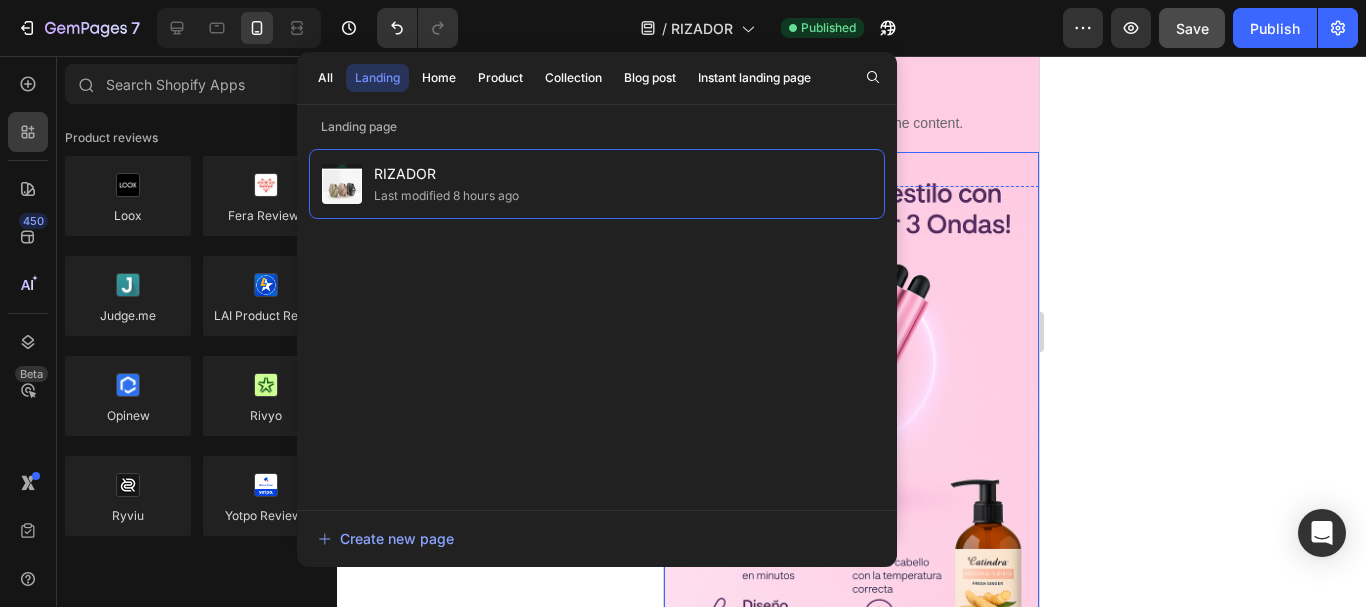 click at bounding box center [851, 433] 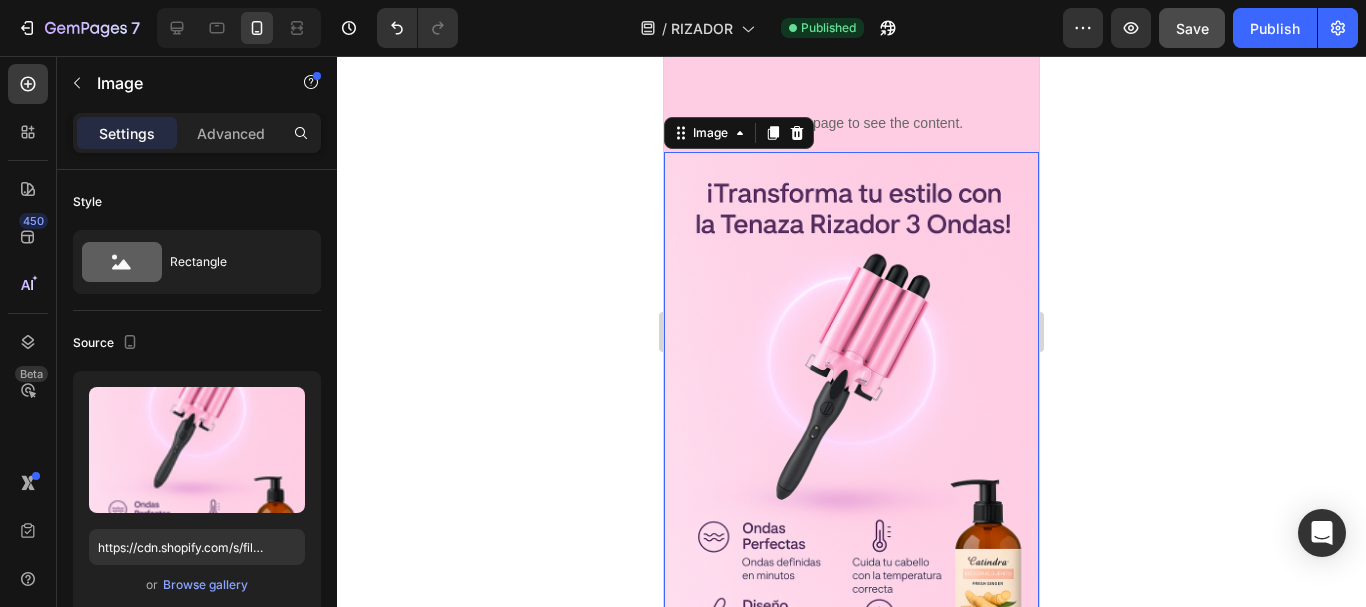 click at bounding box center (851, 433) 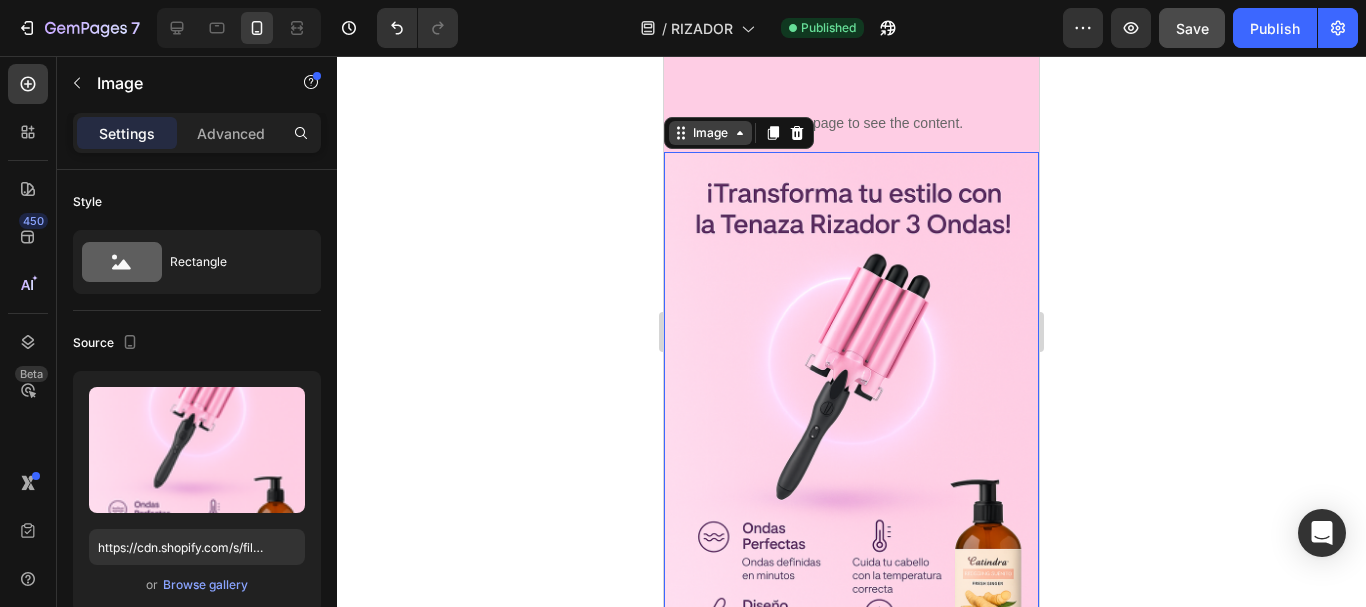 click 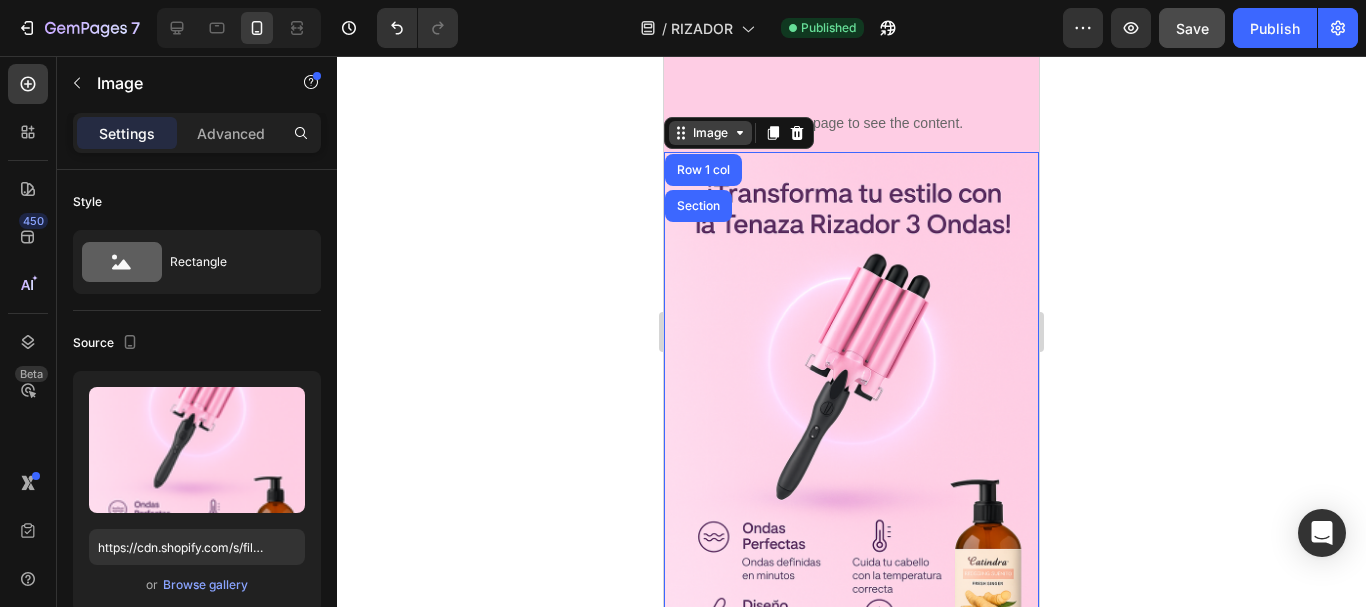 click 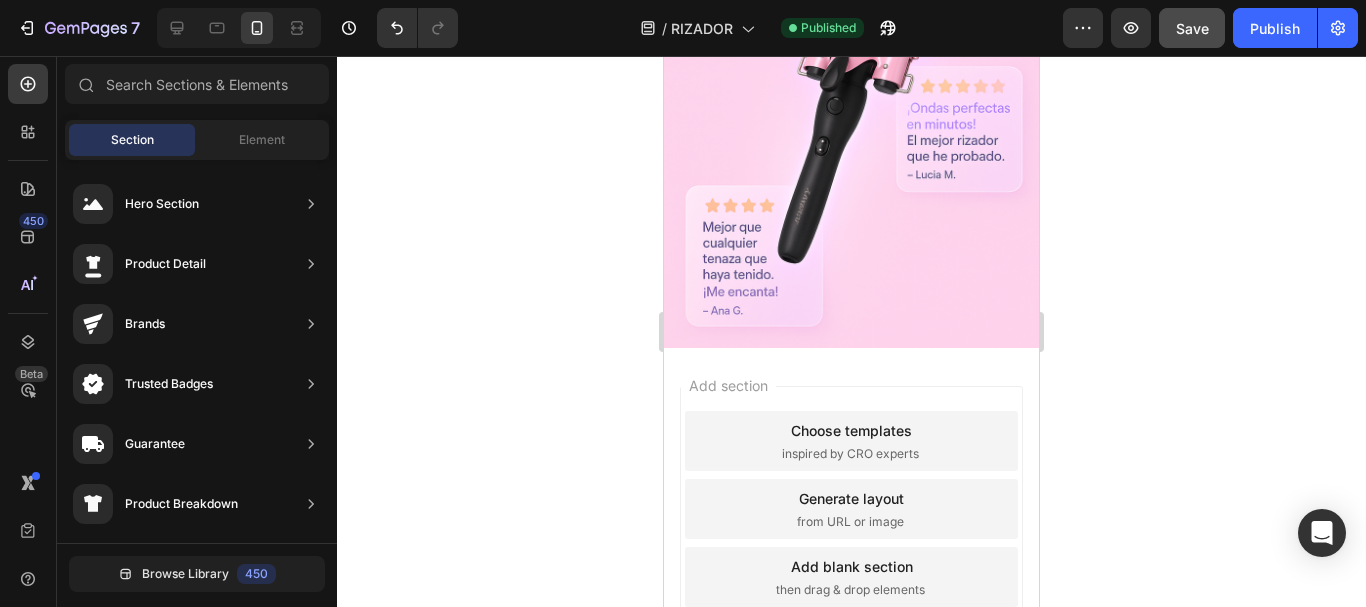 drag, startPoint x: 1028, startPoint y: 150, endPoint x: 1718, endPoint y: 620, distance: 834.86523 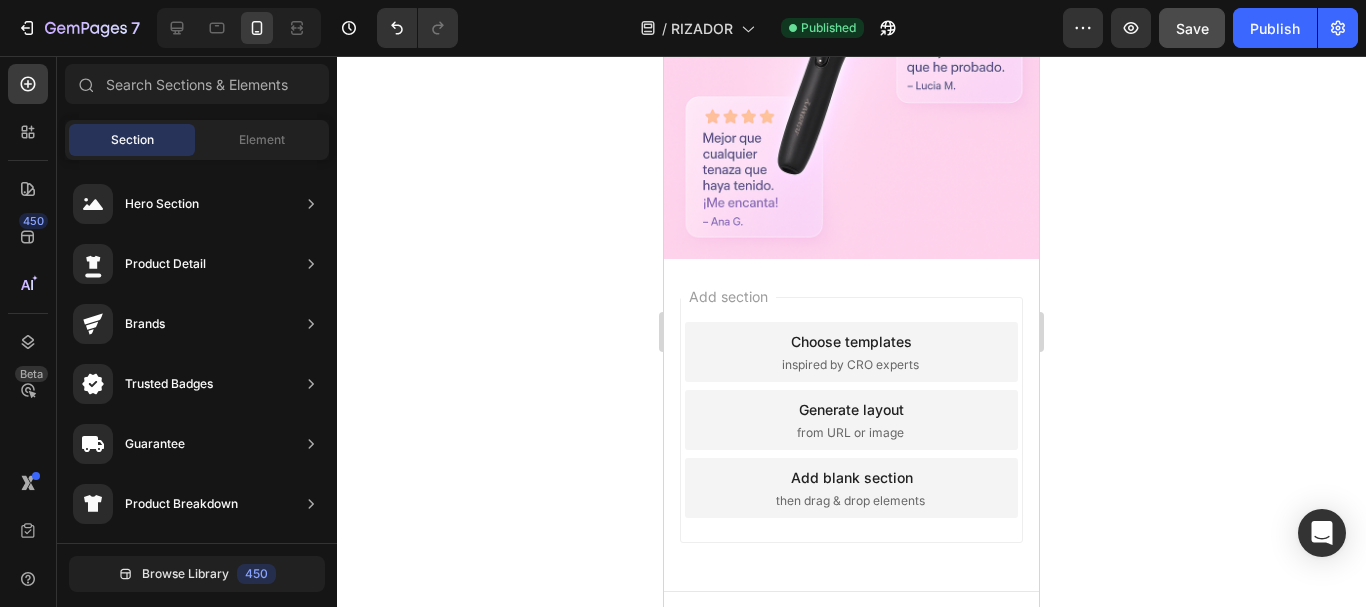 click on "Add section Choose templates inspired by CRO experts Generate layout from URL or image Add blank section then drag & drop elements" at bounding box center (851, 424) 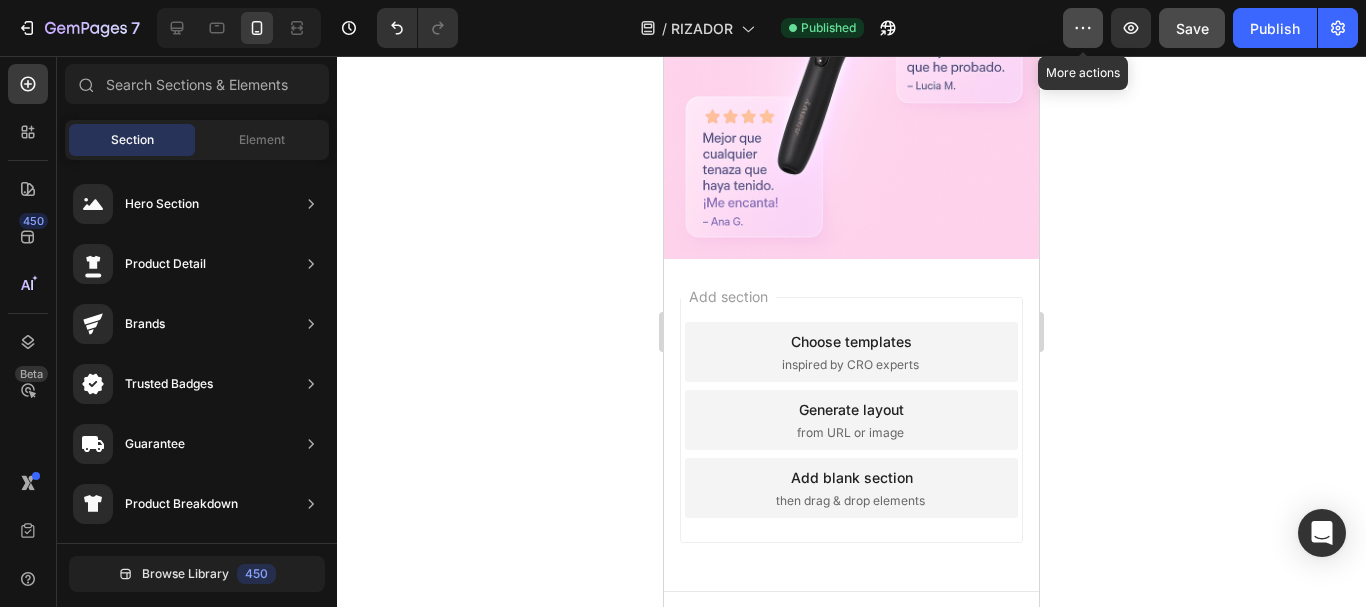 click 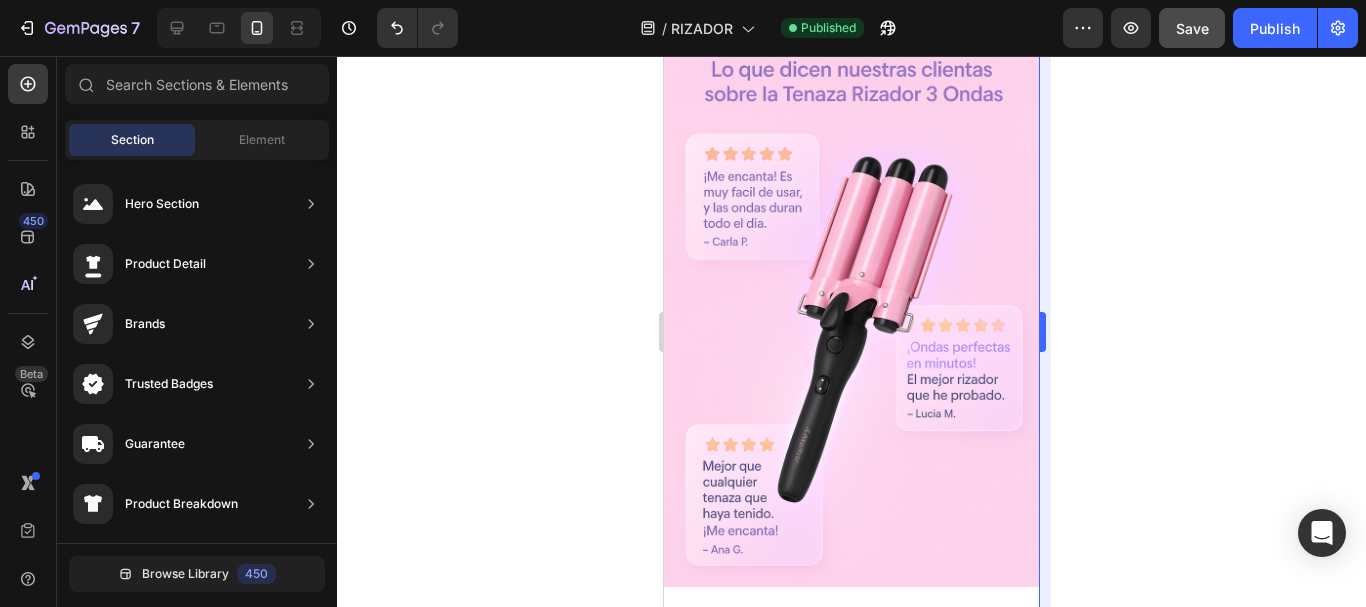 scroll, scrollTop: 0, scrollLeft: 0, axis: both 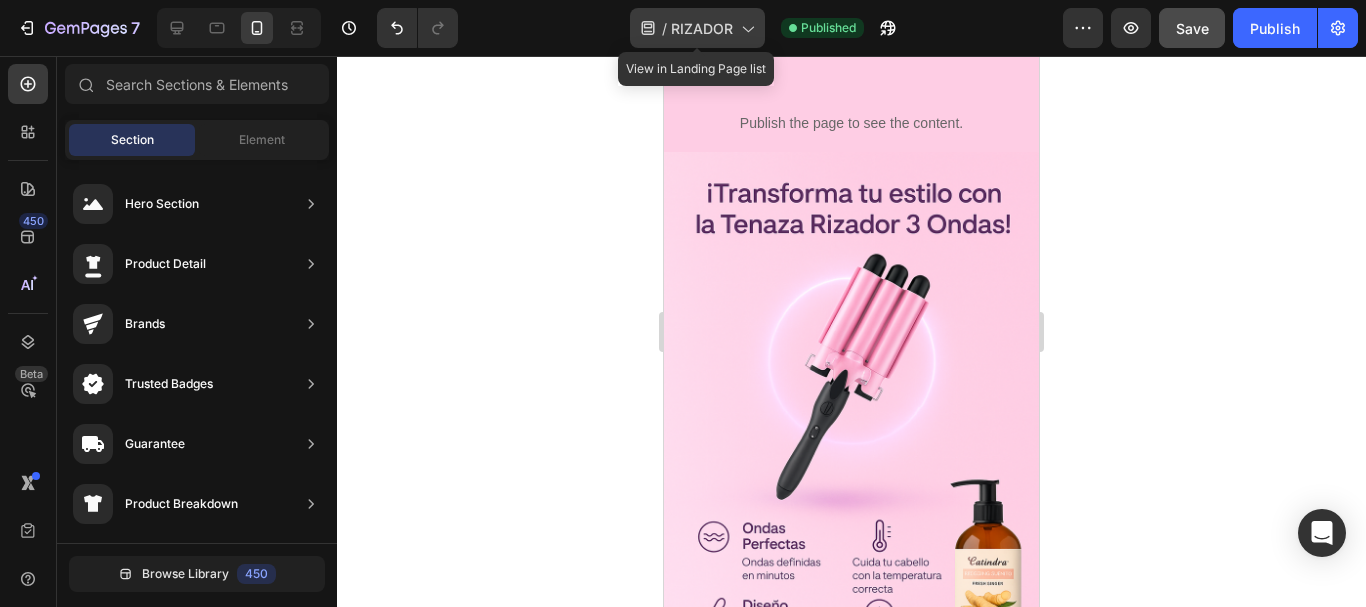 click on "RIZADOR" at bounding box center [702, 28] 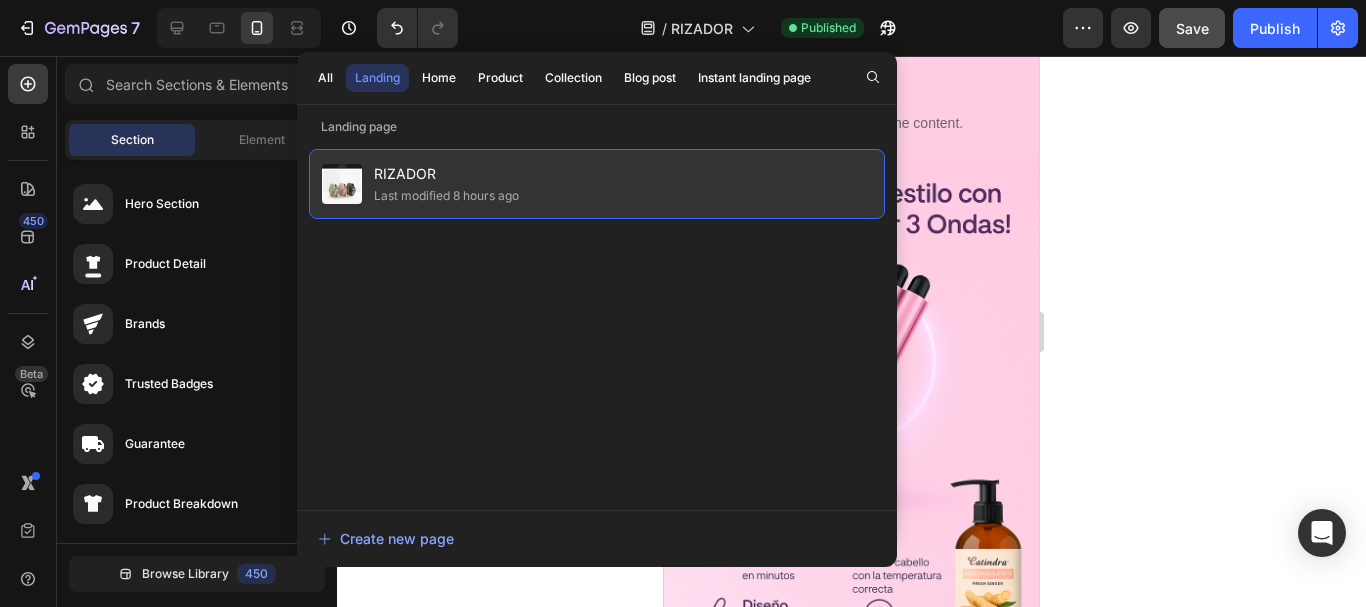 click on "RIZADOR Last modified 8 hours ago" 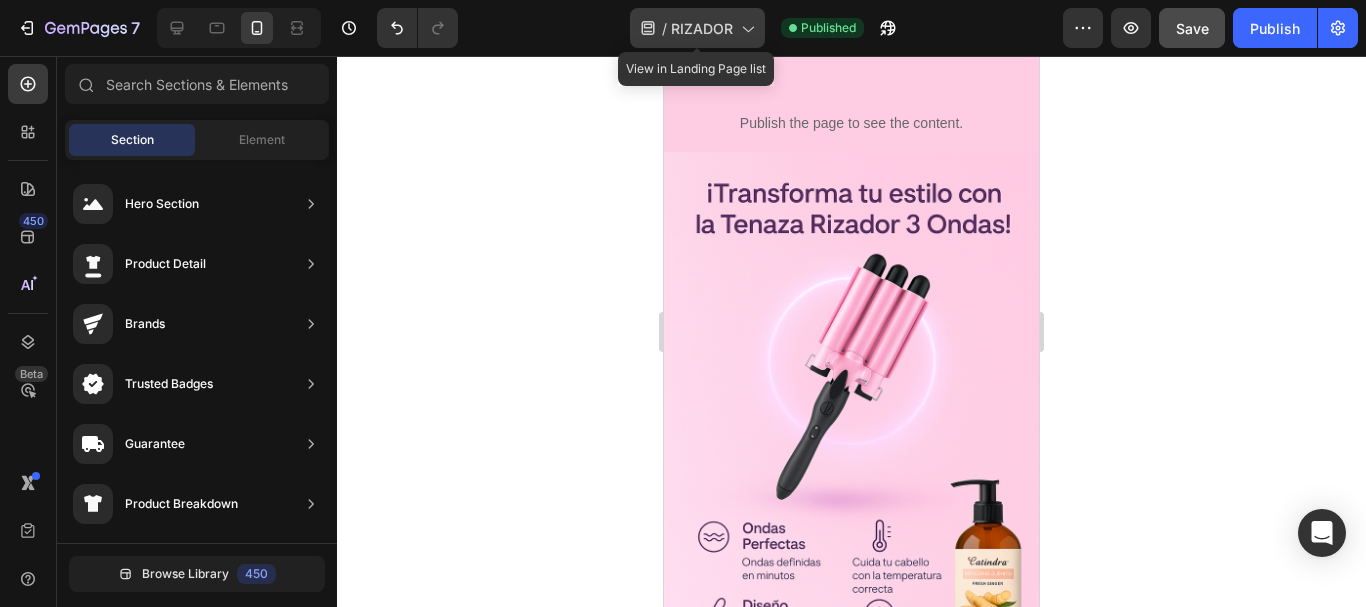 click on "RIZADOR" at bounding box center (702, 28) 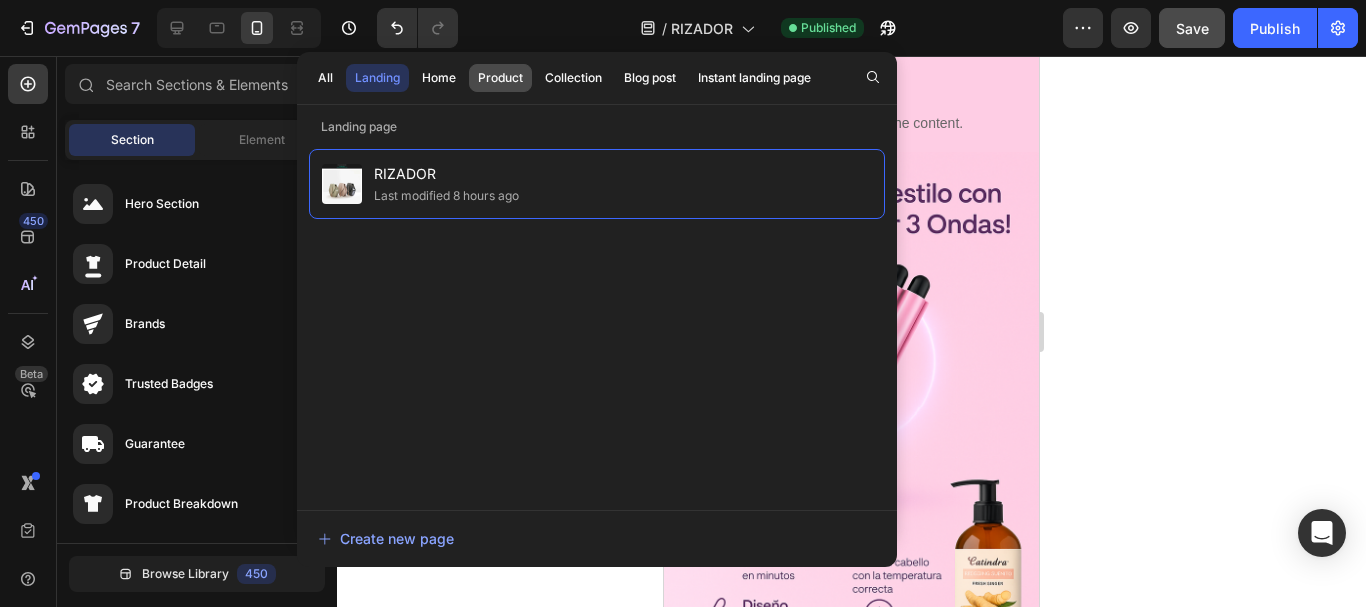 click on "Product" at bounding box center [500, 78] 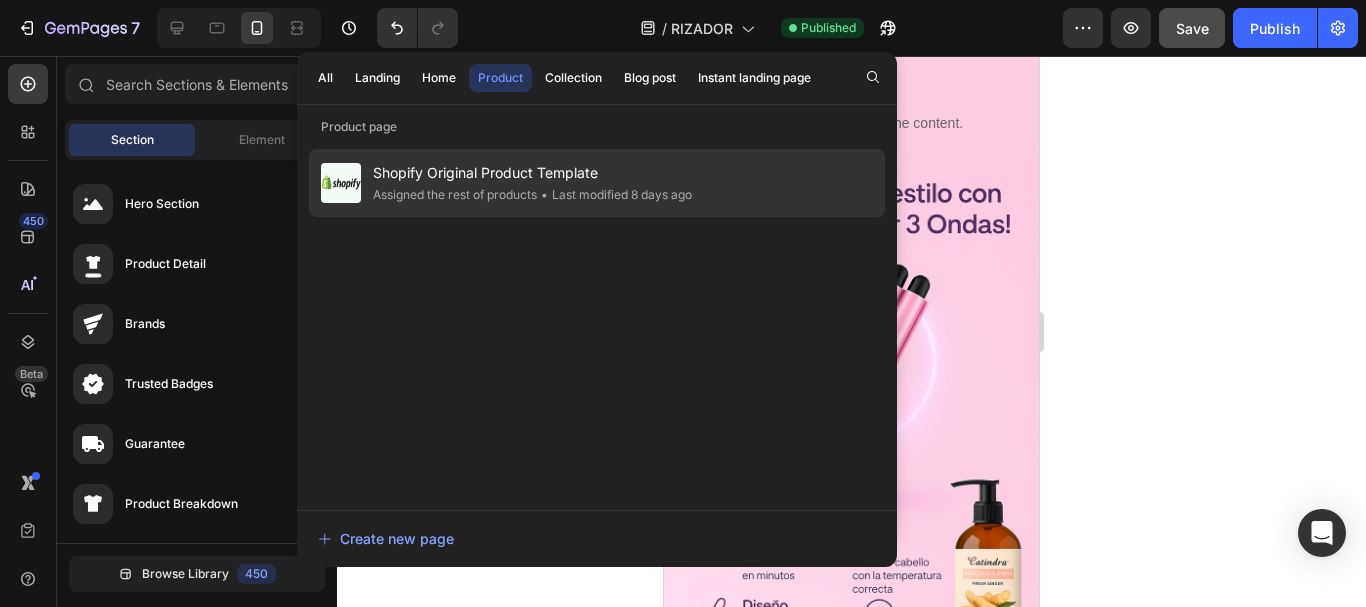 click on "Shopify Original Product Template" at bounding box center [532, 173] 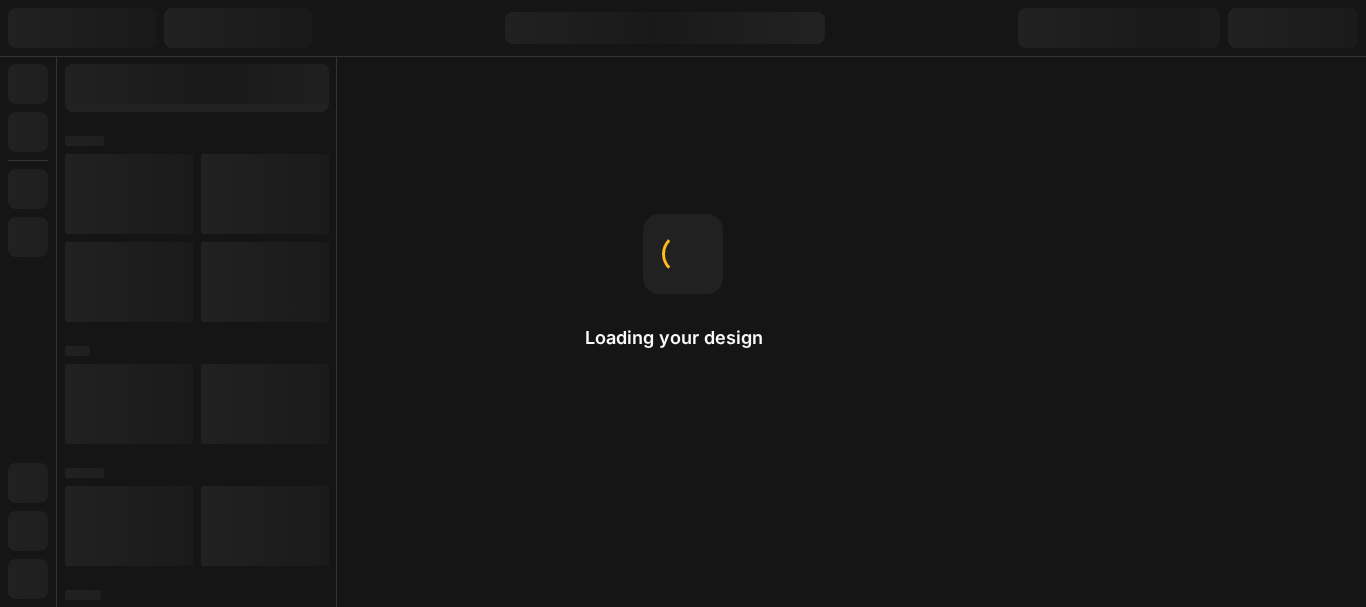 scroll, scrollTop: 0, scrollLeft: 0, axis: both 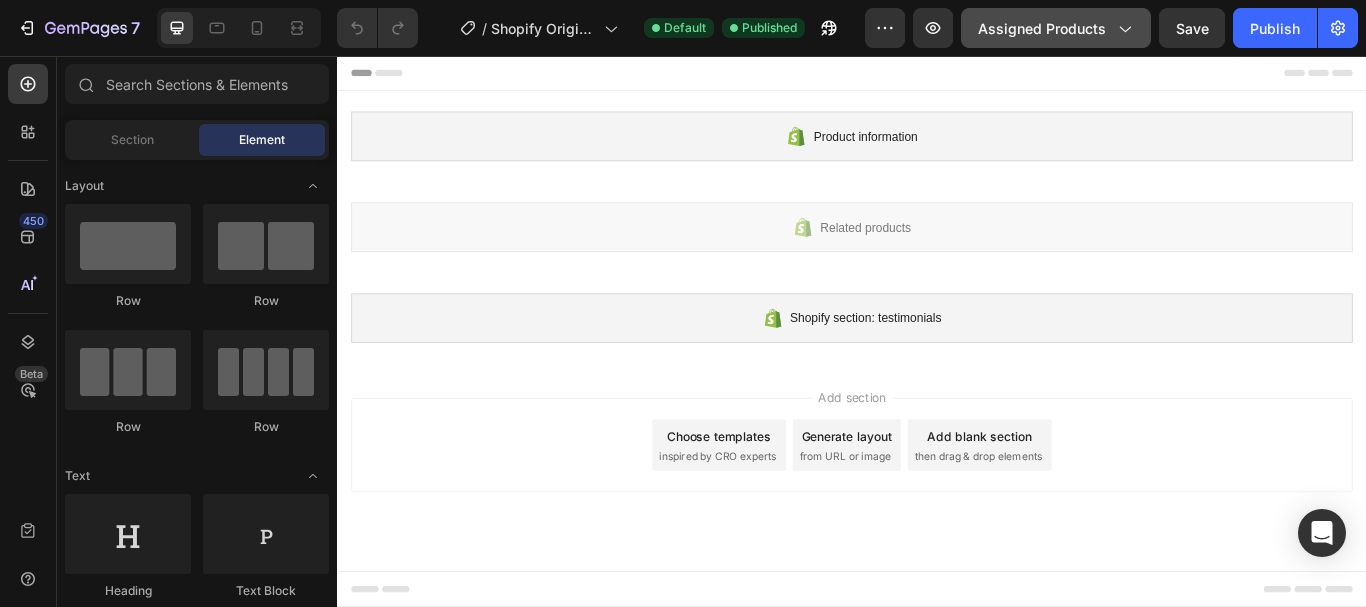 click on "Assigned Products" 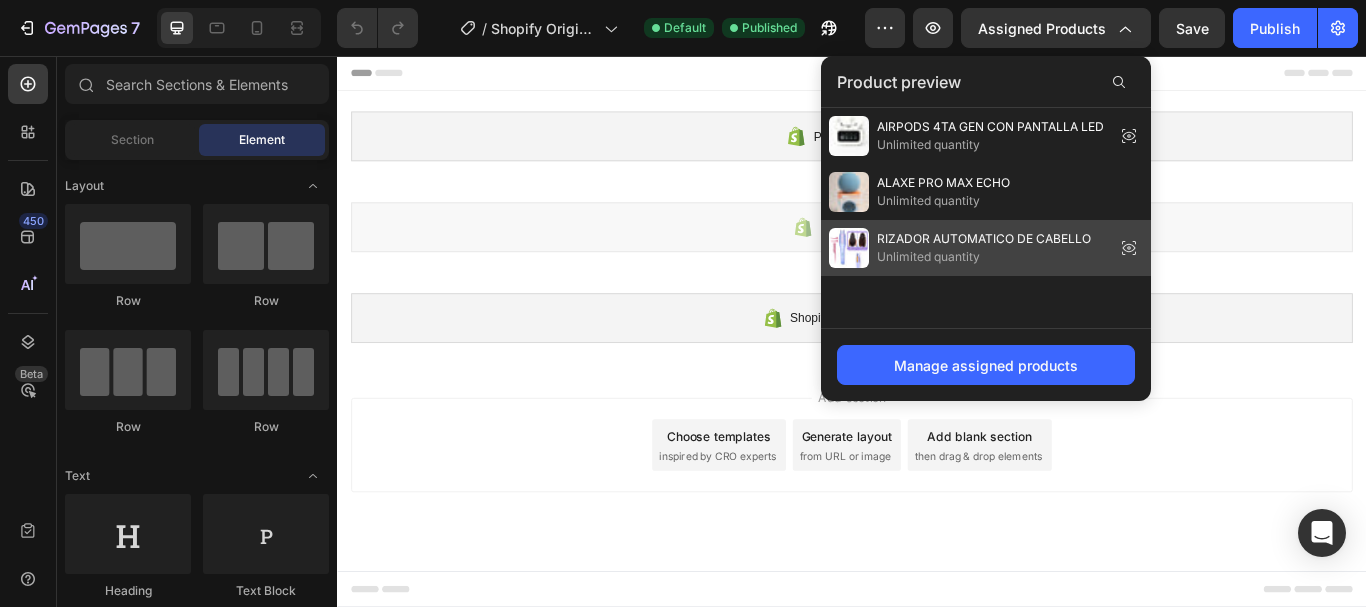click on "RIZADOR AUTOMATICO DE CABELLO" at bounding box center (984, 239) 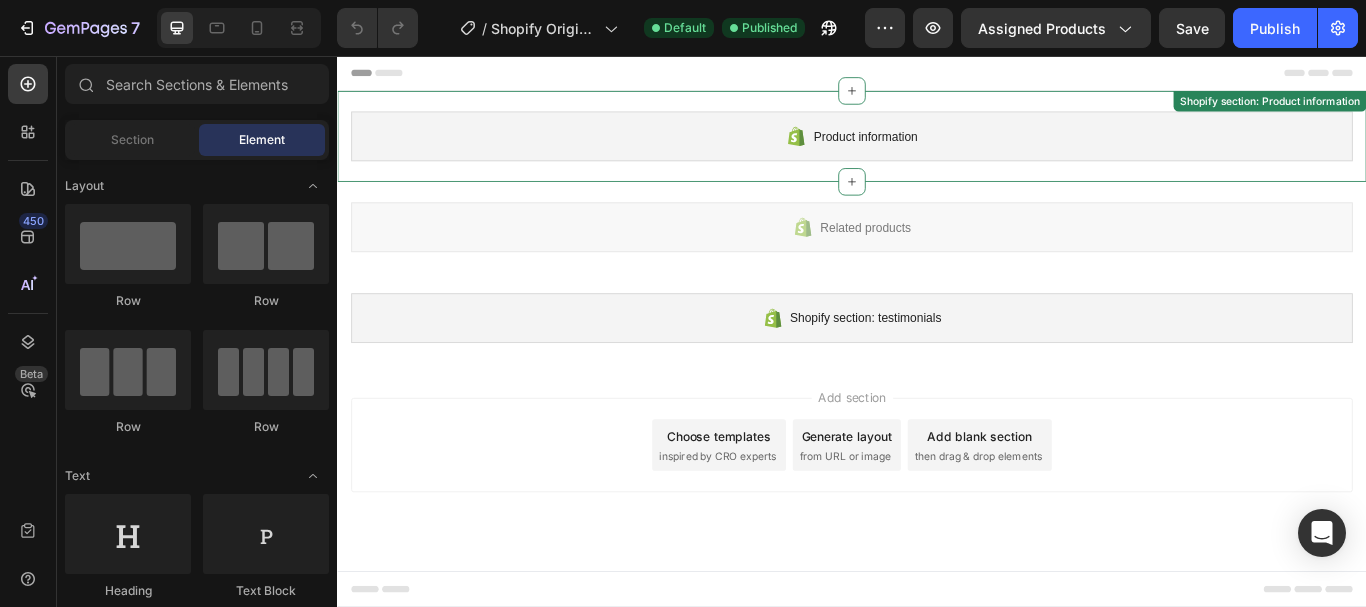 click on "Product information Shopify section: Product information" at bounding box center [937, 150] 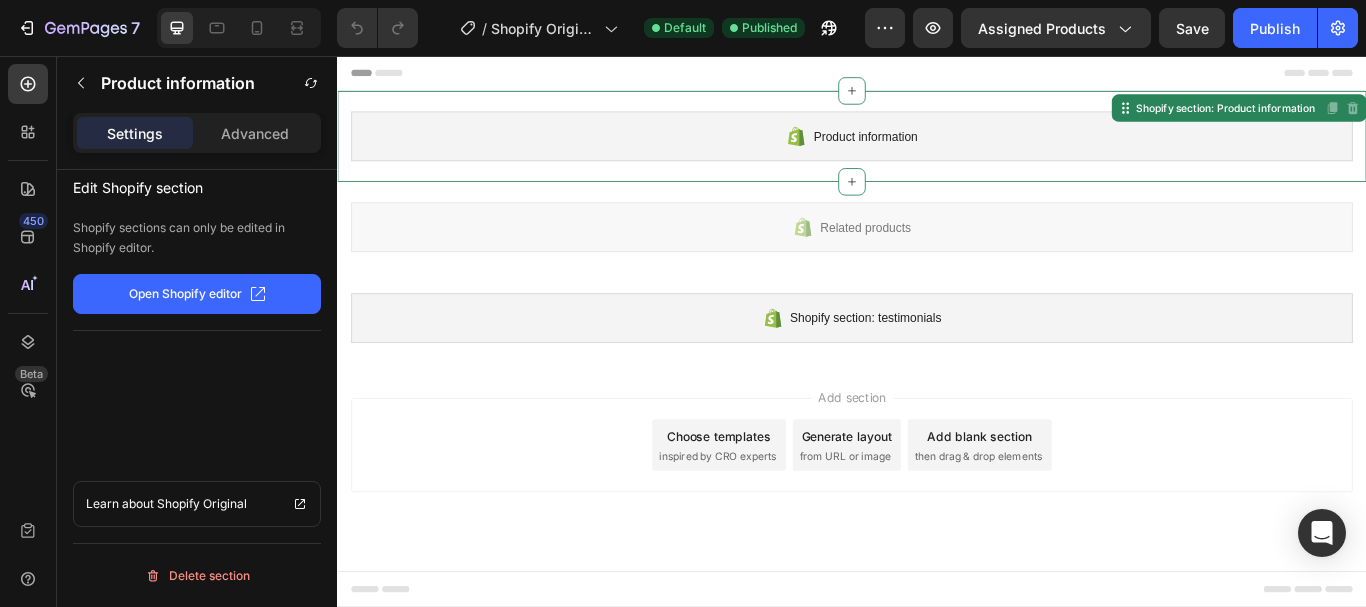 click on "Product information Shopify section: Product information   Disabled. Please edit in Shopify Editor Disabled. Please edit in Shopify Editor" at bounding box center (937, 150) 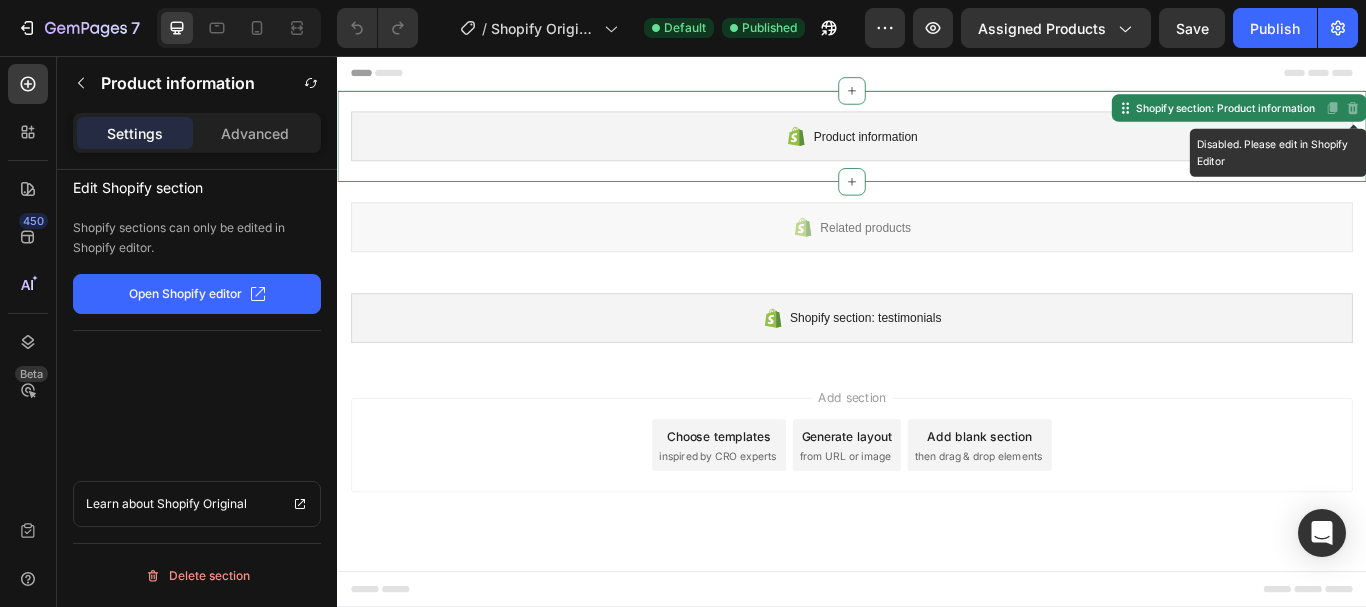 click 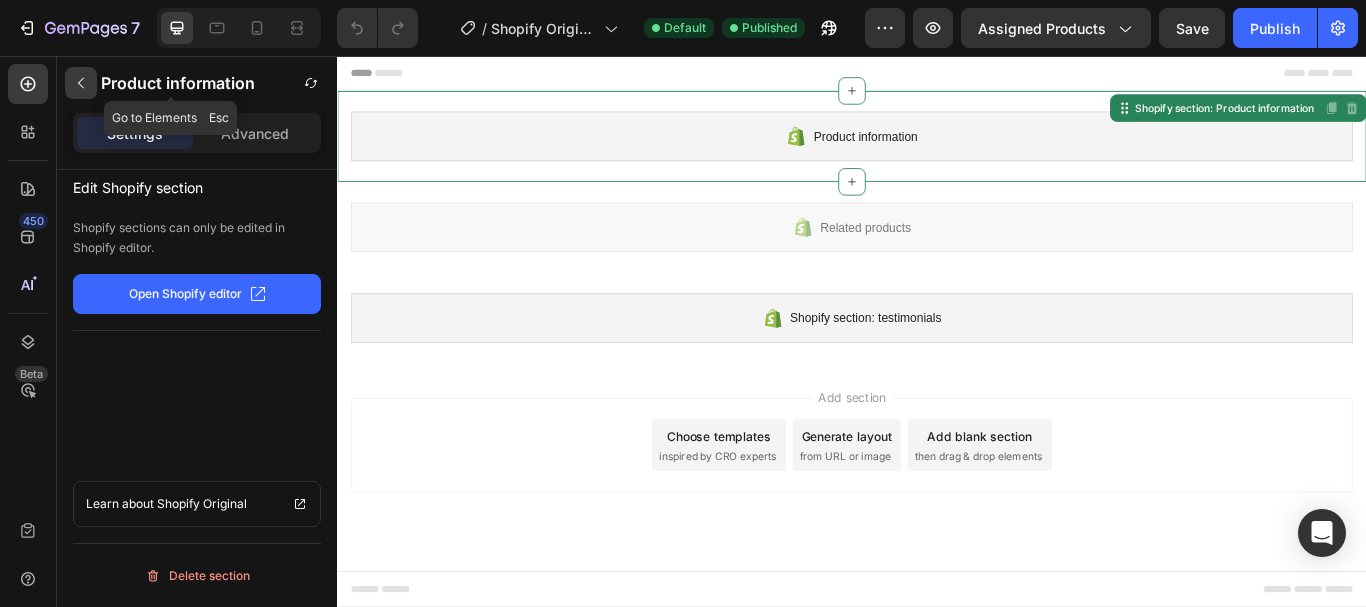 click at bounding box center [81, 83] 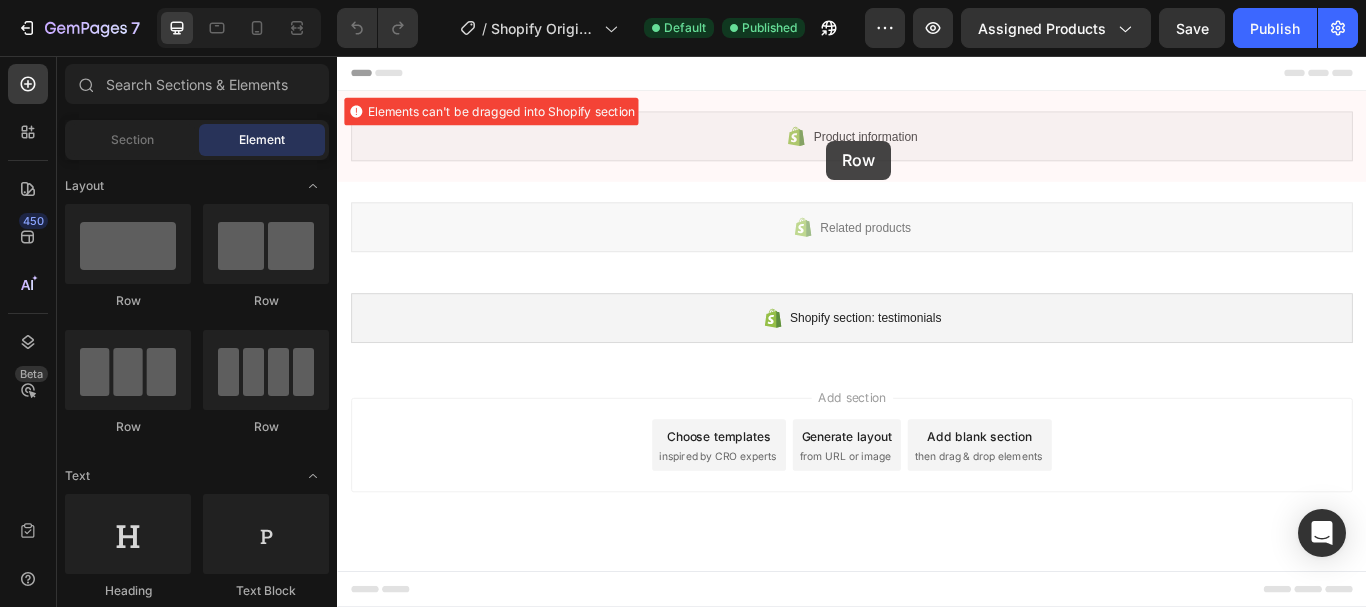 drag, startPoint x: 455, startPoint y: 310, endPoint x: 907, endPoint y: 155, distance: 477.83783 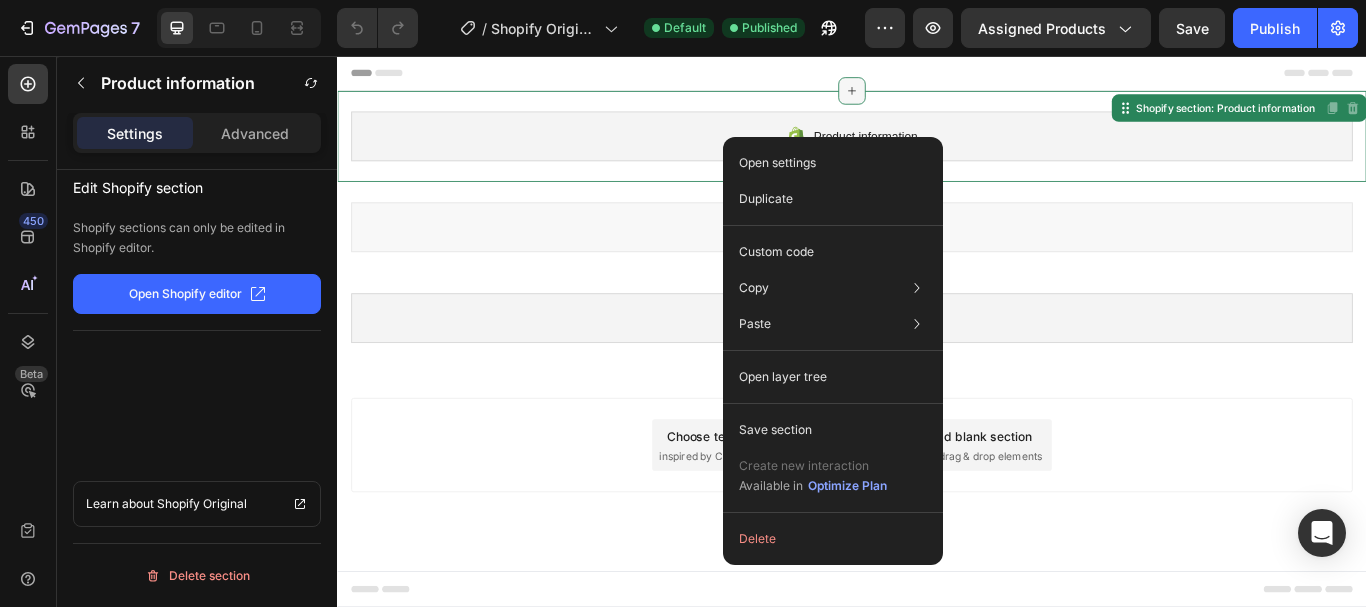 click 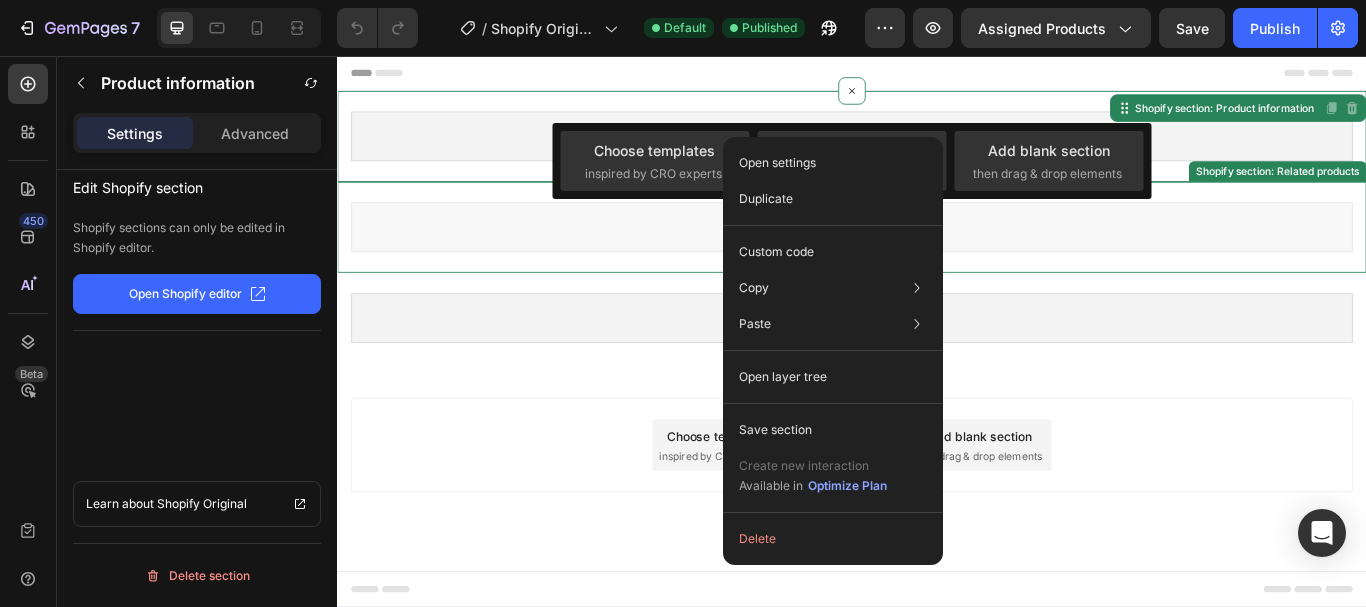 click on "Related products" at bounding box center (937, 256) 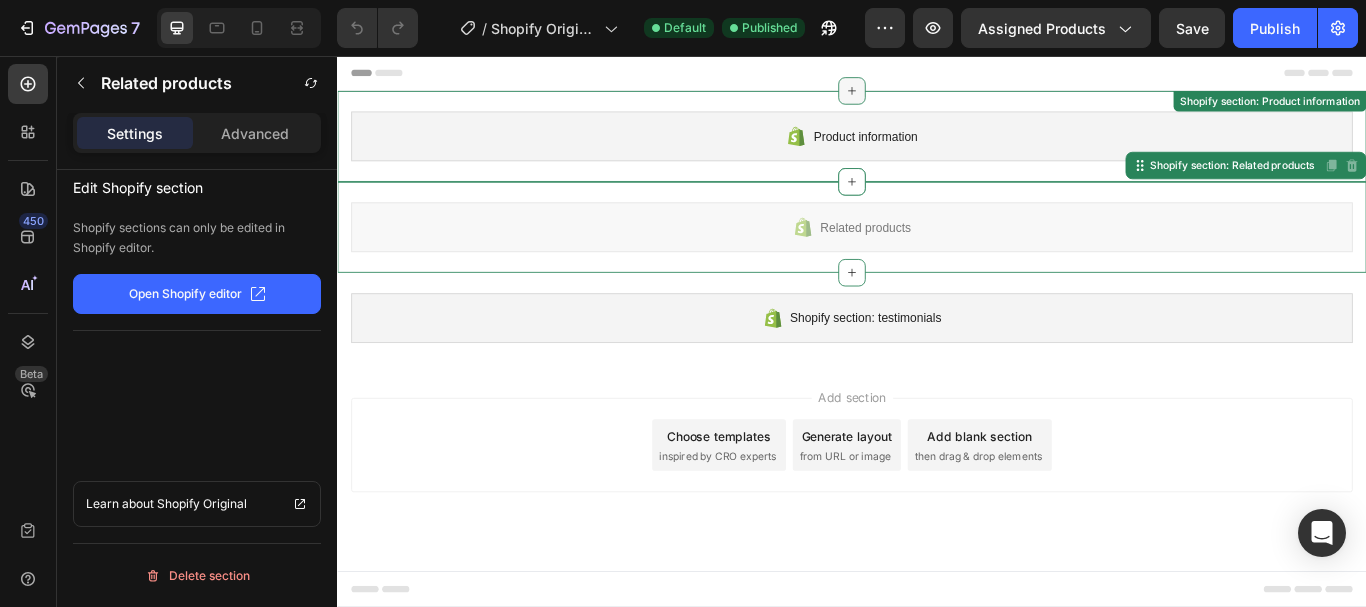 click at bounding box center [937, 97] 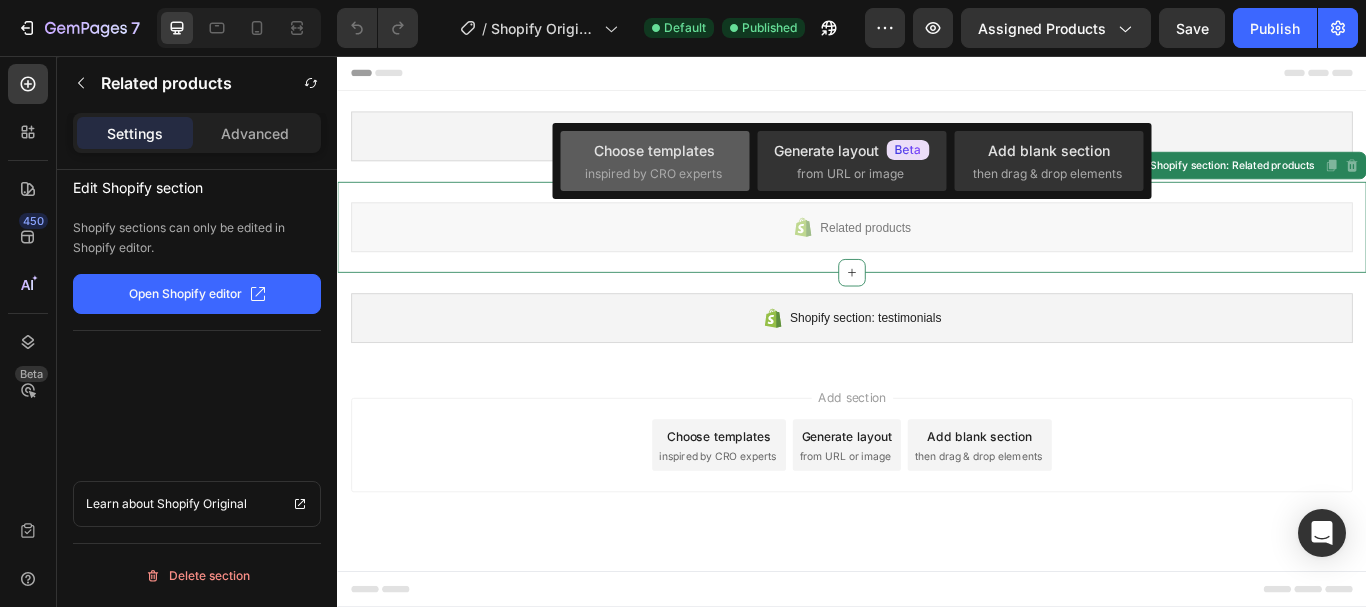 click on "Choose templates" at bounding box center (654, 150) 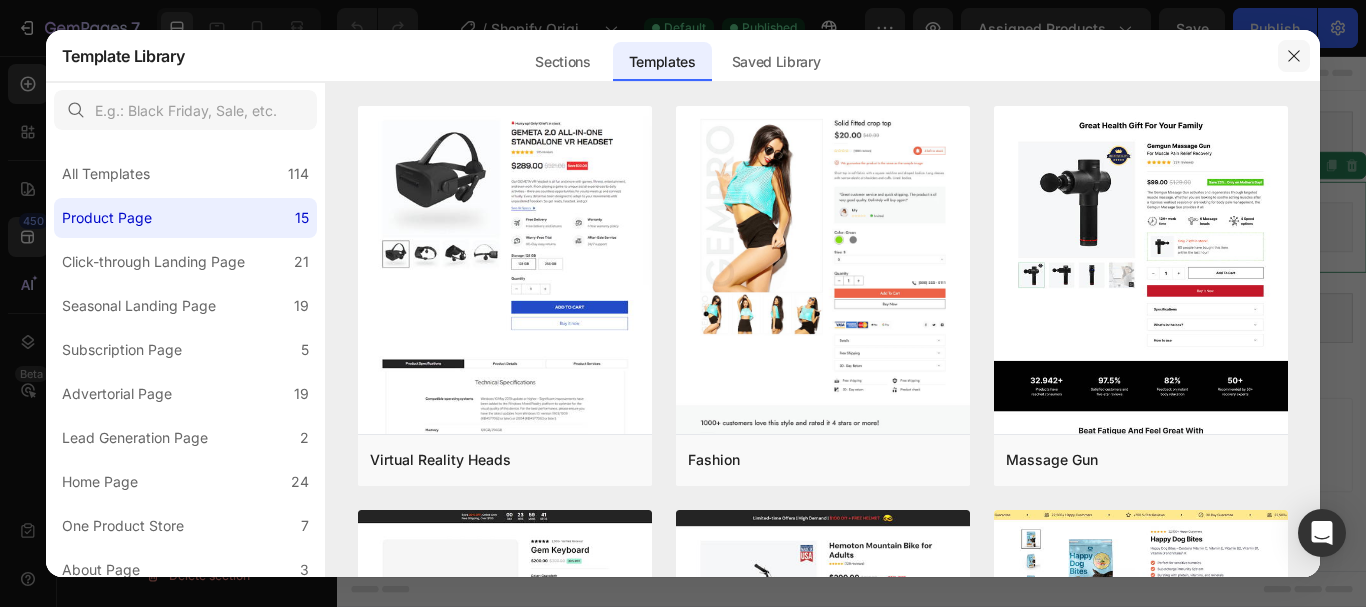click at bounding box center (1294, 56) 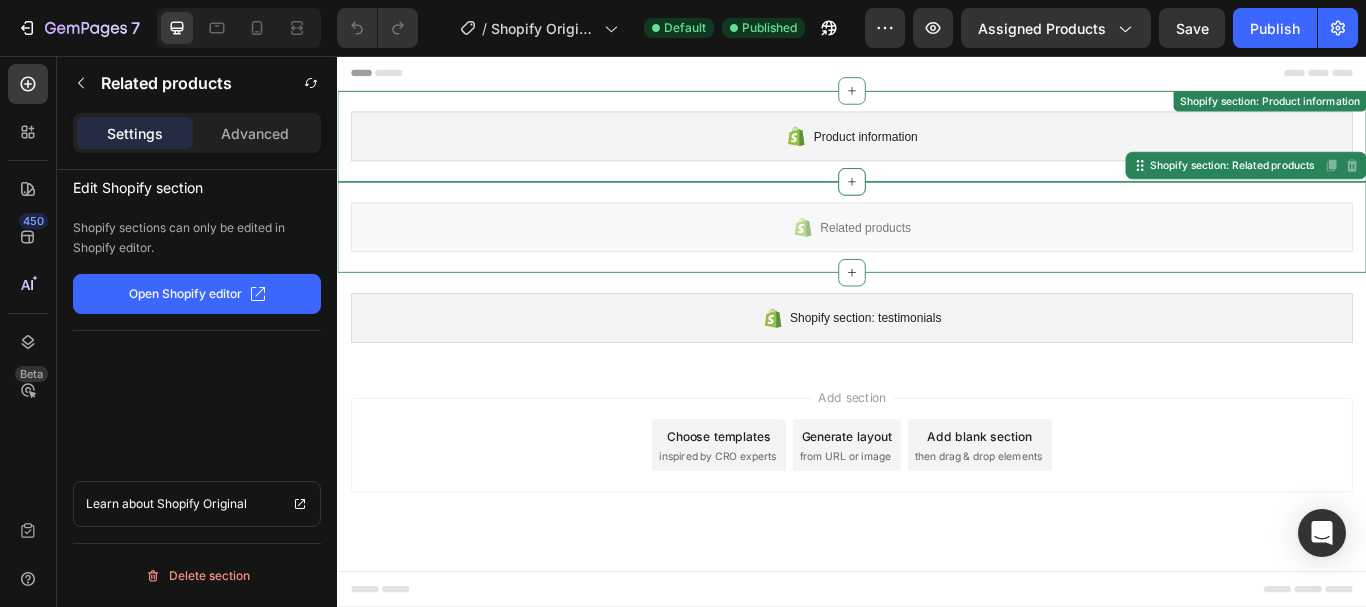 click on "Product information" at bounding box center [937, 150] 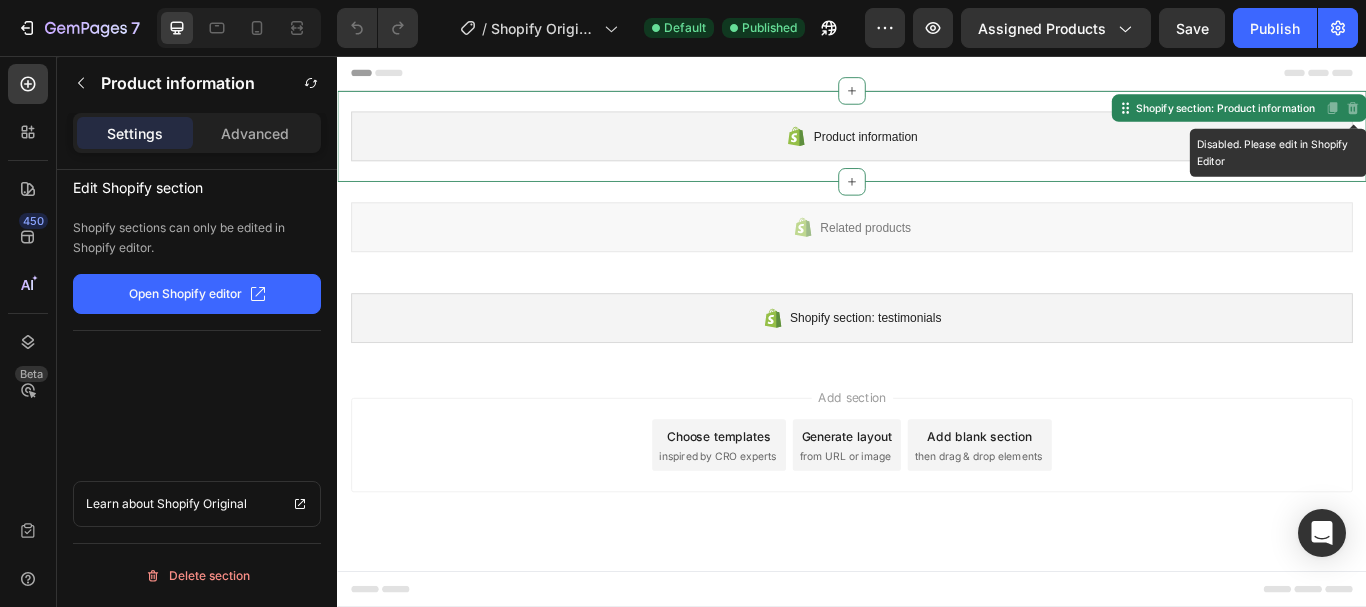 click 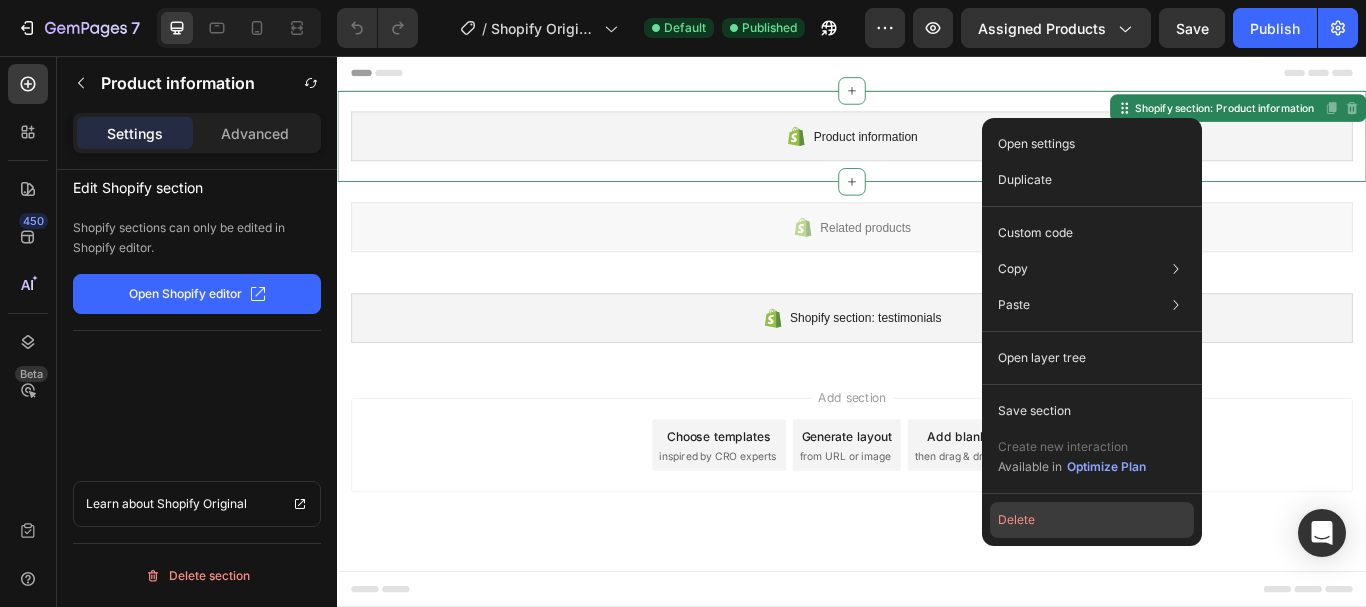 click on "Delete" 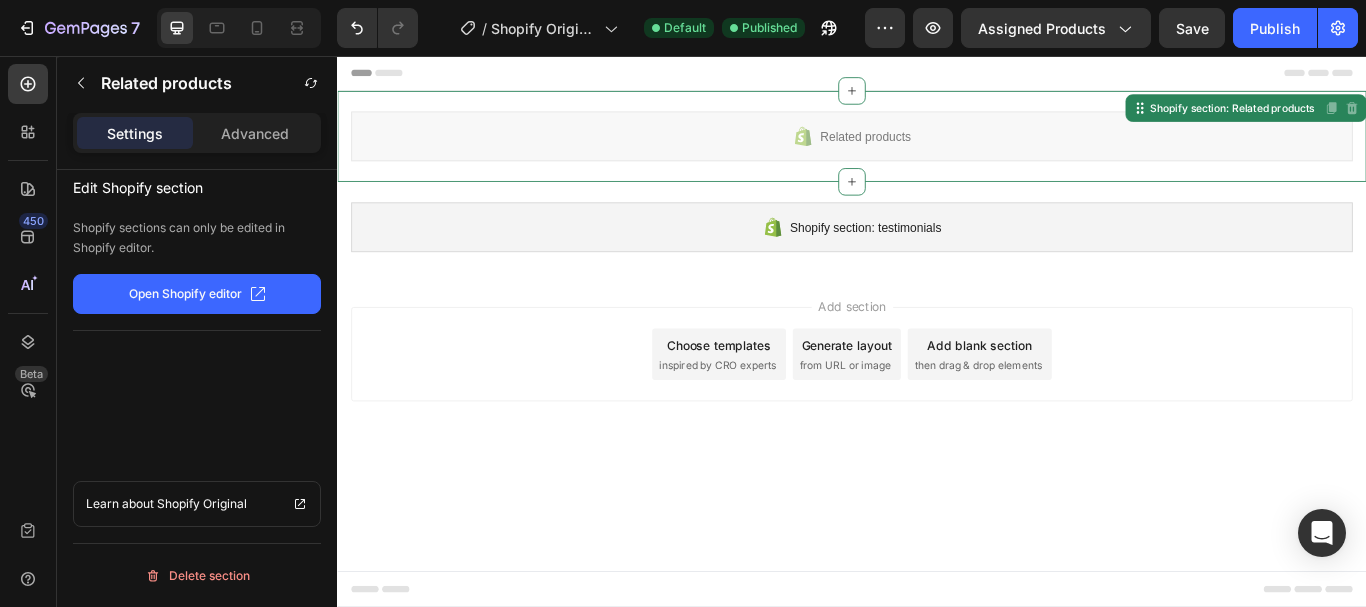 click on "Related products" at bounding box center (937, 150) 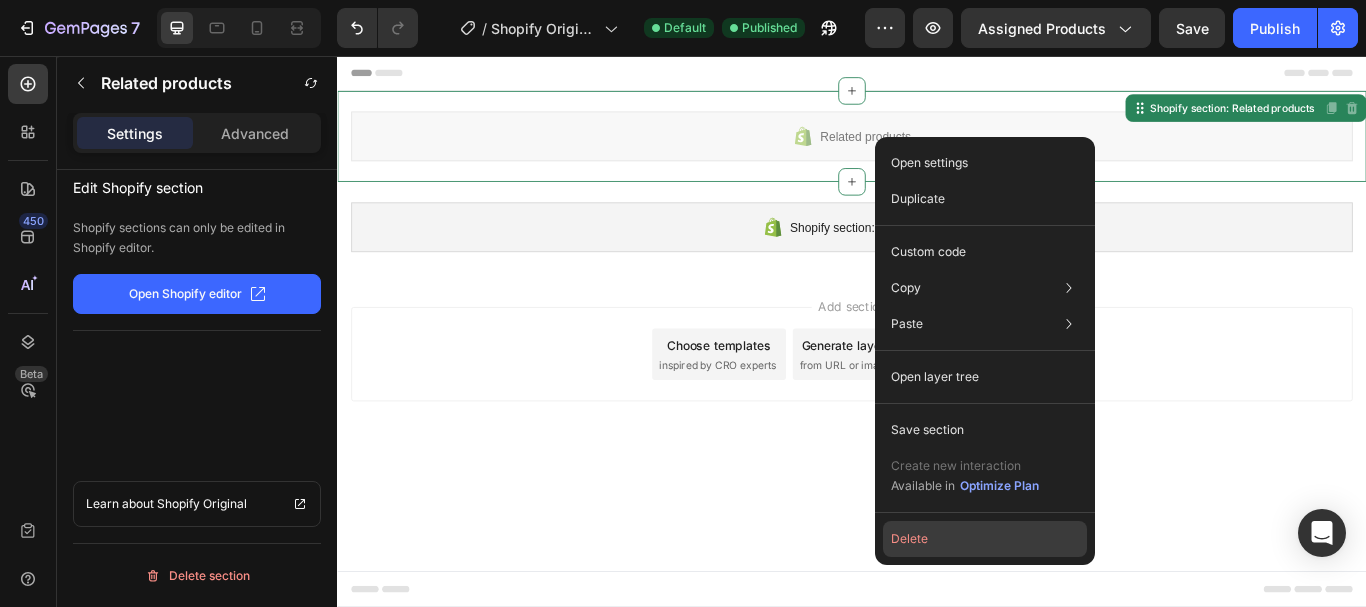 drag, startPoint x: 920, startPoint y: 530, endPoint x: 702, endPoint y: 101, distance: 481.212 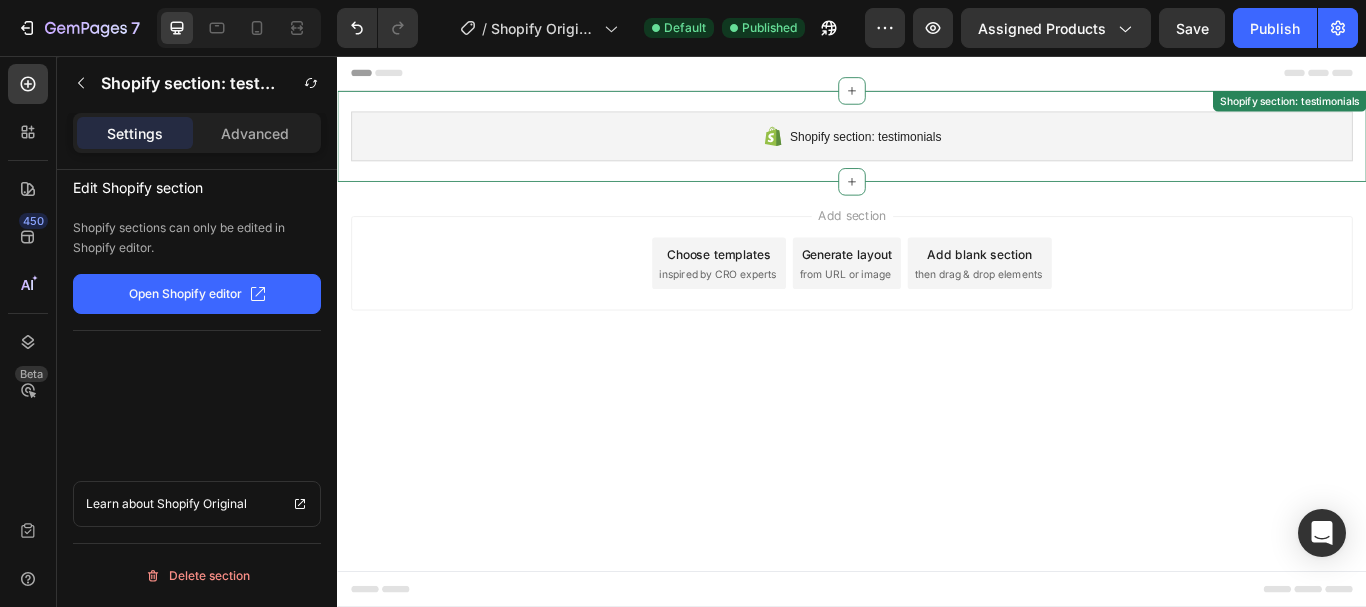 click on "Shopify section: testimonials" at bounding box center [953, 150] 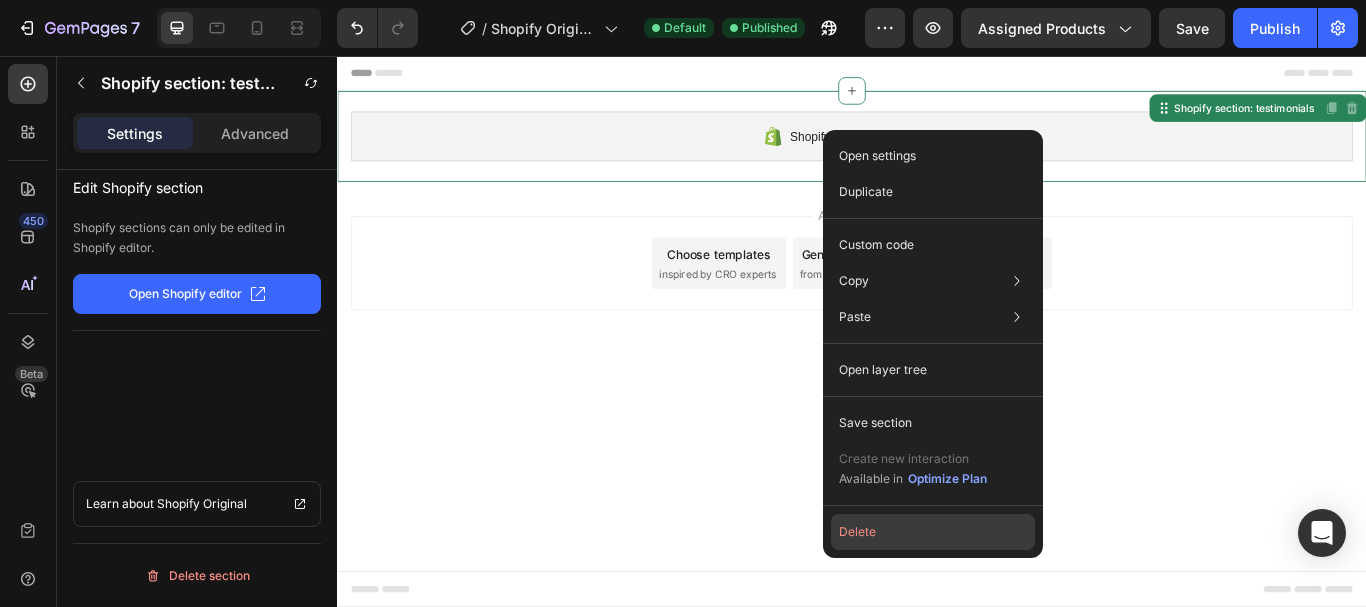 click on "Delete" 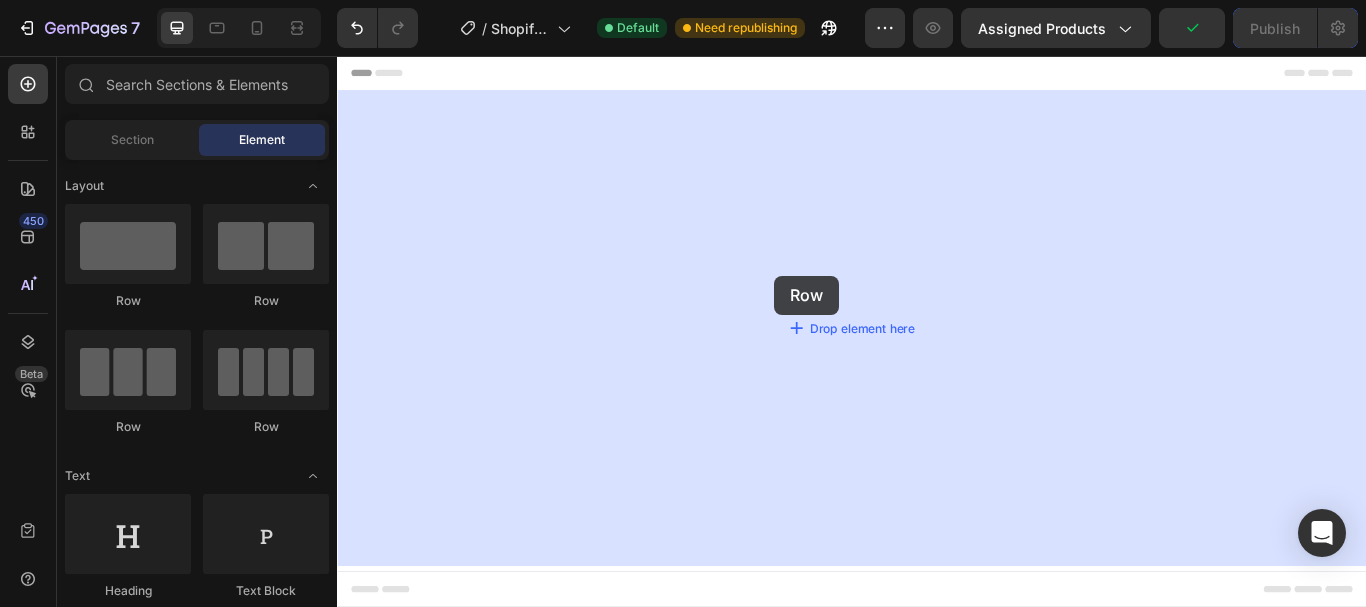 drag, startPoint x: 478, startPoint y: 301, endPoint x: 853, endPoint y: 311, distance: 375.1333 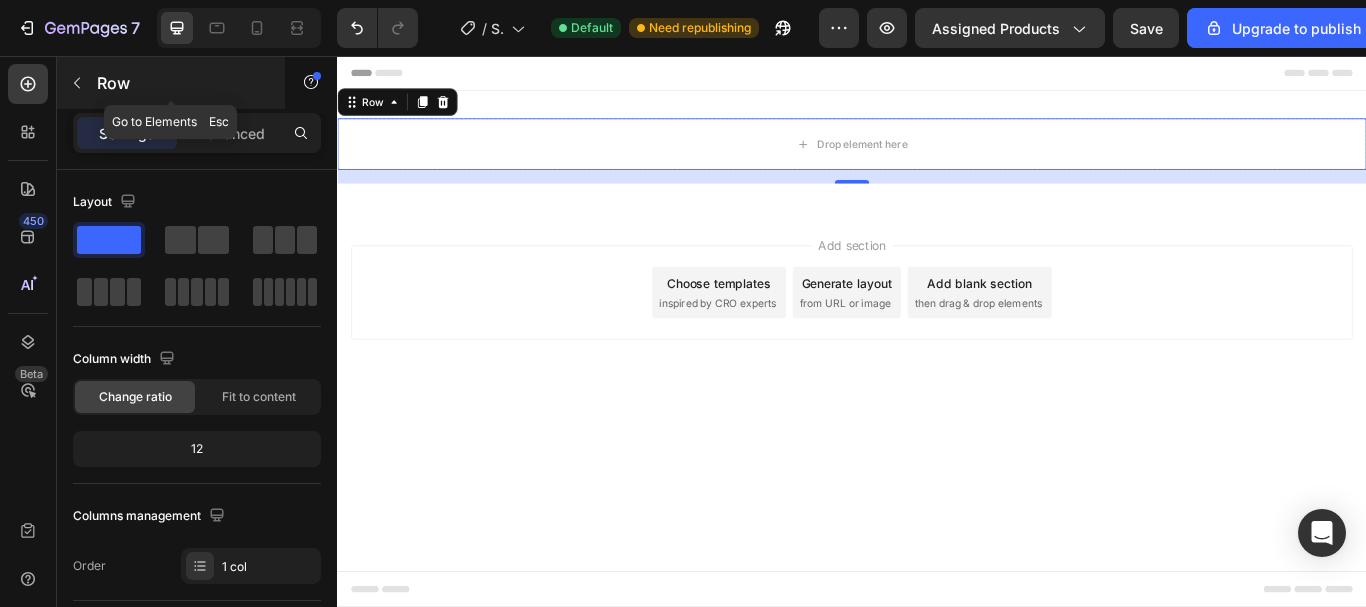 click at bounding box center [77, 83] 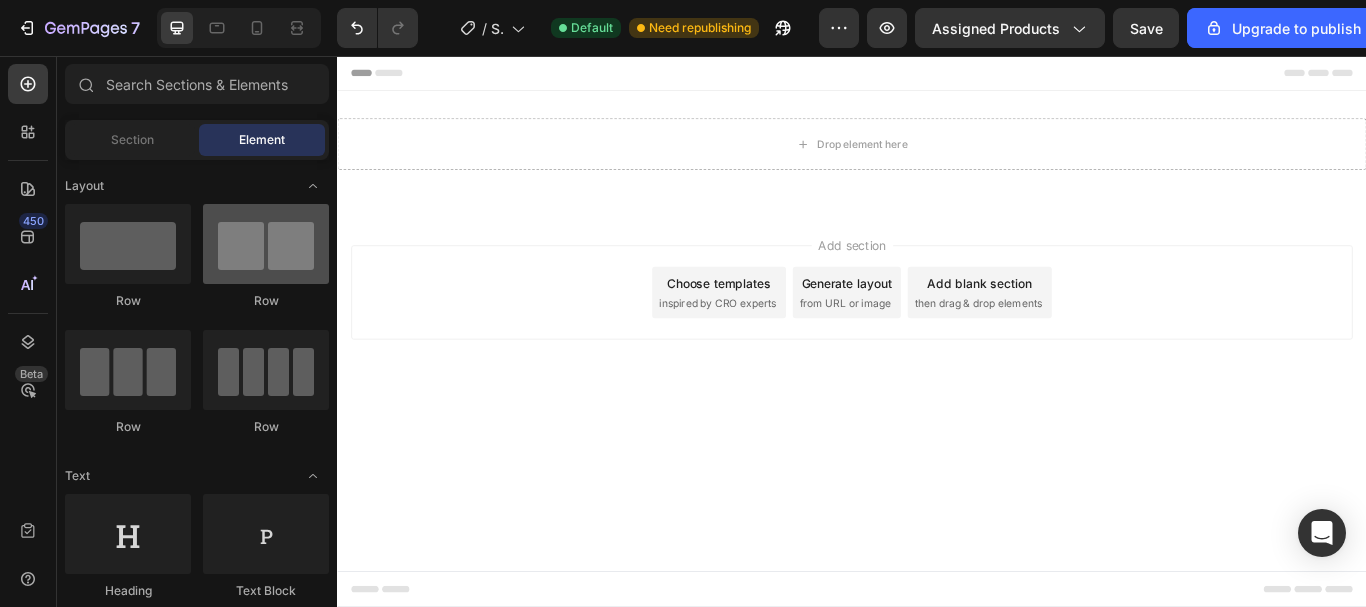 click at bounding box center (266, 244) 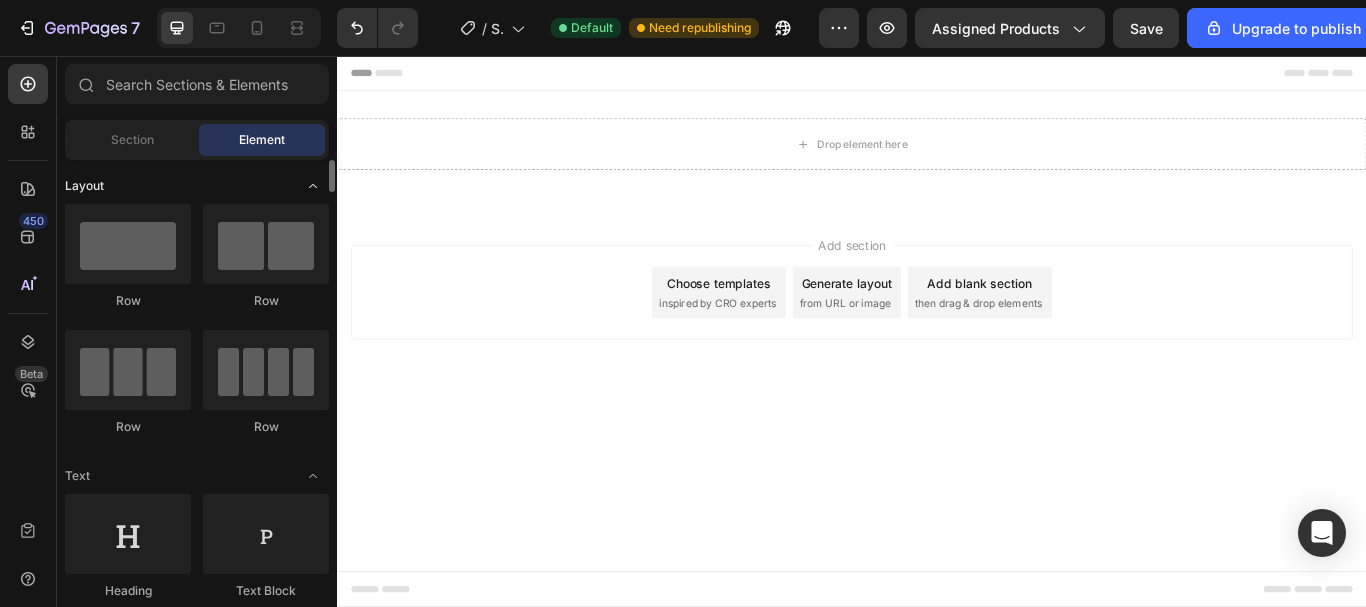 click 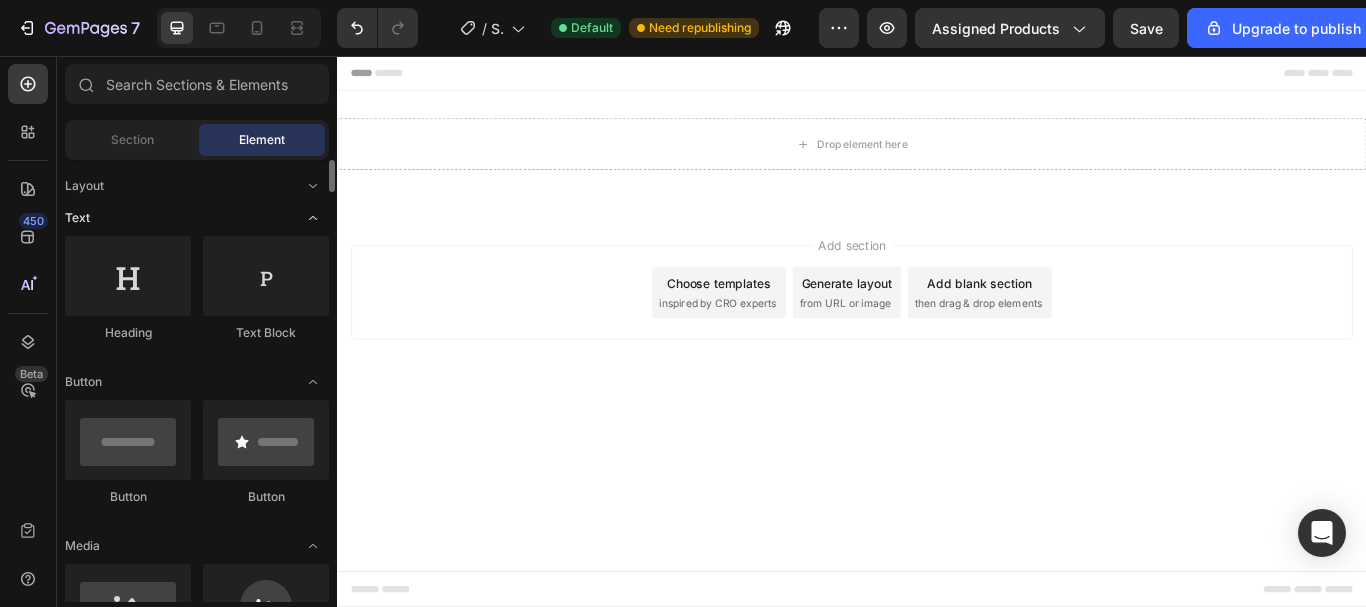 click 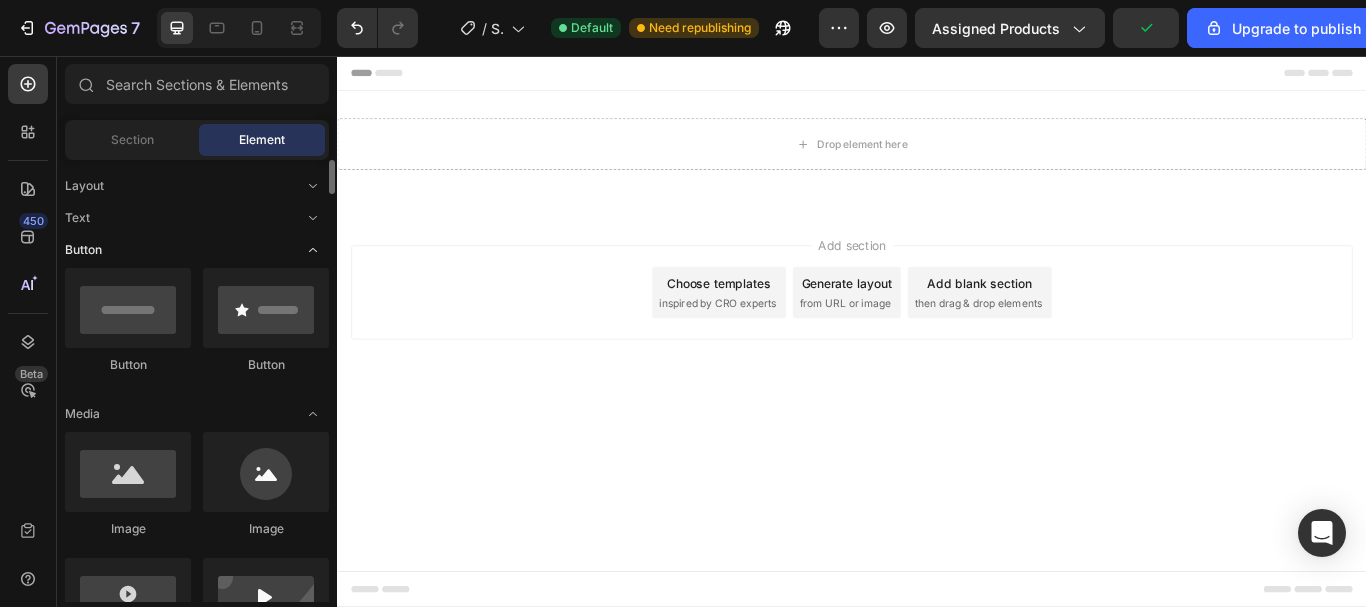 click 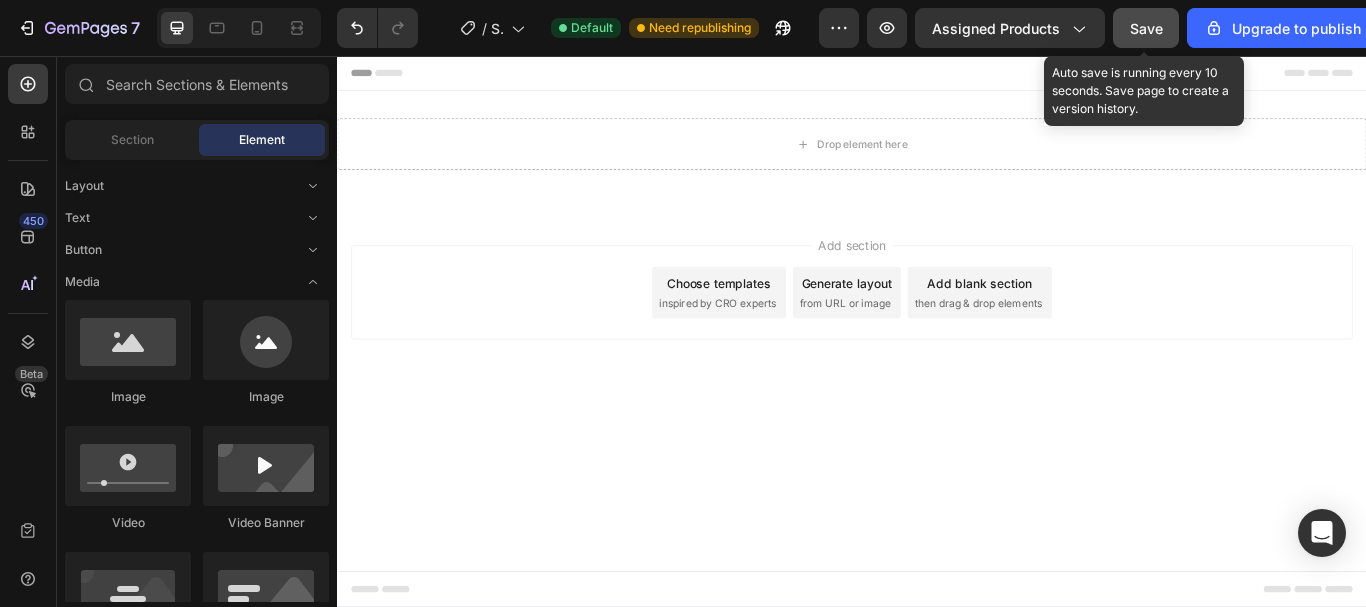 click on "Save" 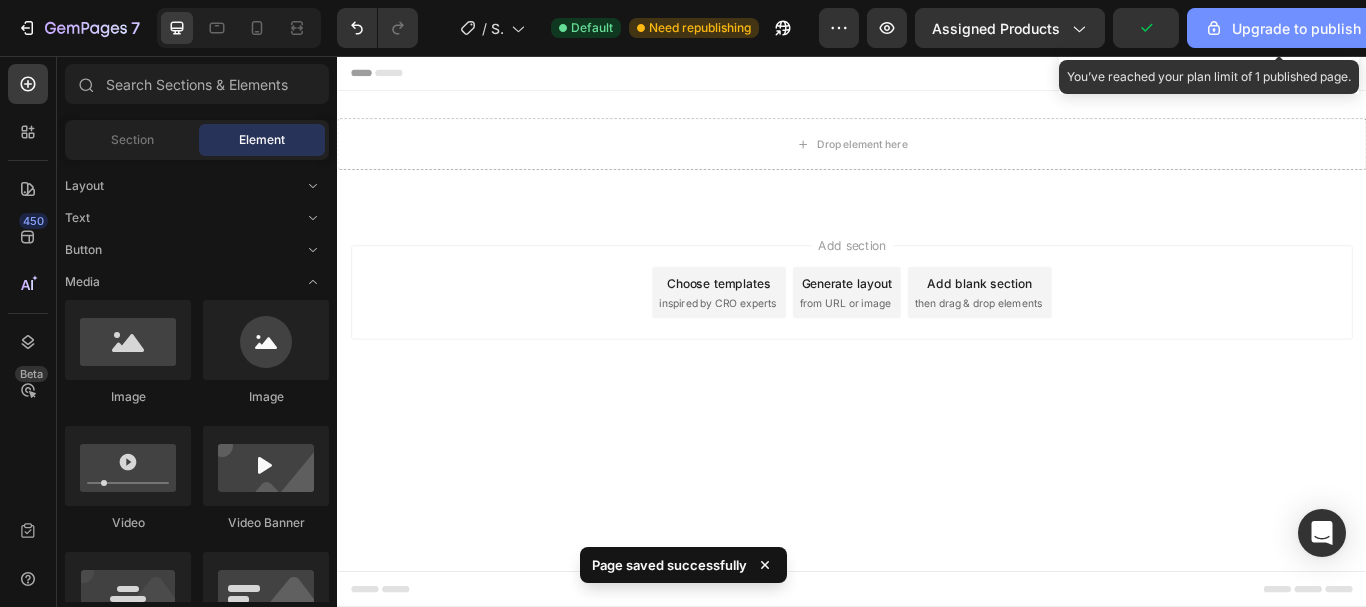 click 